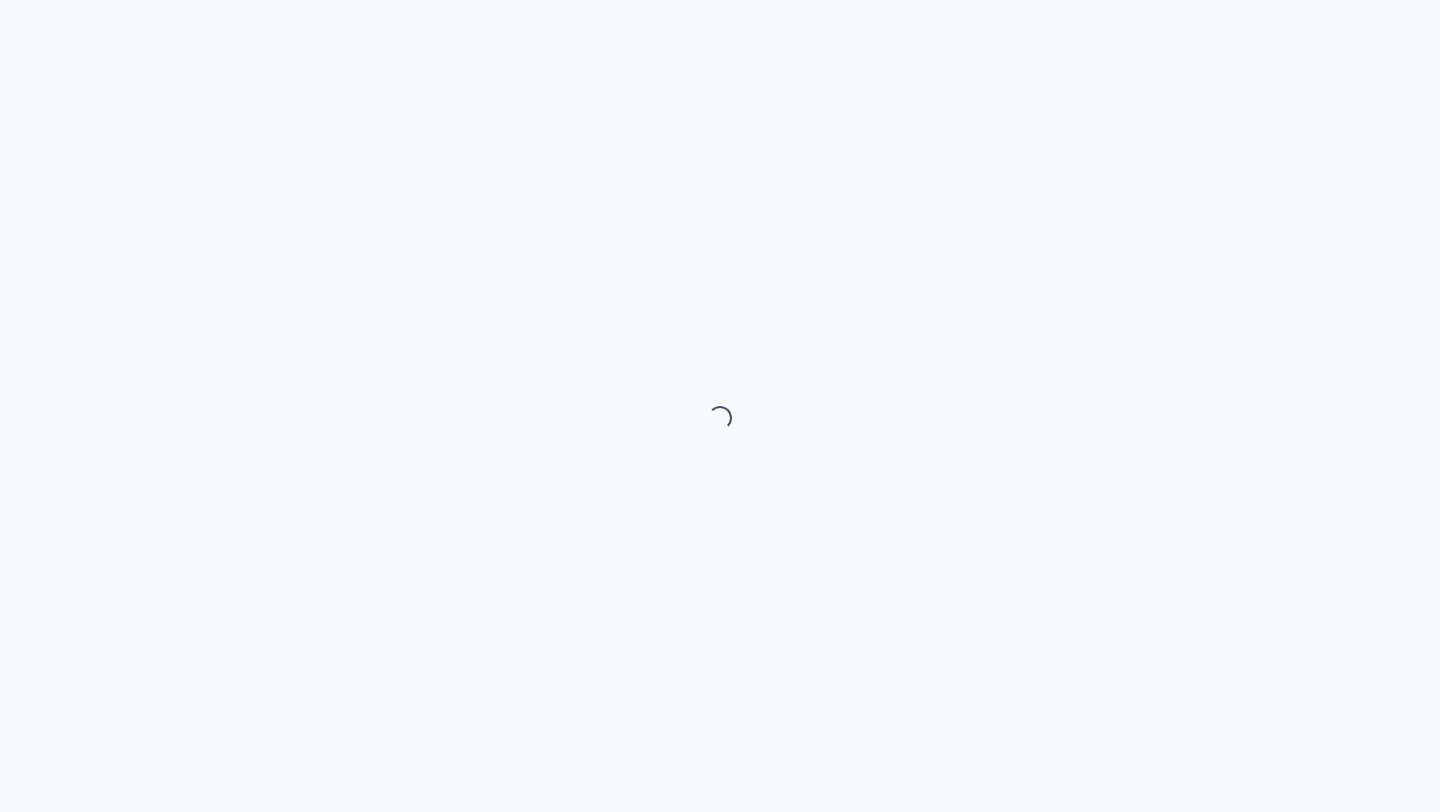 scroll, scrollTop: 0, scrollLeft: 0, axis: both 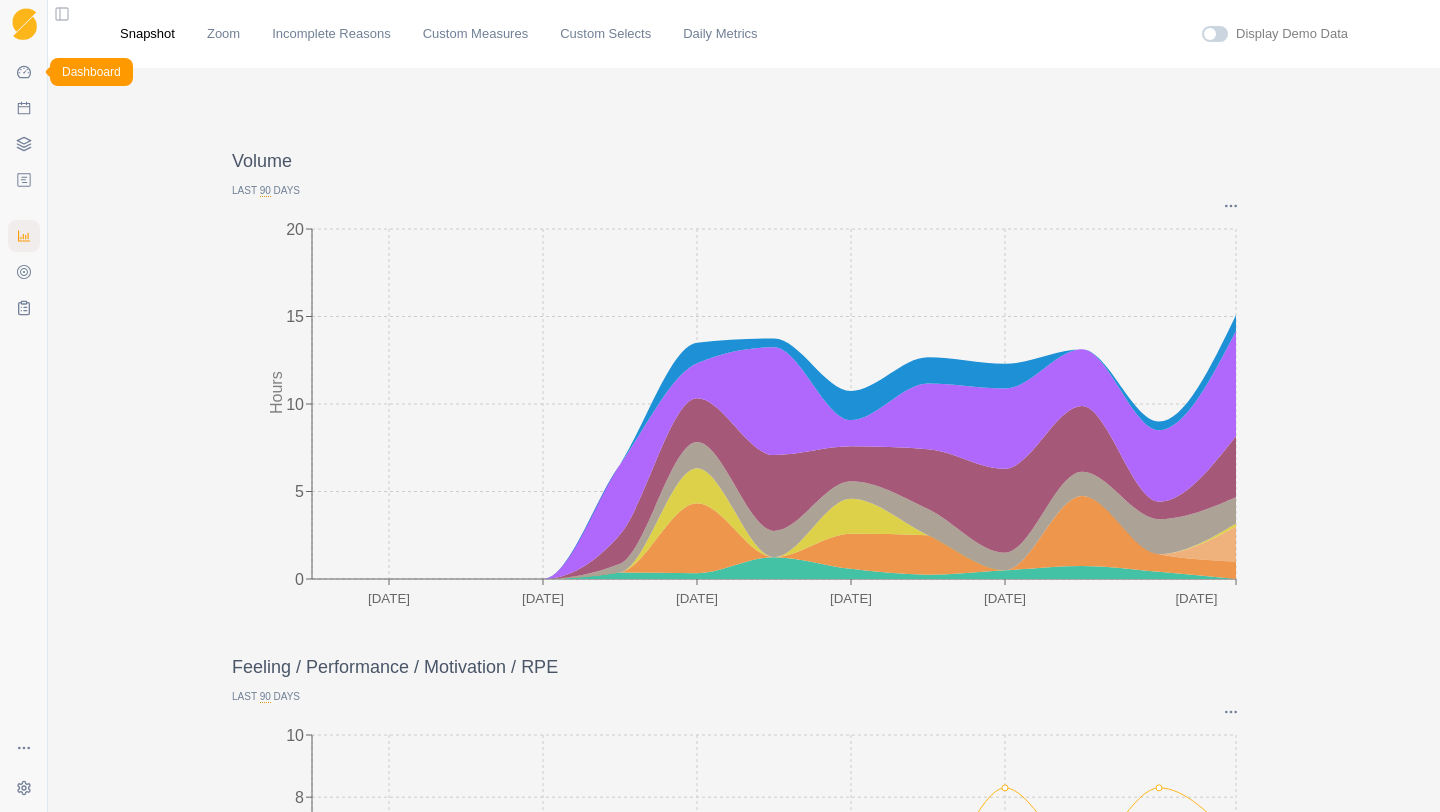 click on "Dashboard" at bounding box center (24, 72) 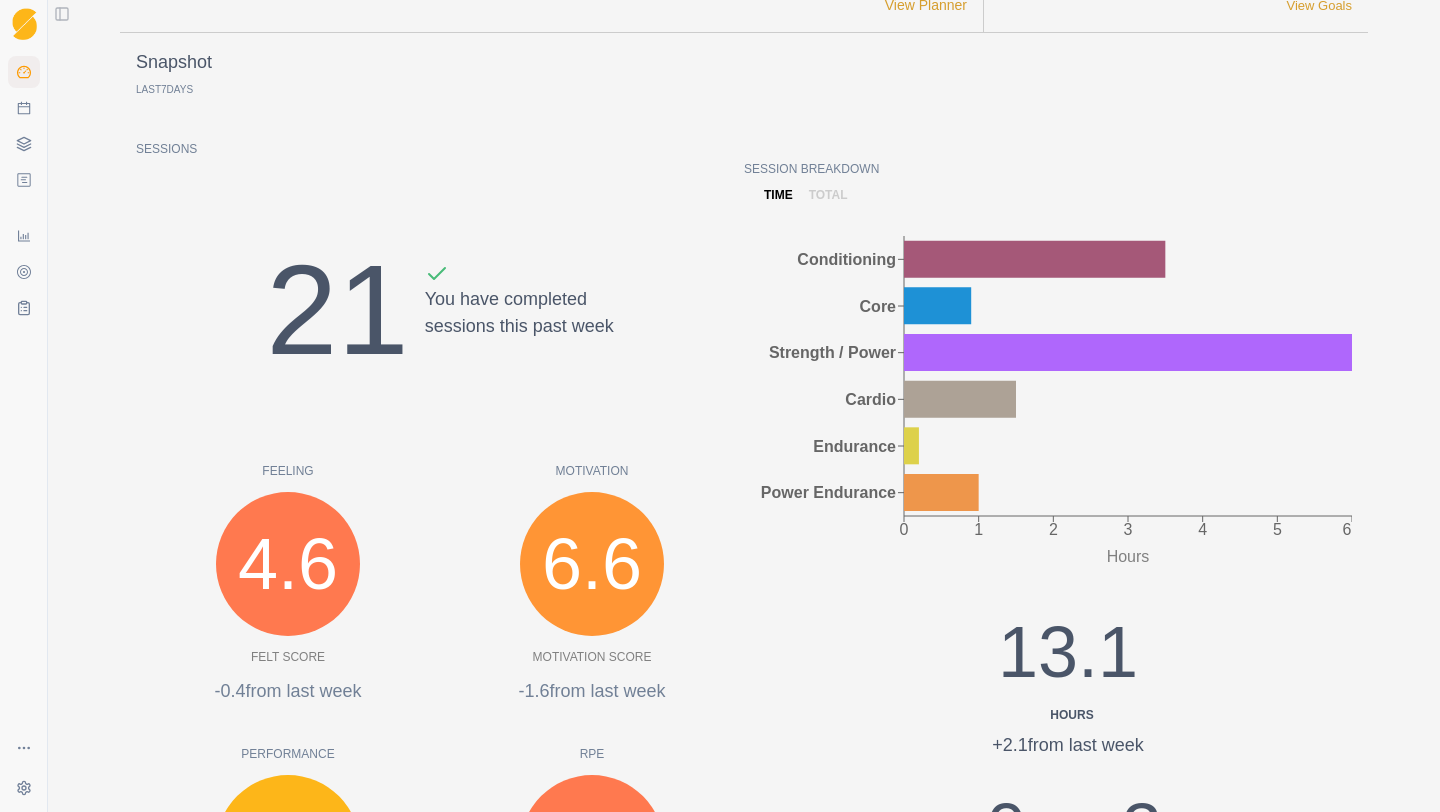 scroll, scrollTop: 0, scrollLeft: 0, axis: both 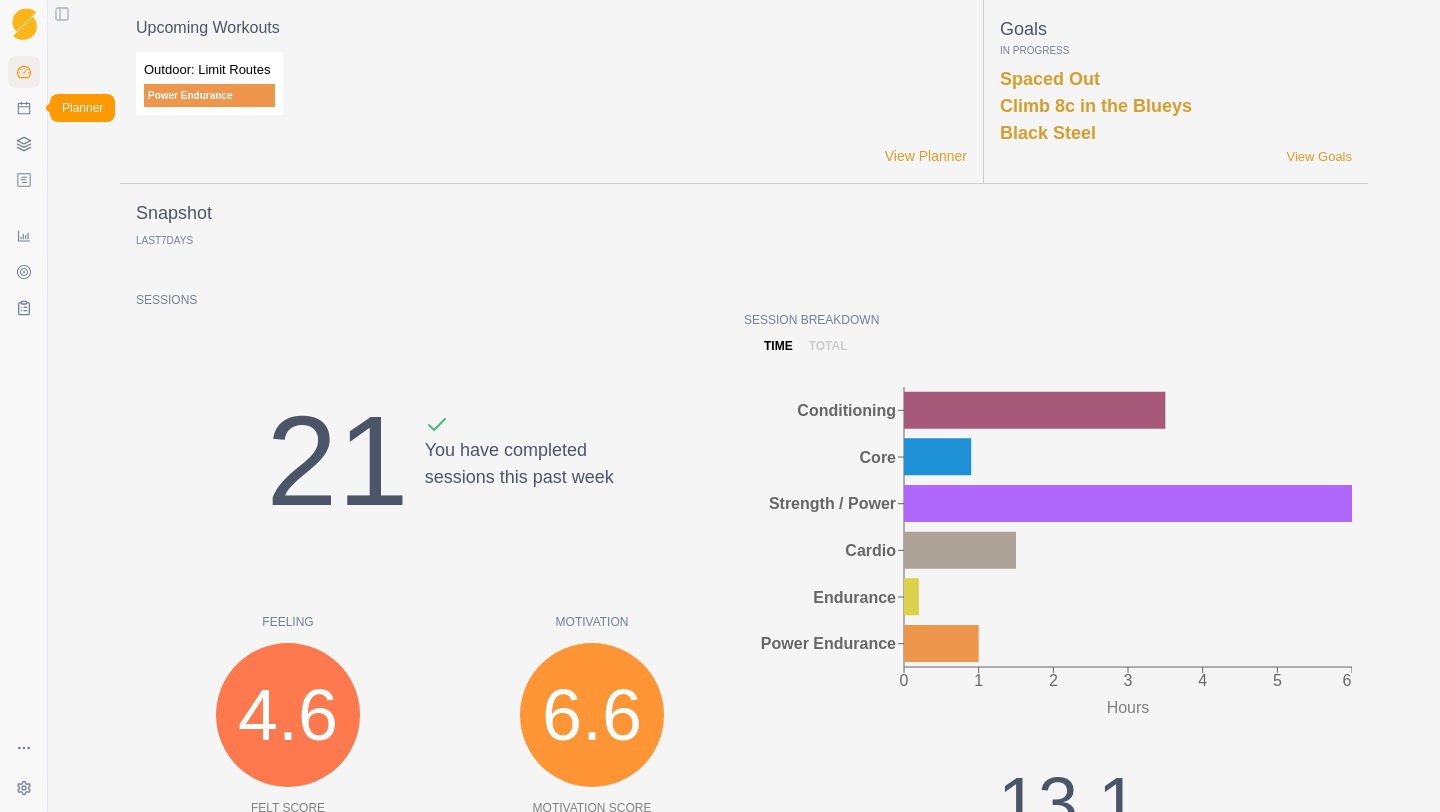 click on "Planner" at bounding box center [24, 108] 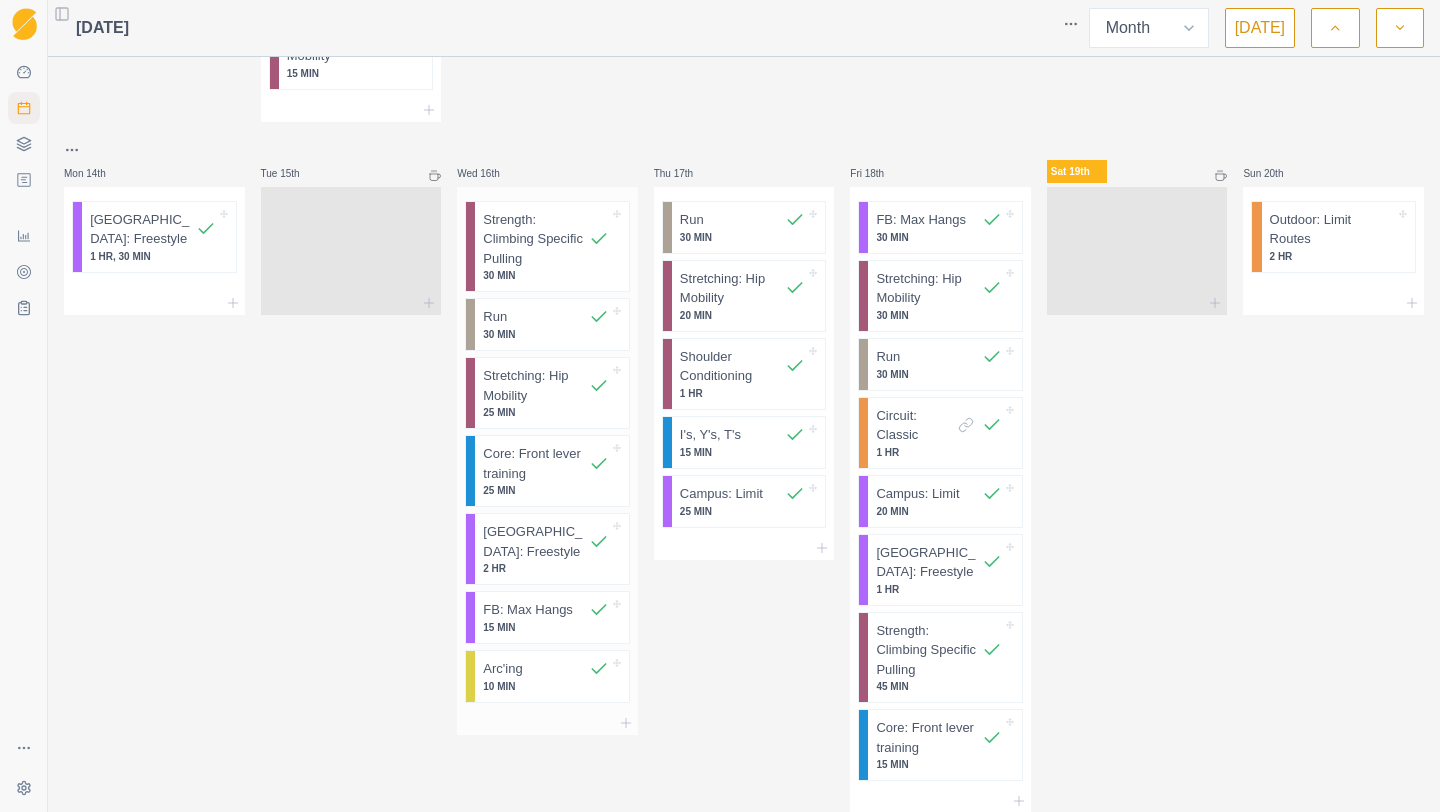 scroll, scrollTop: 877, scrollLeft: 0, axis: vertical 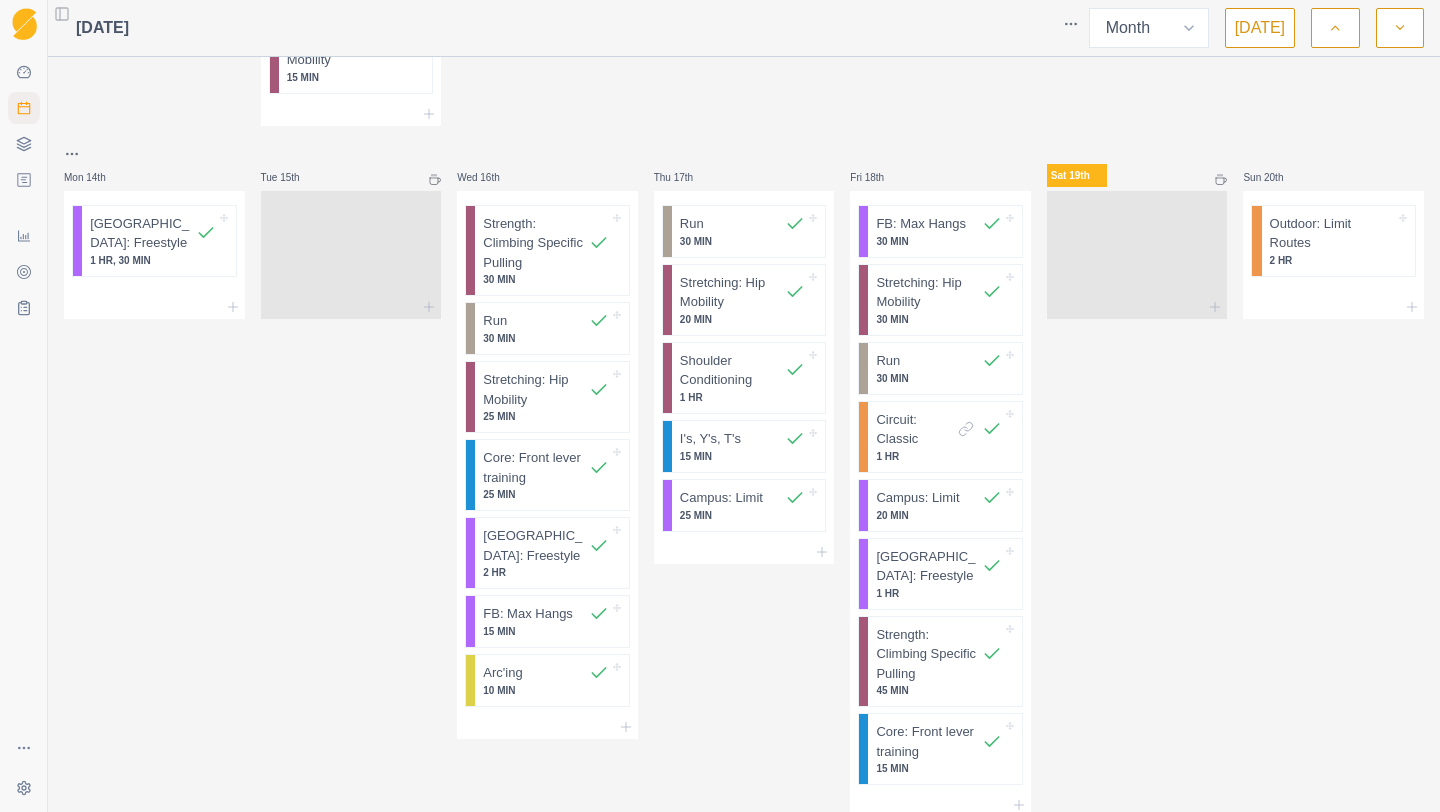 click at bounding box center (1400, 28) 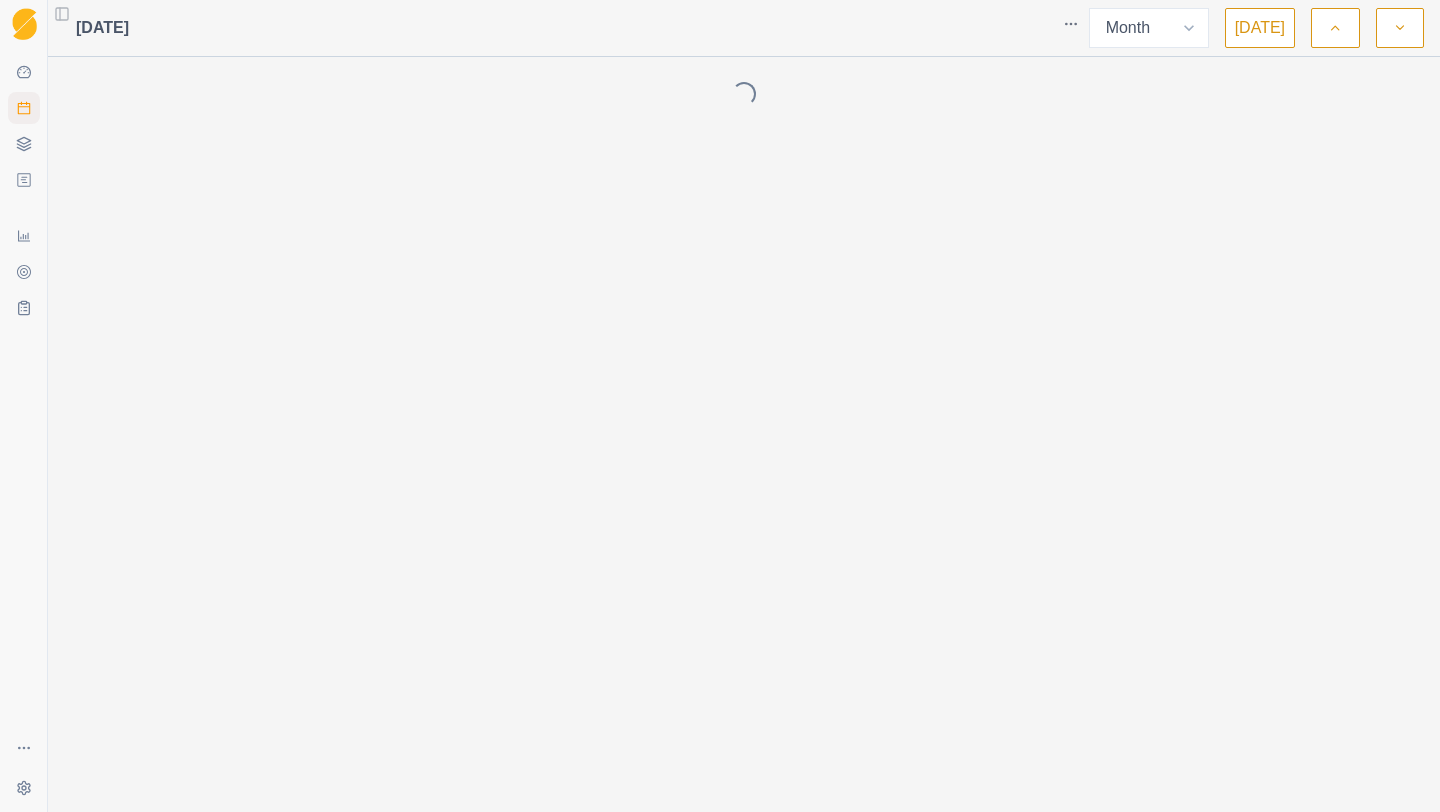 scroll, scrollTop: 0, scrollLeft: 0, axis: both 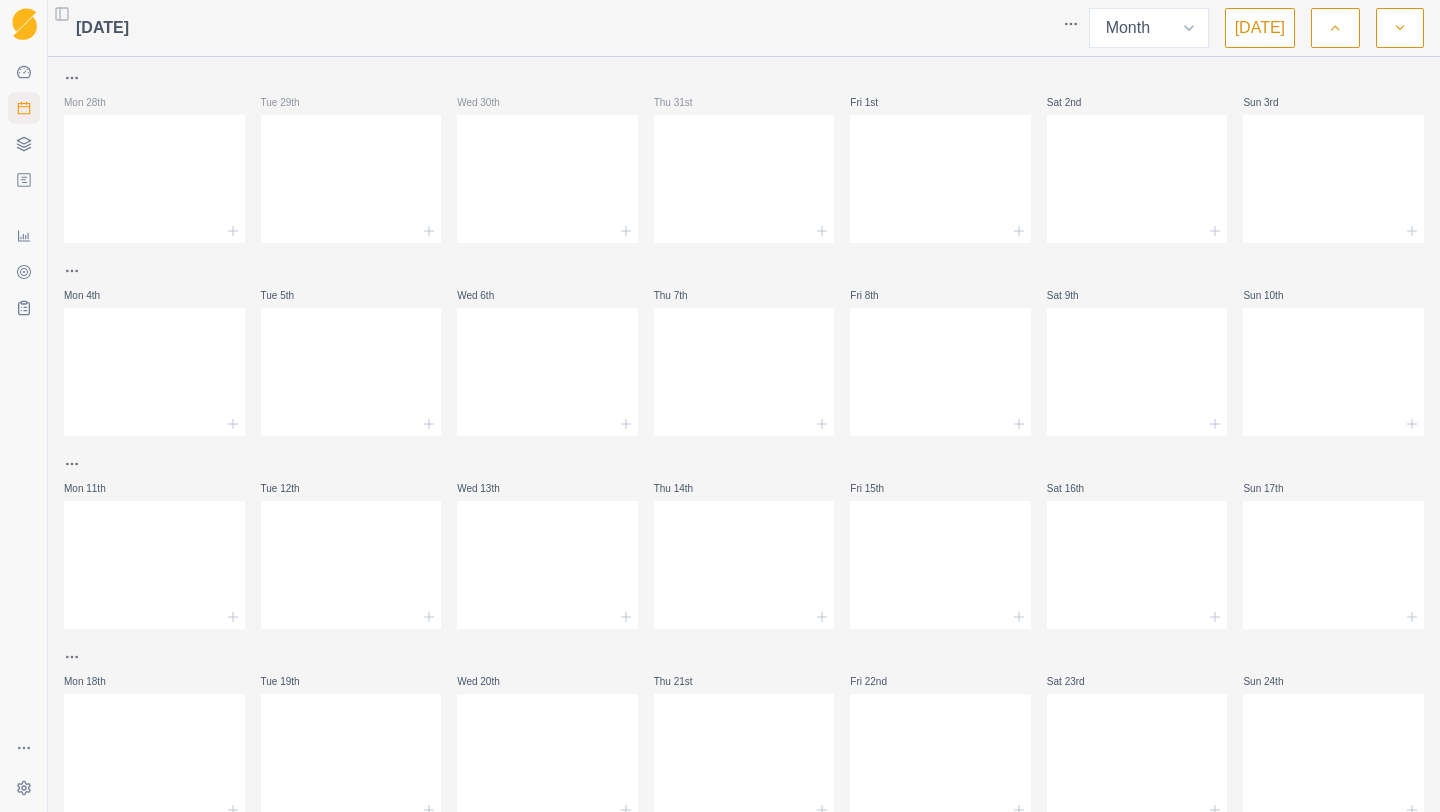 click 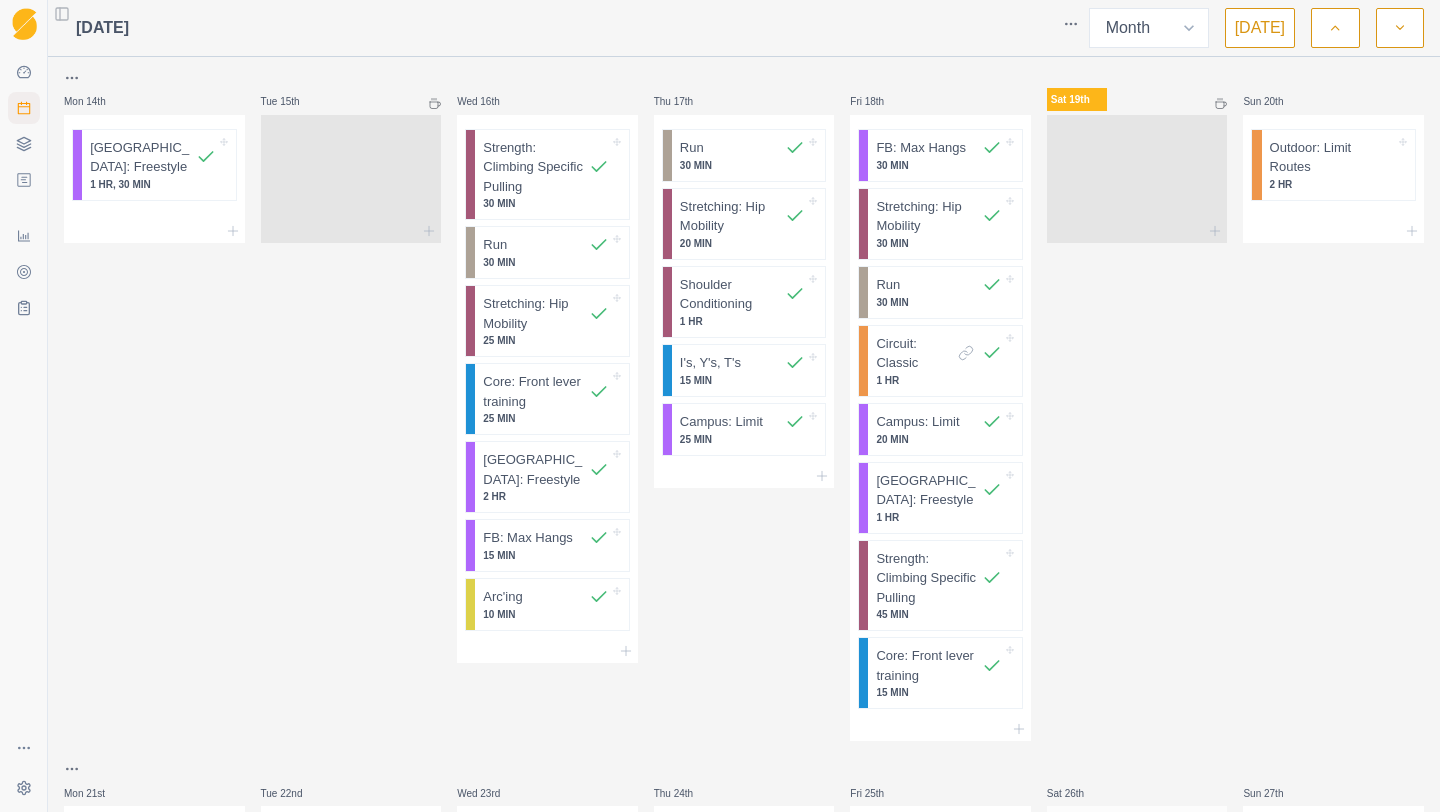scroll, scrollTop: 1324, scrollLeft: 0, axis: vertical 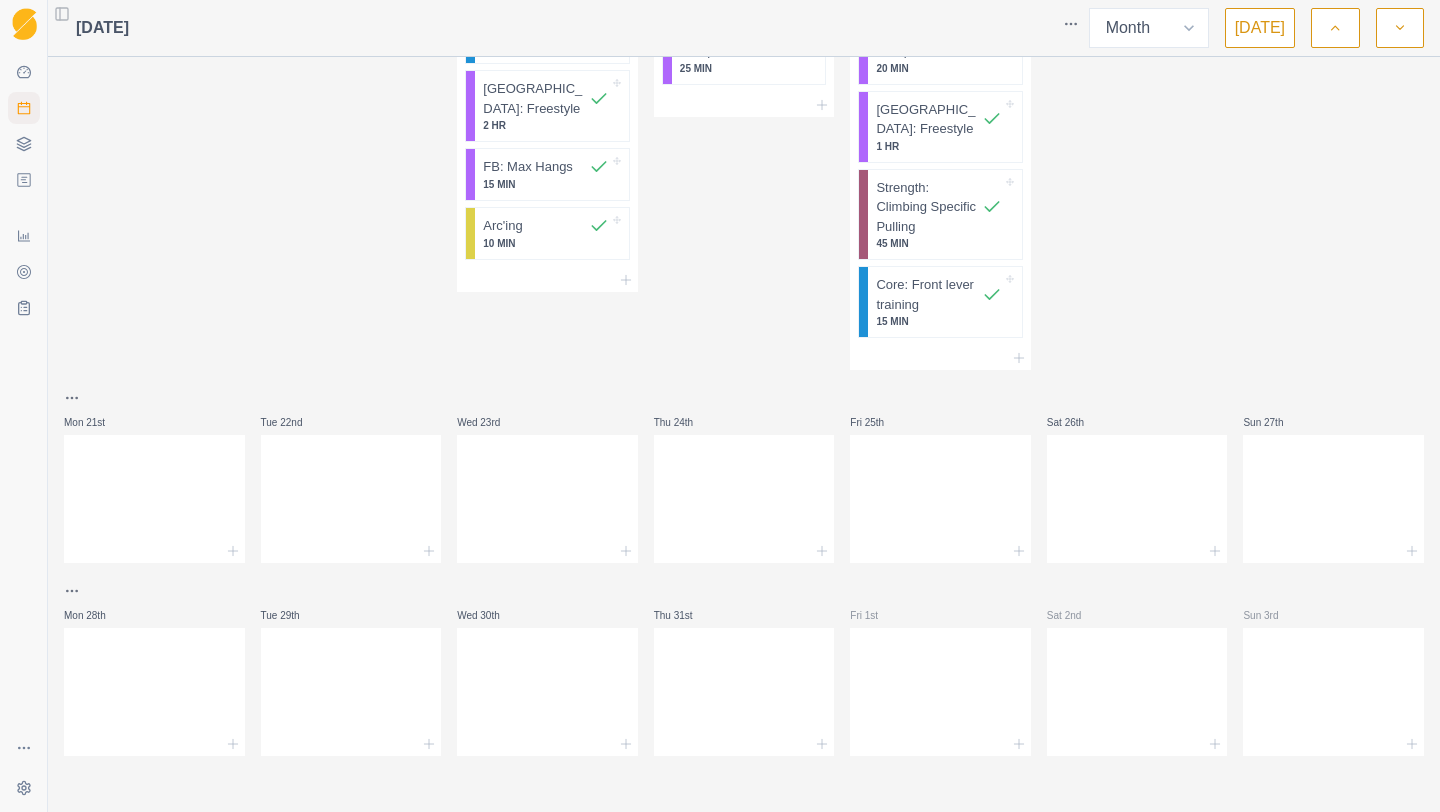 click at bounding box center (1400, 28) 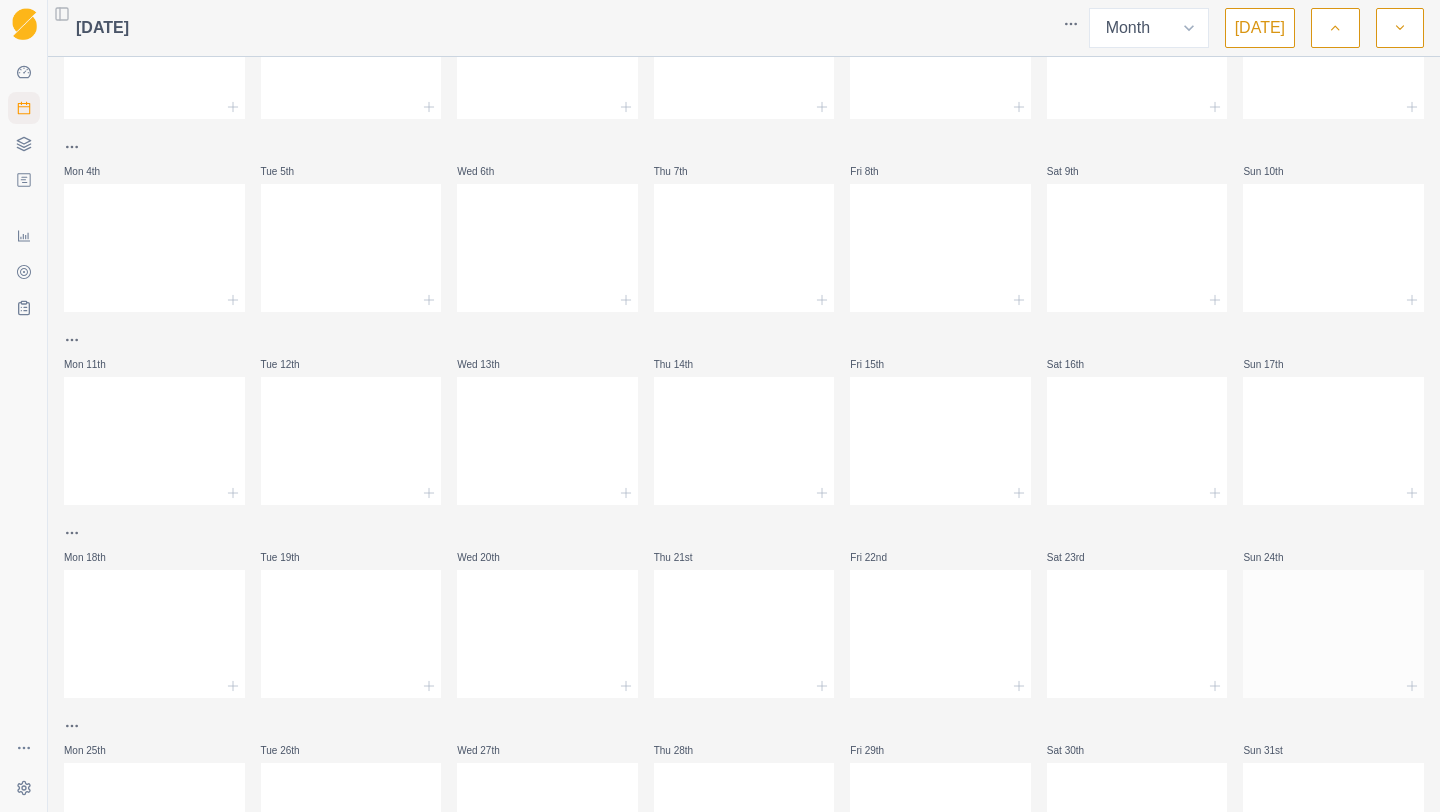 scroll, scrollTop: 134, scrollLeft: 0, axis: vertical 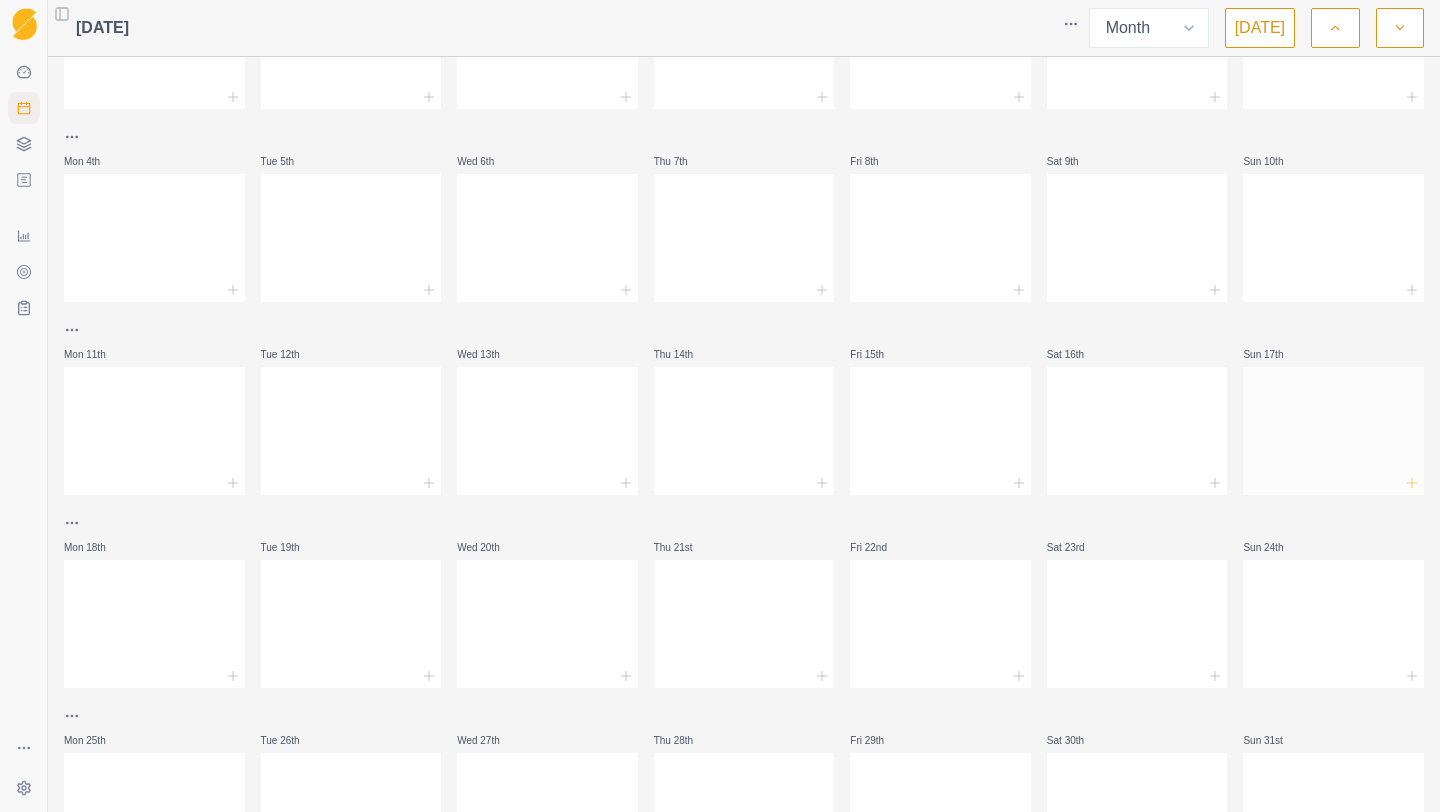 click 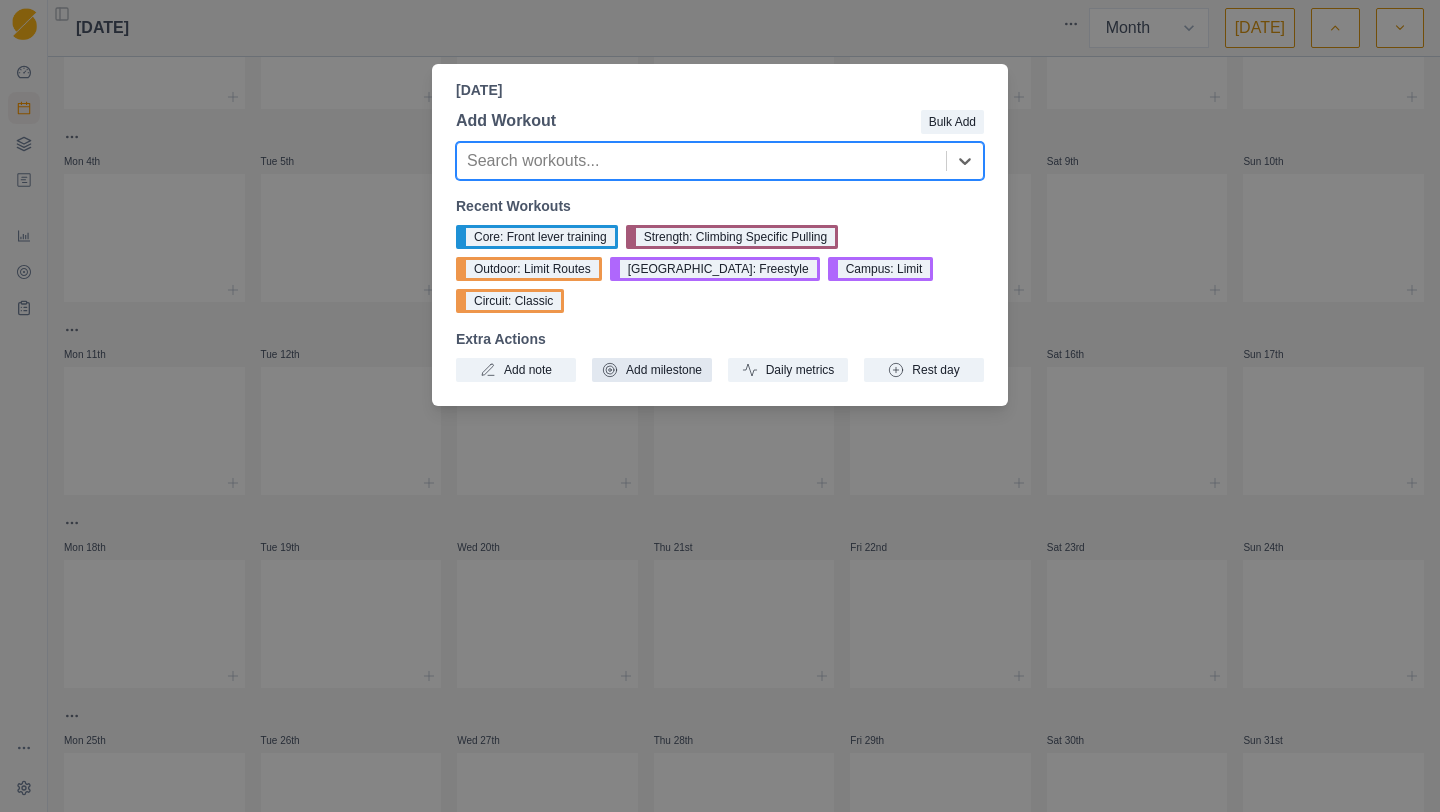 click on "Add milestone" at bounding box center (652, 370) 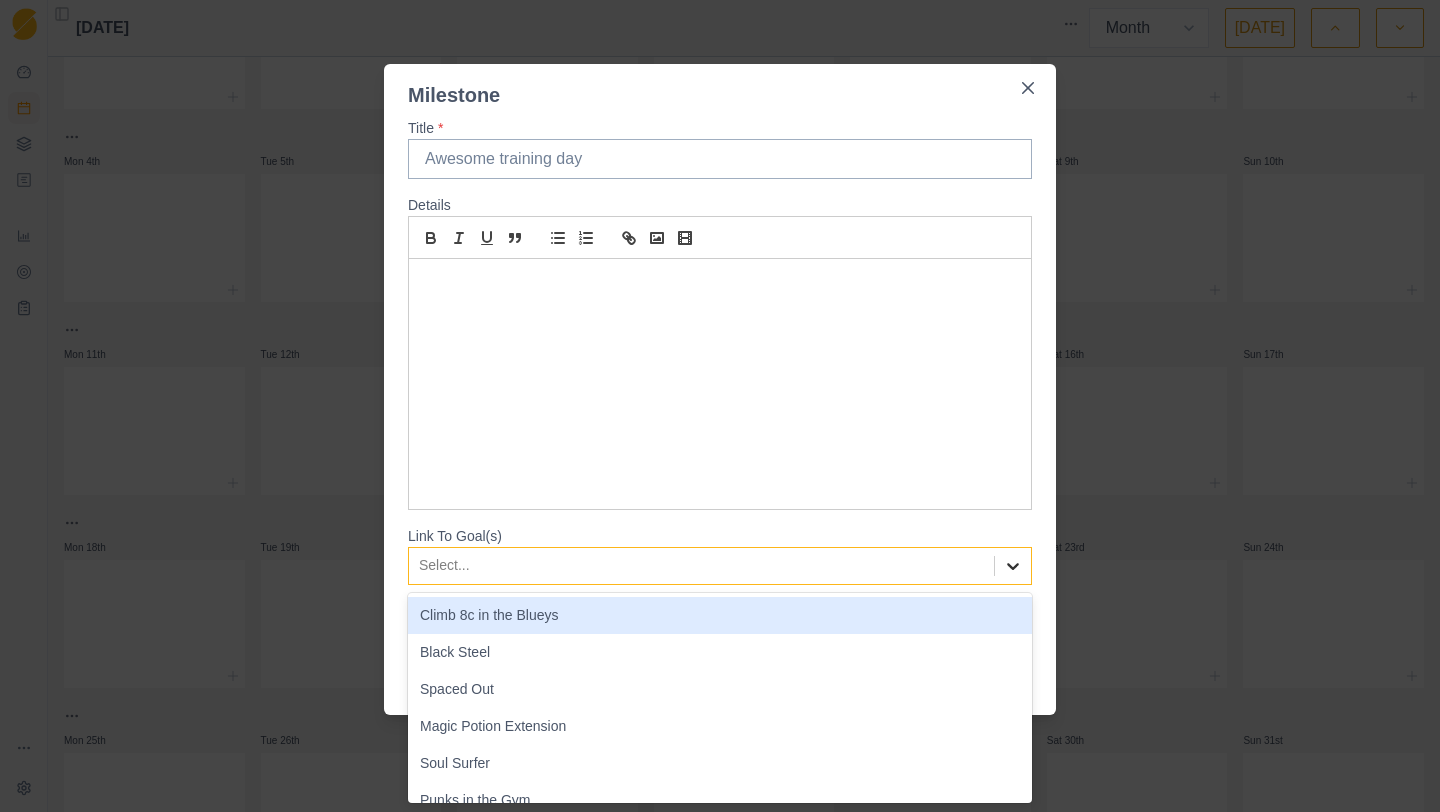 scroll, scrollTop: 0, scrollLeft: 0, axis: both 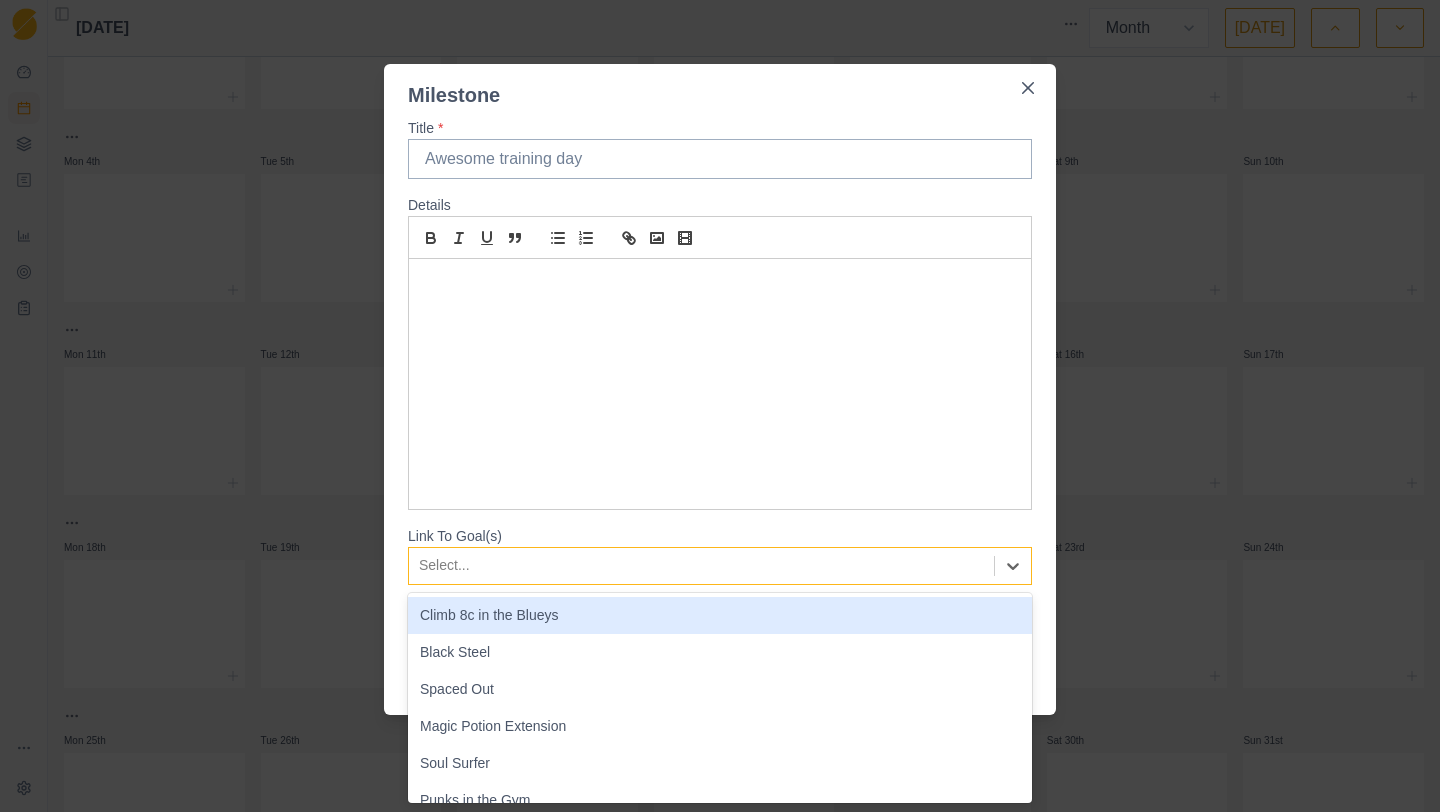 click on "Climb 8c in the Blueys" at bounding box center (720, 615) 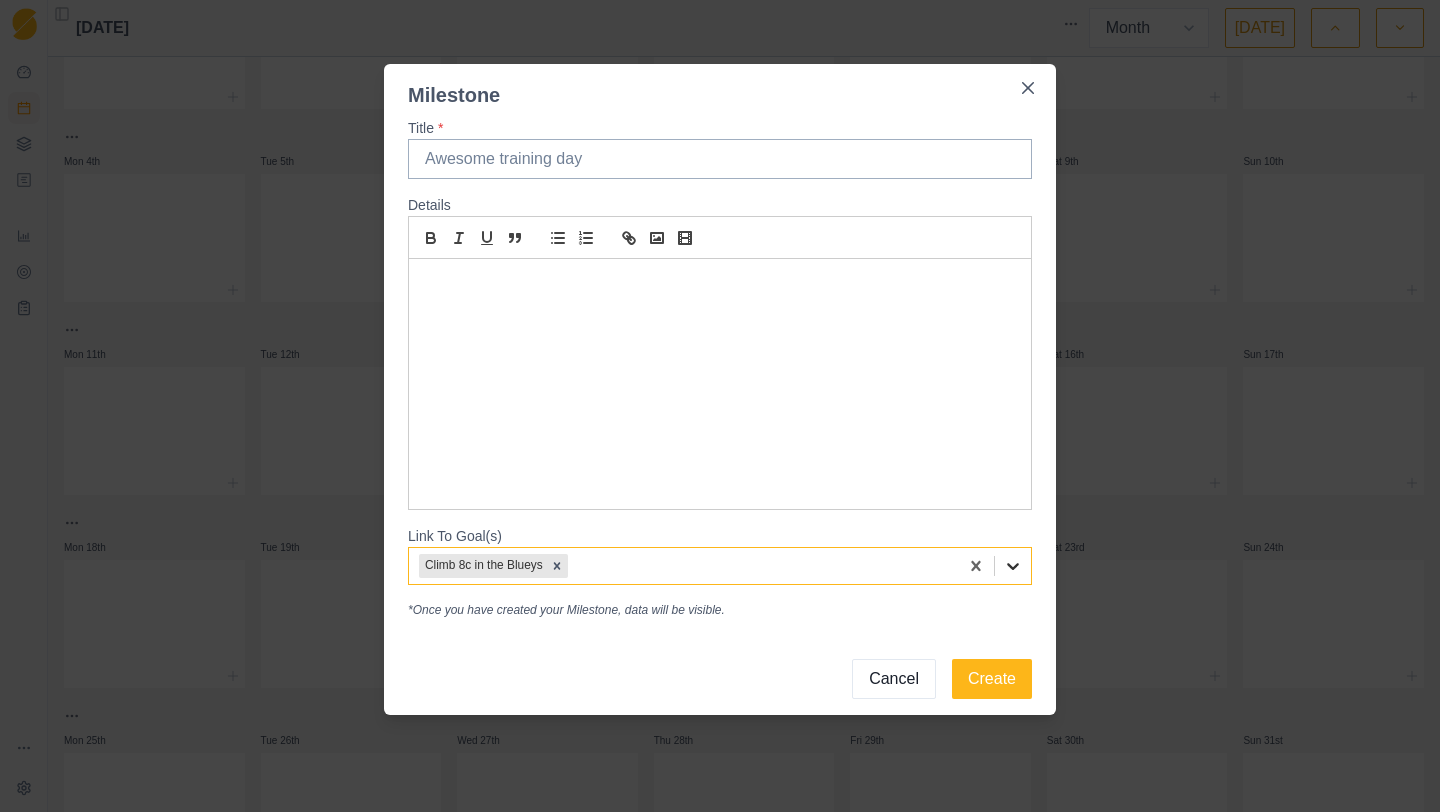 scroll, scrollTop: 0, scrollLeft: 0, axis: both 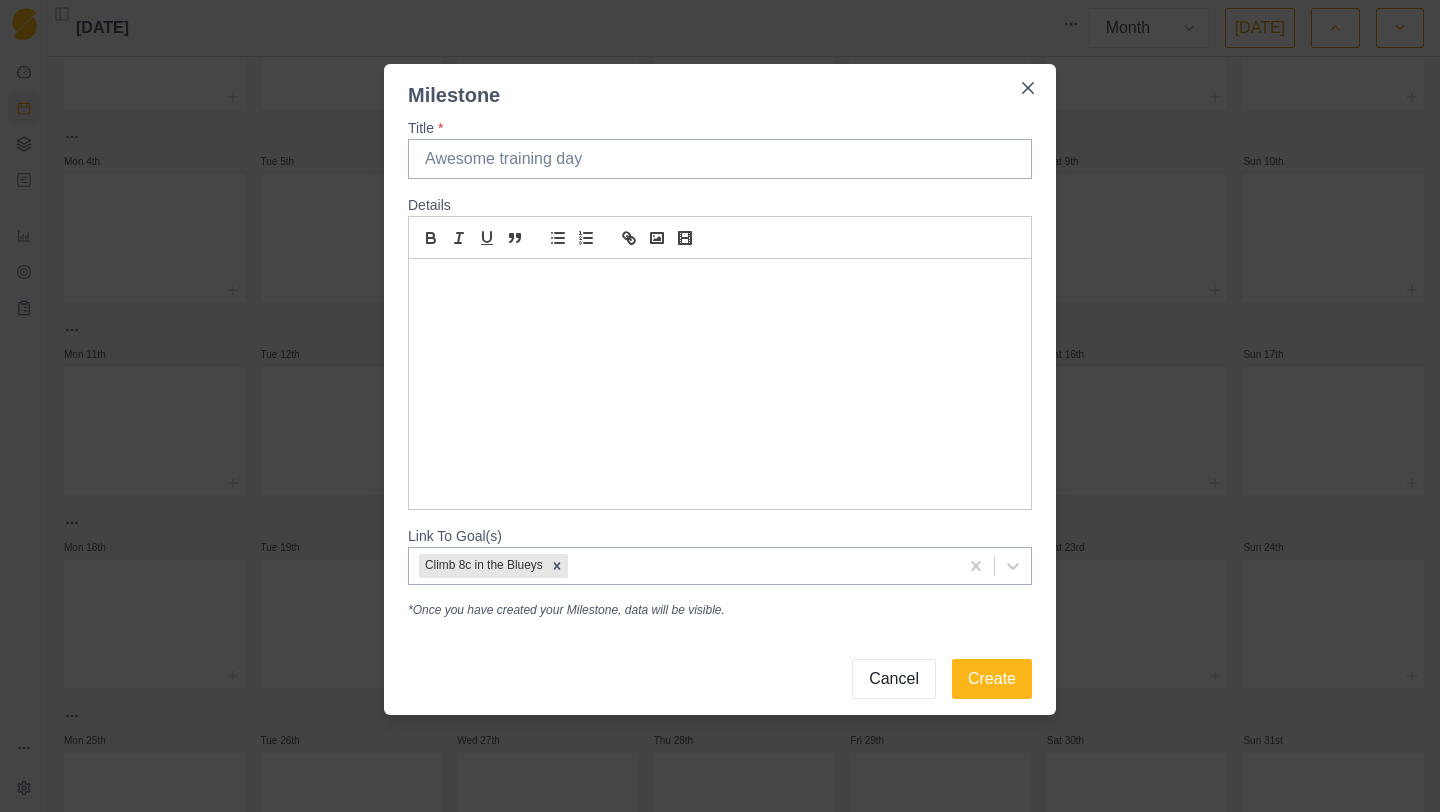 click on "Link To Goal(s) Climb 8c in the Blueys" at bounding box center (720, 555) 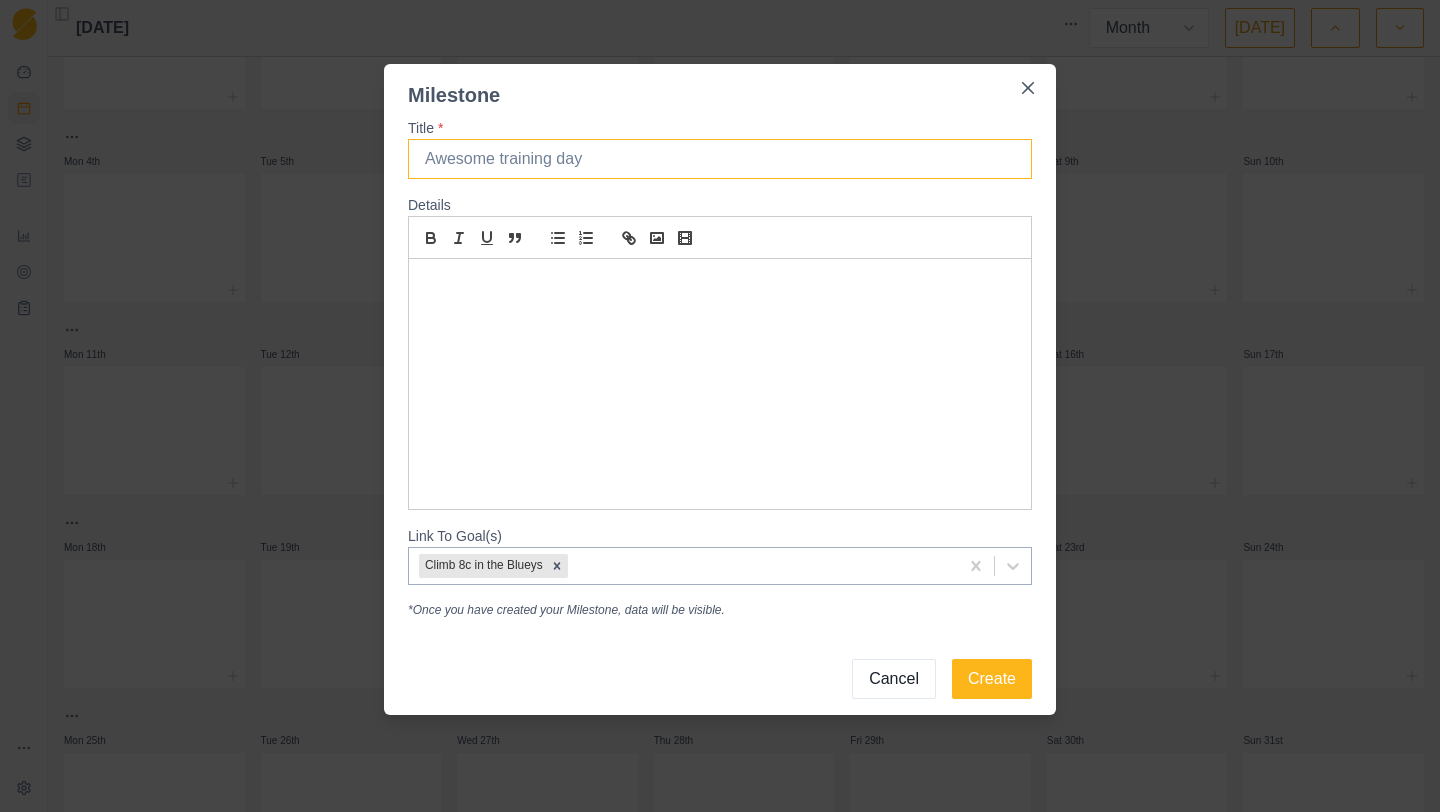 click on "Title *" at bounding box center (720, 159) 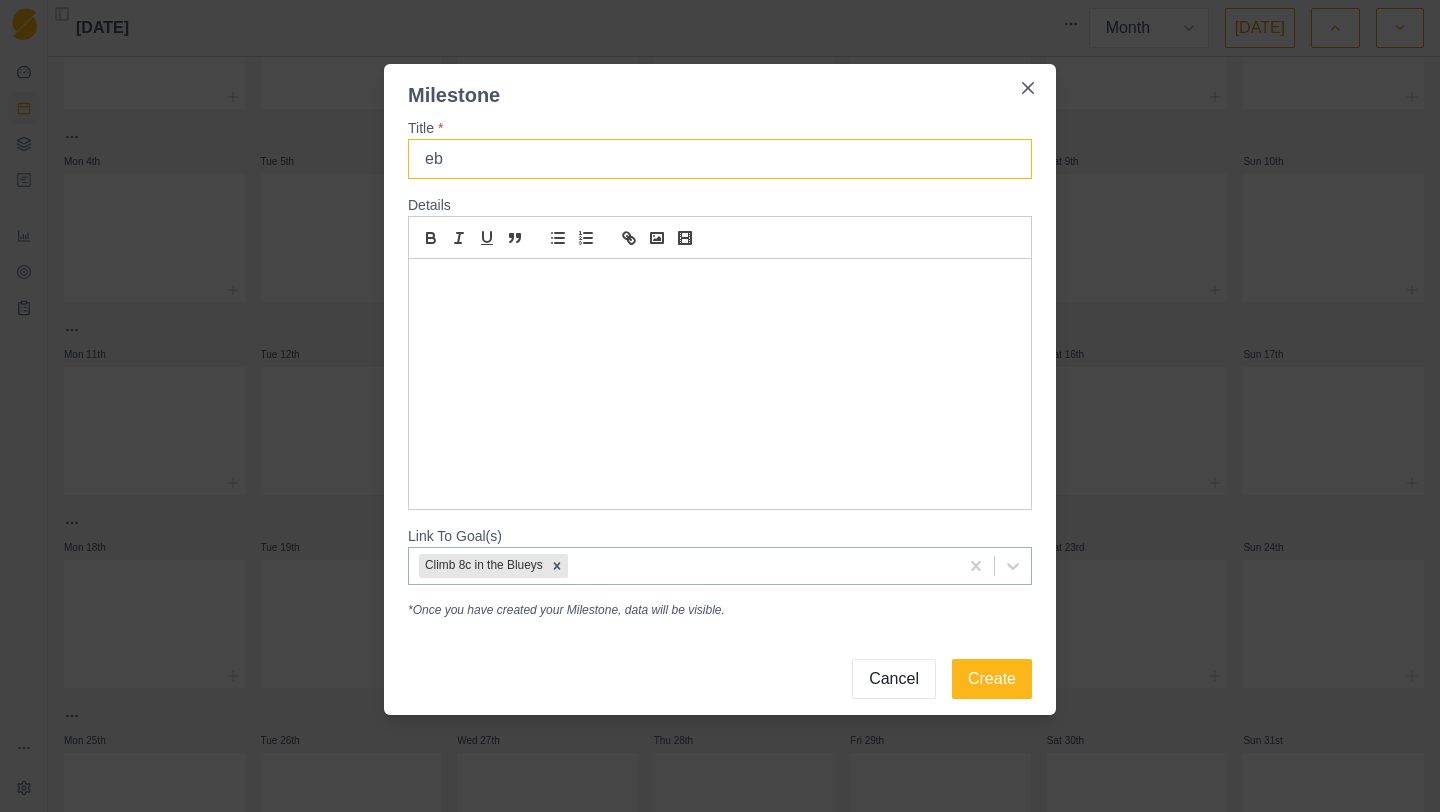 type on "e" 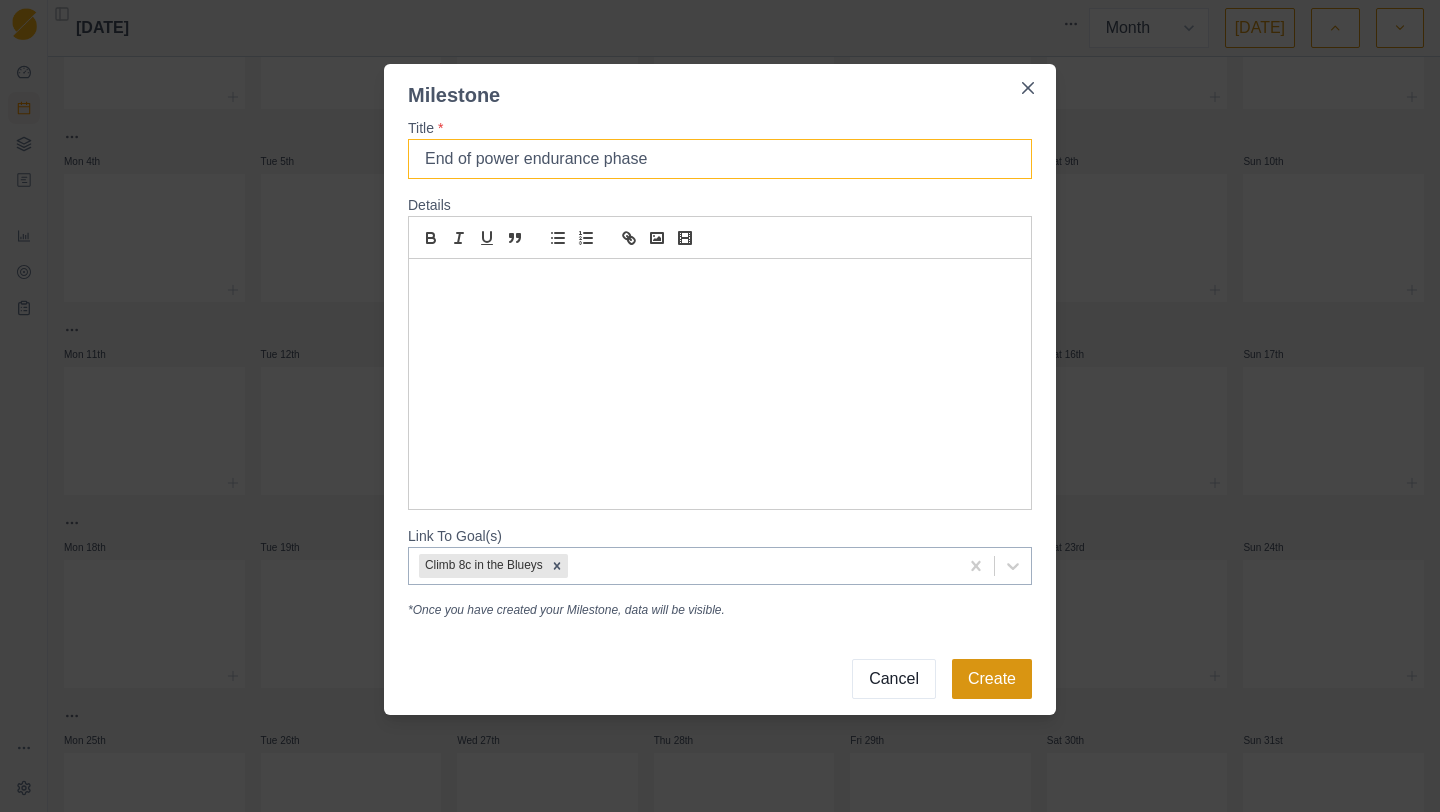 type on "End of power endurance phase" 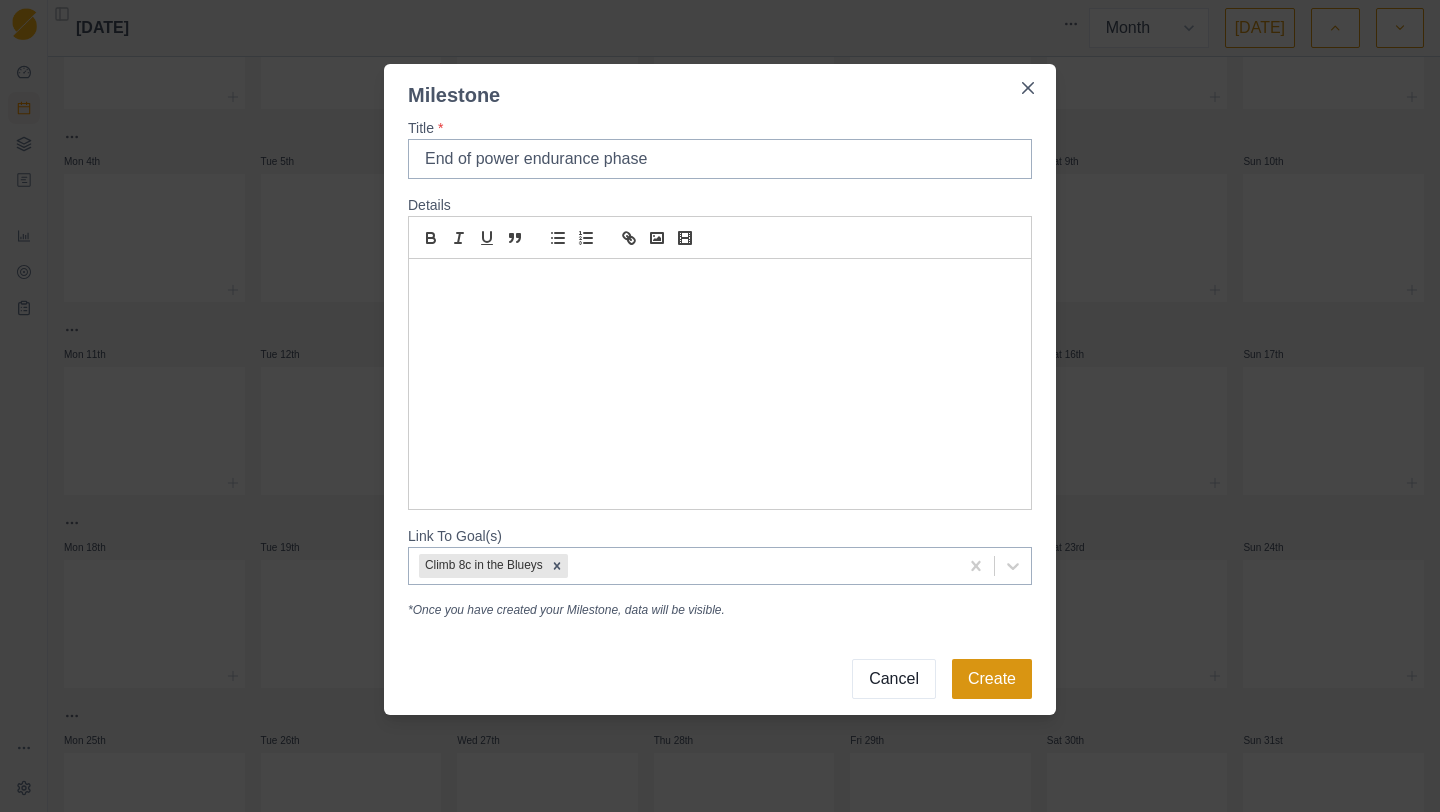 click on "Create" at bounding box center [992, 679] 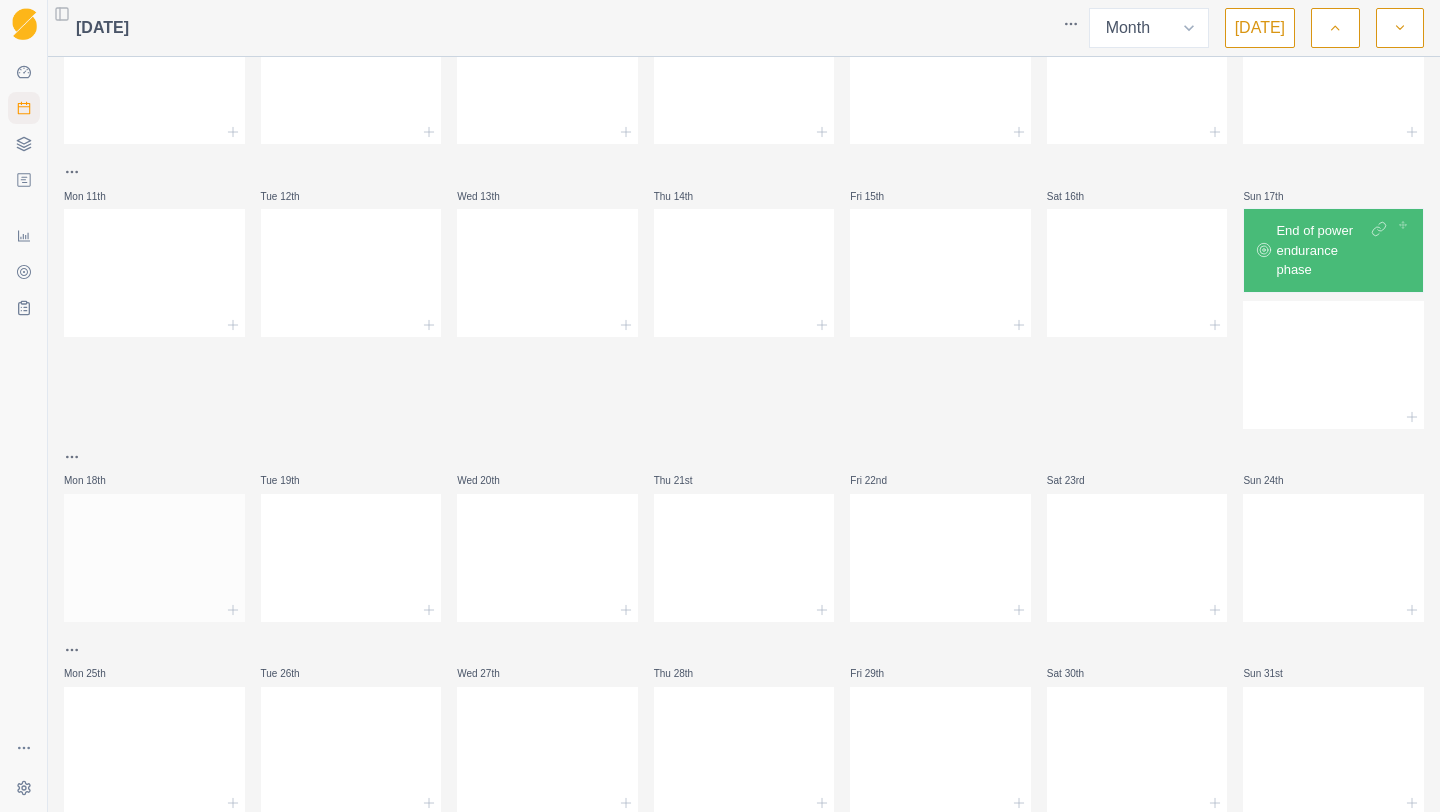 scroll, scrollTop: 291, scrollLeft: 0, axis: vertical 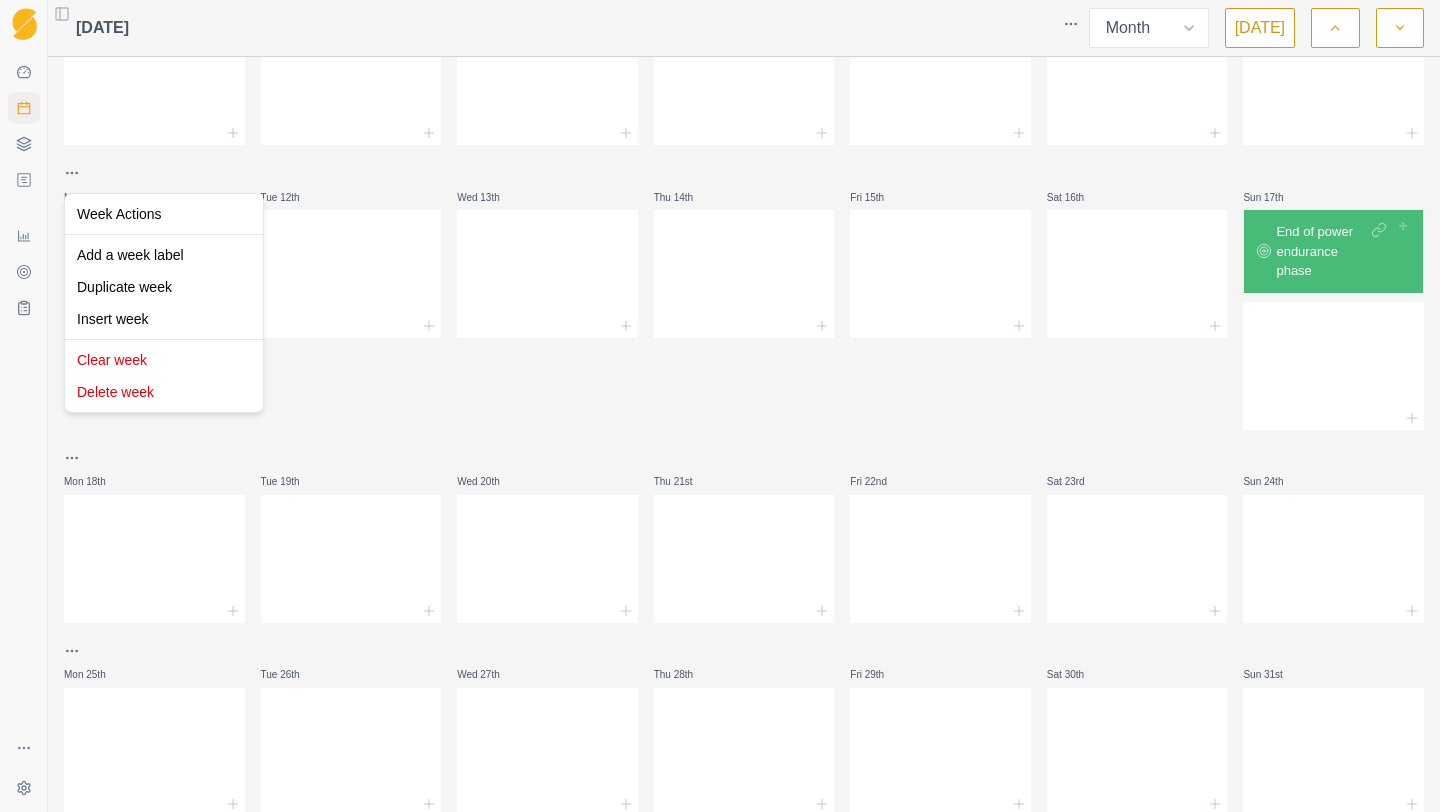 click on "Sequence Dashboard Planner Workouts Plans Performance Metrics Goals Tests Settings Toggle Sidebar [DATE] Week Month [DATE] Mon 28th Tue 29th Wed 30th Thu 31st Fri 1st Sat 2nd Sun 3rd Mon 4th Tue 5th Wed 6th Thu 7th Fri 8th Sat 9th Sun 10th Mon 11th Tue 12th Wed 13th Thu 14th Fri 15th Sat 16th Sun 17th End of power endurance phase Mon 18th Tue 19th Wed 20th Thu 21st Fri 22nd Sat 23rd Sun 24th Mon 25th Tue 26th Wed 27th Thu 28th Fri 29th Sat 30th Sun 31st
15
Press space bar to start a drag.
When dragging you can use the arrow keys to move the item around and escape to cancel.
Some screen readers may require you to be in focus mode or to use your pass through key
Week Actions Add a week label Duplicate week Insert week Clear week Delete week" at bounding box center (720, 406) 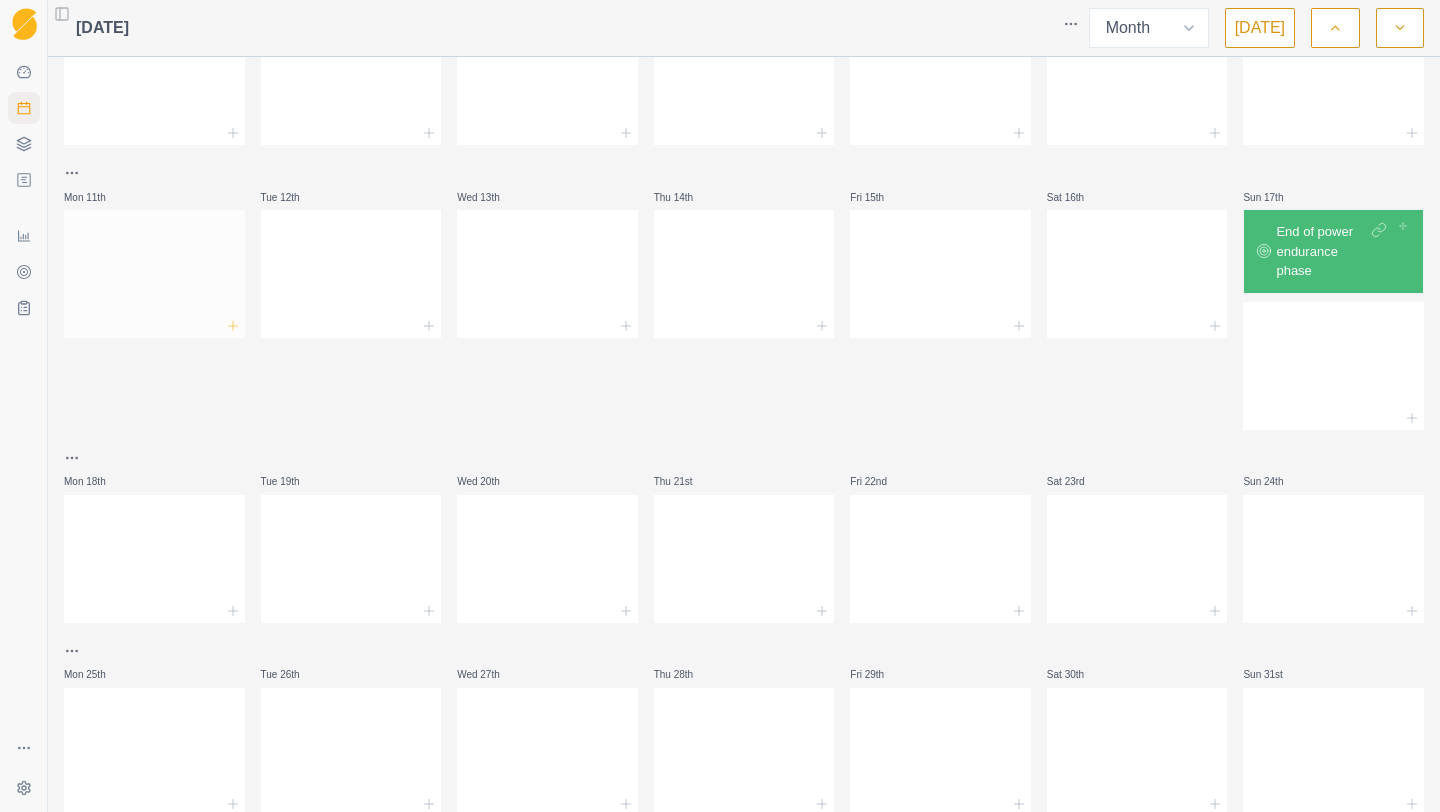 click 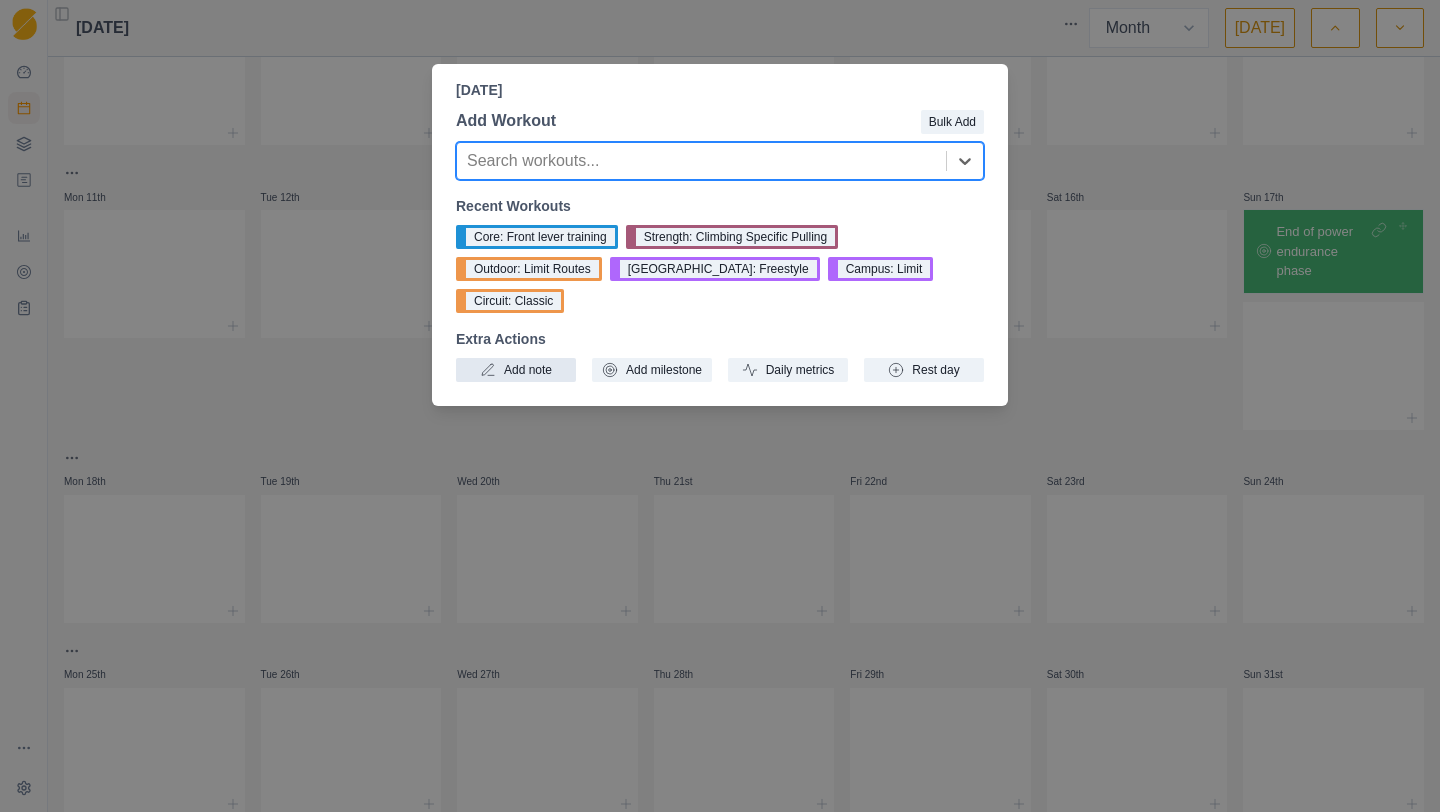 click on "Add note" at bounding box center [516, 370] 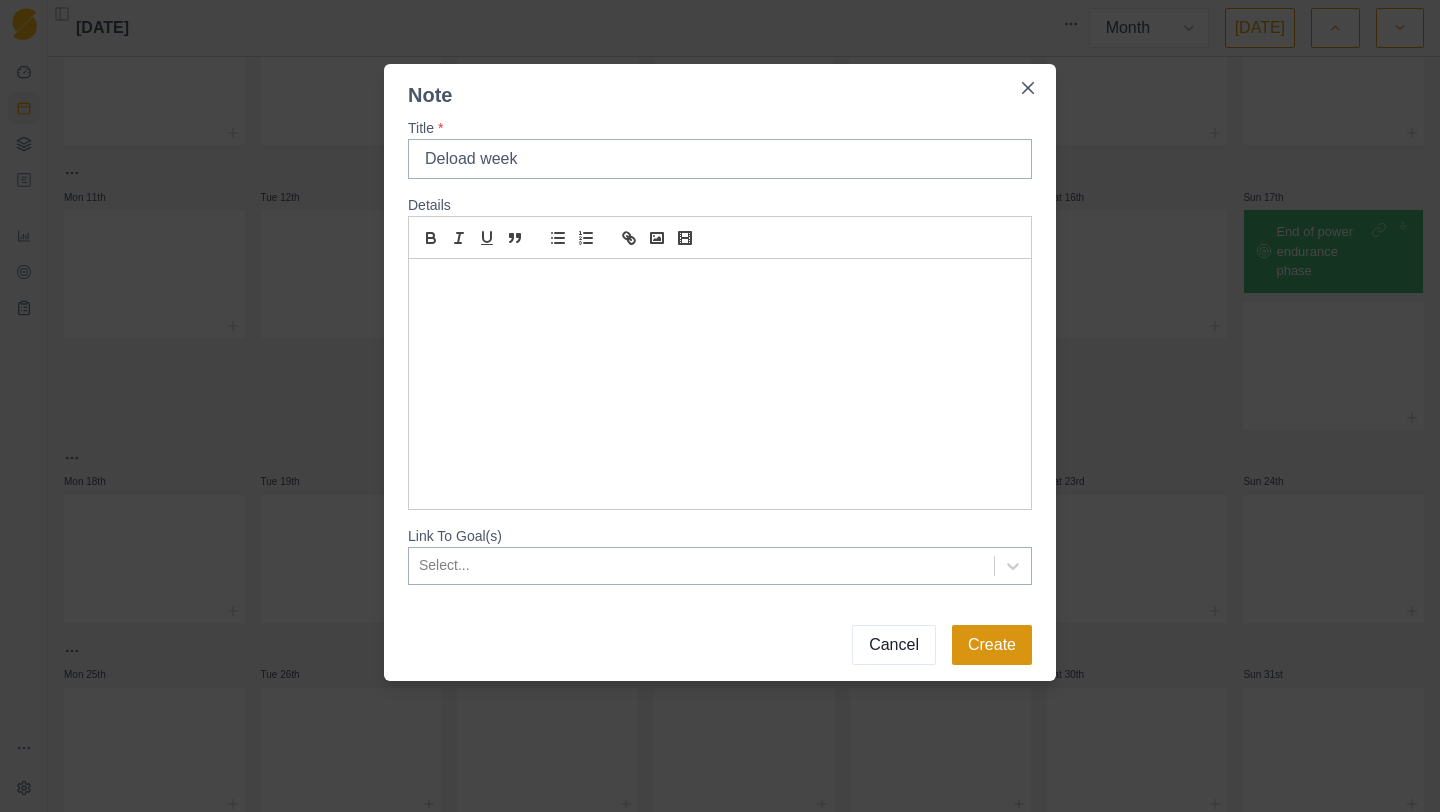 type on "Deload week" 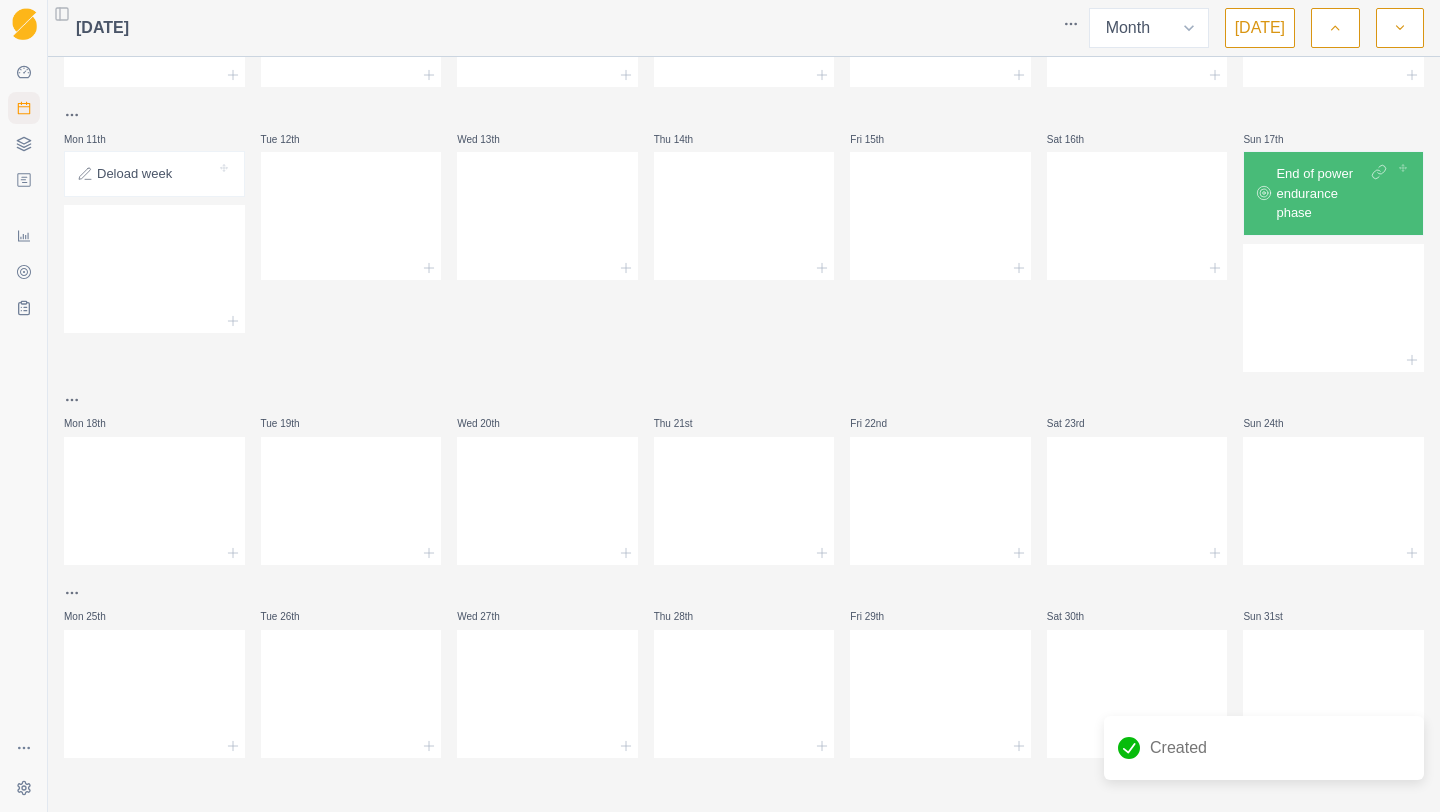 scroll, scrollTop: 350, scrollLeft: 0, axis: vertical 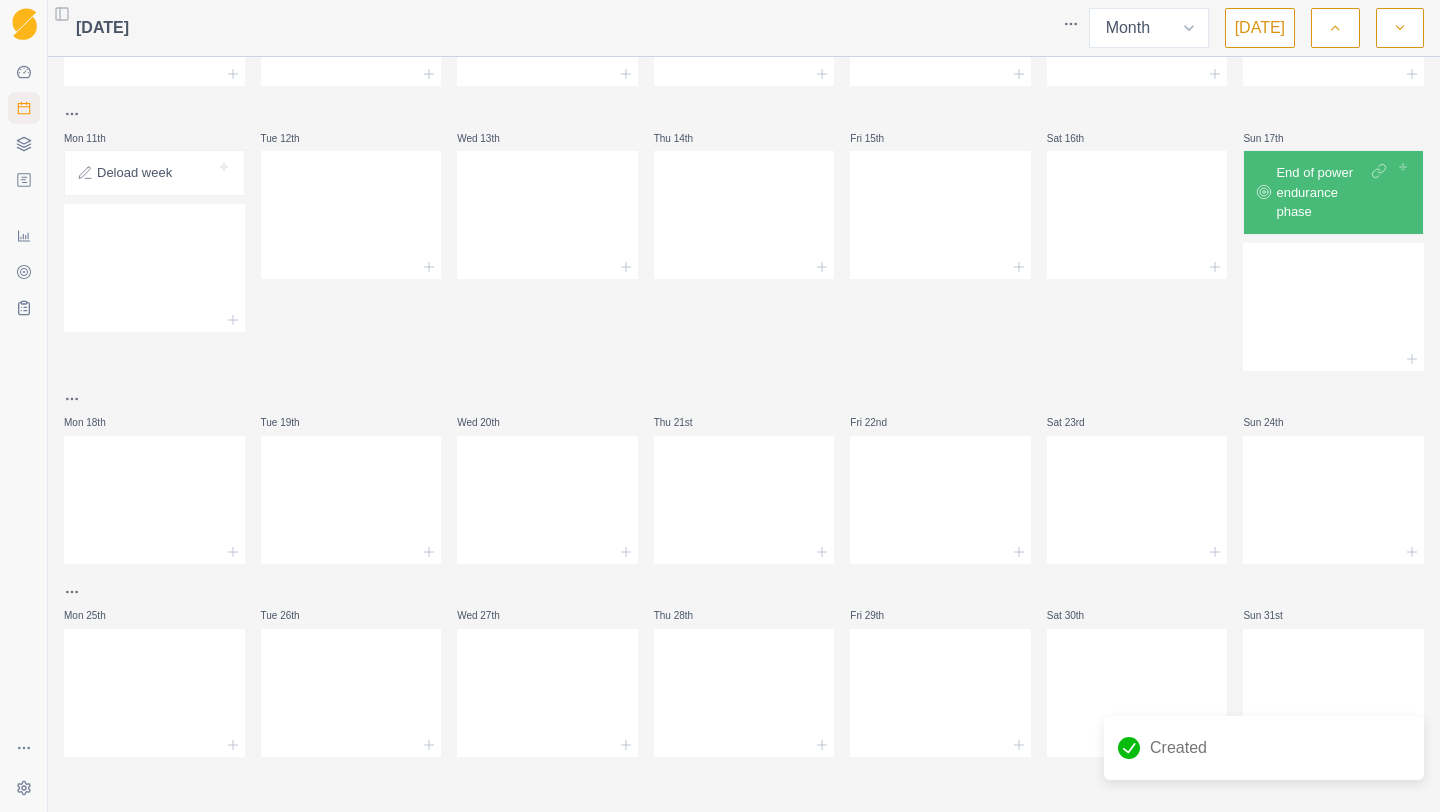 click on "End of power endurance phase" at bounding box center (1321, 192) 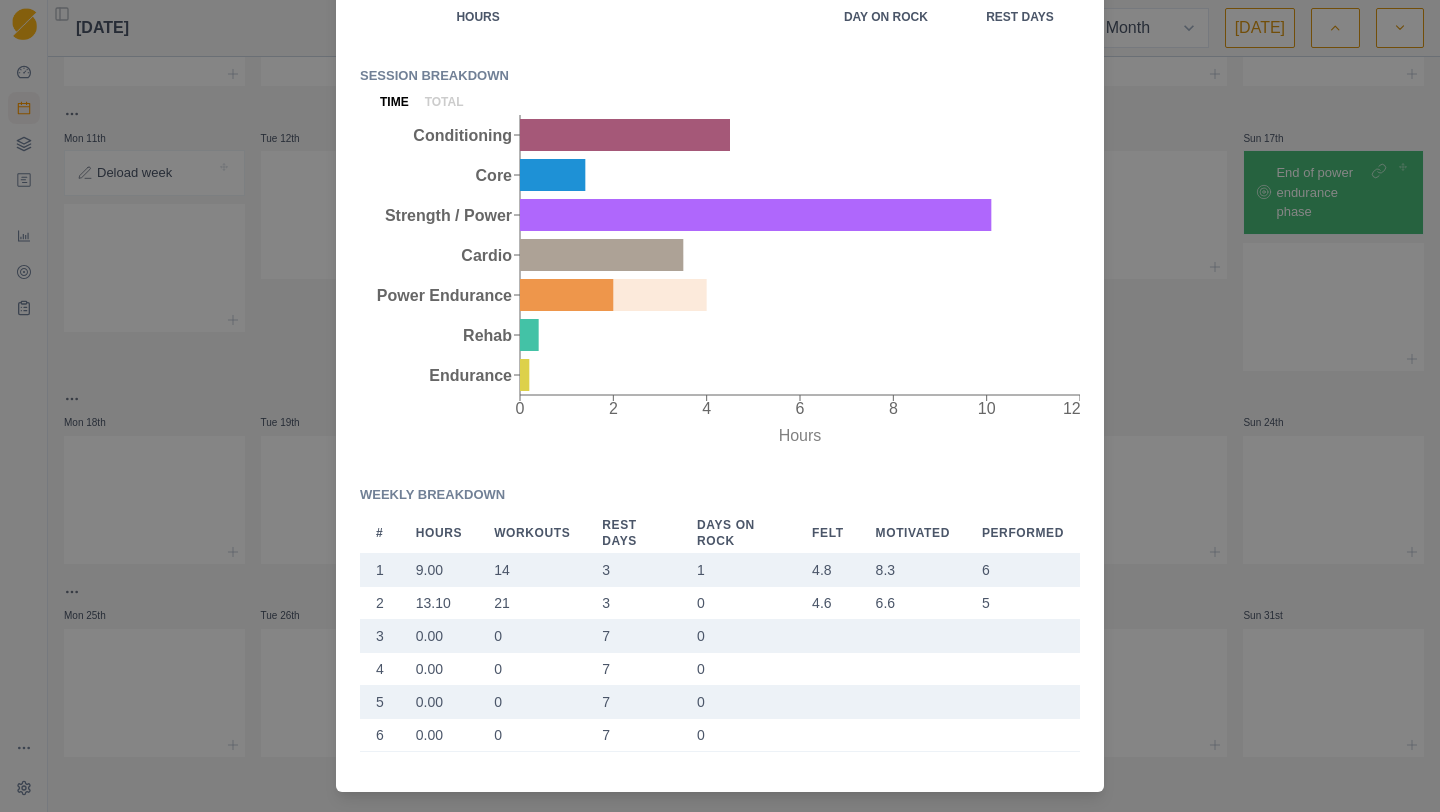 scroll, scrollTop: 412, scrollLeft: 0, axis: vertical 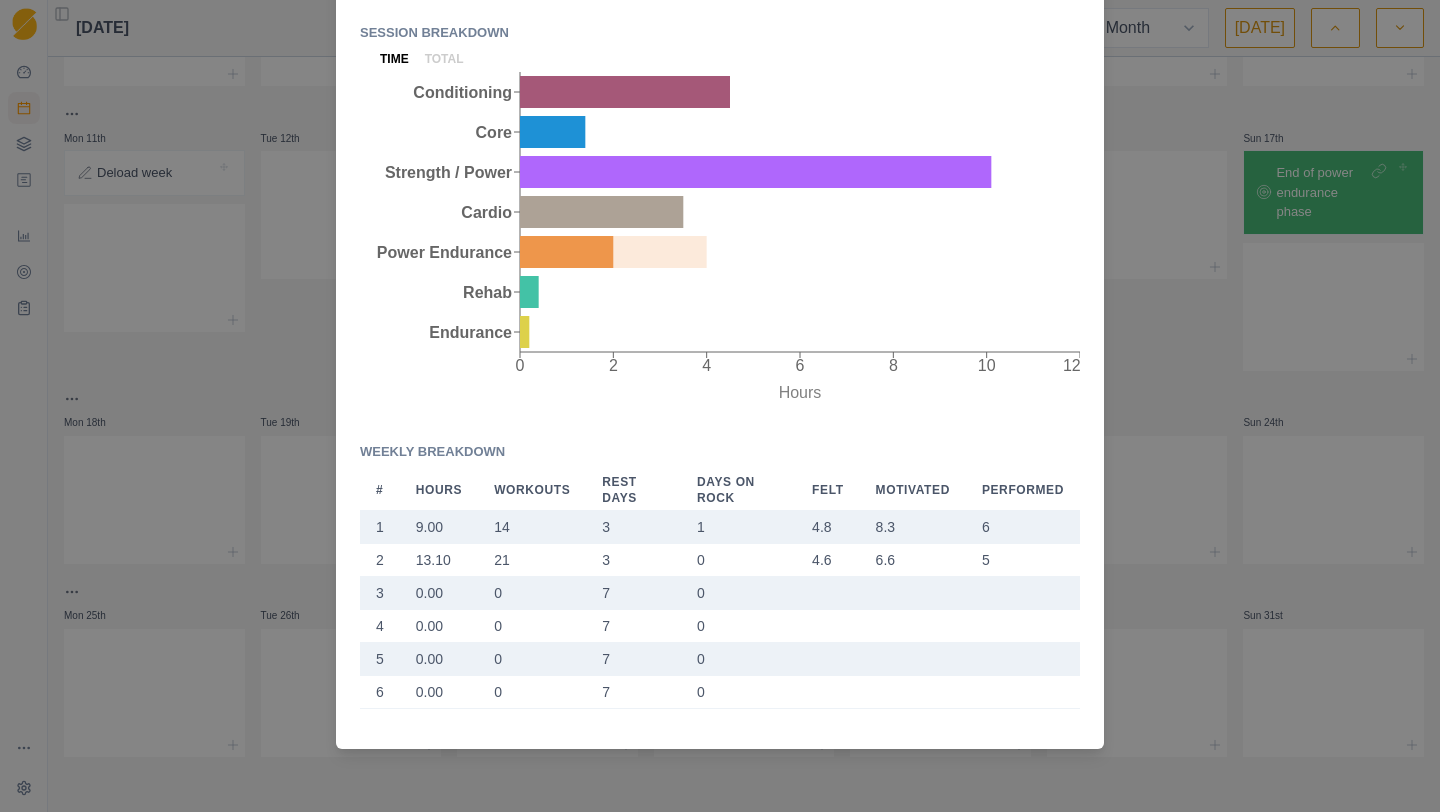 click on "End of power endurance phase [DATE] Linked Goals Climb 8c in the Blueys Last 6 weeks 22.10 Hours 1 Day on Rock 34 Rest days Session breakdown time total 0 2 4 6 8 10 12 Hours Conditioning Core Strength / Power Cardio Power Endurance Rehab Endurance Weekly breakdown # Hours Workouts Rest Days Days on Rock Felt Motivated Performed 1 9.00 14 3 1 4.8 8.3 6 2 13.10 21 3 0 4.6 6.6 5 3 0.00 0 7 0 4 0.00 0 7 0 5 0.00 0 7 0 6 0.00 0 7 0" at bounding box center [720, 406] 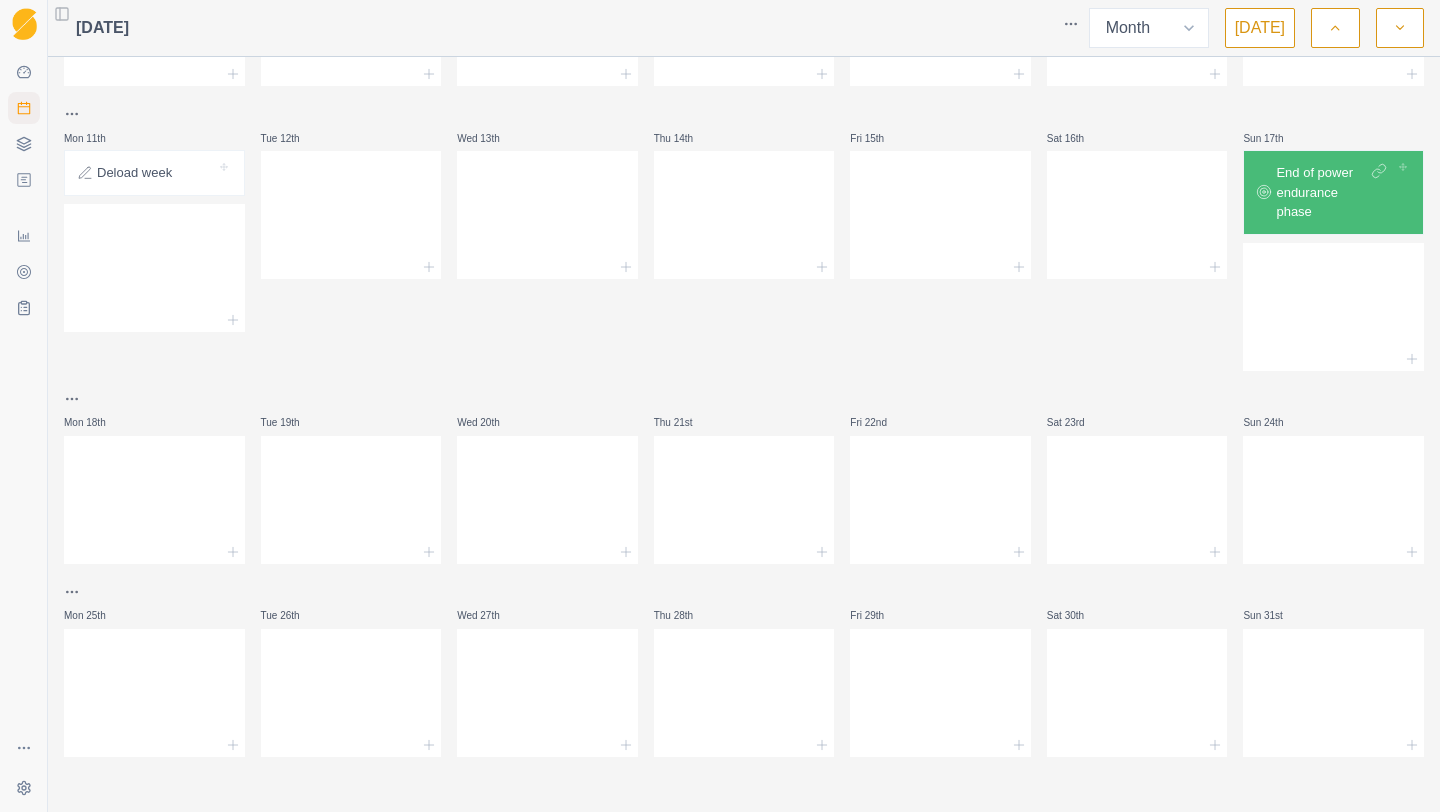 click at bounding box center (1400, 28) 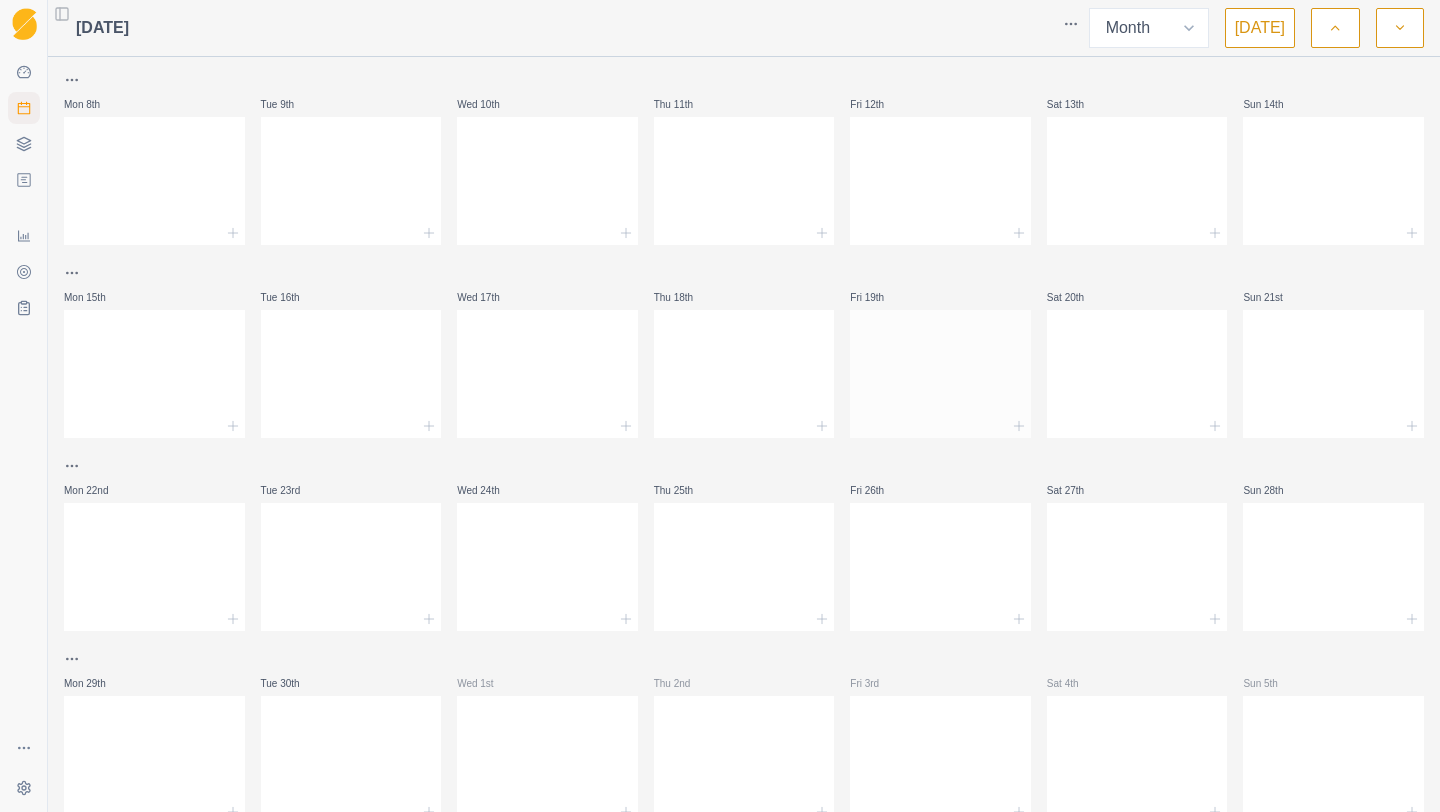 scroll, scrollTop: 195, scrollLeft: 0, axis: vertical 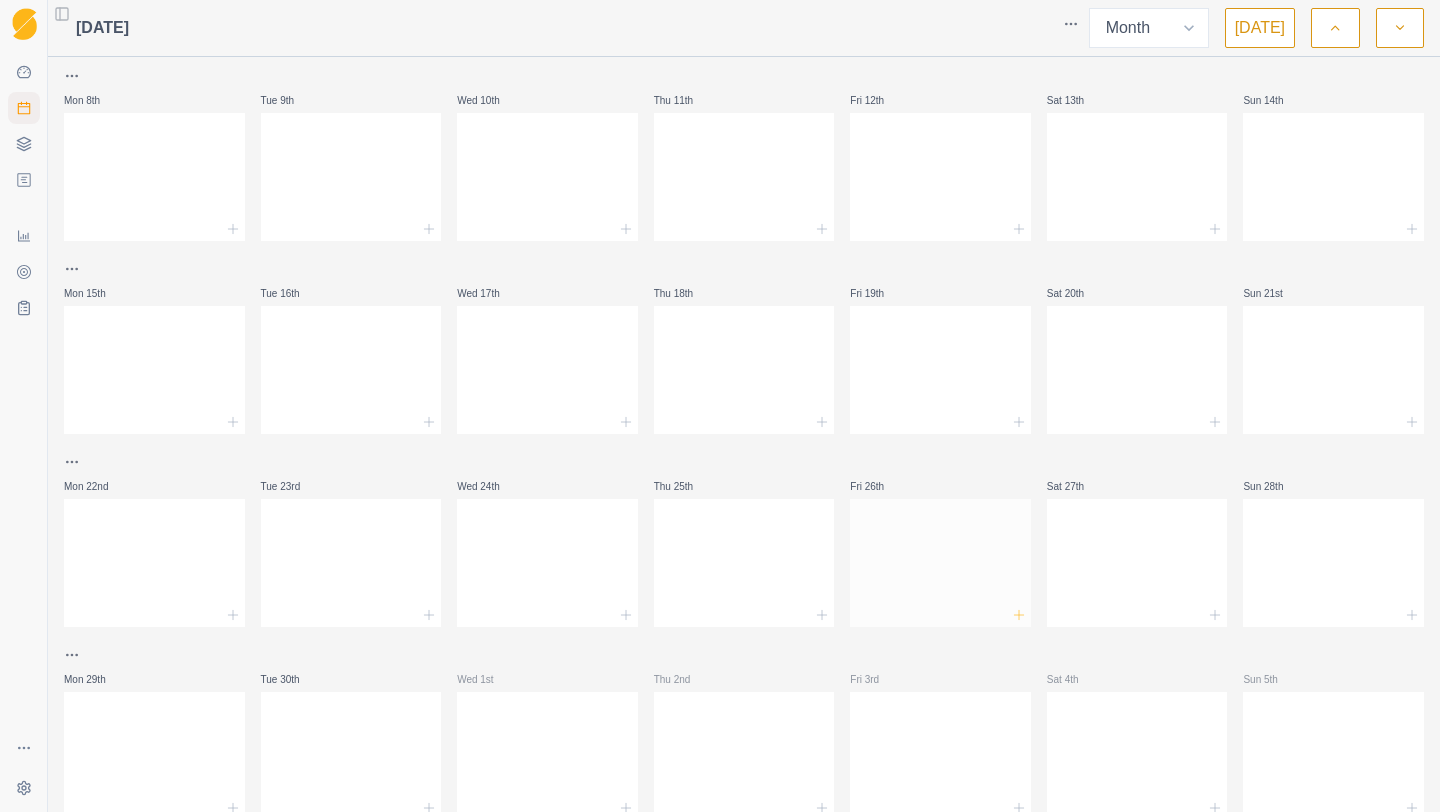 click 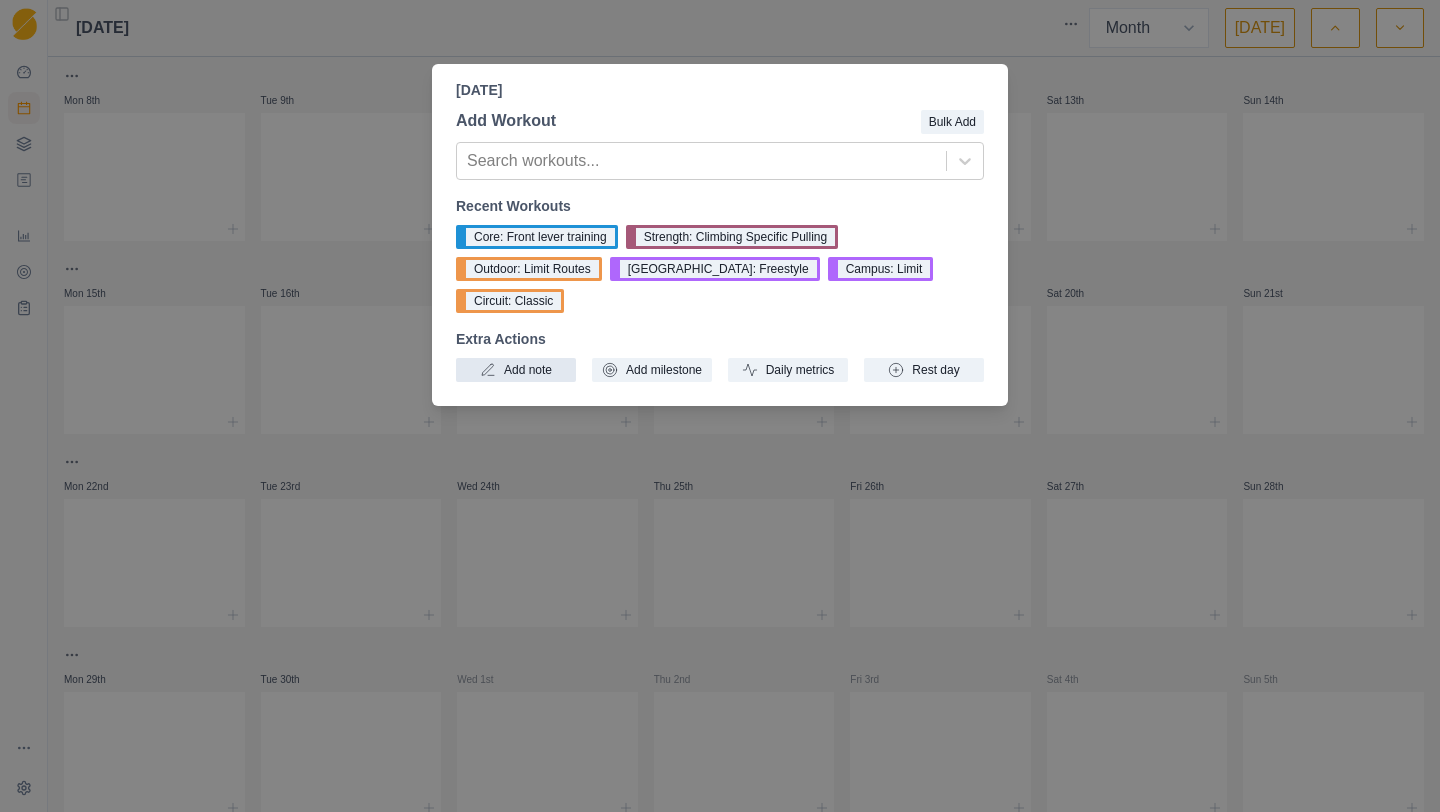 click on "Add note" at bounding box center (516, 370) 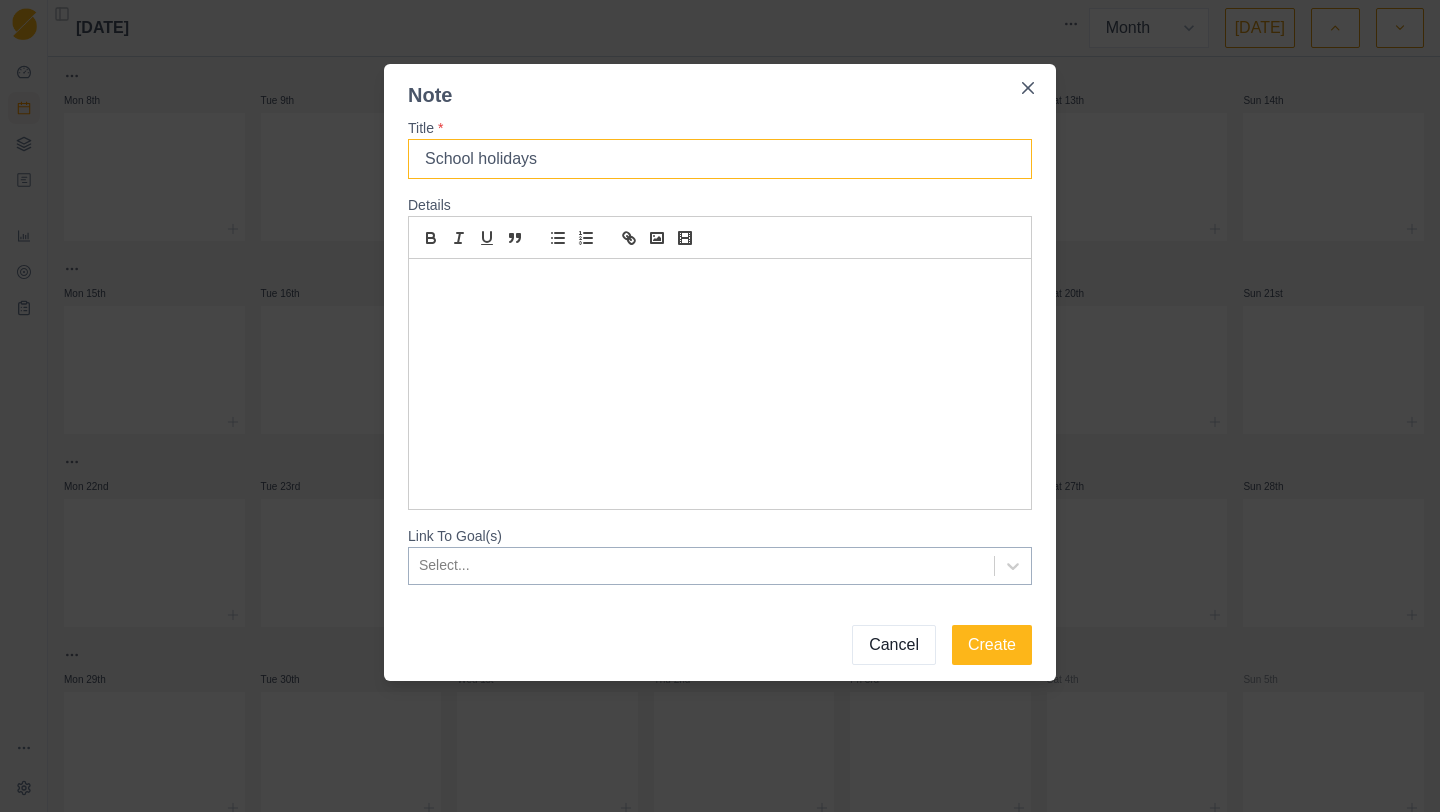 click on "School holidays" at bounding box center (720, 159) 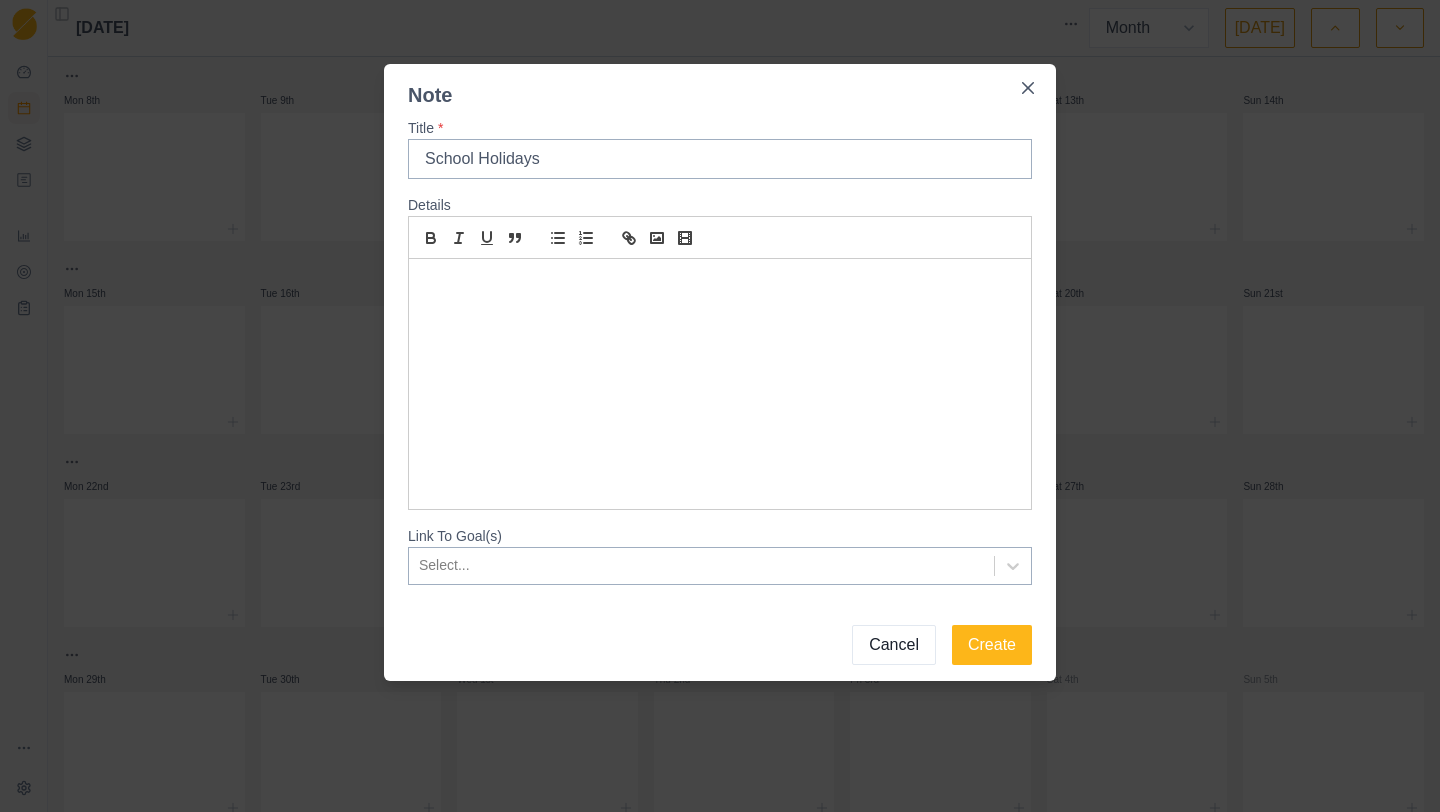 type on "School Holidays" 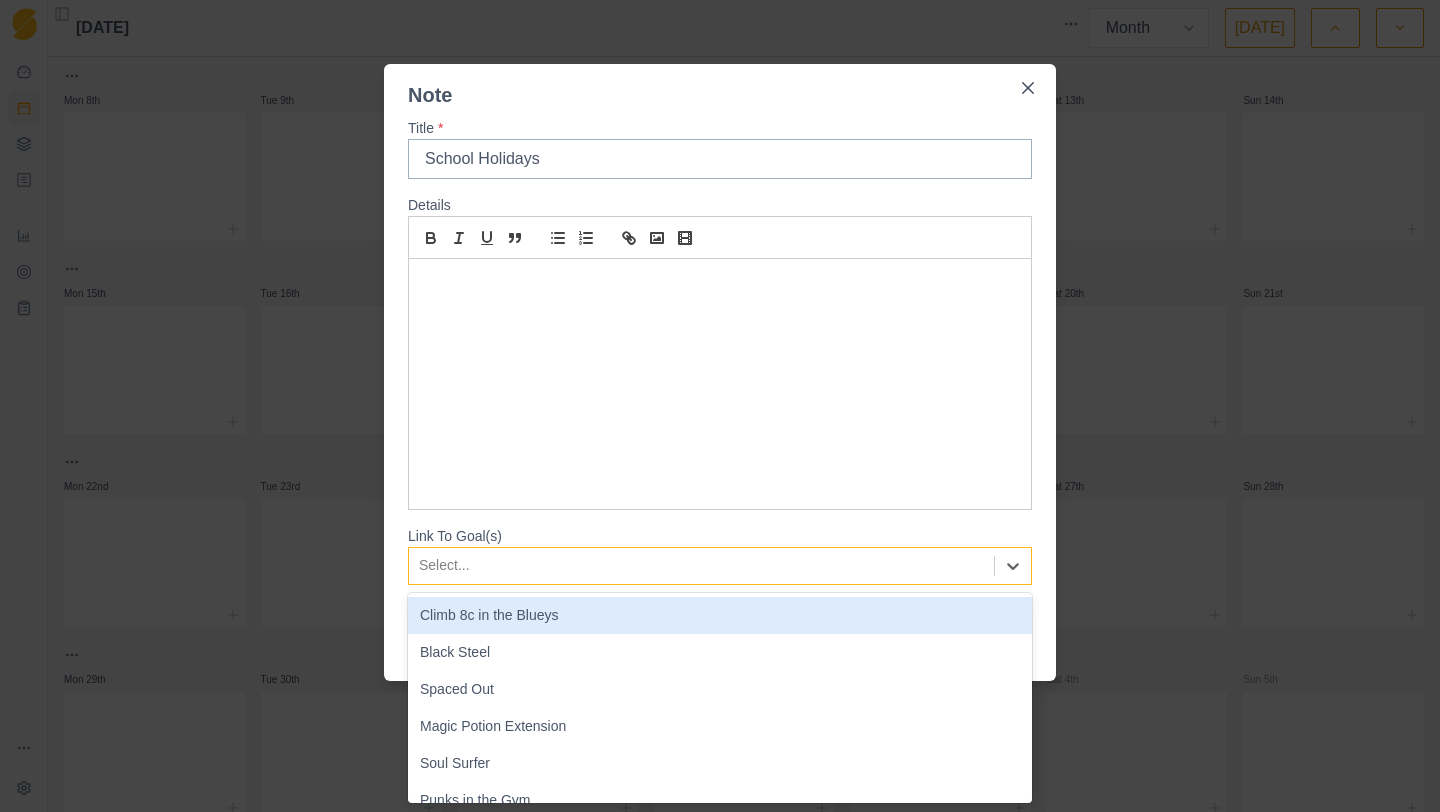click at bounding box center [701, 565] 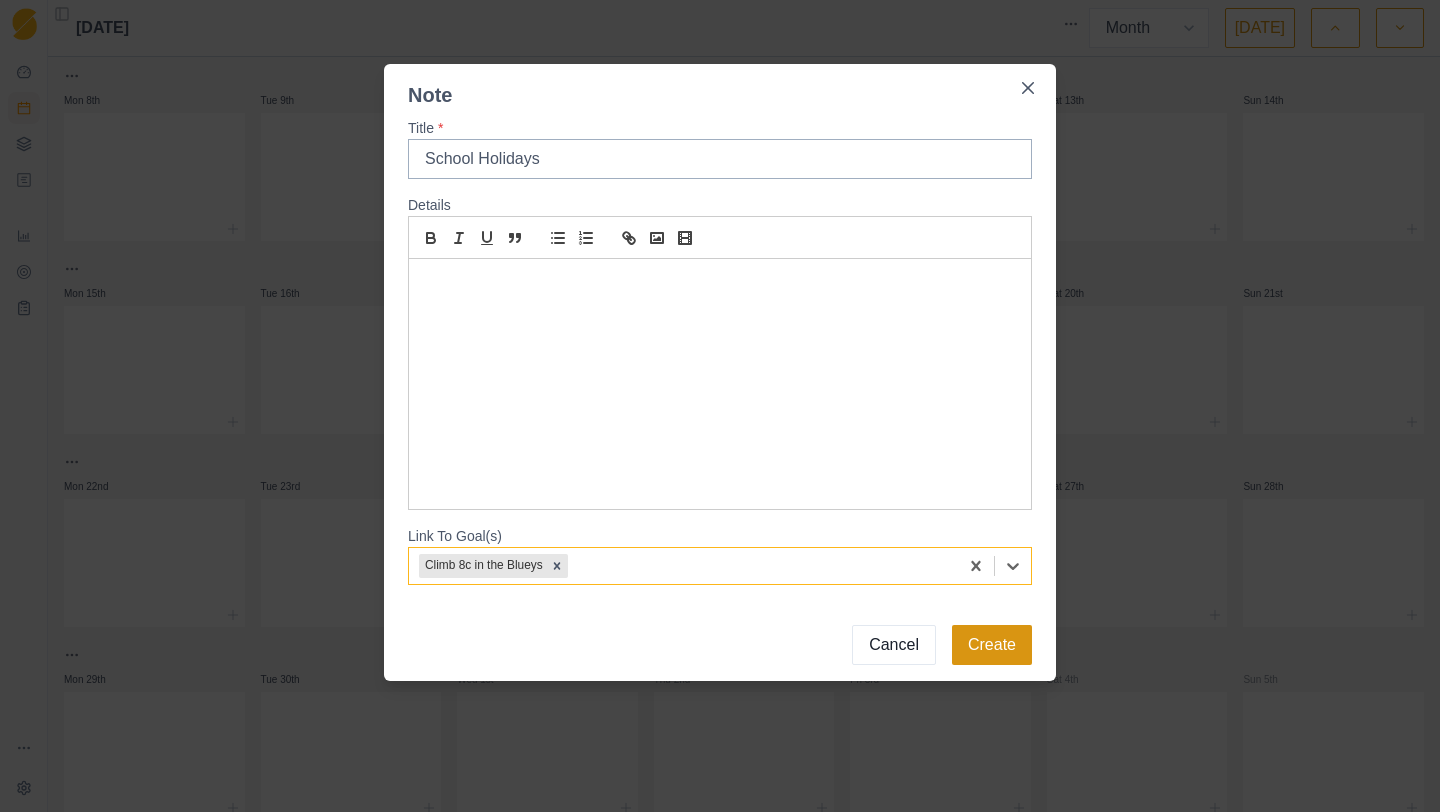 click on "Create" at bounding box center (992, 645) 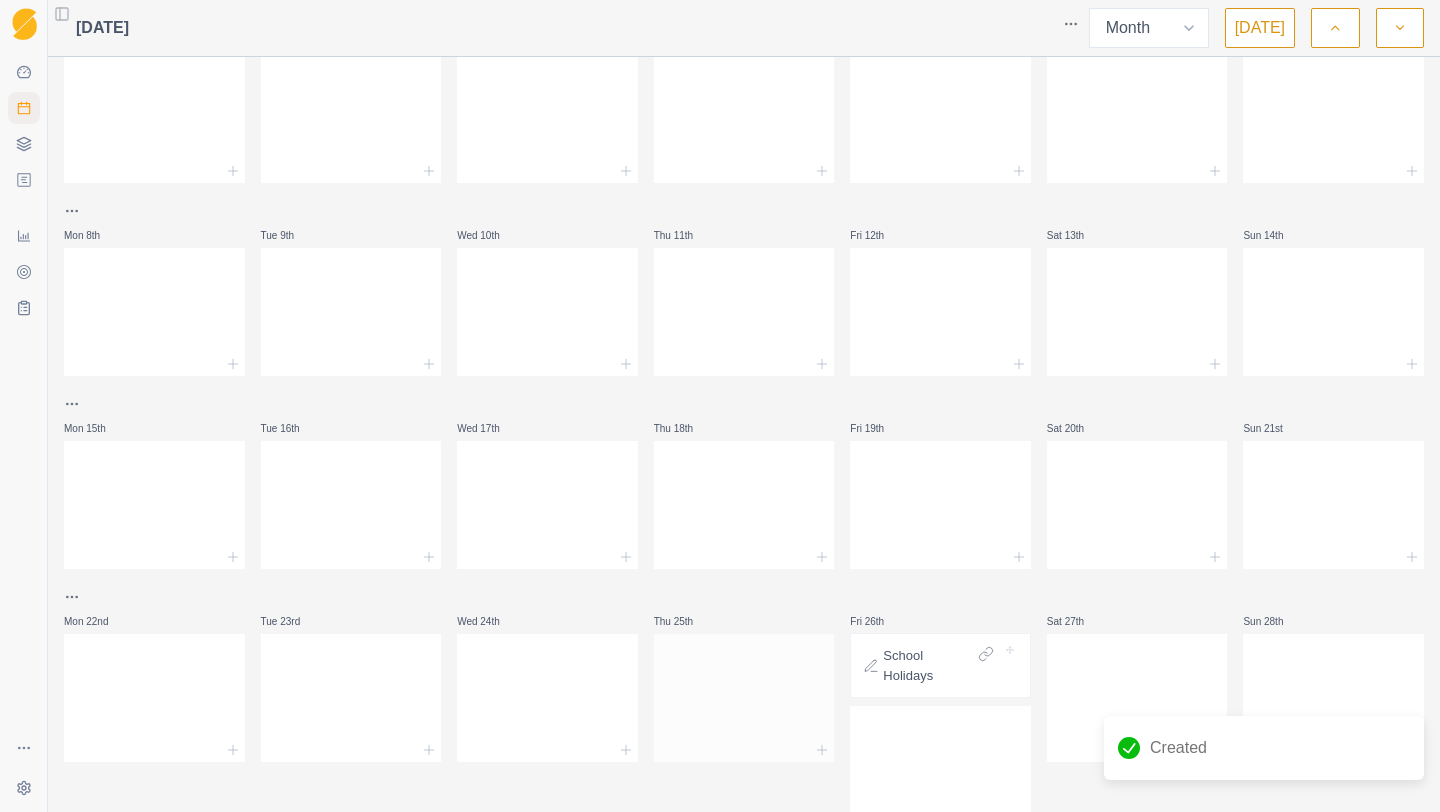 scroll, scrollTop: 0, scrollLeft: 0, axis: both 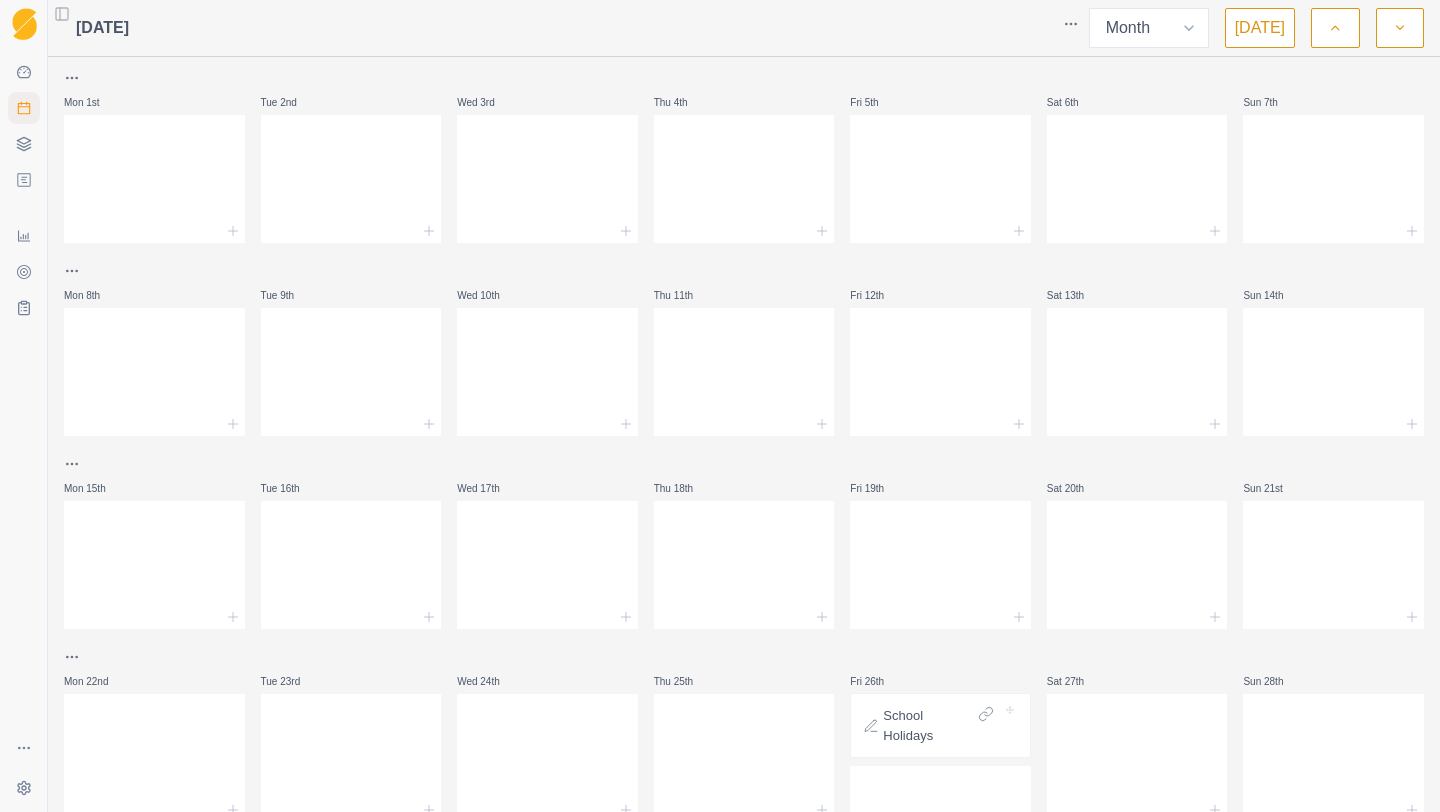click at bounding box center (1335, 28) 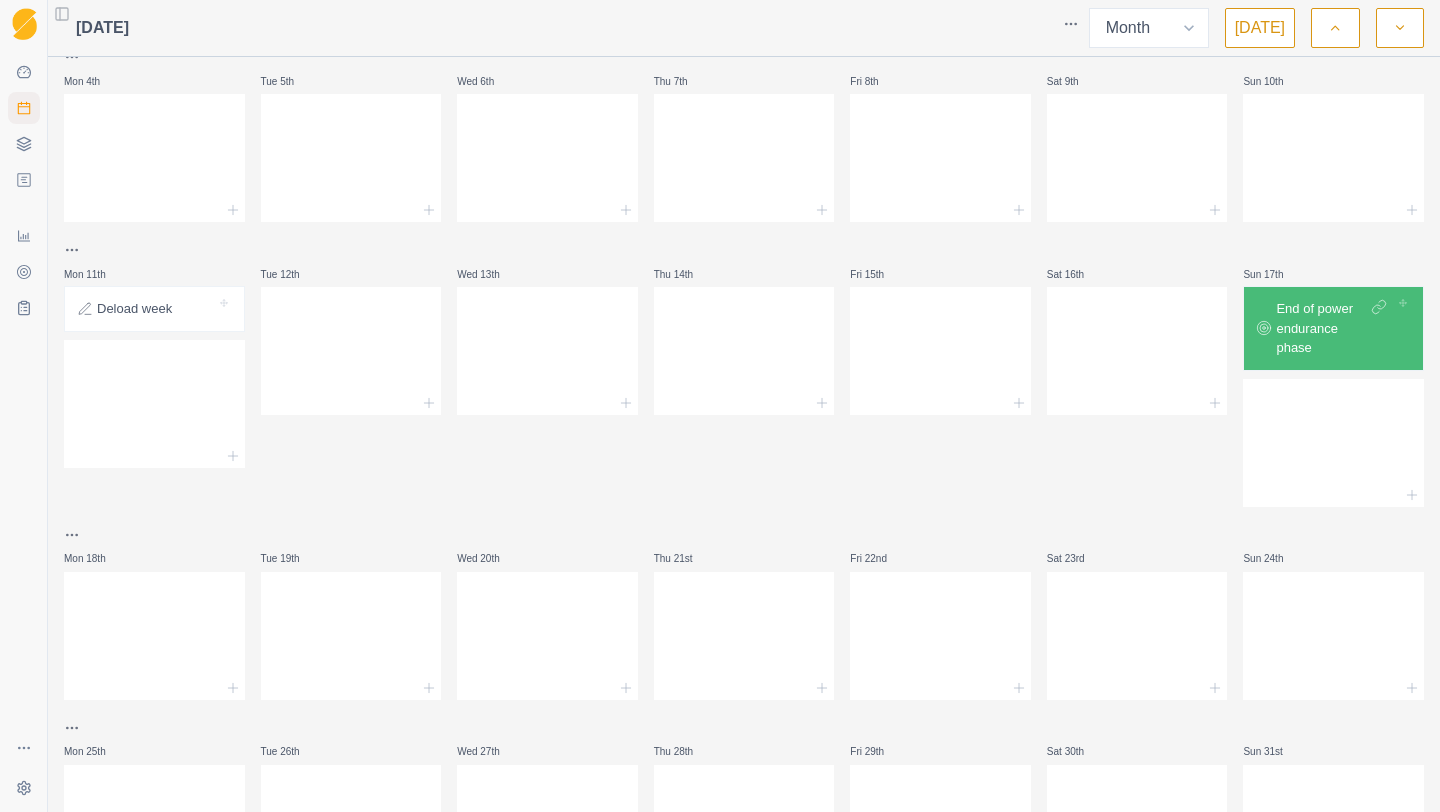 scroll, scrollTop: 350, scrollLeft: 0, axis: vertical 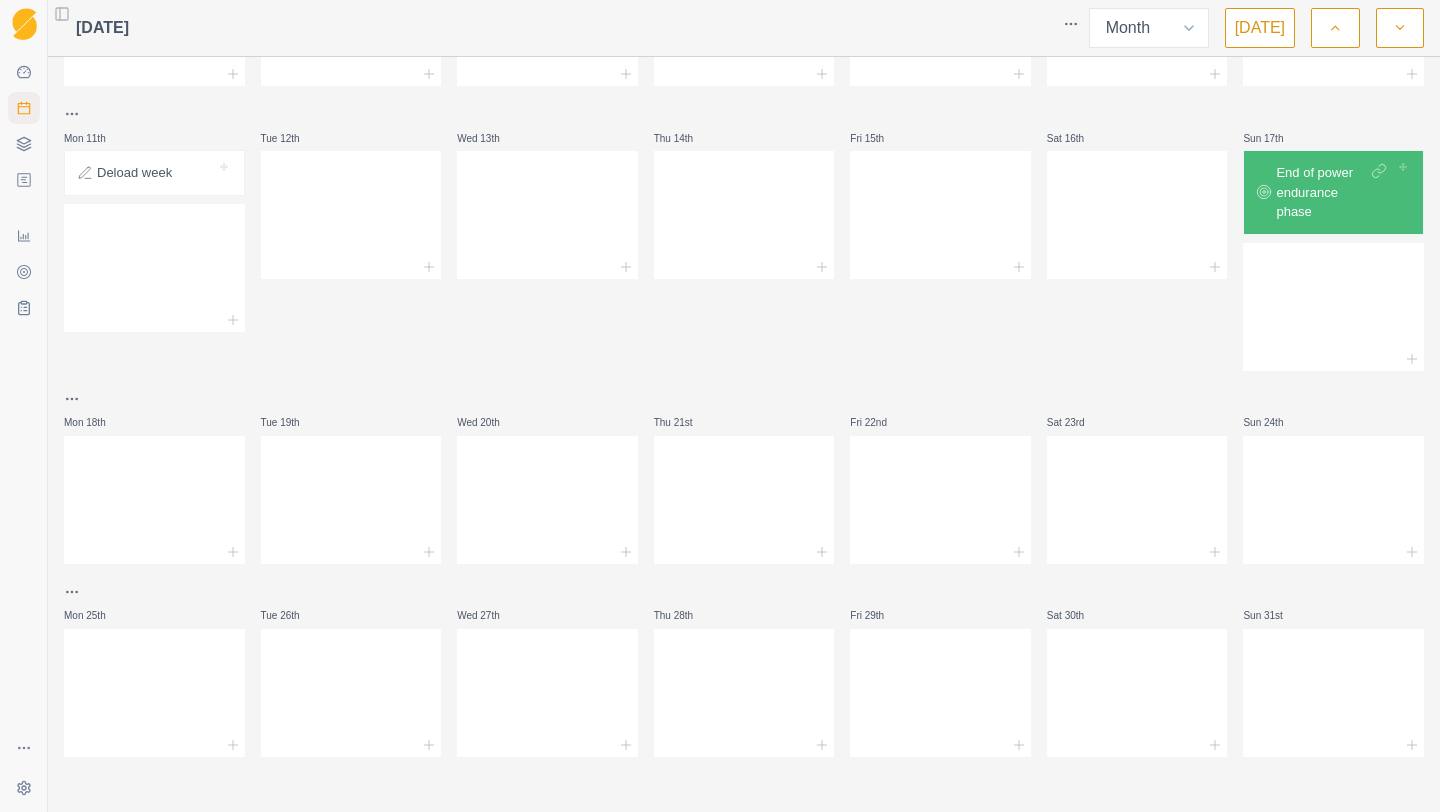 click 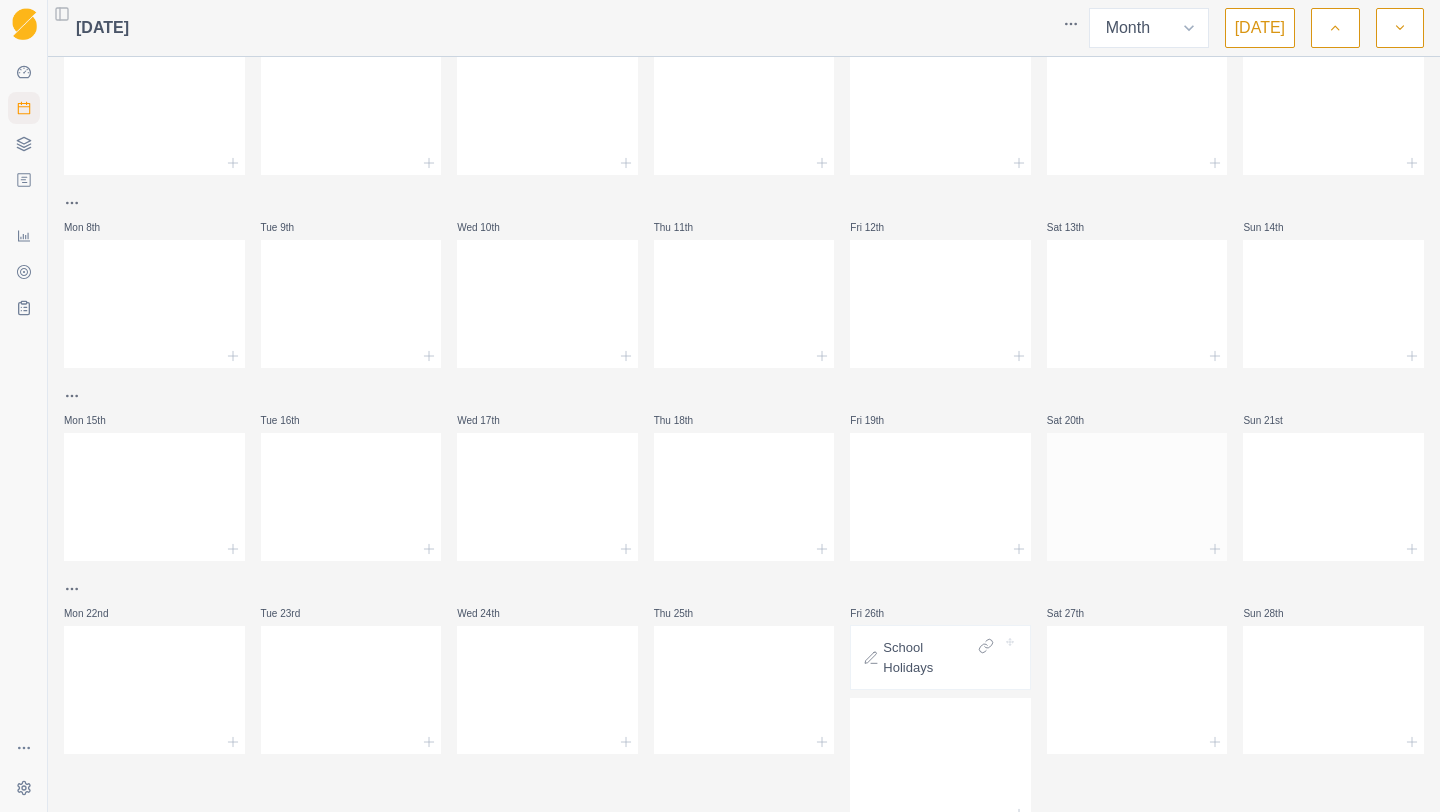 scroll, scrollTop: 0, scrollLeft: 0, axis: both 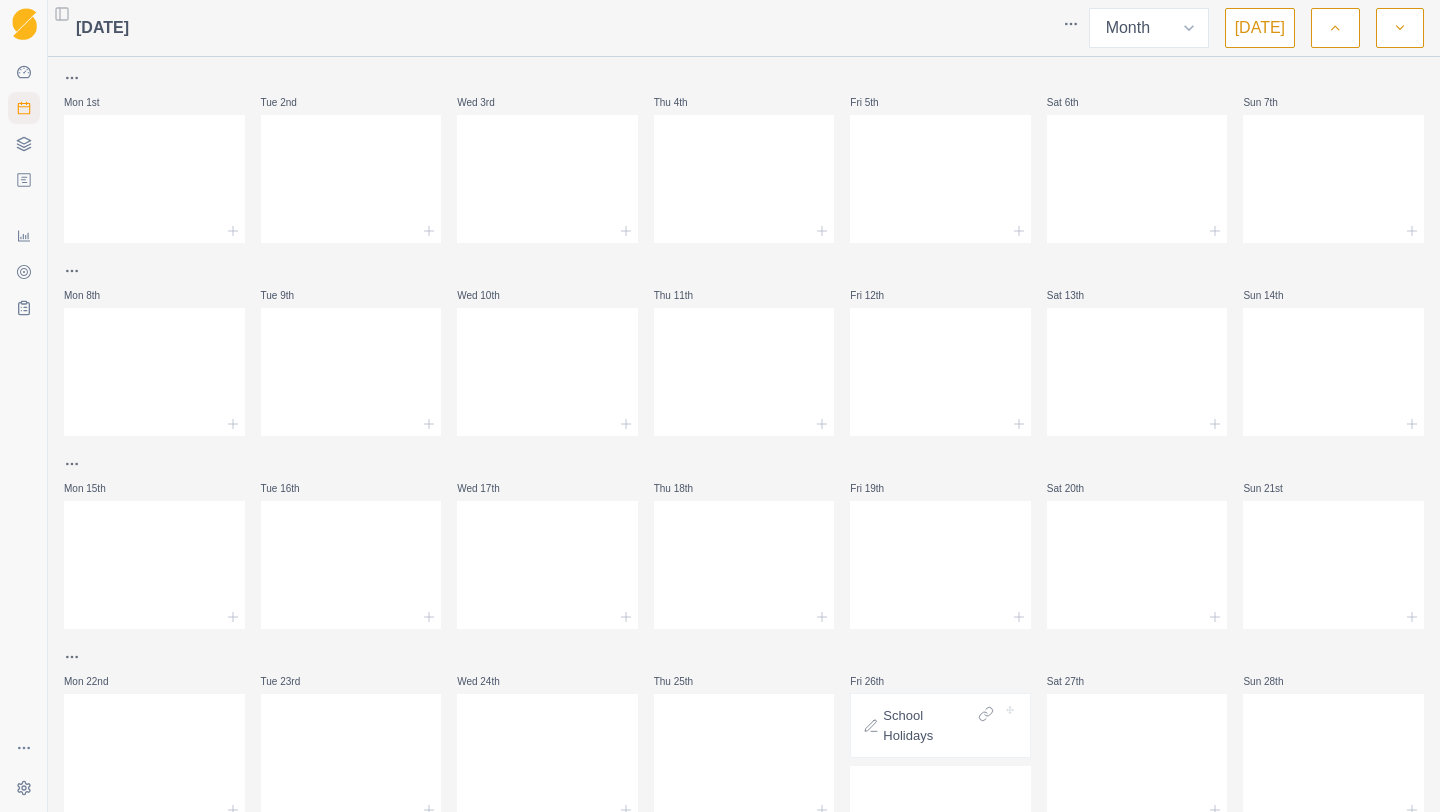 click at bounding box center [1335, 28] 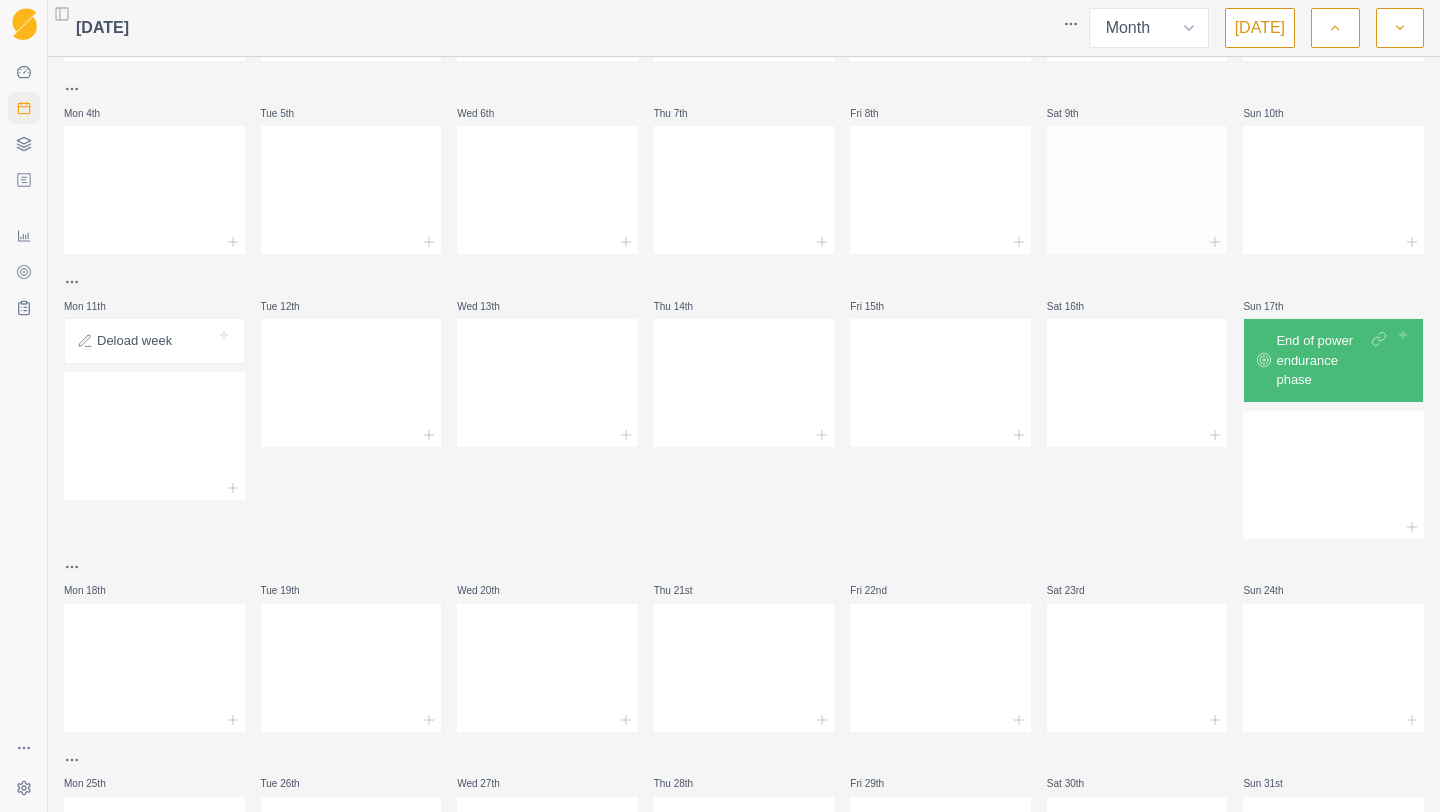 scroll, scrollTop: 350, scrollLeft: 0, axis: vertical 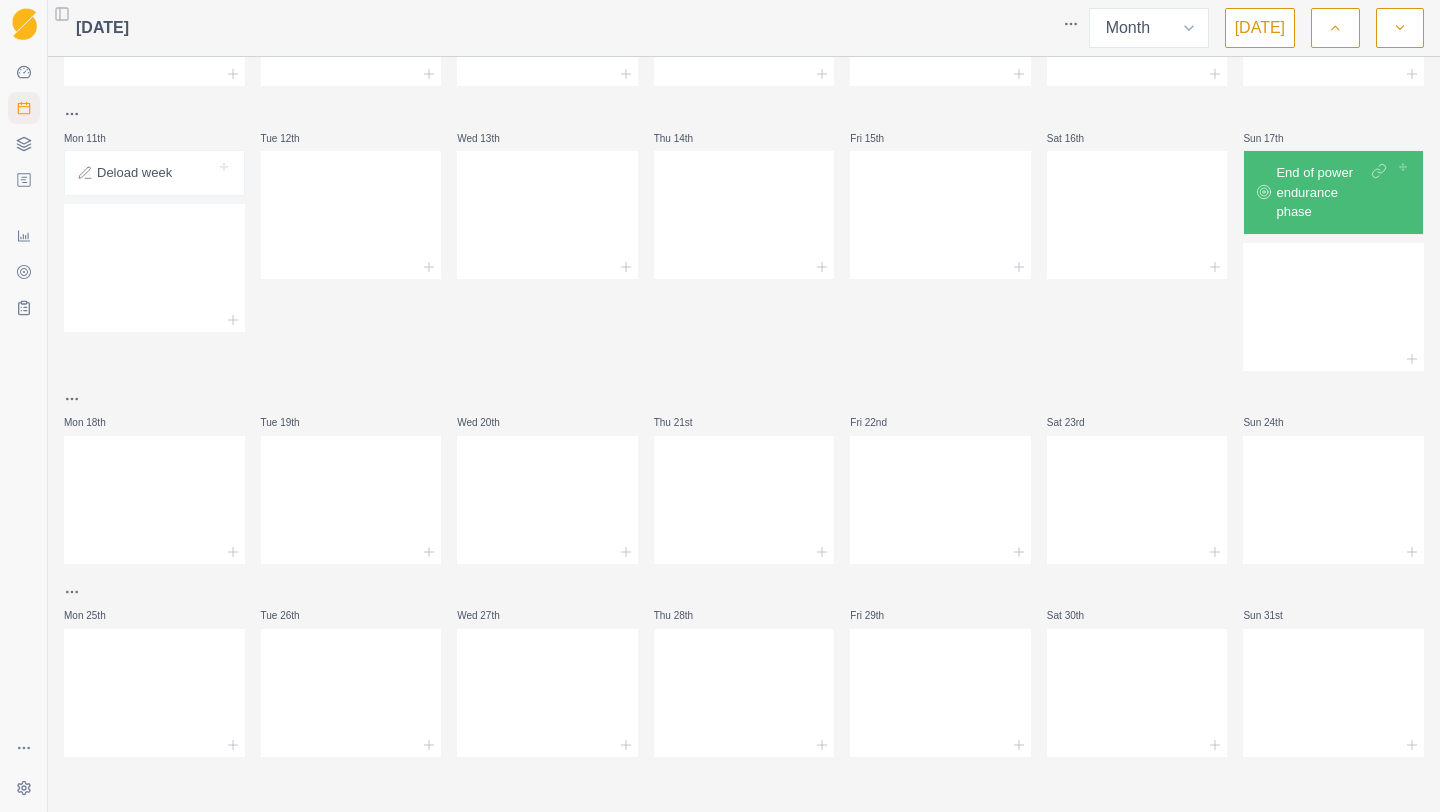 click at bounding box center [1400, 28] 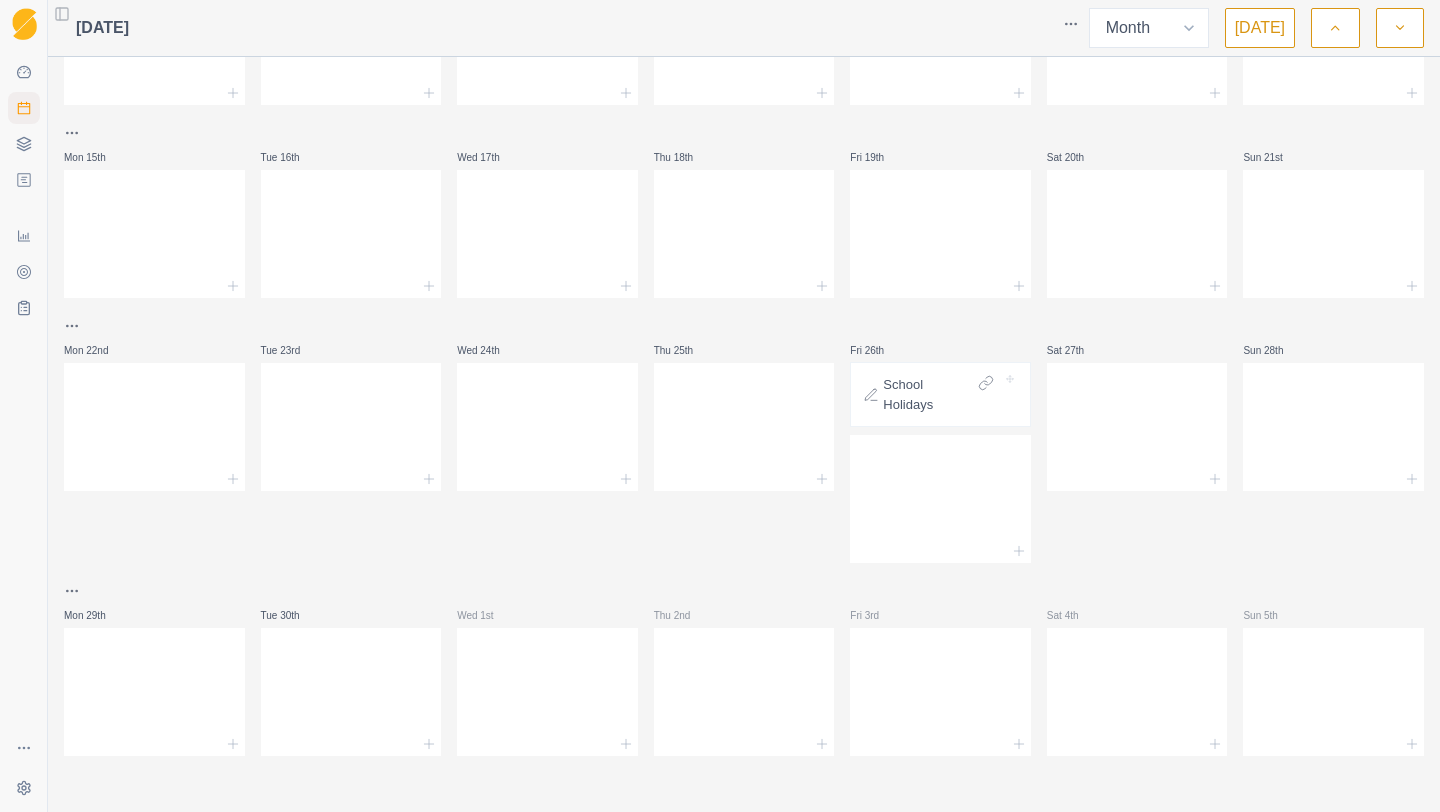 scroll, scrollTop: 0, scrollLeft: 0, axis: both 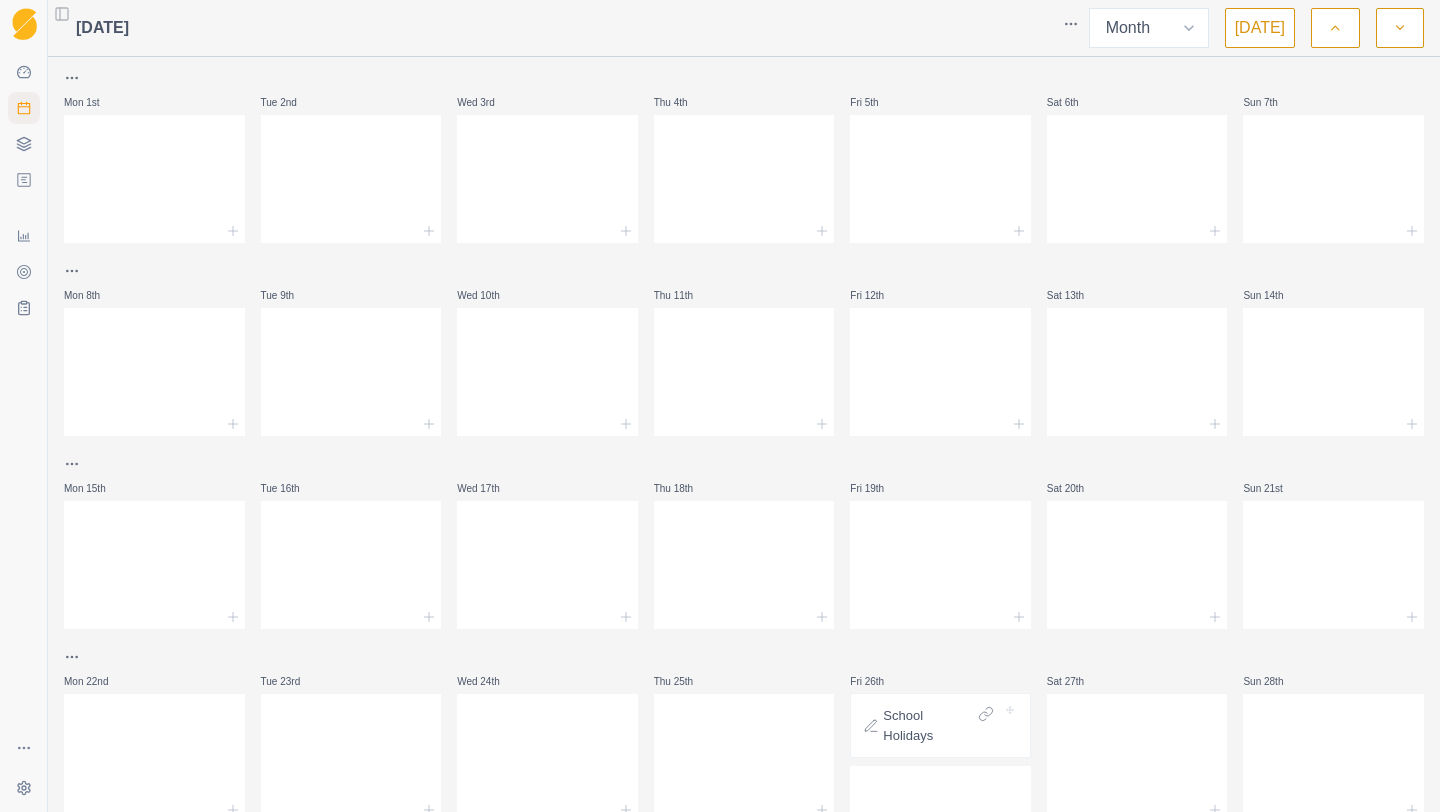 click at bounding box center (1335, 28) 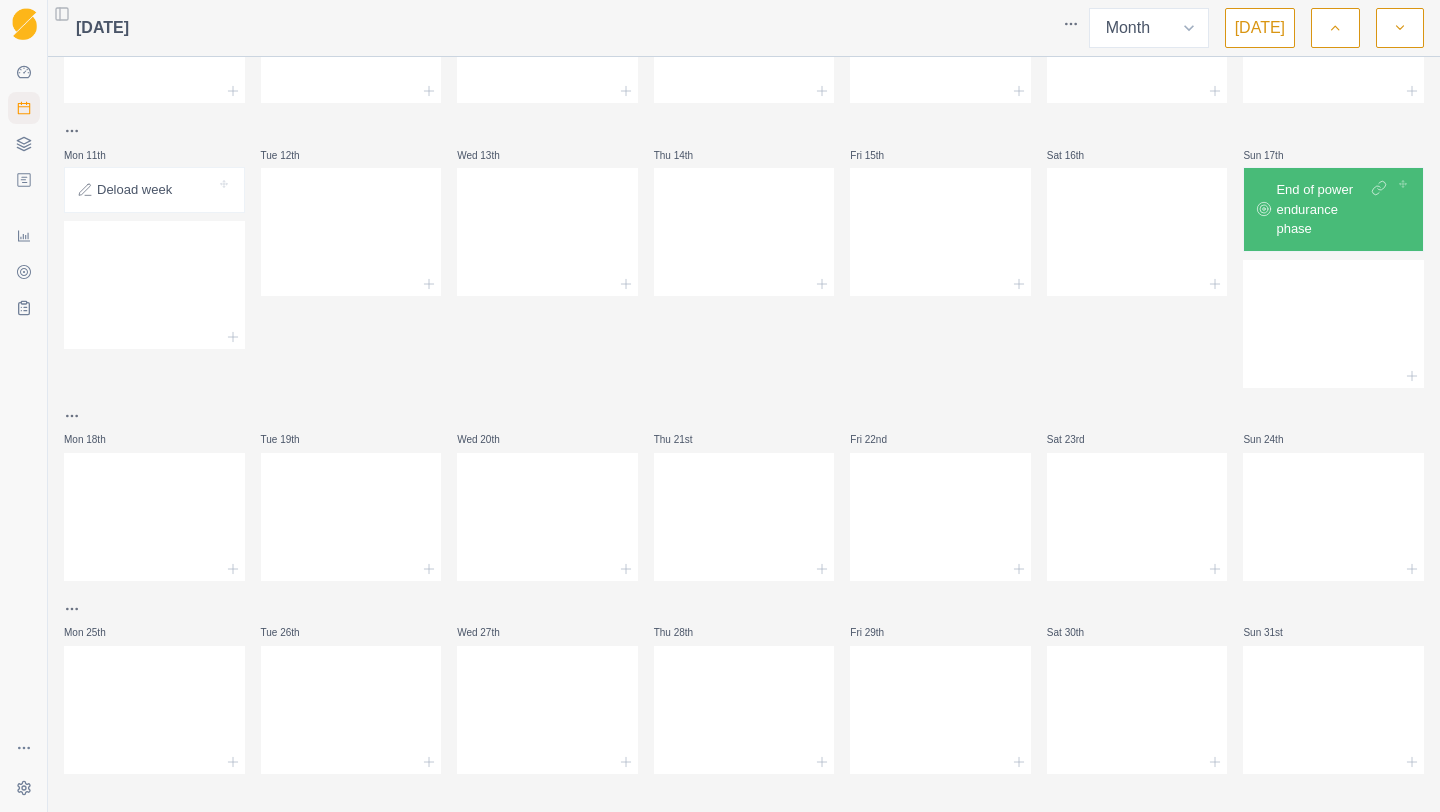 scroll, scrollTop: 350, scrollLeft: 0, axis: vertical 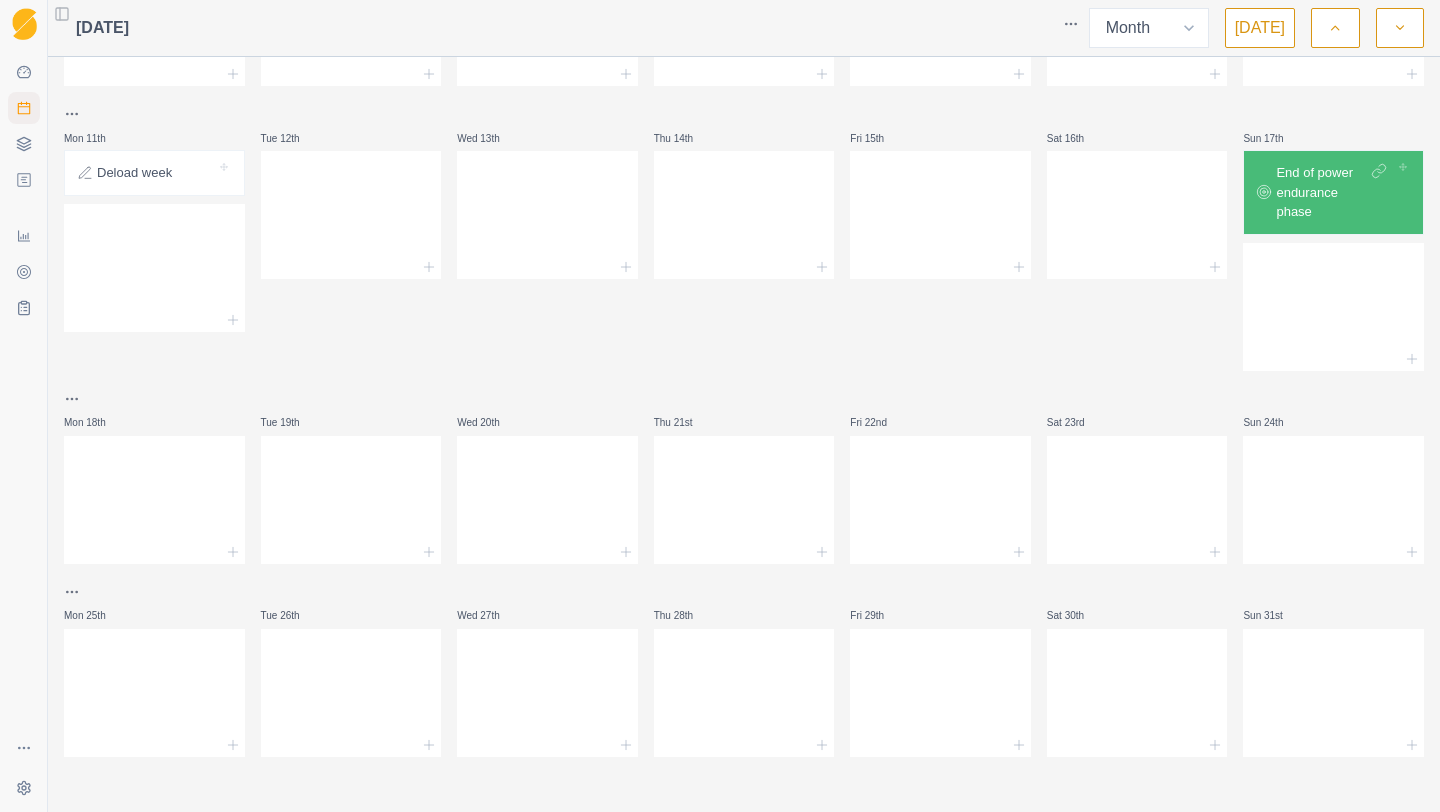 click at bounding box center (1400, 28) 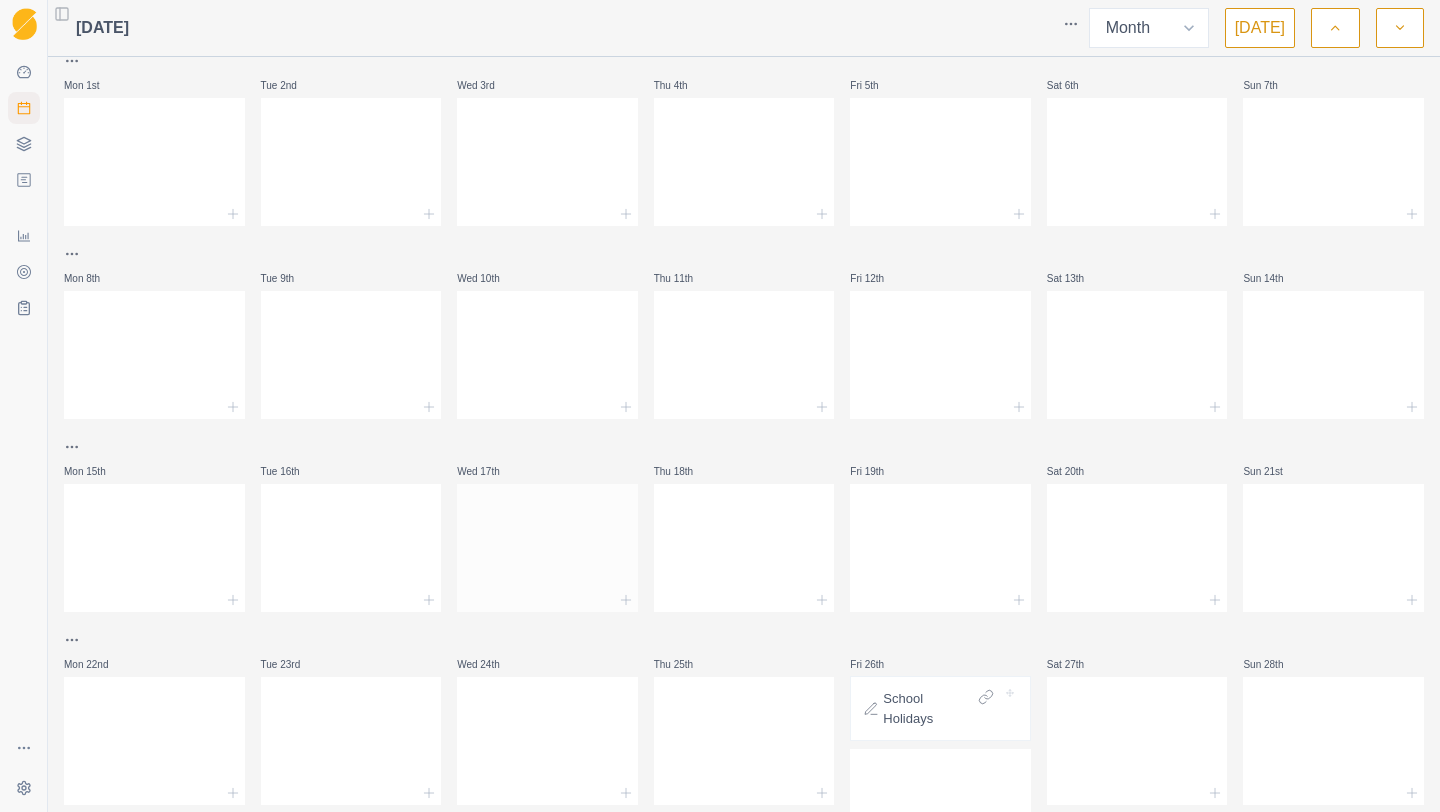 scroll, scrollTop: 0, scrollLeft: 0, axis: both 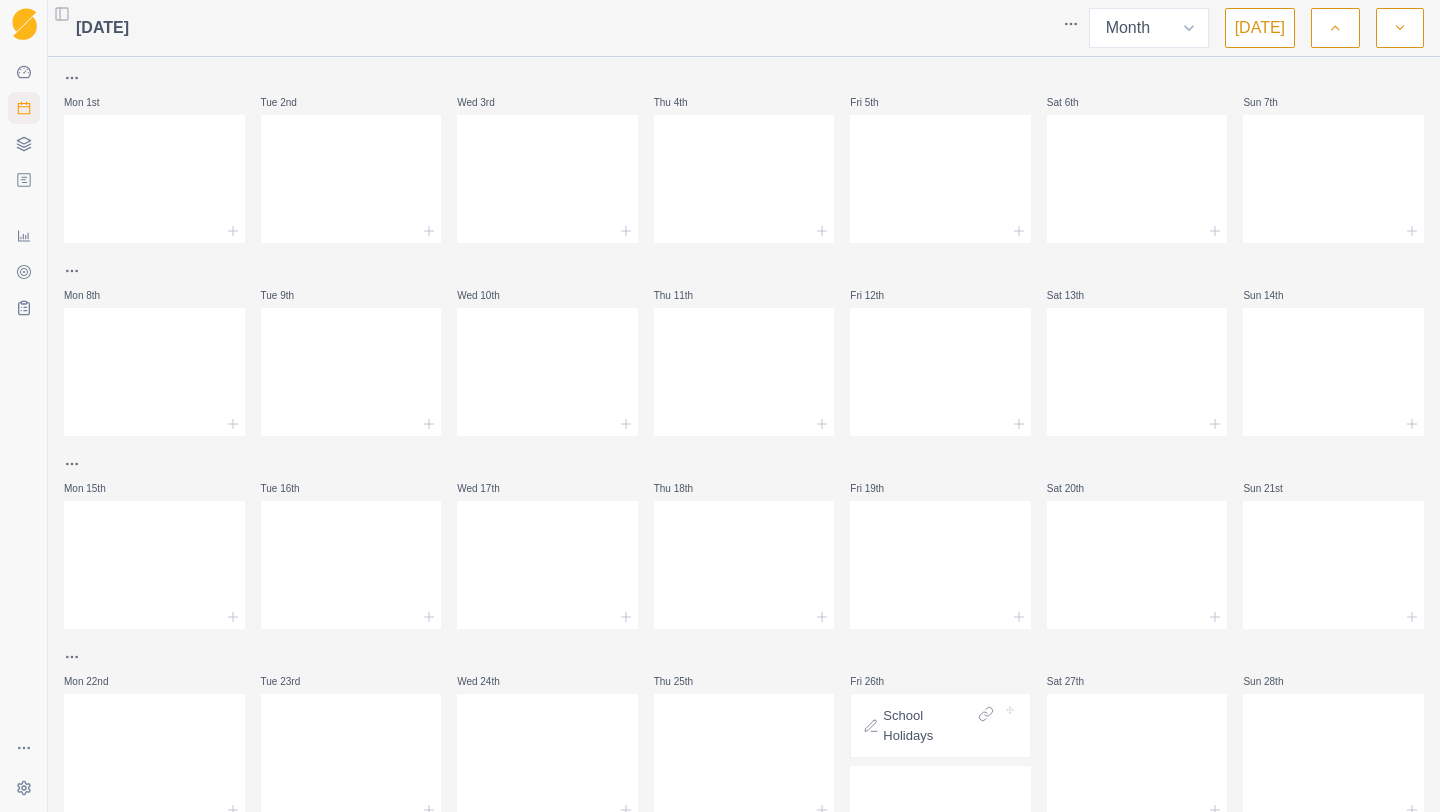 click 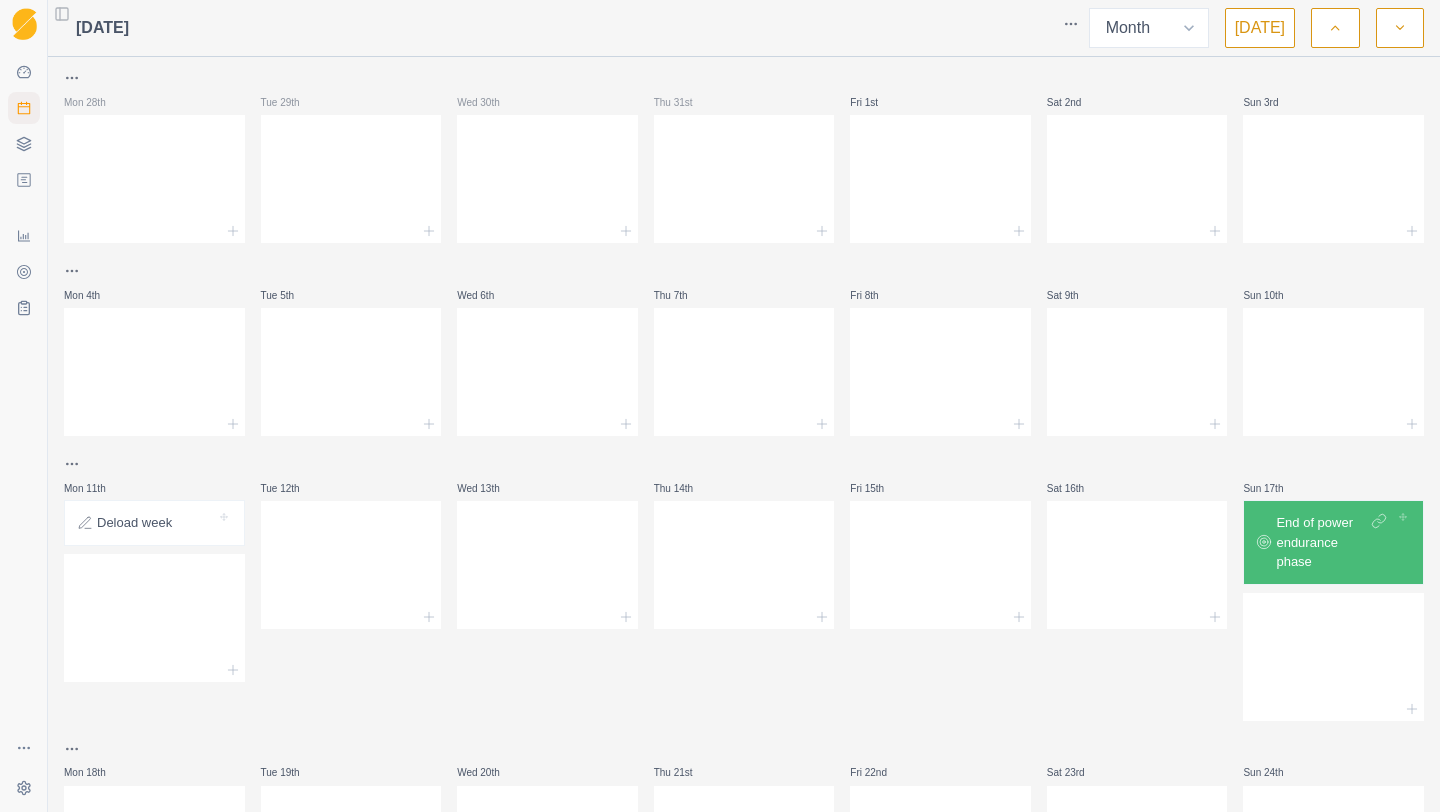 scroll, scrollTop: 350, scrollLeft: 0, axis: vertical 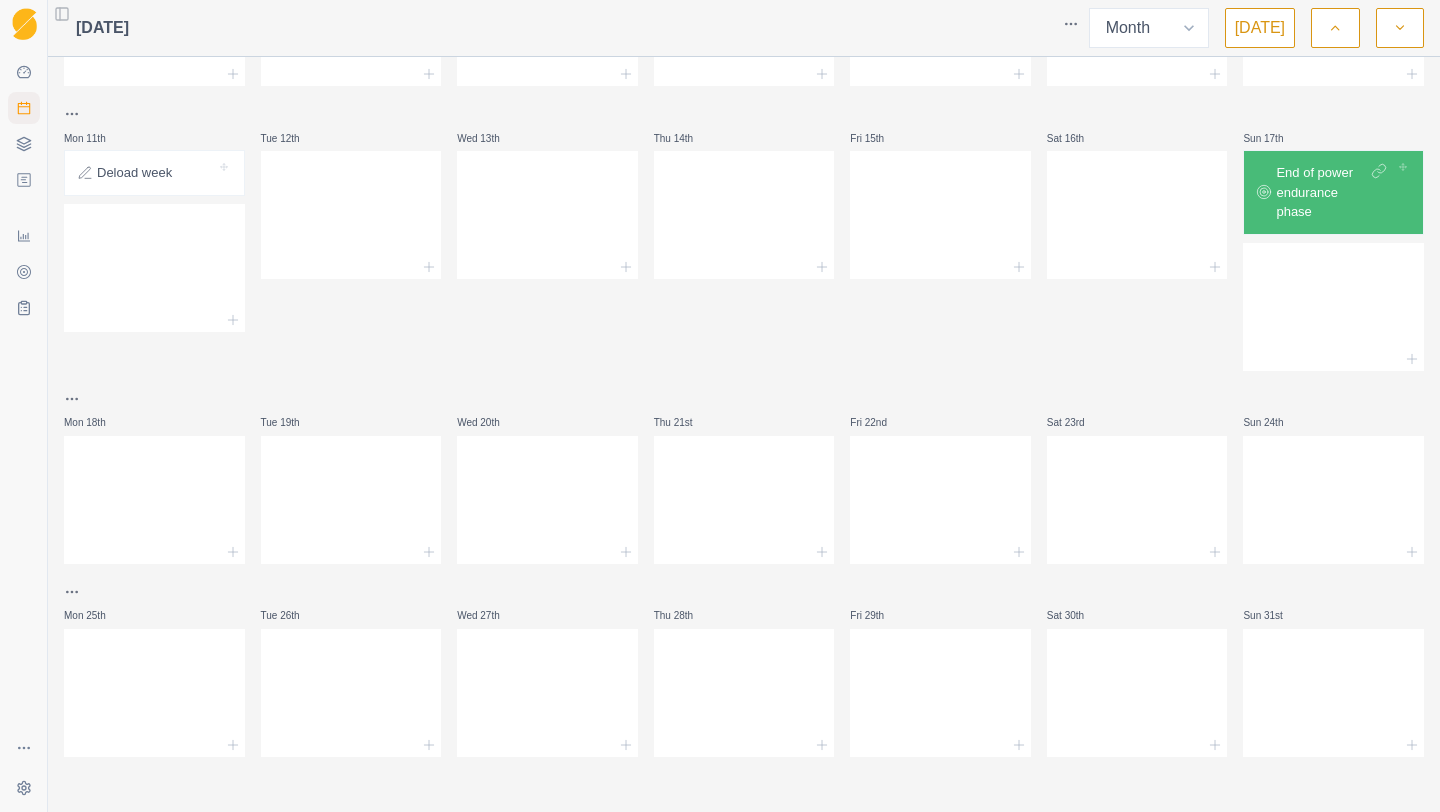 click on "Sequence Dashboard Planner Workouts Plans Performance Metrics Goals Tests Settings Toggle Sidebar [DATE] Week Month [DATE] Mon 28th Tue 29th Wed 30th Thu 31st Fri 1st Sat 2nd Sun 3rd Mon 4th Tue 5th Wed 6th Thu 7th Fri 8th Sat 9th Sun 10th Mon 11th Deload week Tue 12th Wed 13th Thu 14th Fri 15th Sat 16th Sun 17th End of power endurance phase Mon 18th Tue 19th Wed 20th Thu 21st Fri 22nd Sat 23rd Sun 24th Mon 25th Tue 26th Wed 27th Thu 28th Fri 29th Sat 30th Sun 31st
15
Press space bar to start a drag.
When dragging you can use the arrow keys to move the item around and escape to cancel.
Some screen readers may require you to be in focus mode or to use your pass through key" at bounding box center [720, 406] 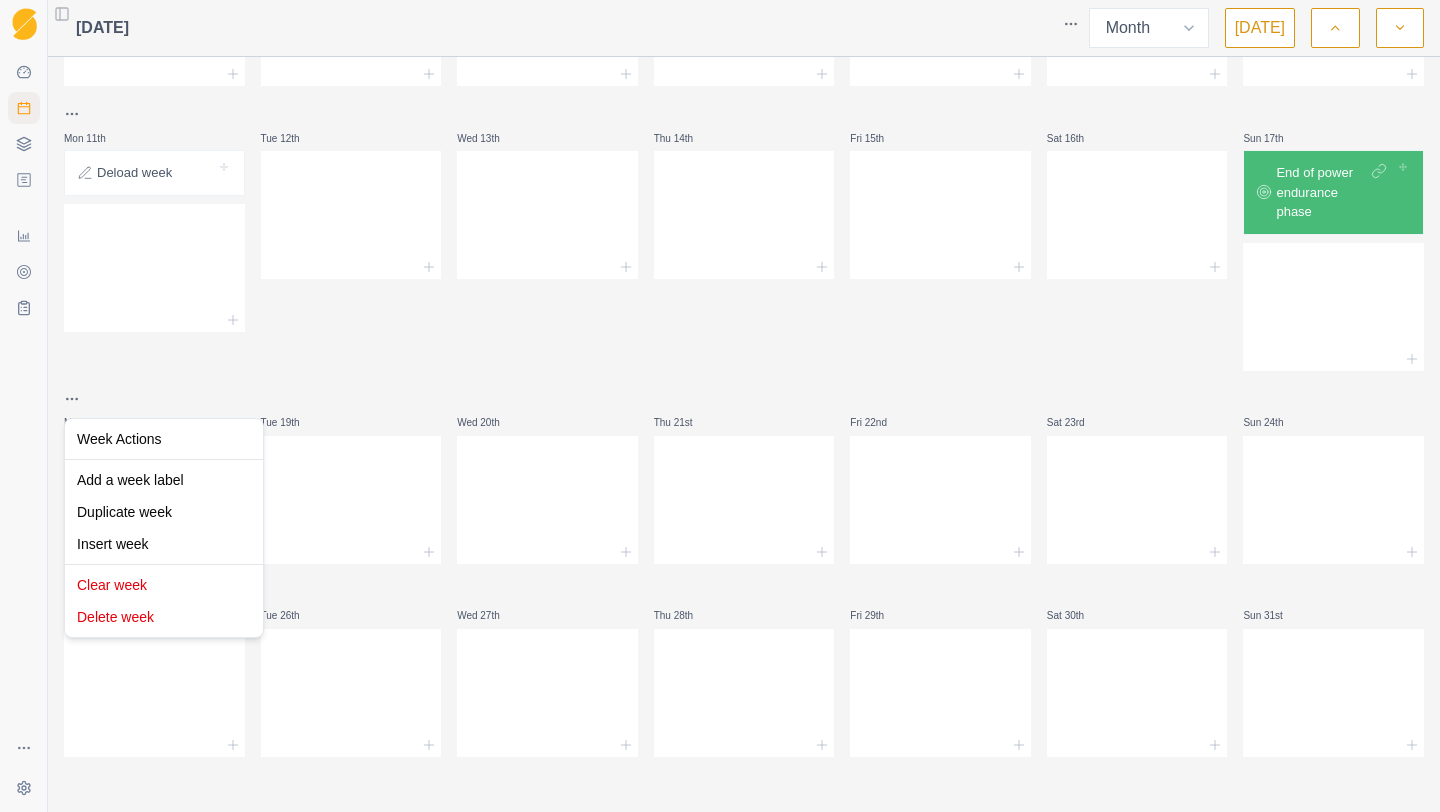 click on "Sequence Dashboard Planner Workouts Plans Performance Metrics Goals Tests Settings Toggle Sidebar [DATE] Week Month [DATE] Mon 28th Tue 29th Wed 30th Thu 31st Fri 1st Sat 2nd Sun 3rd Mon 4th Tue 5th Wed 6th Thu 7th Fri 8th Sat 9th Sun 10th Mon 11th Deload week Tue 12th Wed 13th Thu 14th Fri 15th Sat 16th Sun 17th End of power endurance phase Mon 18th Tue 19th Wed 20th Thu 21st Fri 22nd Sat 23rd Sun 24th Mon 25th Tue 26th Wed 27th Thu 28th Fri 29th Sat 30th Sun 31st
15
Press space bar to start a drag.
When dragging you can use the arrow keys to move the item around and escape to cancel.
Some screen readers may require you to be in focus mode or to use your pass through key
Week Actions Add a week label Duplicate week Insert week Clear week Delete week" at bounding box center (720, 406) 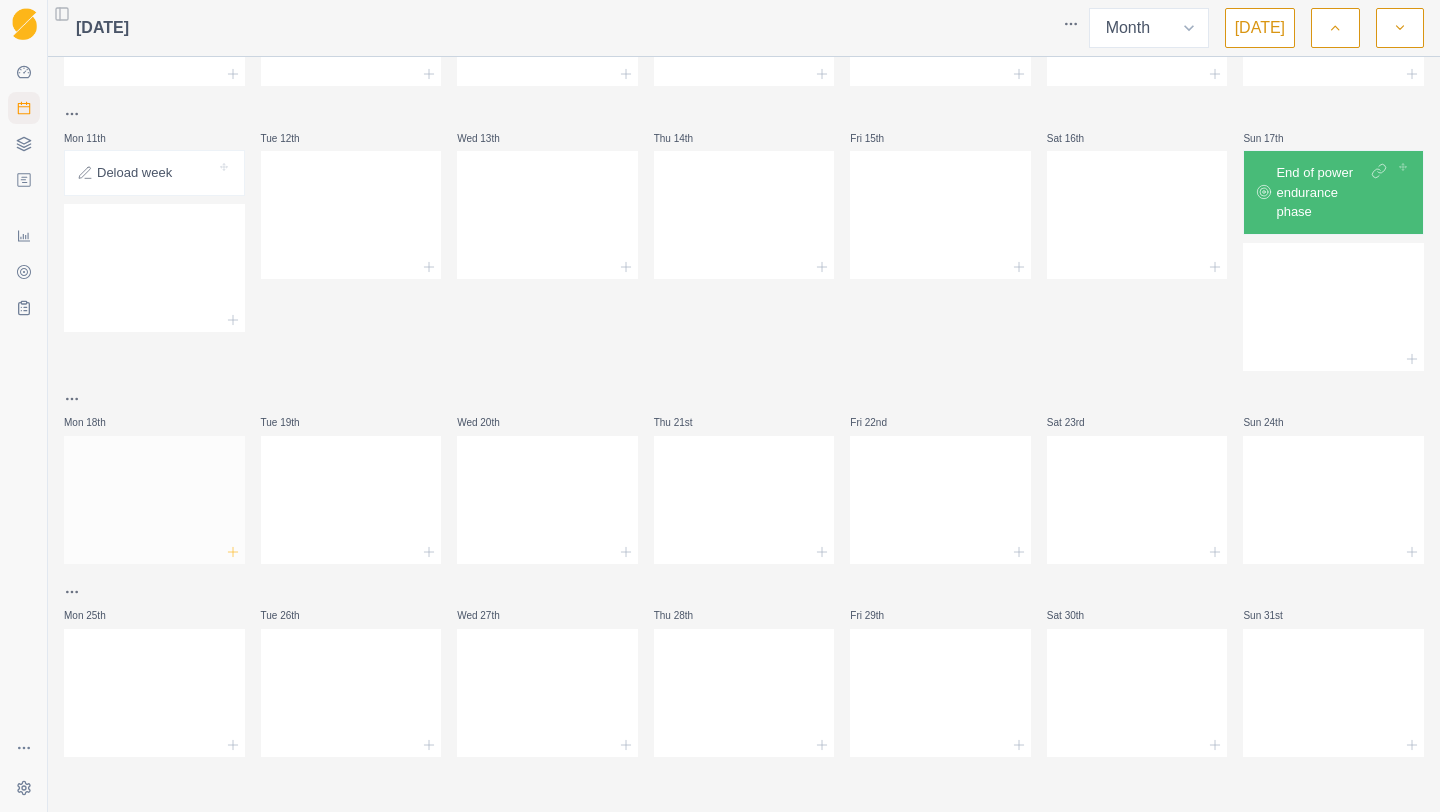 click 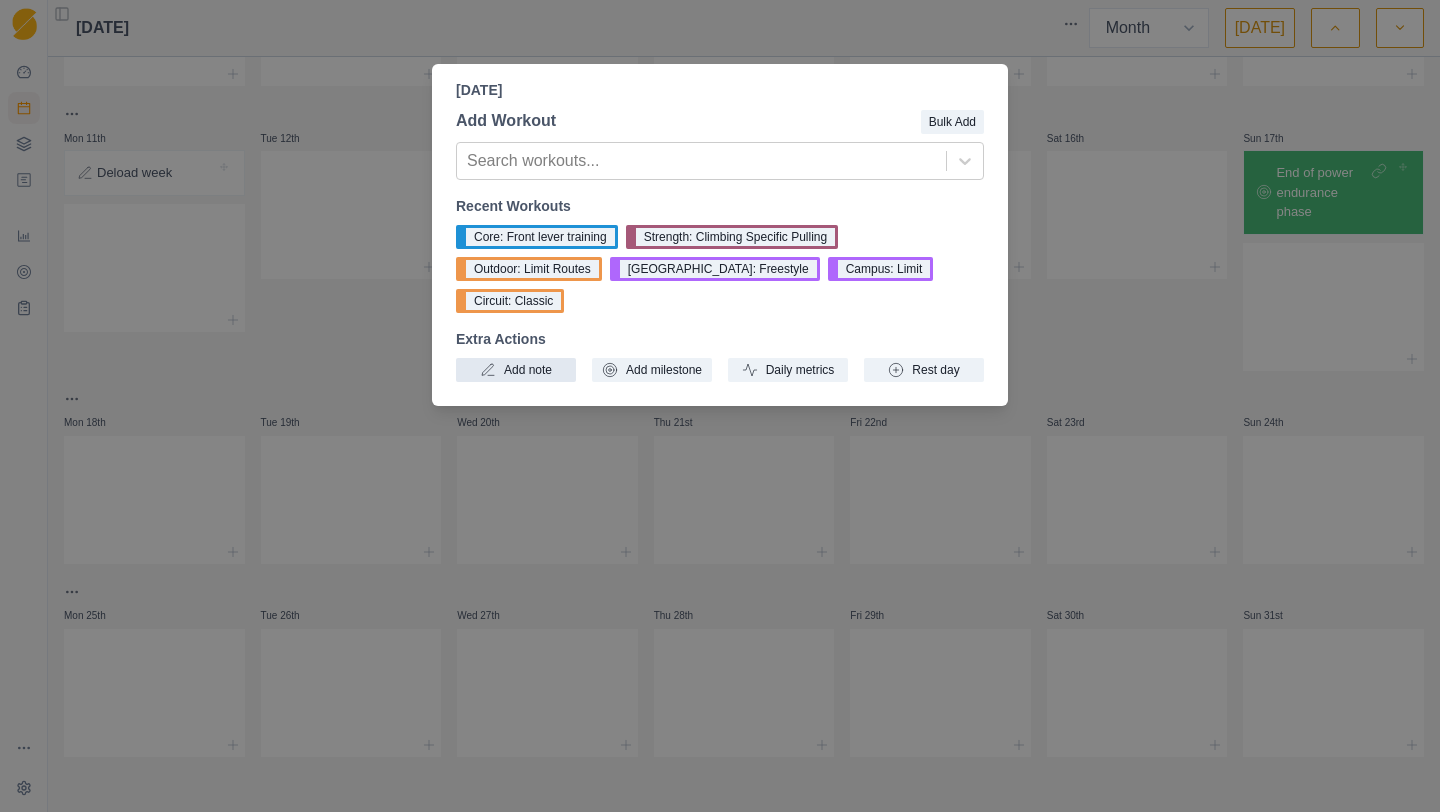 click on "Add note" at bounding box center [516, 370] 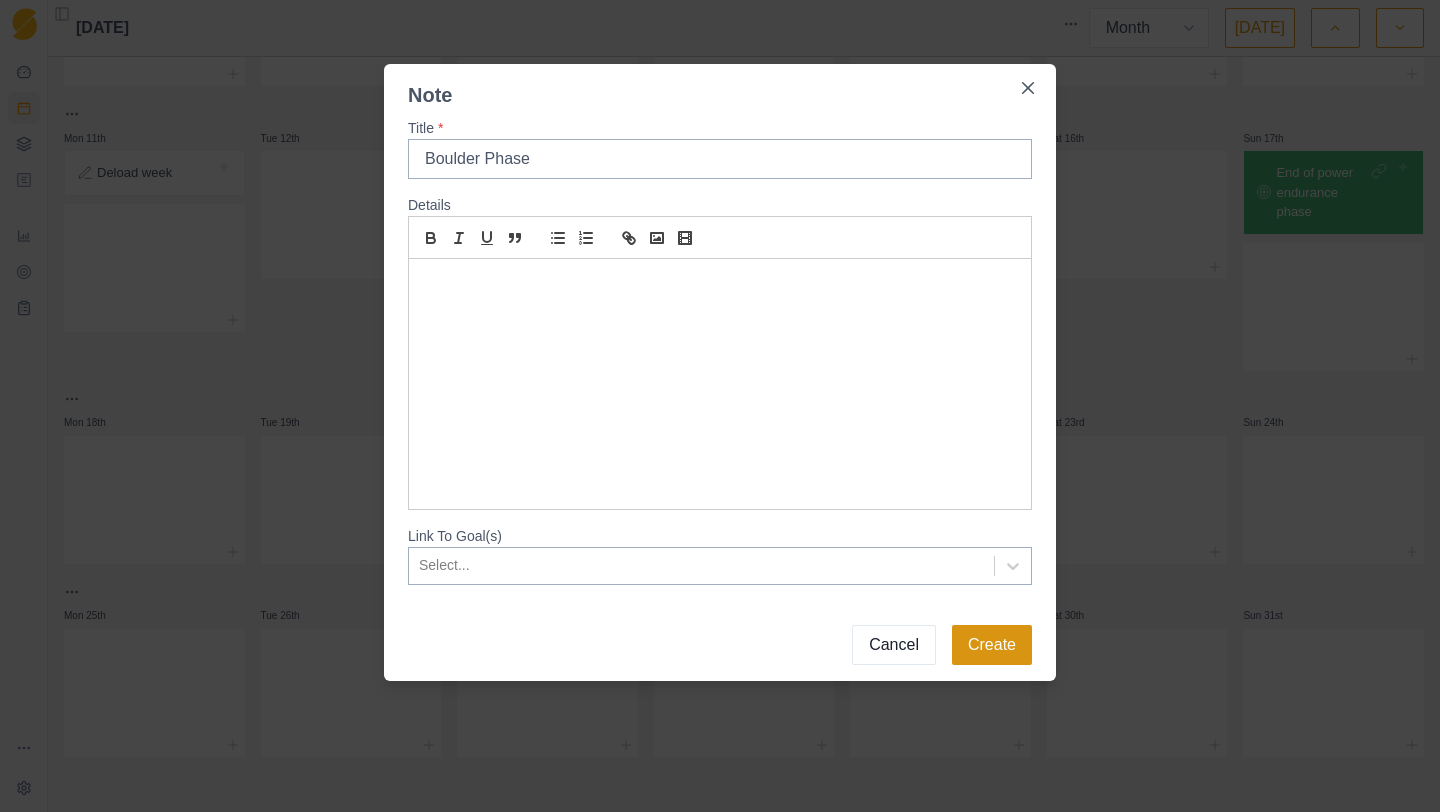 type on "Boulder Phase" 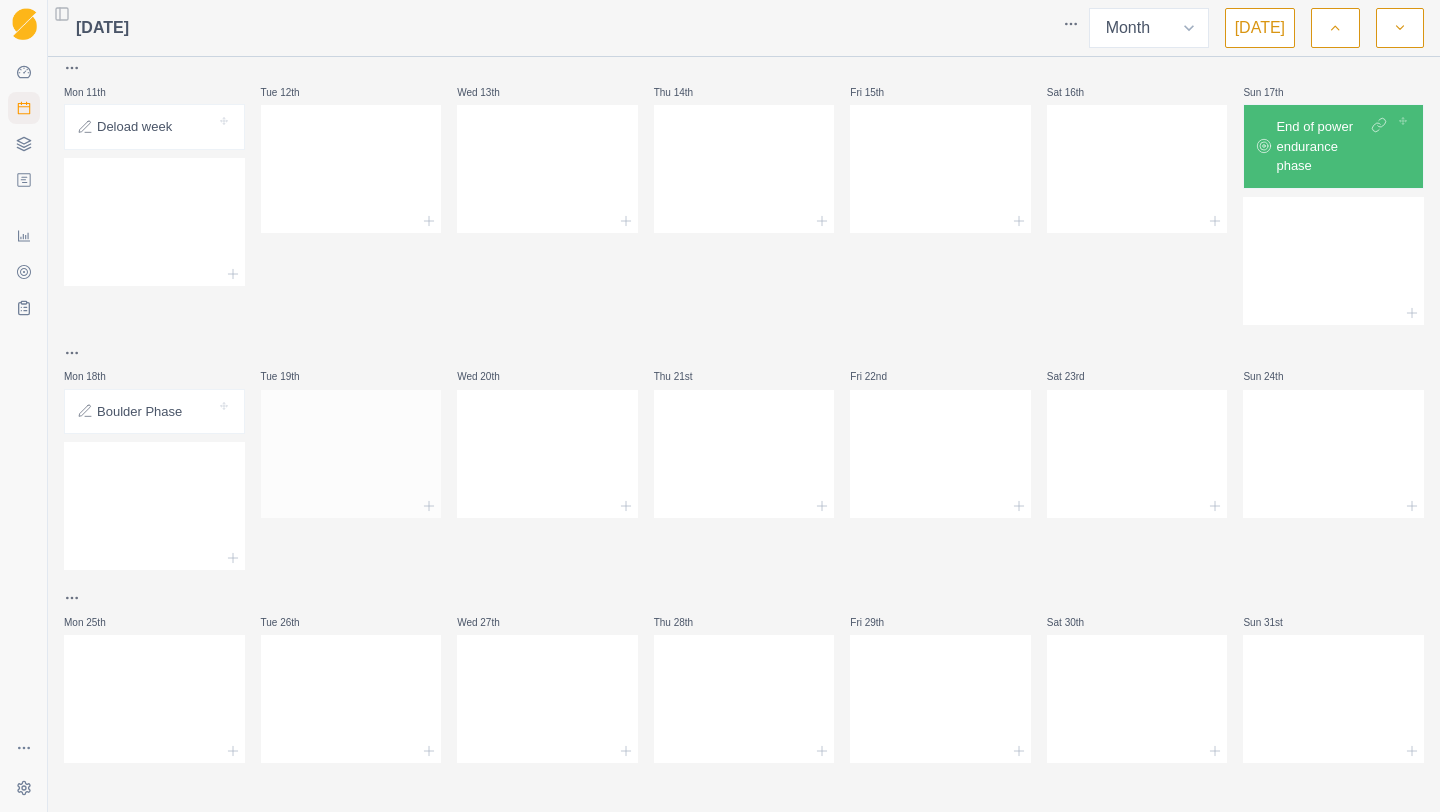 scroll, scrollTop: 403, scrollLeft: 0, axis: vertical 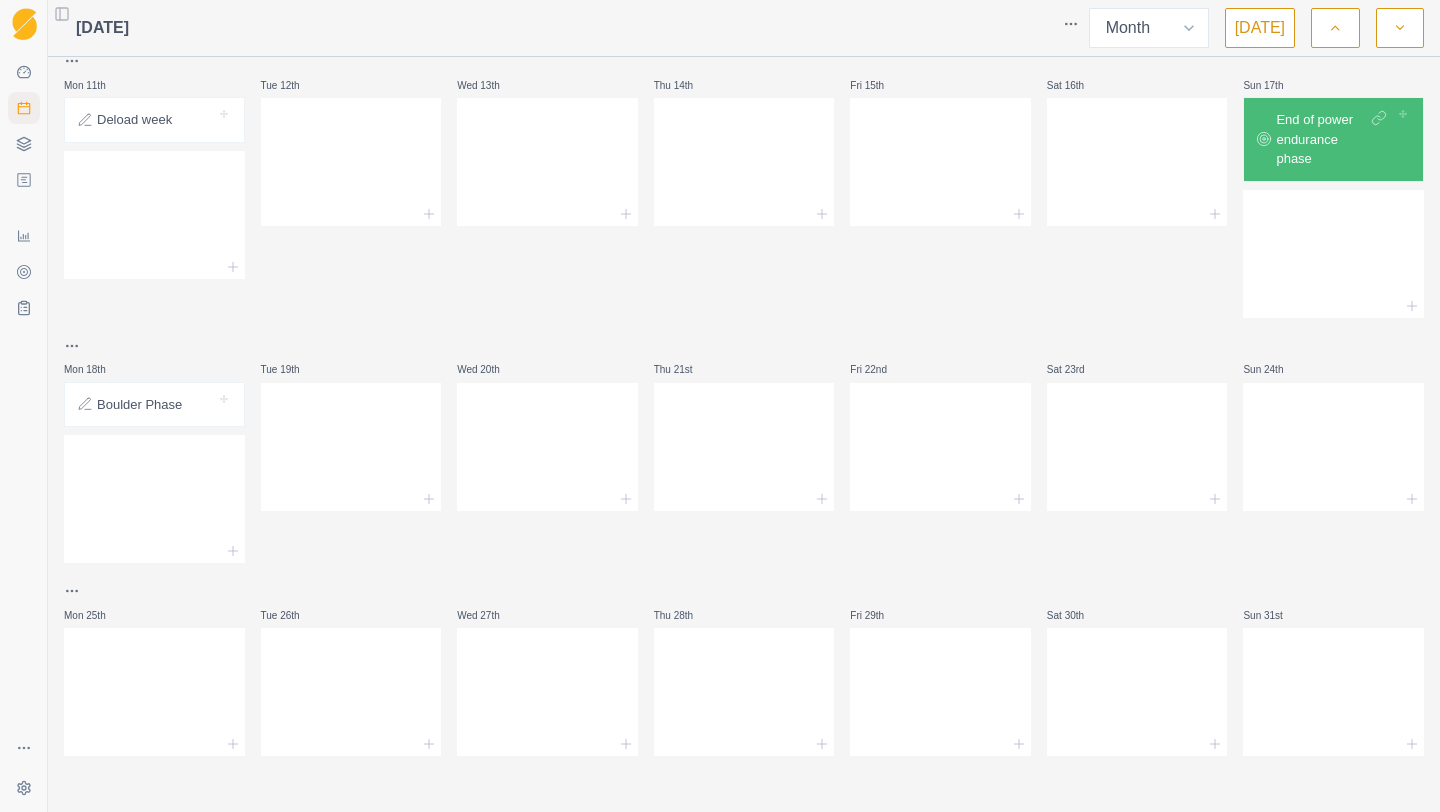 click 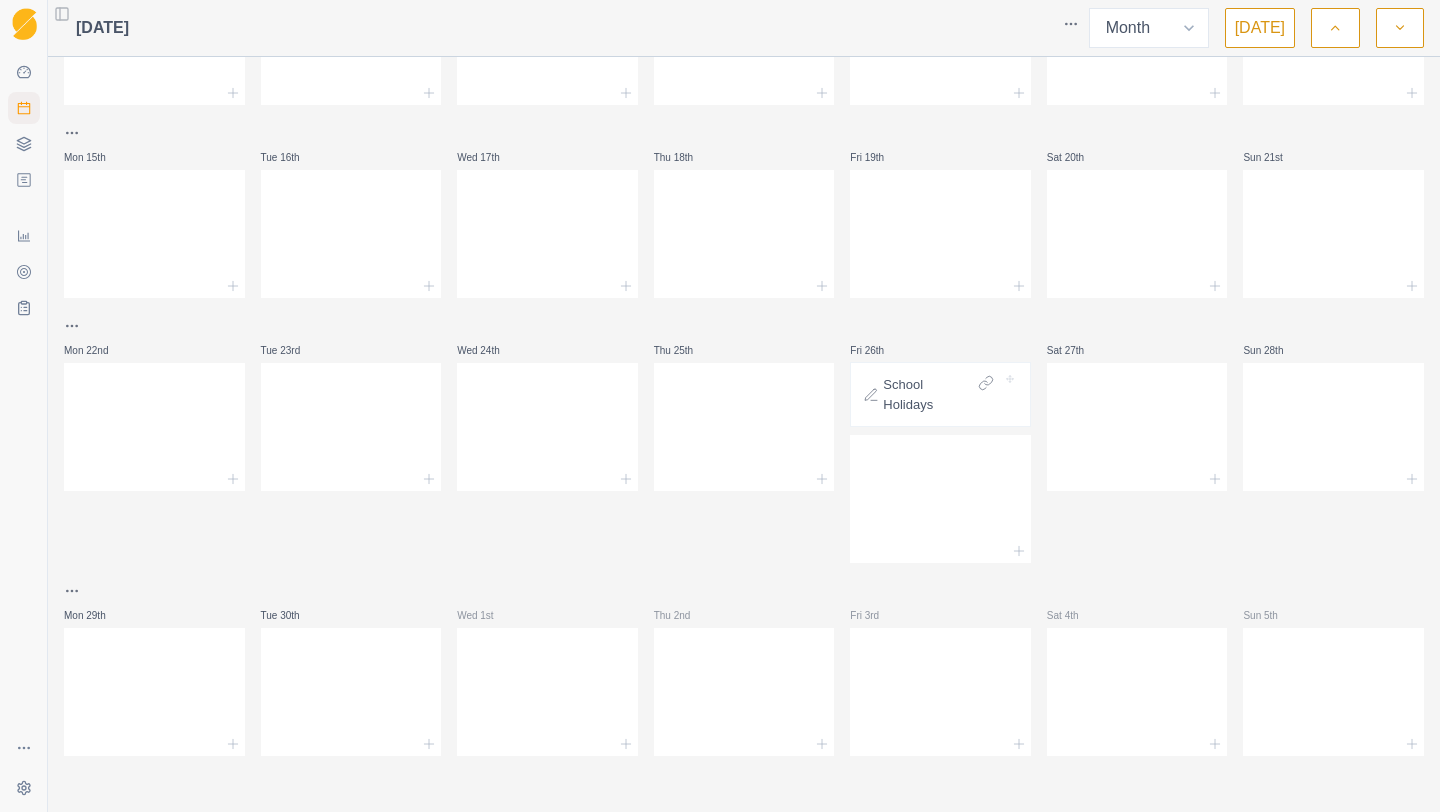 scroll, scrollTop: 0, scrollLeft: 0, axis: both 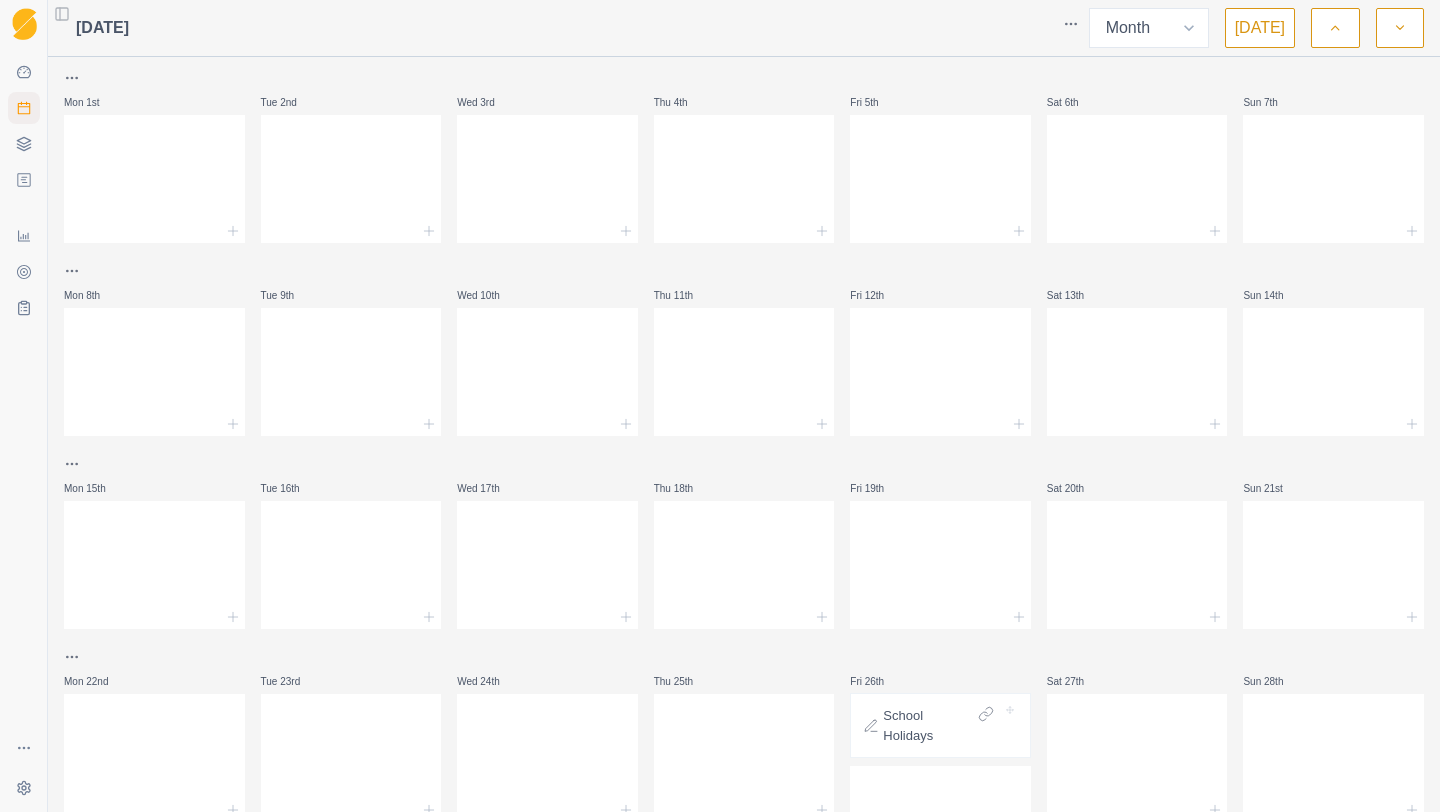 click on "Sequence Dashboard Planner Workouts Plans Performance Metrics Goals Tests Settings Toggle Sidebar [DATE] Week Month [DATE] Mon 1st Tue 2nd Wed 3rd Thu 4th Fri 5th Sat 6th Sun 7th Mon 8th Tue 9th Wed 10th Thu 11th Fri 12th Sat 13th Sun 14th Mon 15th Tue 16th Wed 17th Thu 18th Fri 19th Sat 20th Sun 21st Mon 22nd Tue 23rd Wed 24th Thu 25th Fri 26th School Holidays Sat 27th Sun 28th Mon 29th Tue 30th Wed 1st Thu 2nd Fri 3rd Sat 4th Sun 5th
15
Press space bar to start a drag.
When dragging you can use the arrow keys to move the item around and escape to cancel.
Some screen readers may require you to be in focus mode or to use your pass through key" at bounding box center [720, 406] 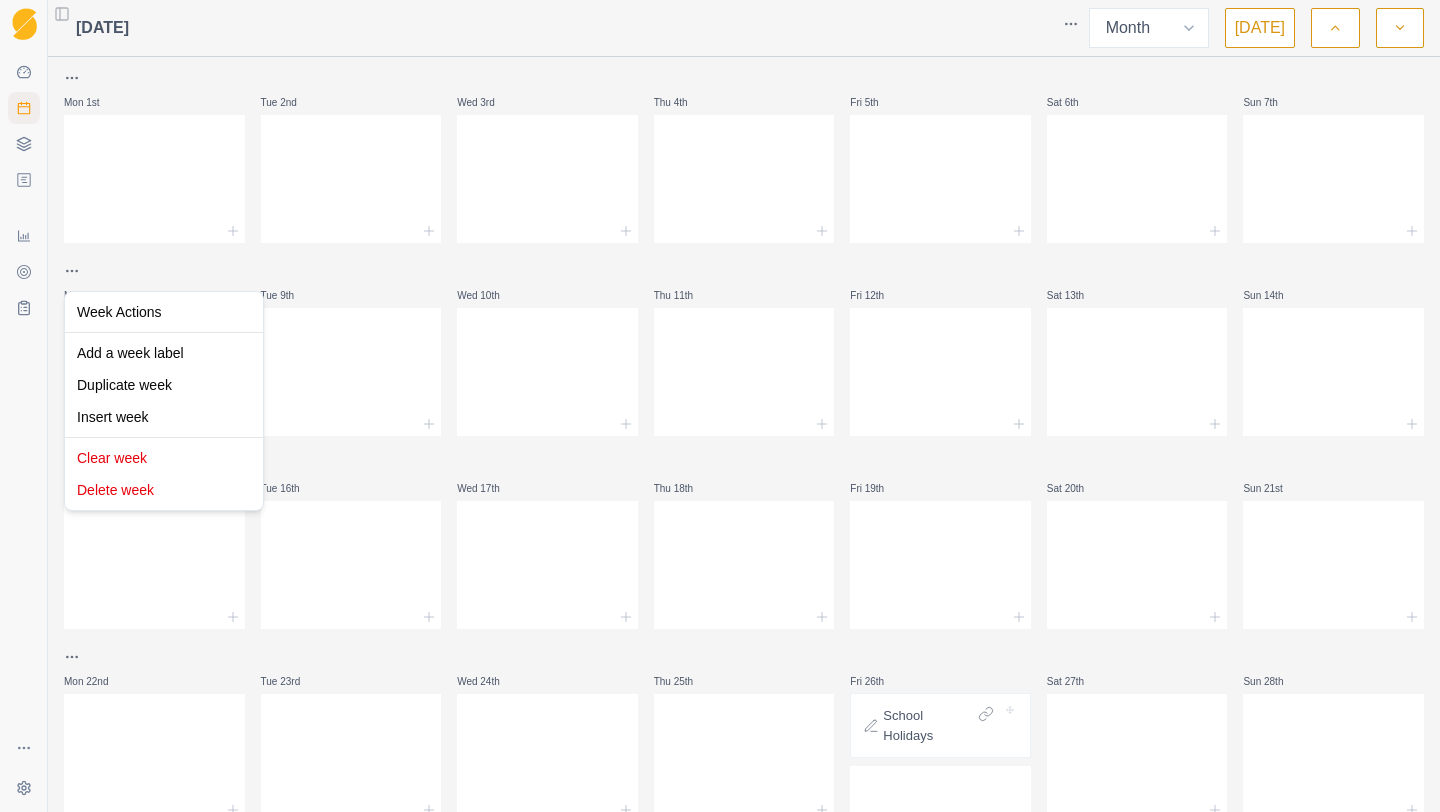 click on "Sequence Dashboard Planner Workouts Plans Performance Metrics Goals Tests Settings Toggle Sidebar [DATE] Week Month [DATE] Mon 1st Tue 2nd Wed 3rd Thu 4th Fri 5th Sat 6th Sun 7th Mon 8th Tue 9th Wed 10th Thu 11th Fri 12th Sat 13th Sun 14th Mon 15th Tue 16th Wed 17th Thu 18th Fri 19th Sat 20th Sun 21st Mon 22nd Tue 23rd Wed 24th Thu 25th Fri 26th School Holidays Sat 27th Sun 28th Mon 29th Tue 30th Wed 1st Thu 2nd Fri 3rd Sat 4th Sun 5th
15
Press space bar to start a drag.
When dragging you can use the arrow keys to move the item around and escape to cancel.
Some screen readers may require you to be in focus mode or to use your pass through key
Week Actions Add a week label Duplicate week Insert week Clear week Delete week" at bounding box center (720, 406) 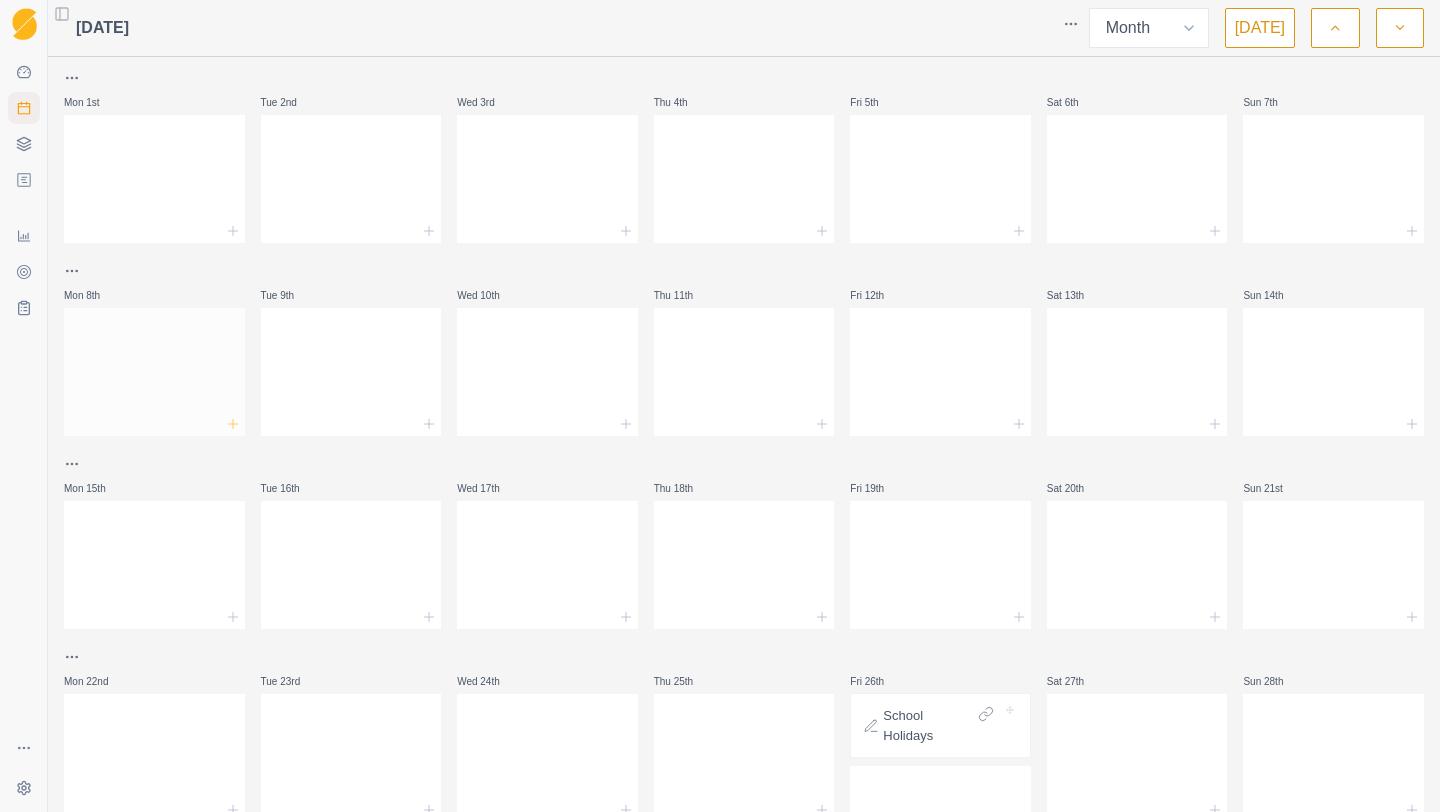 click 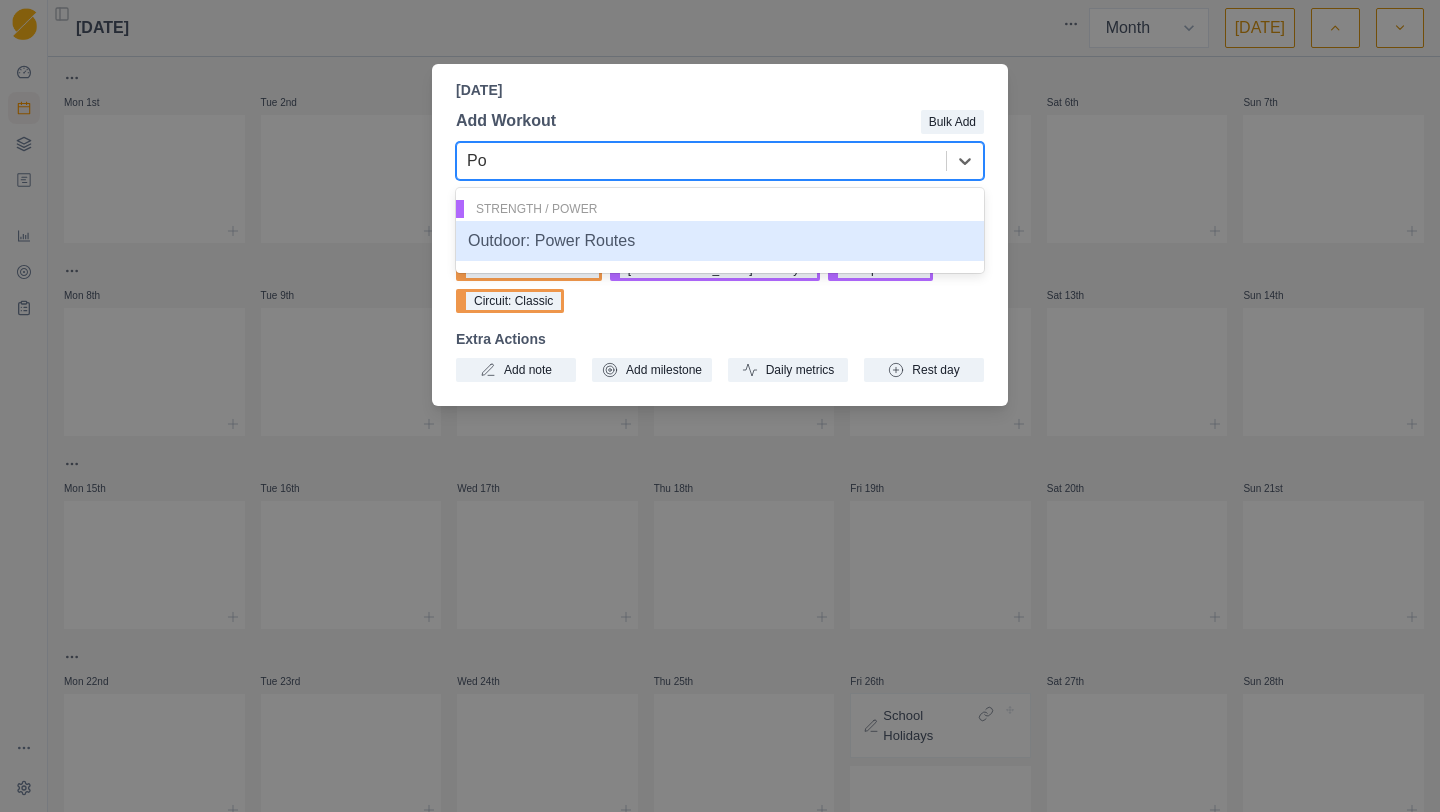 type on "P" 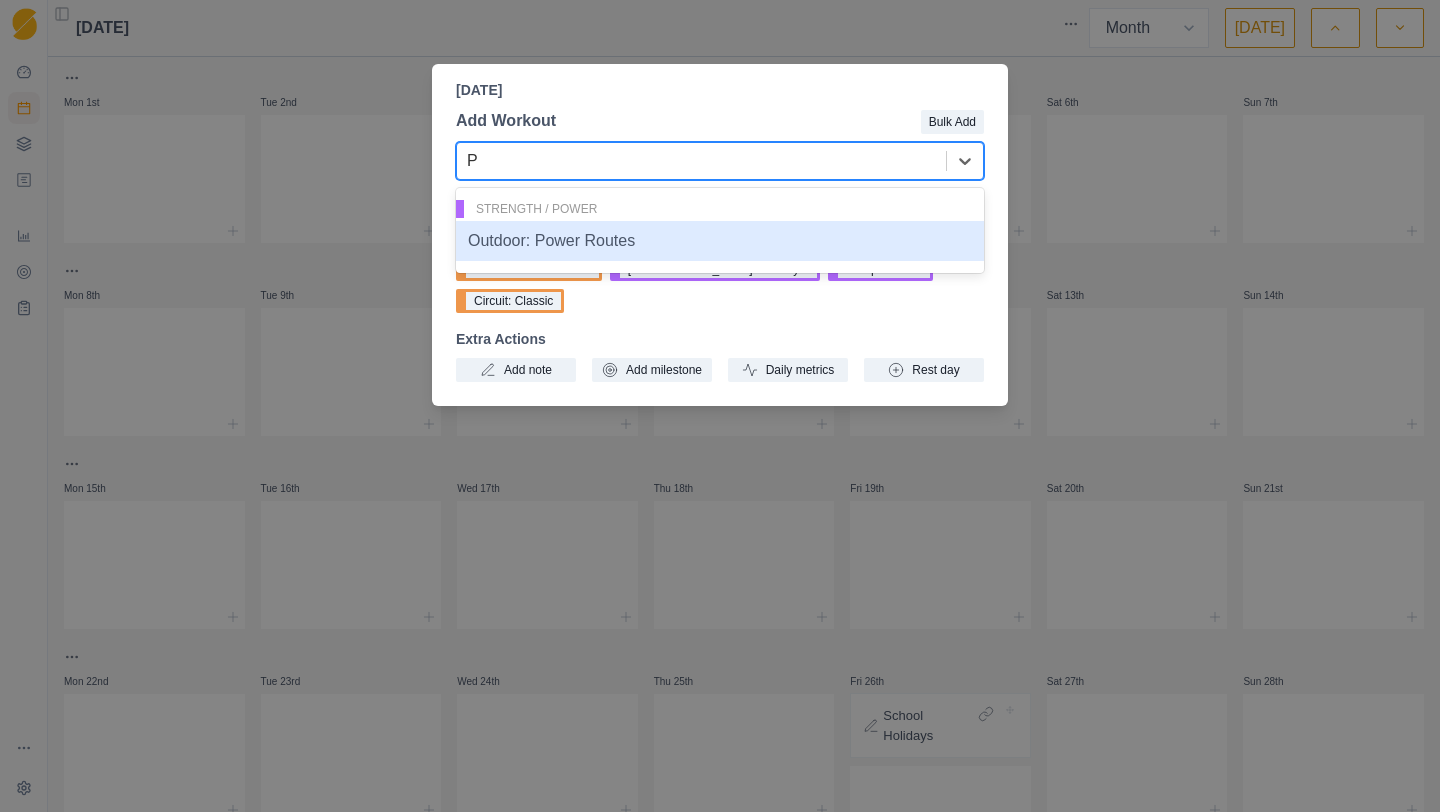 type 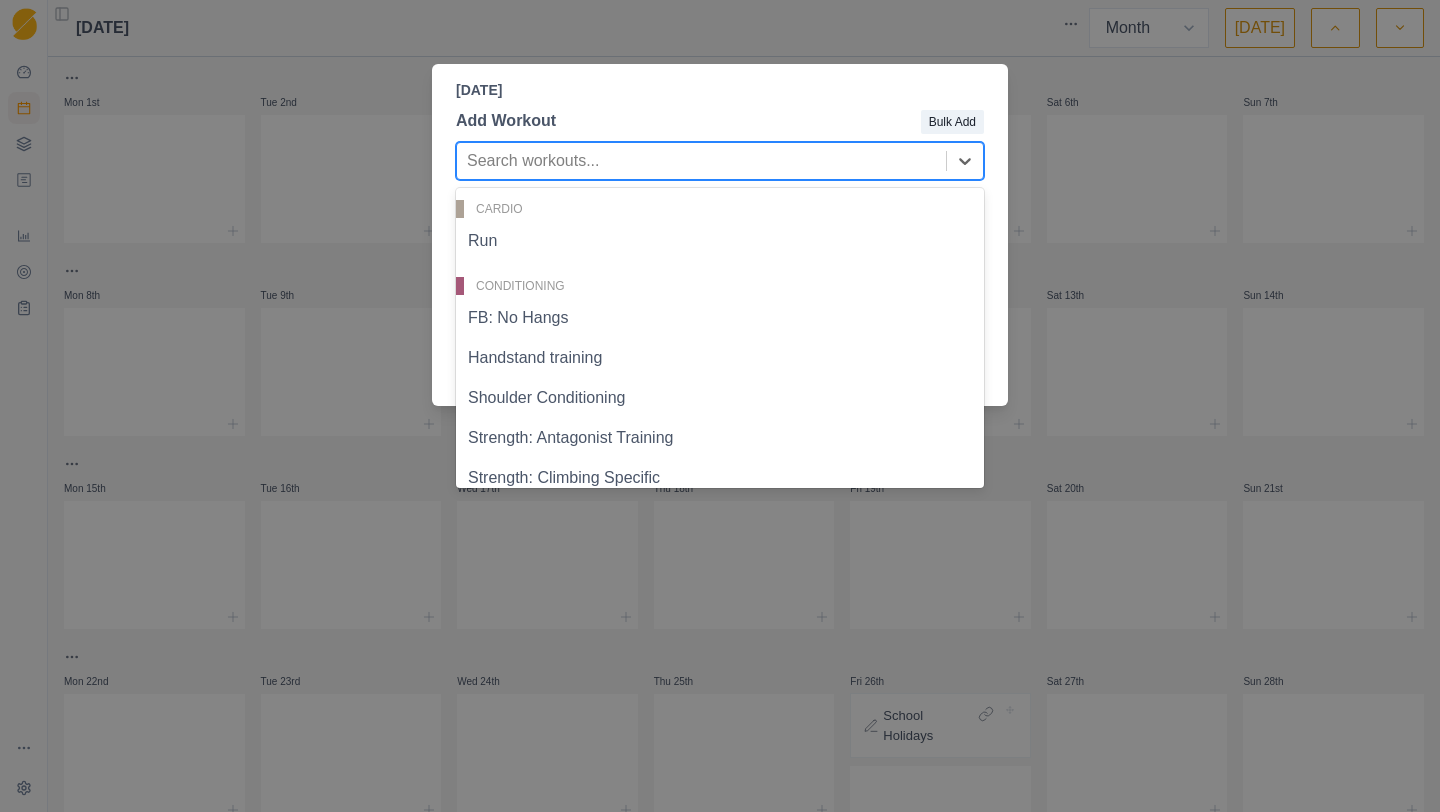 click on "[DATE] Add Workout Bulk Add Outdoor: Power Routes, 33 of 34. 34 results available. Use Up and Down to choose options, press Enter to select the currently focused option, press Escape to exit the menu, press Tab to select the option and exit the menu. Search workouts... Cardio Run Conditioning FB: No Hangs Handstand training  Shoulder Conditioning  Strength: Antagonist Training  Strength: Climbing Specific Strength: Climbing Specific Pulling Strength: Shoulders Stretching: Hip Mobility Core Core: Front lever training  Core: Toe to bar I's, Y's, T's Endurance 1 on 1 Off Arc'ing Outdoor: Routes Volume Power Endurance Boulder: 4 x 4's Boulder: Intervals  Circuit: Classic FB: 7/3 FB: Repeaters (short-duration) Outdoor: Limit Routes Rehab GP Rehab Lifting Edge: Single Finger  Rehap: Finger [MEDICAL_DATA]  Strength / Power [GEOGRAPHIC_DATA]: Freestyle Boulder: [GEOGRAPHIC_DATA] Campus: [GEOGRAPHIC_DATA] Campus: Limit FB: 7/53 FB: Max Hangs  FB: Project Hangs Outdoor: [GEOGRAPHIC_DATA] Outdoor: Power Routes Strength: Mono" at bounding box center (720, 406) 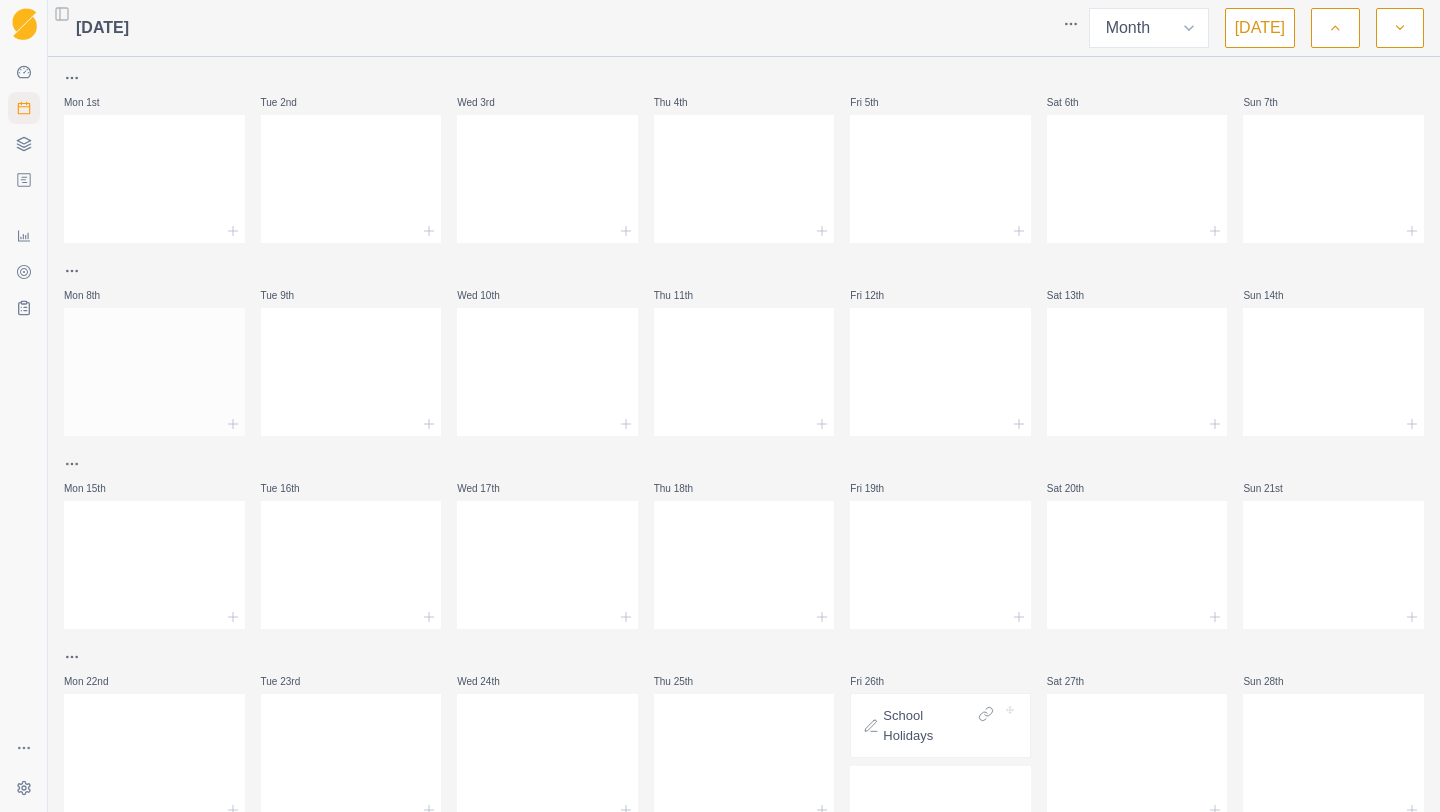 click at bounding box center [154, 424] 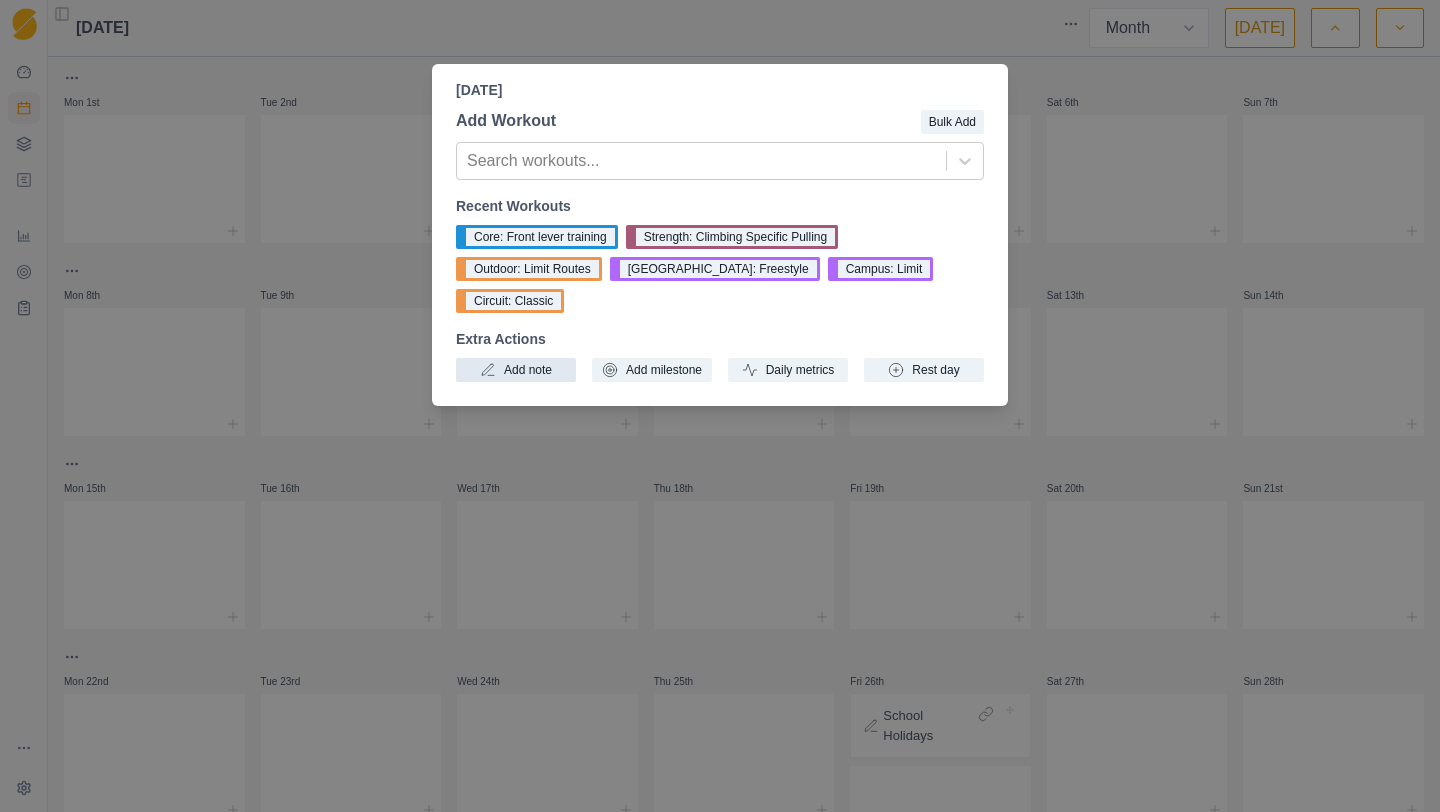 click on "Add note" at bounding box center [516, 370] 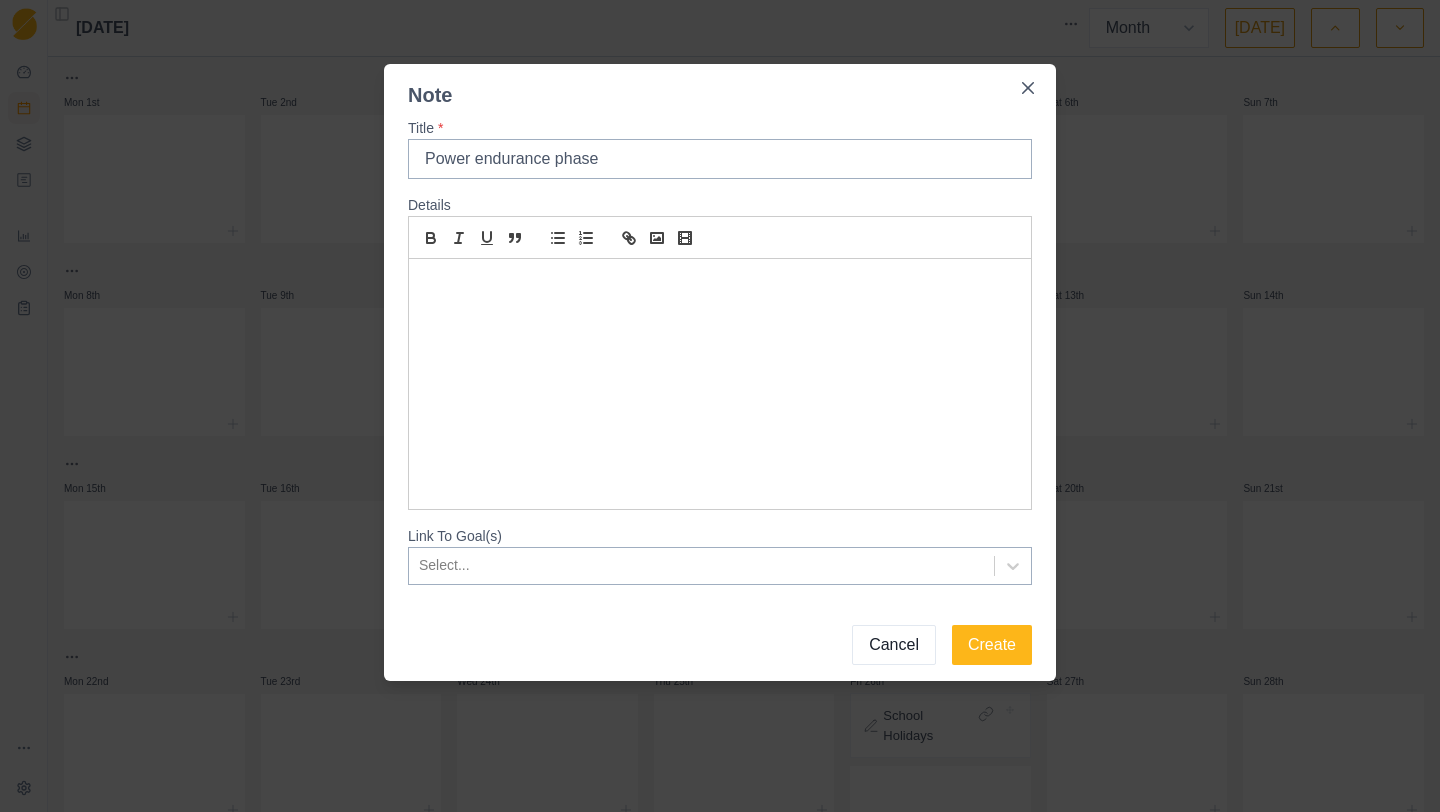 type on "Power endurance phase" 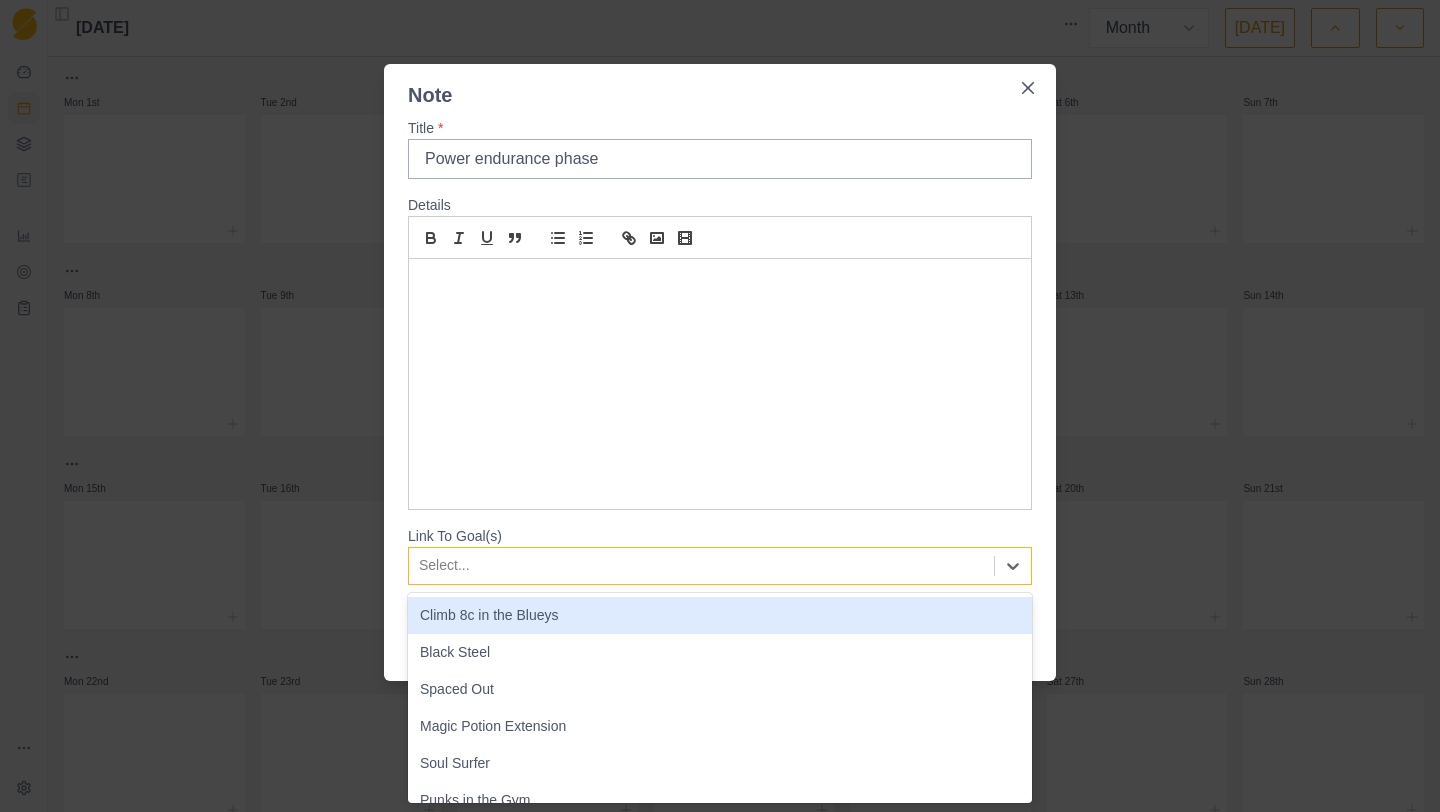 click on "Climb 8c in the Blueys" at bounding box center (720, 615) 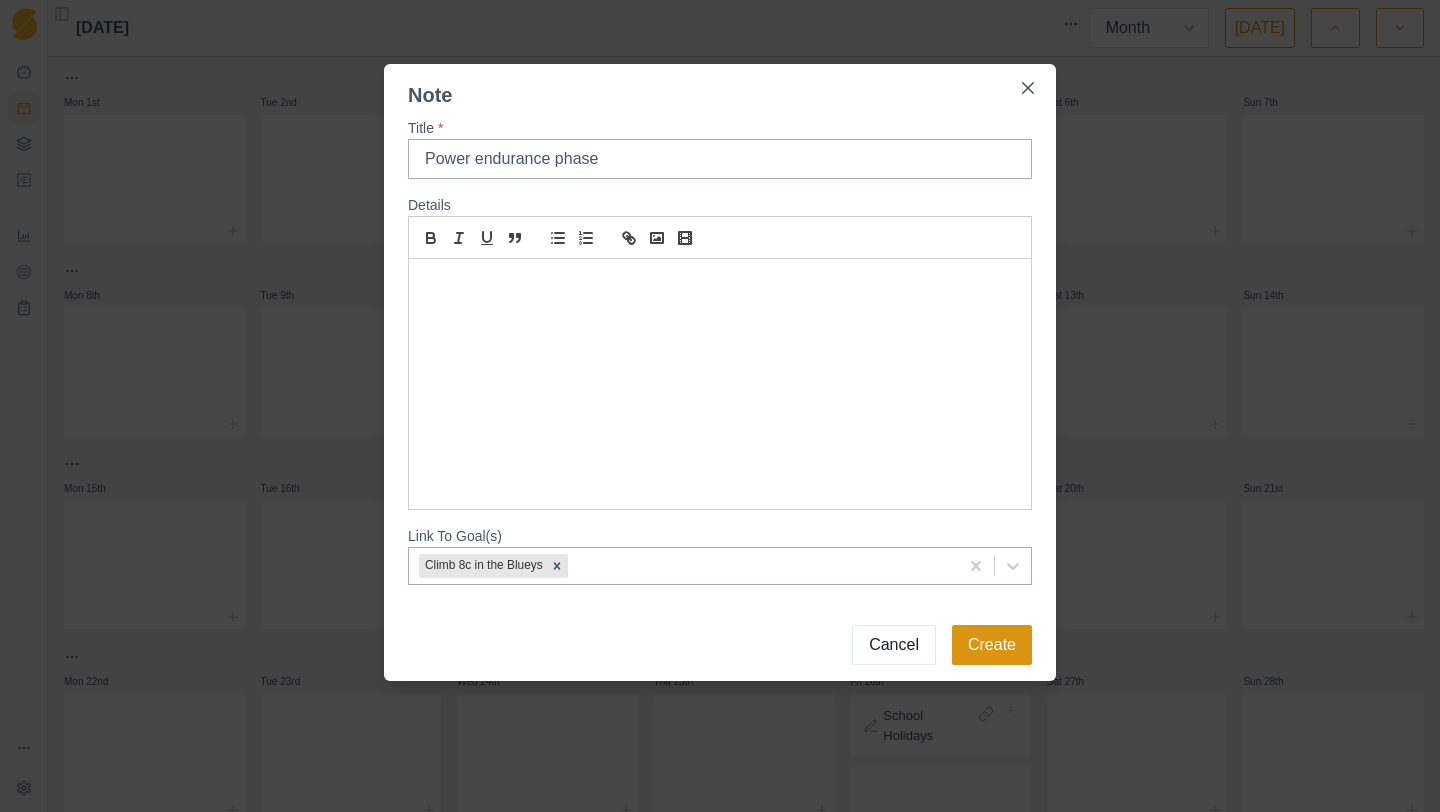 click on "Create" at bounding box center [992, 645] 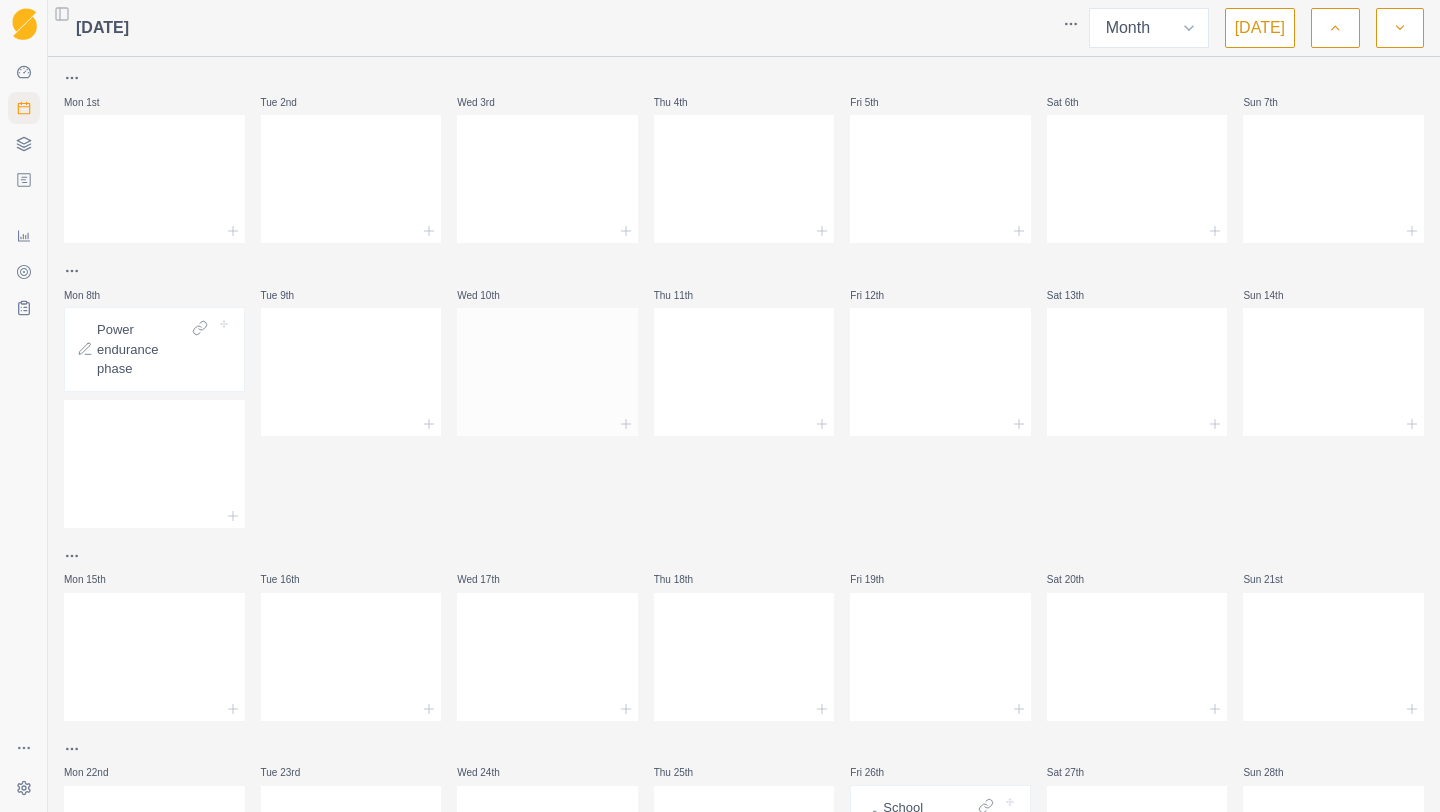 scroll, scrollTop: 422, scrollLeft: 0, axis: vertical 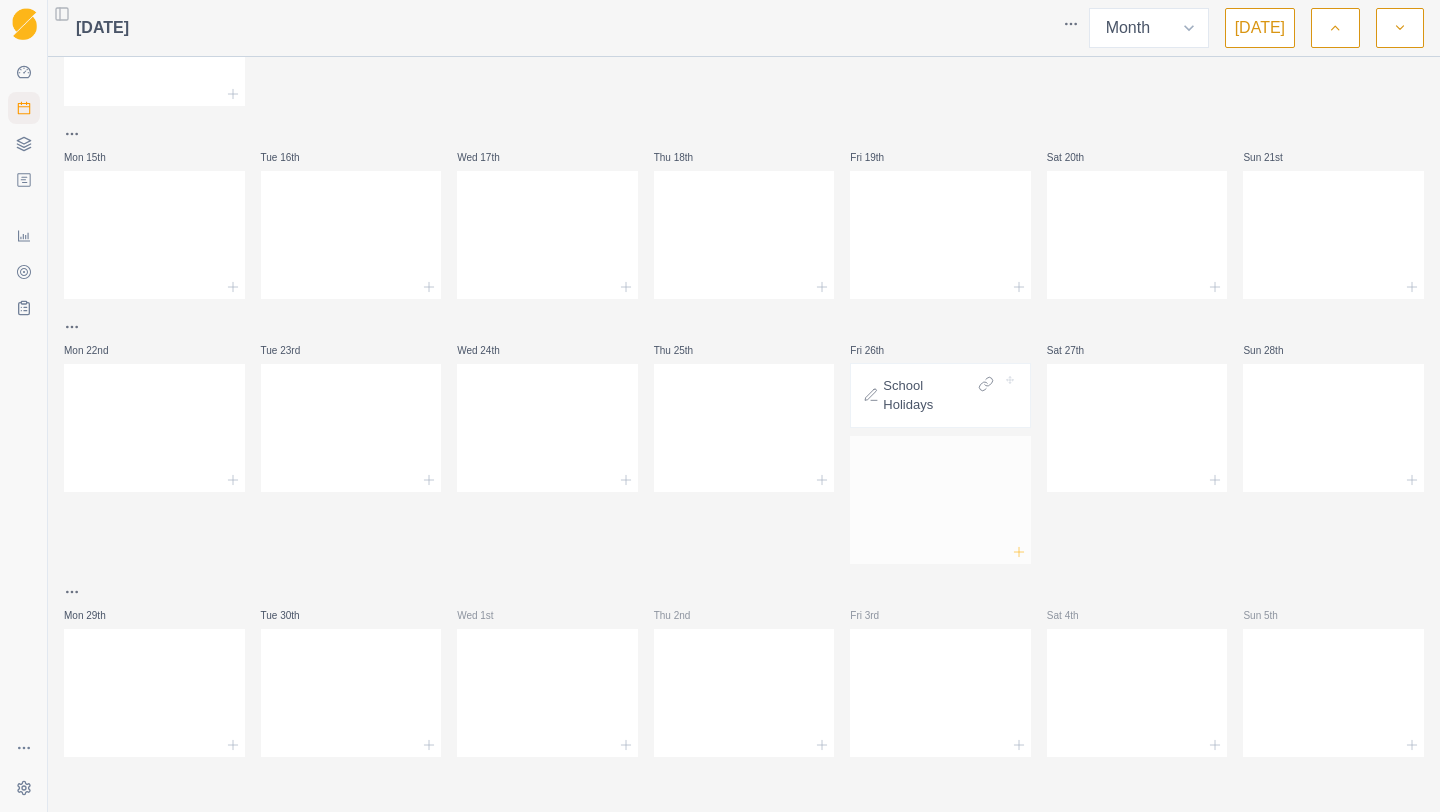 click 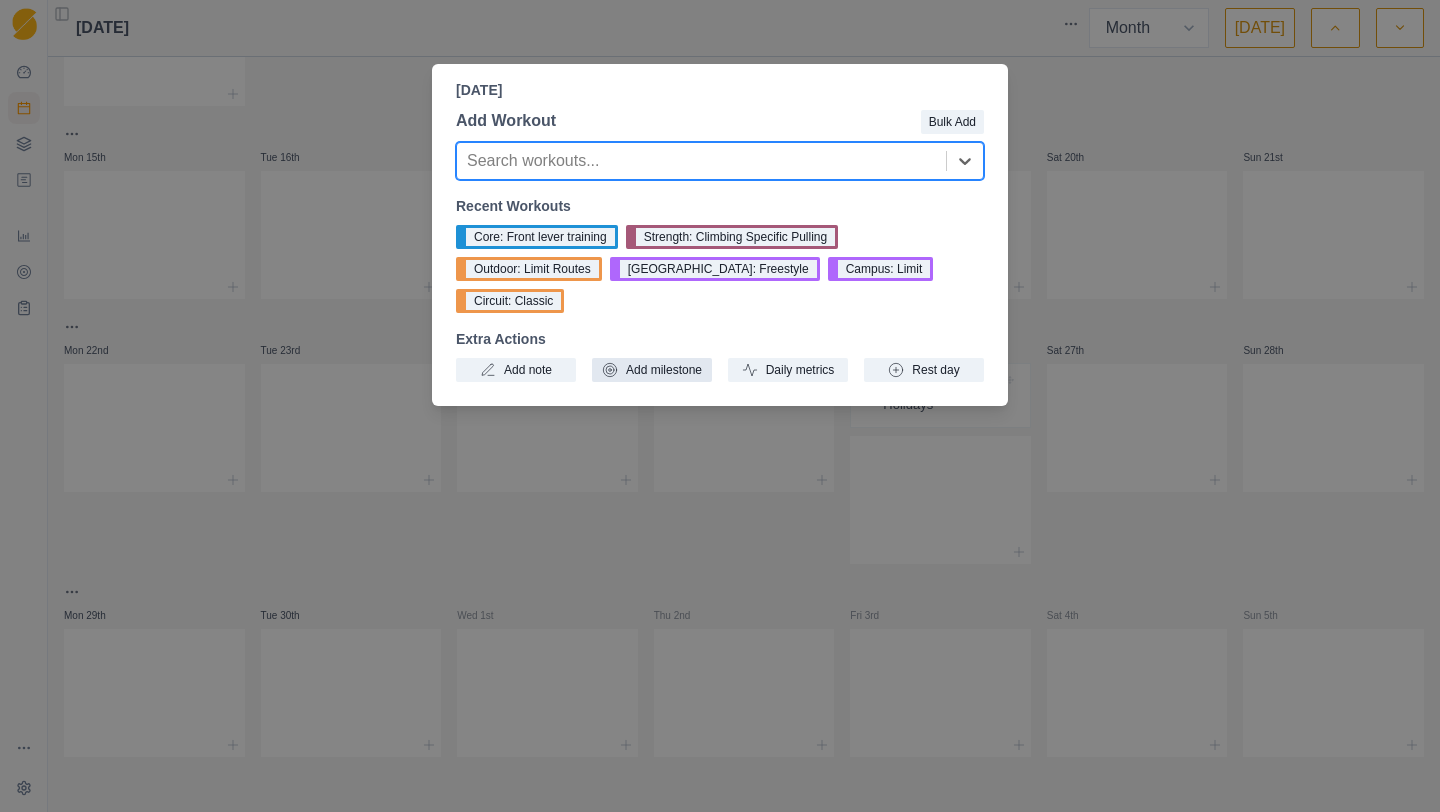 click on "Add milestone" at bounding box center (652, 370) 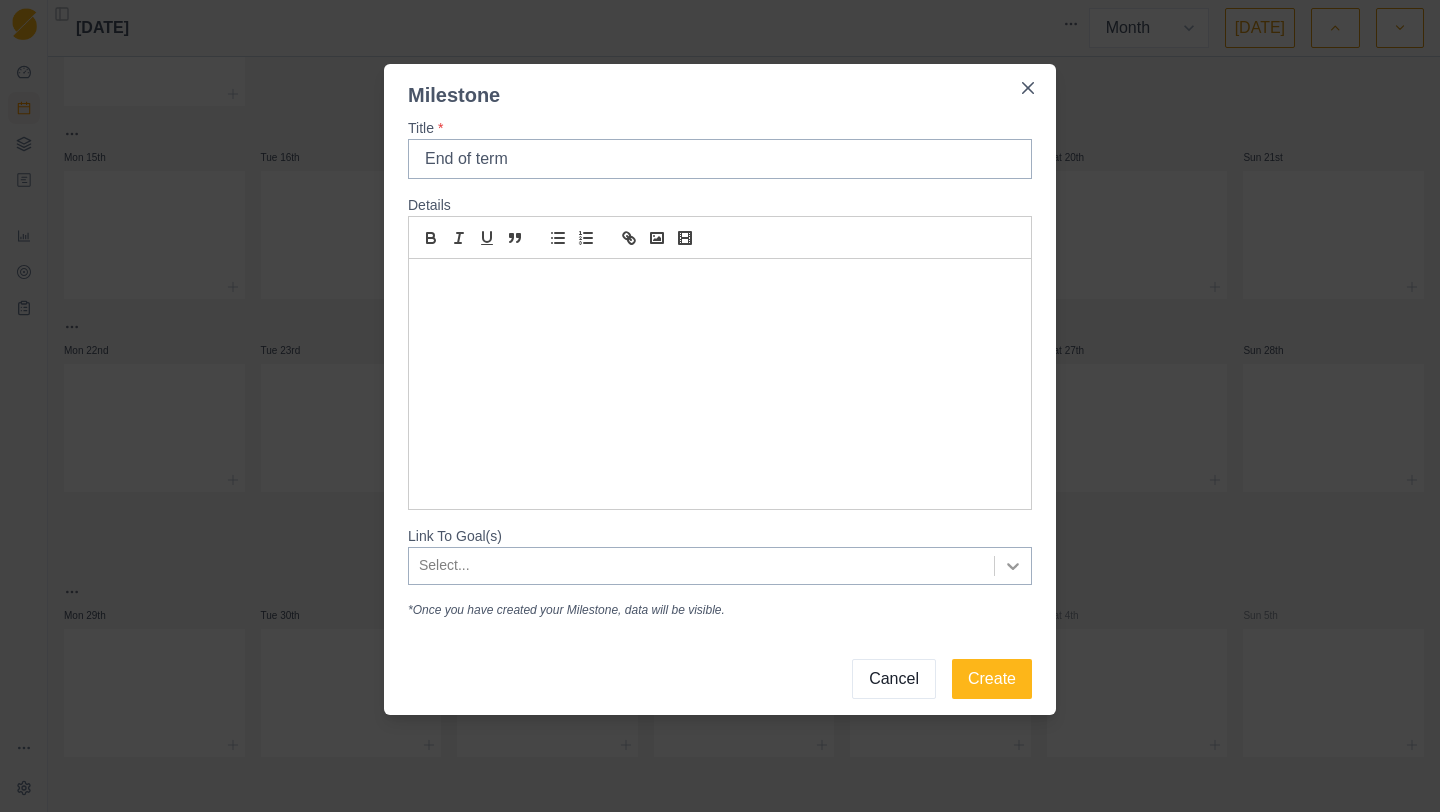 type on "End of term" 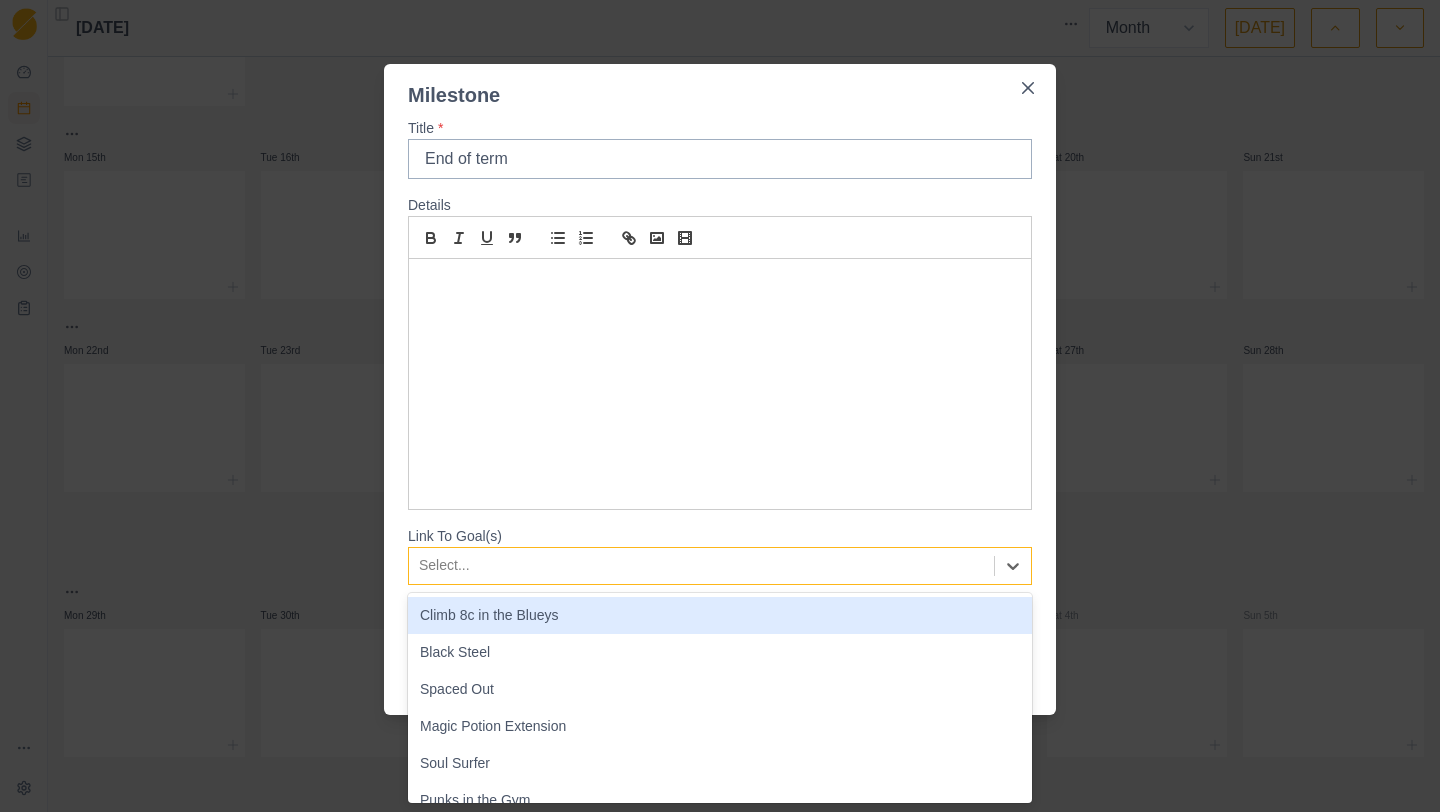 click on "Climb 8c in the Blueys" at bounding box center (720, 615) 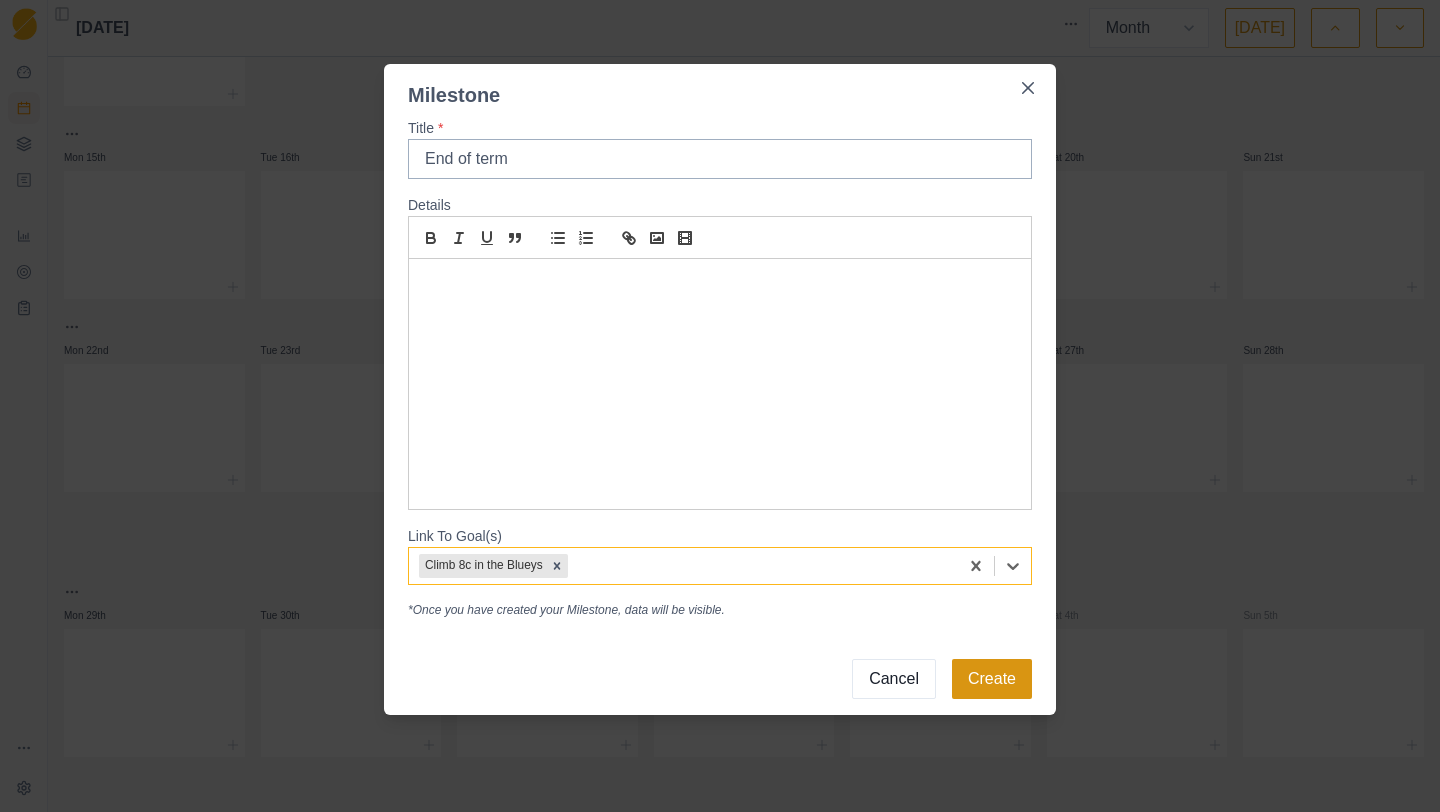 click on "Create" at bounding box center (992, 679) 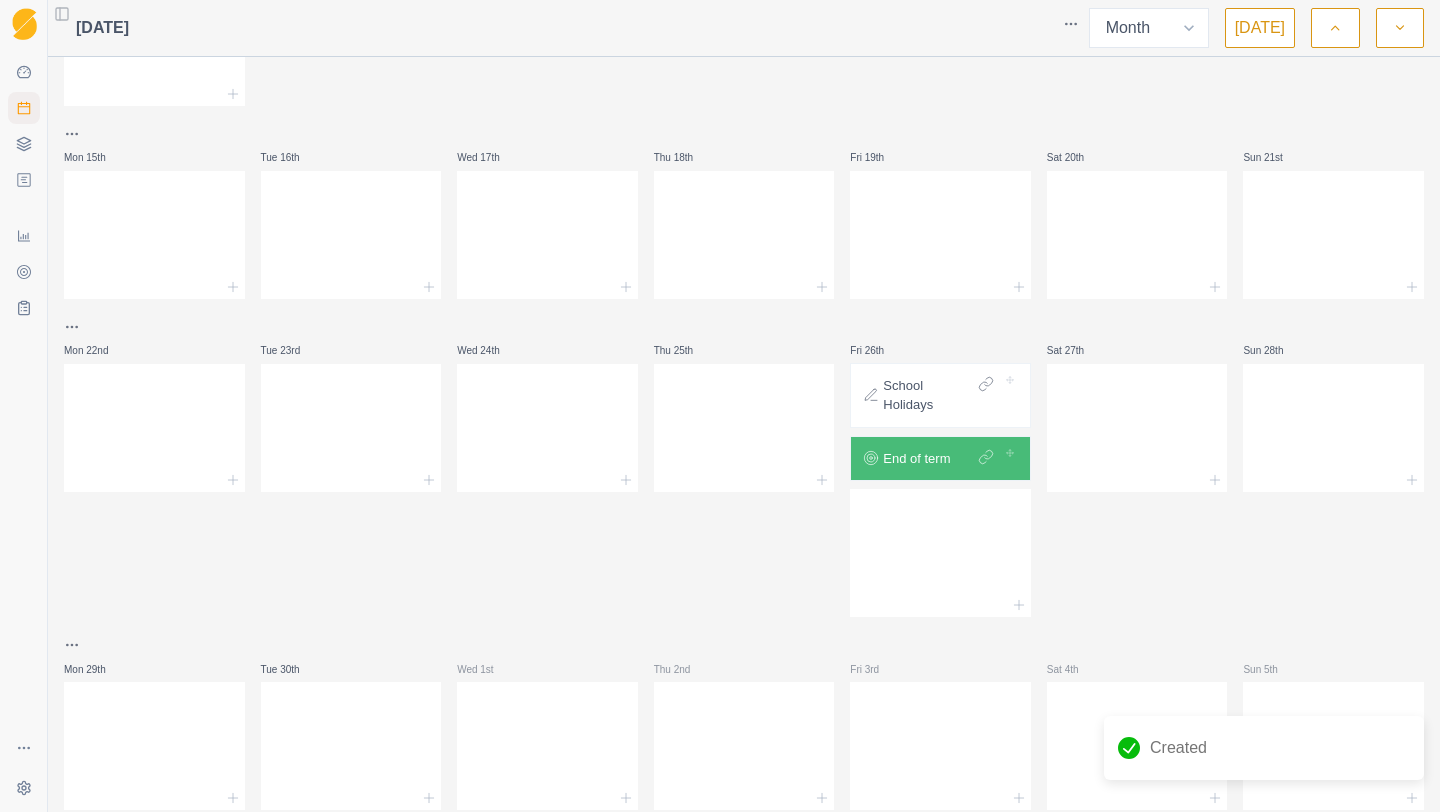 click on "End of term" at bounding box center (916, 459) 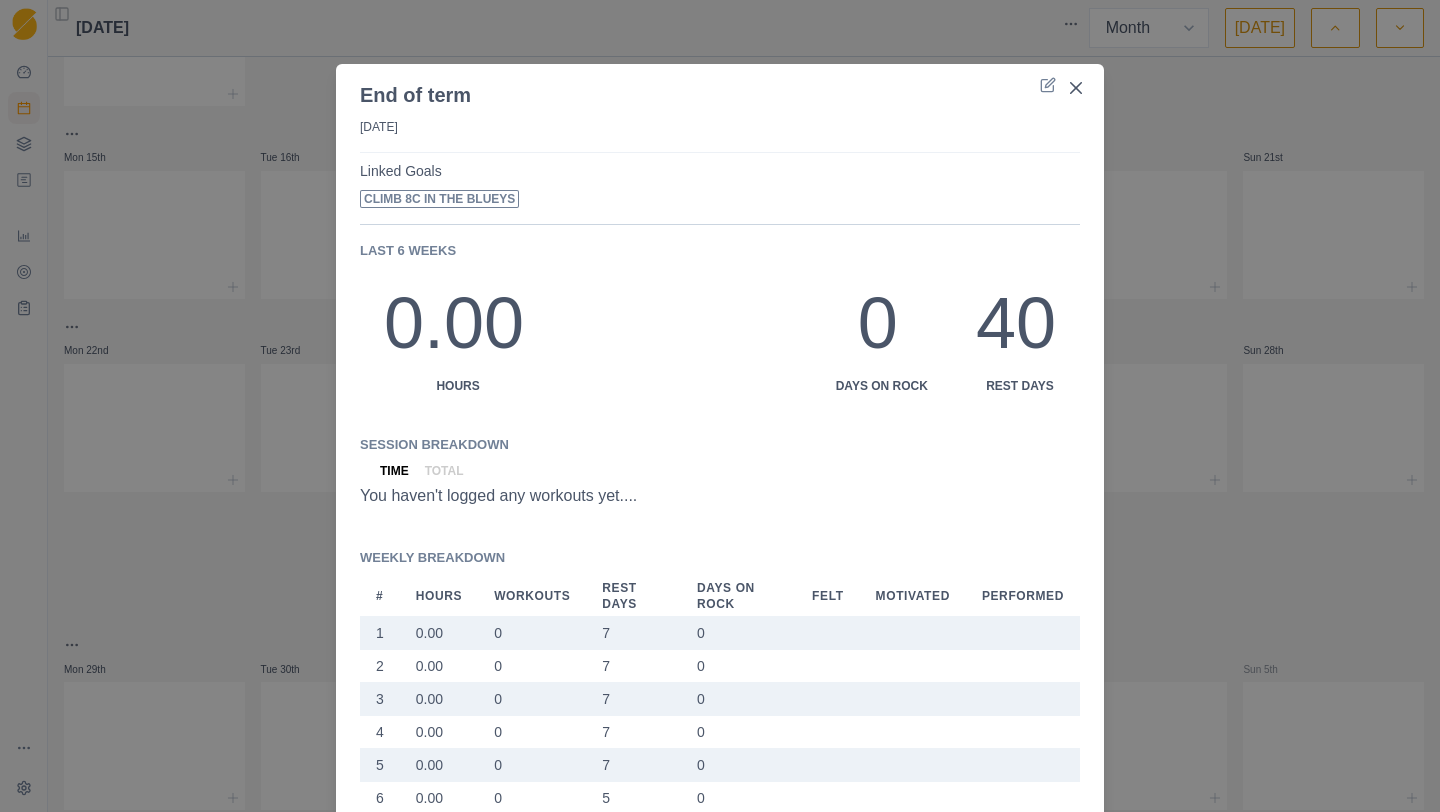 click on "Last 6 weeks" at bounding box center [720, 251] 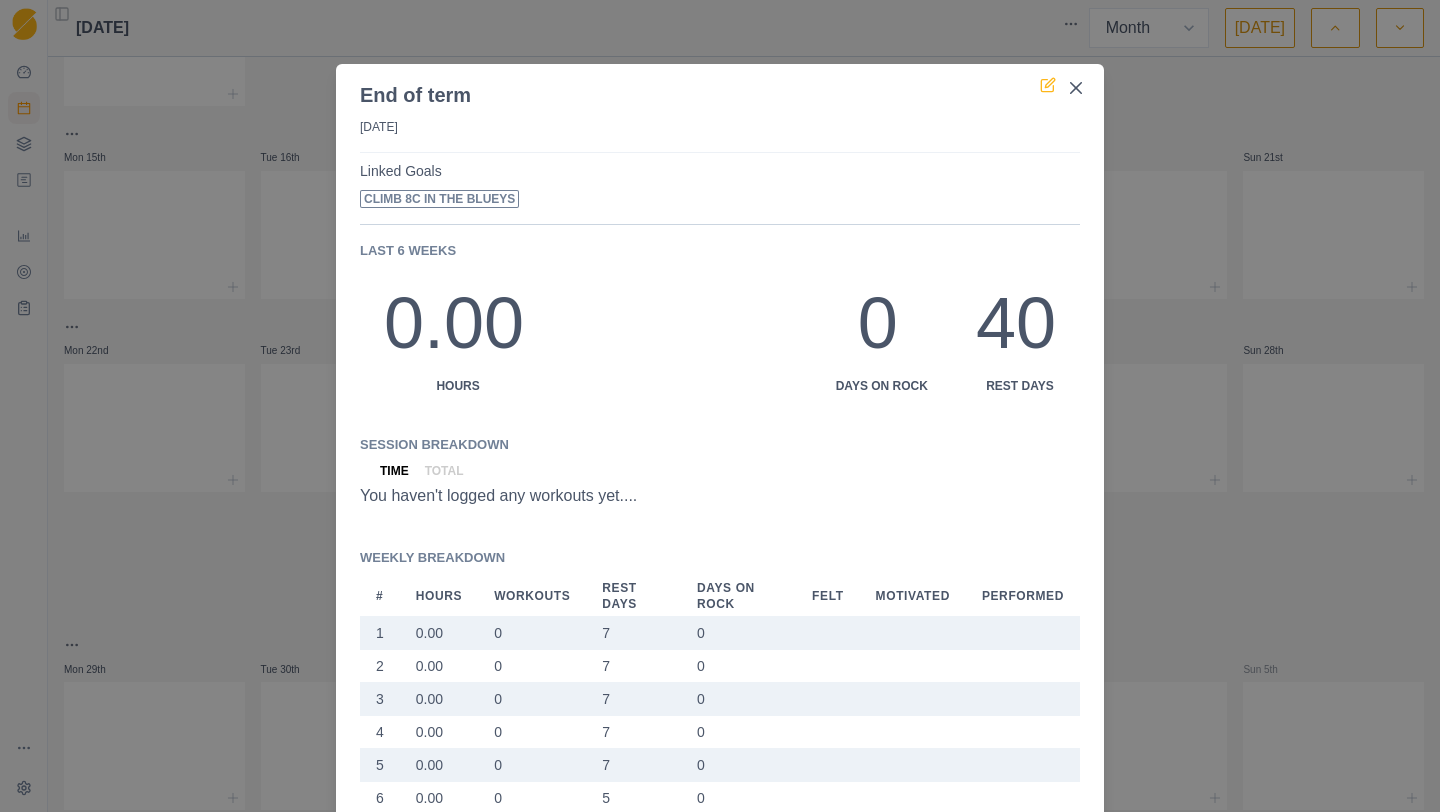 click 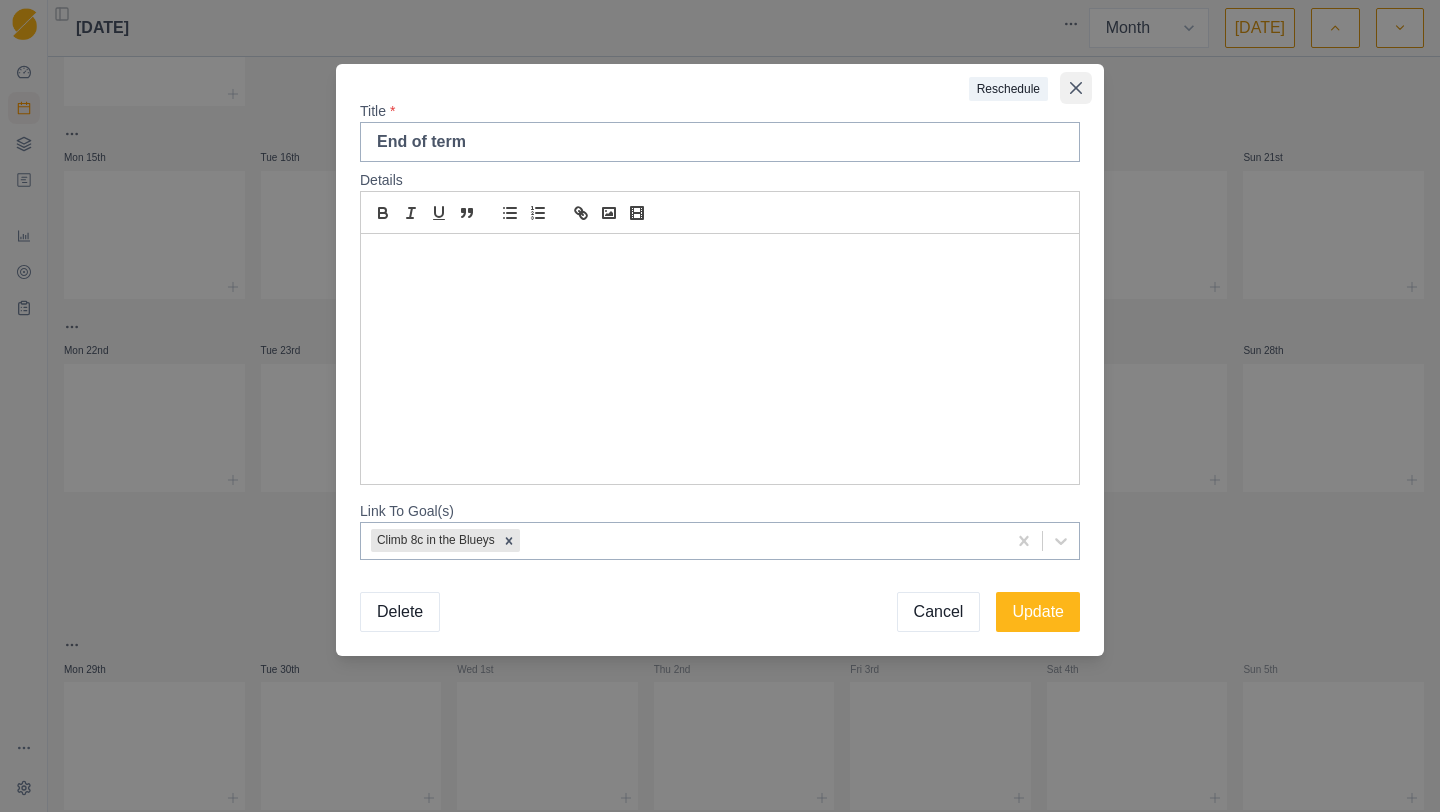 click at bounding box center [1076, 88] 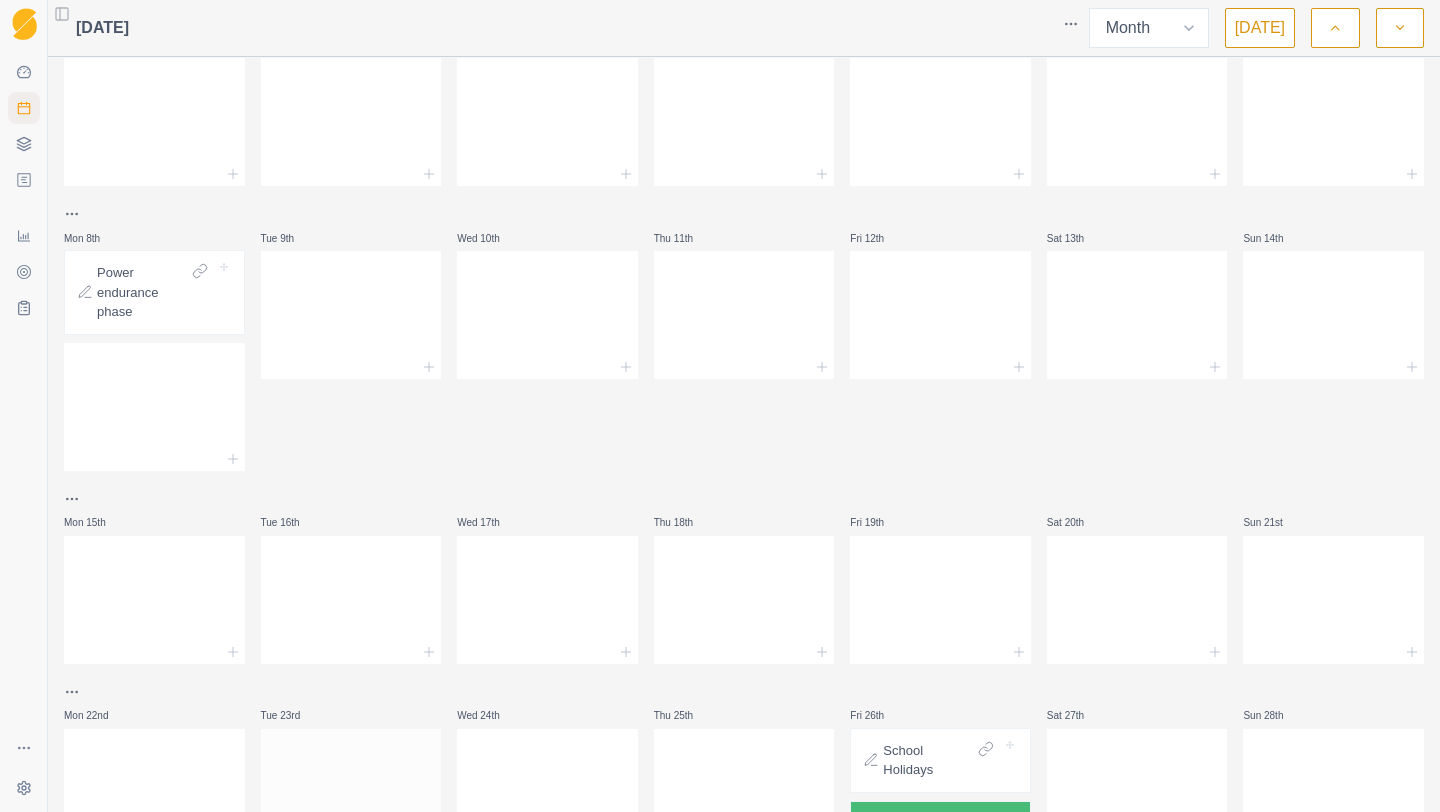 scroll, scrollTop: 0, scrollLeft: 0, axis: both 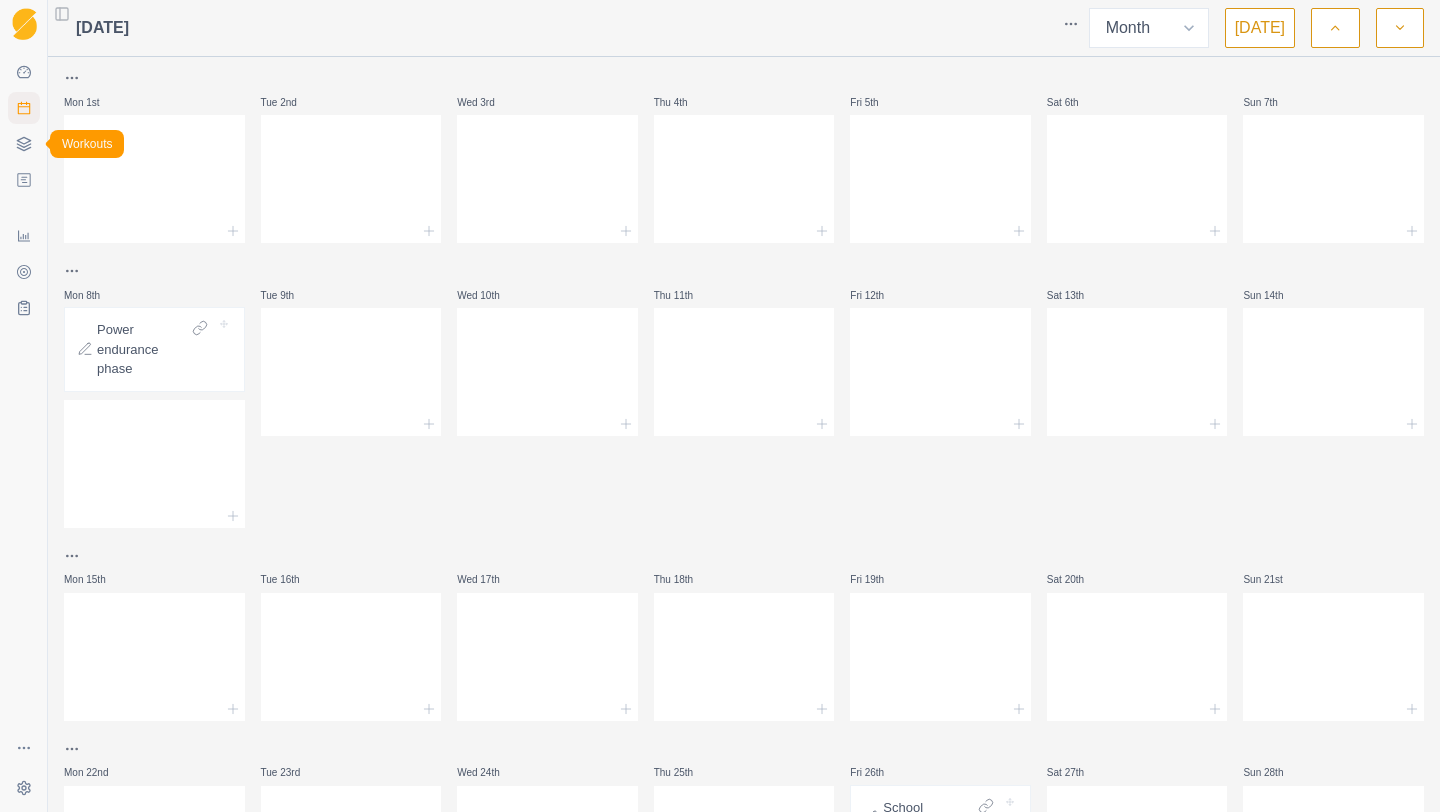 click on "Workouts" at bounding box center [24, 144] 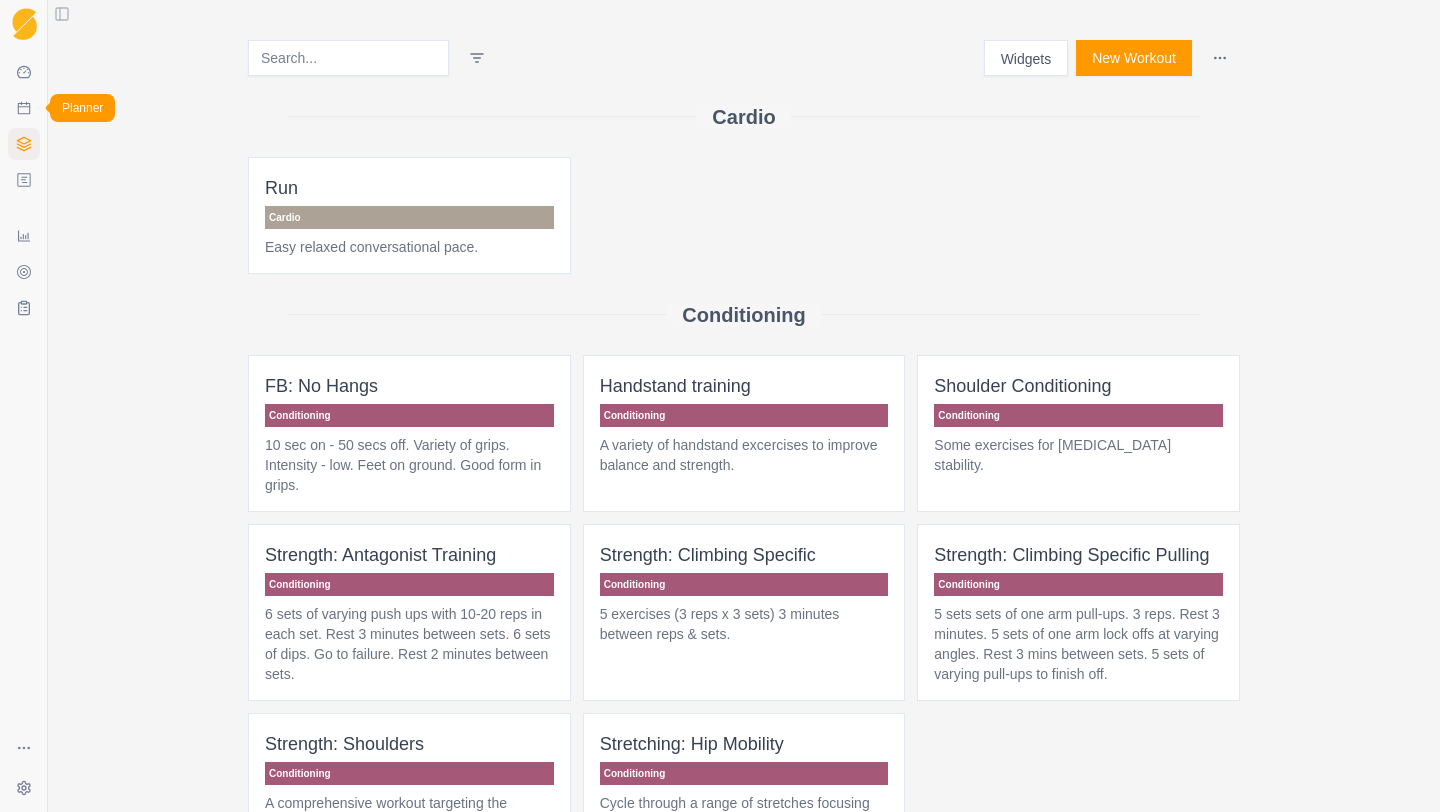 click on "Planner" at bounding box center [24, 108] 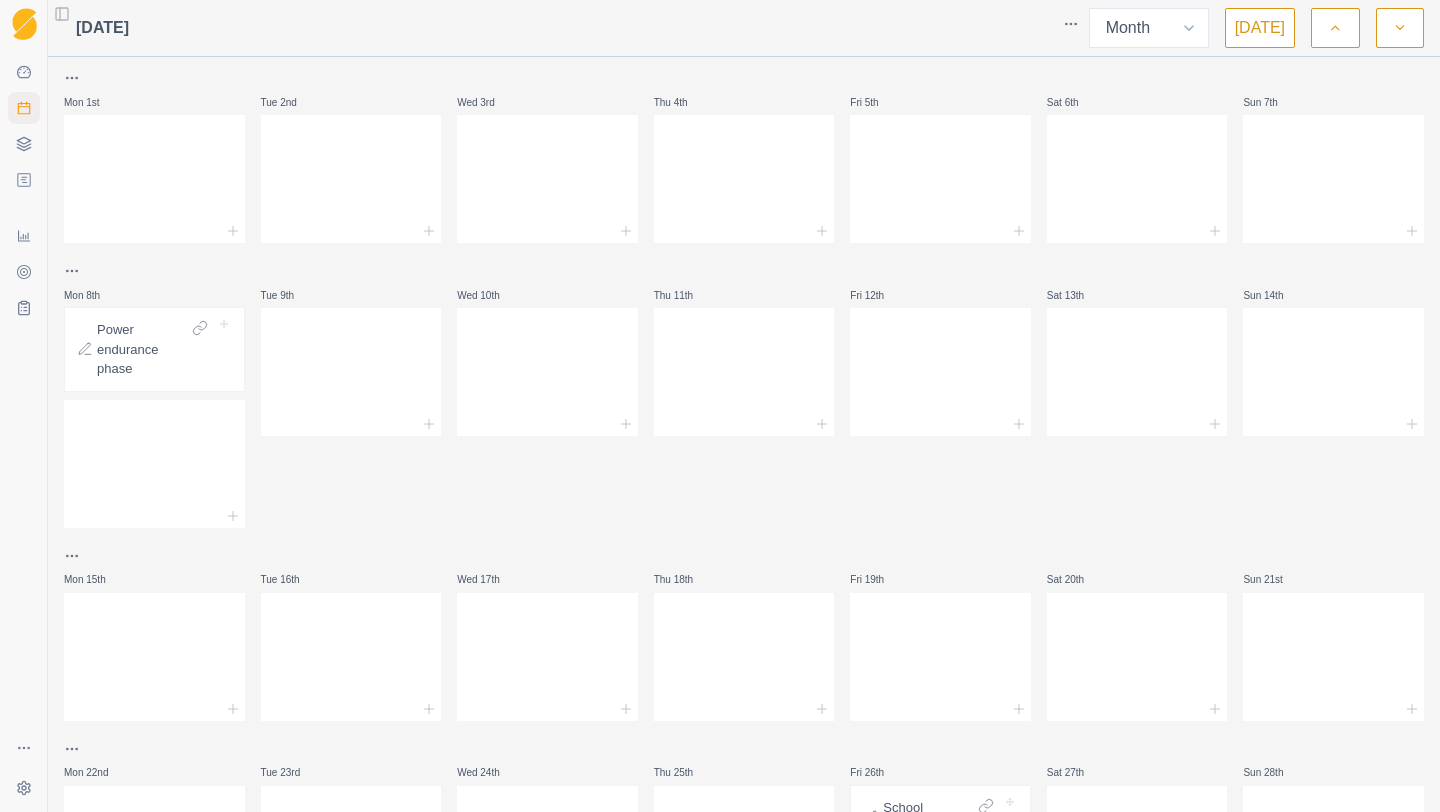 click at bounding box center [1335, 28] 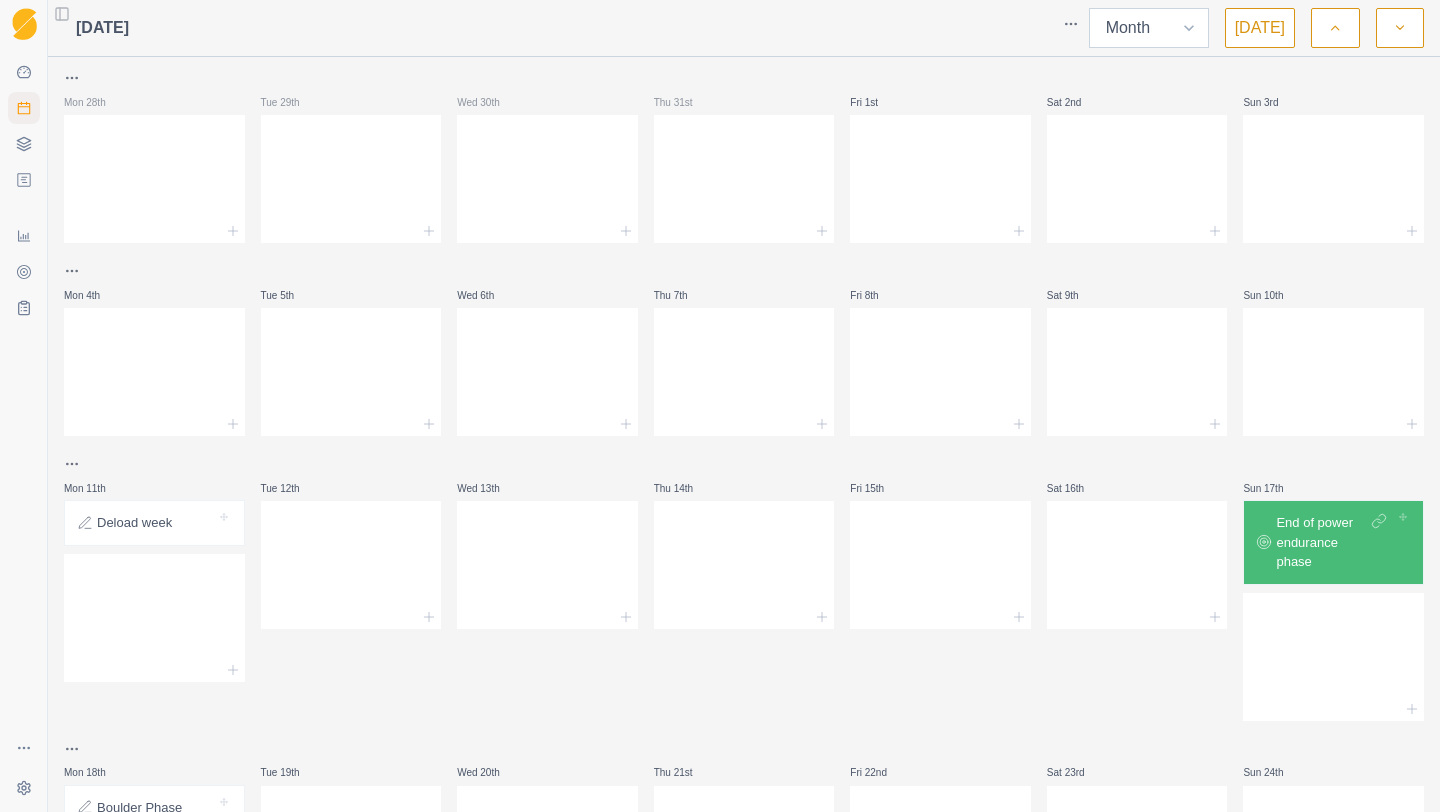 click on "Week Month" at bounding box center (1149, 28) 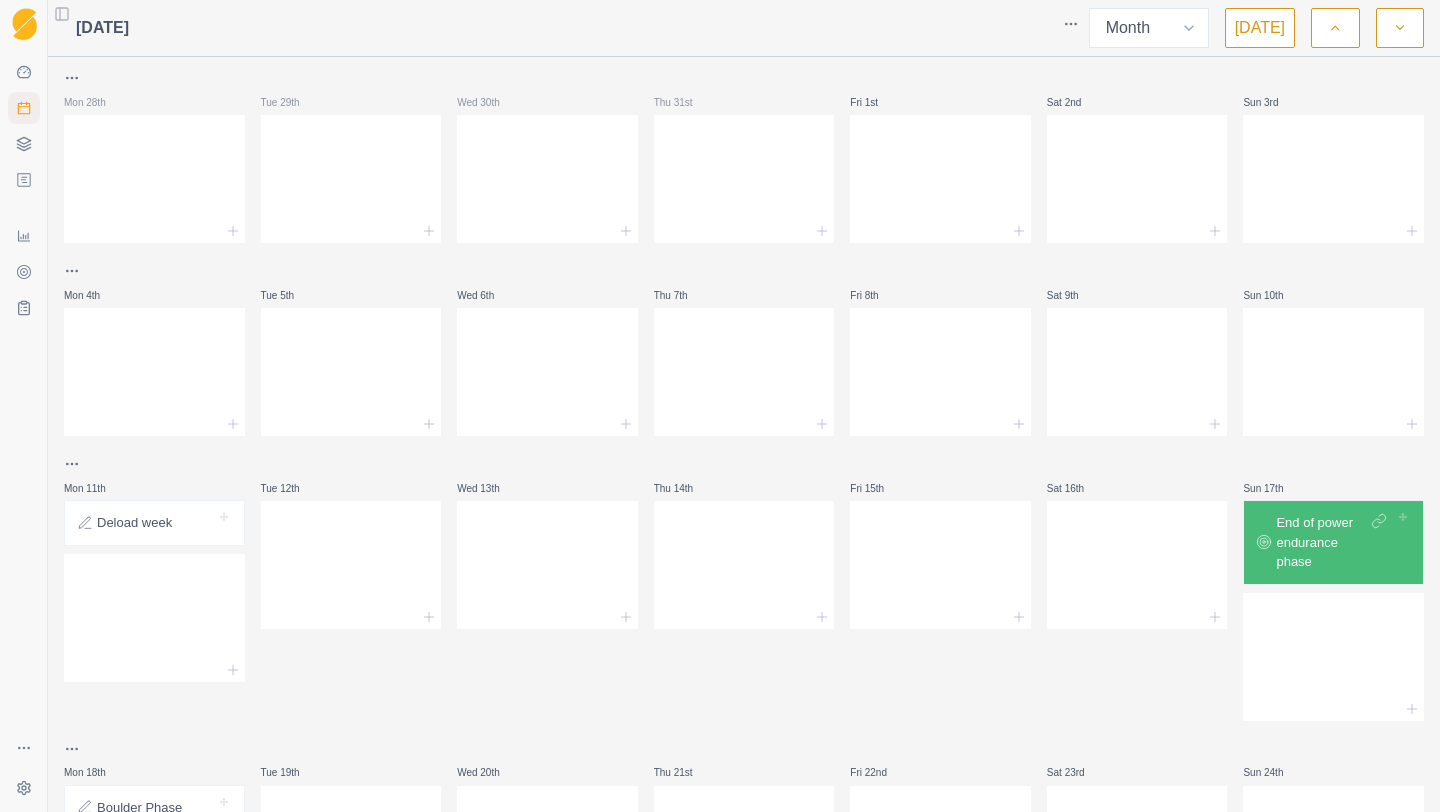 click on "Sequence Dashboard Planner Workouts Plans Performance Metrics Goals Tests Settings Toggle Sidebar [DATE] Week Month [DATE] Mon 28th Tue 29th Wed 30th Thu 31st Fri 1st Sat 2nd Sun 3rd Mon 4th Tue 5th Wed 6th Thu 7th Fri 8th Sat 9th Sun 10th Mon 11th Deload week Tue 12th Wed 13th Thu 14th Fri 15th Sat 16th Sun 17th End of power endurance phase Mon 18th [GEOGRAPHIC_DATA] Phase Tue 19th Wed 20th Thu 21st Fri 22nd Sat 23rd Sun 24th Mon 25th Tue 26th Wed 27th Thu 28th Fri 29th Sat 30th Sun 31st
15
Press space bar to start a drag.
When dragging you can use the arrow keys to move the item around and escape to cancel.
Some screen readers may require you to be in focus mode or to use your pass through key" at bounding box center (720, 406) 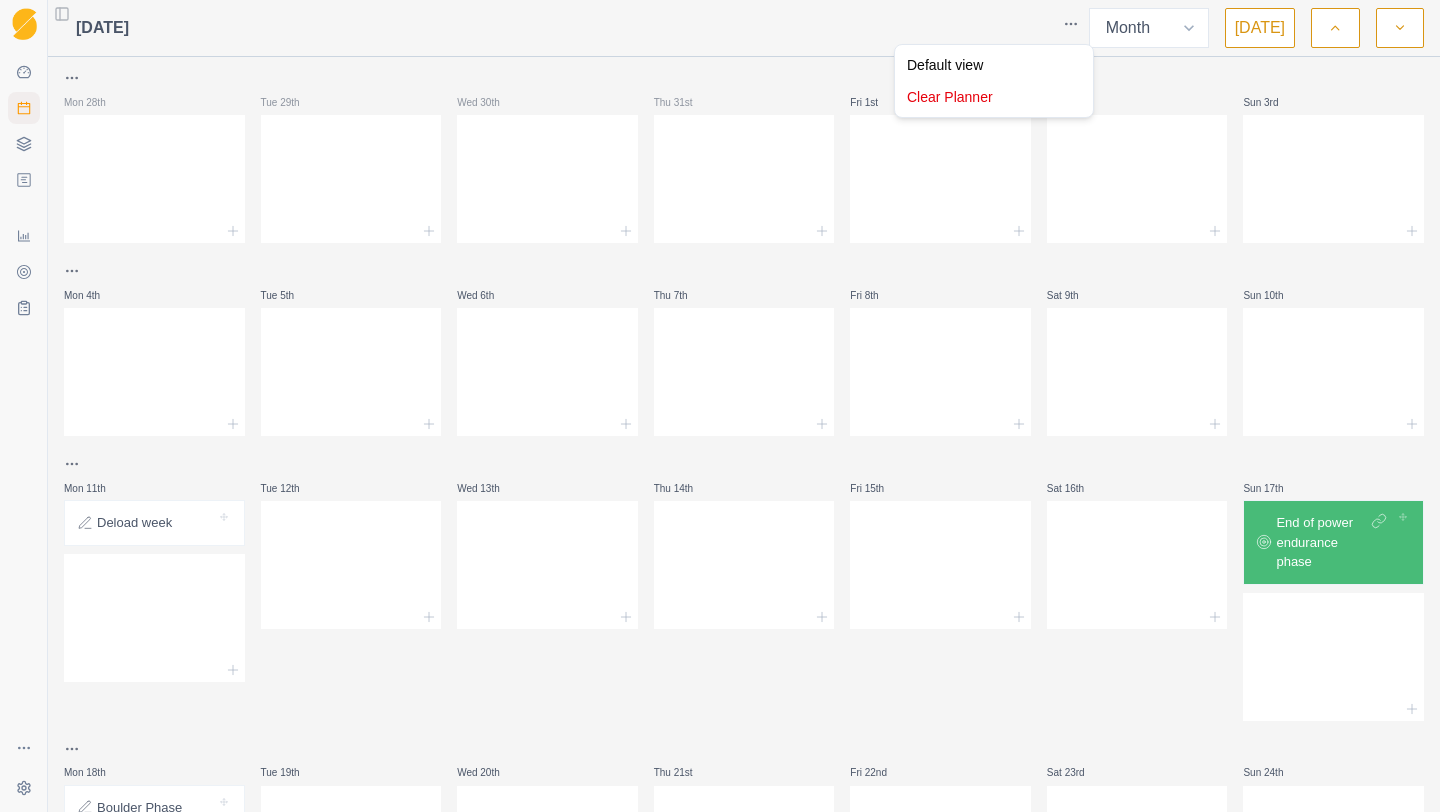 click on "Sequence Dashboard Planner Workouts Plans Performance Metrics Goals Tests Settings Toggle Sidebar [DATE] Week Month [DATE] Mon 28th Tue 29th Wed 30th Thu 31st Fri 1st Sat 2nd Sun 3rd Mon 4th Tue 5th Wed 6th Thu 7th Fri 8th Sat 9th Sun 10th Mon 11th Deload week Tue 12th Wed 13th Thu 14th Fri 15th Sat 16th Sun 17th End of power endurance phase Mon 18th [GEOGRAPHIC_DATA] Phase Tue 19th Wed 20th Thu 21st Fri 22nd Sat 23rd Sun 24th Mon 25th Tue 26th Wed 27th Thu 28th Fri 29th Sat 30th Sun 31st
15
Press space bar to start a drag.
When dragging you can use the arrow keys to move the item around and escape to cancel.
Some screen readers may require you to be in focus mode or to use your pass through key
Default view Clear Planner" at bounding box center [720, 406] 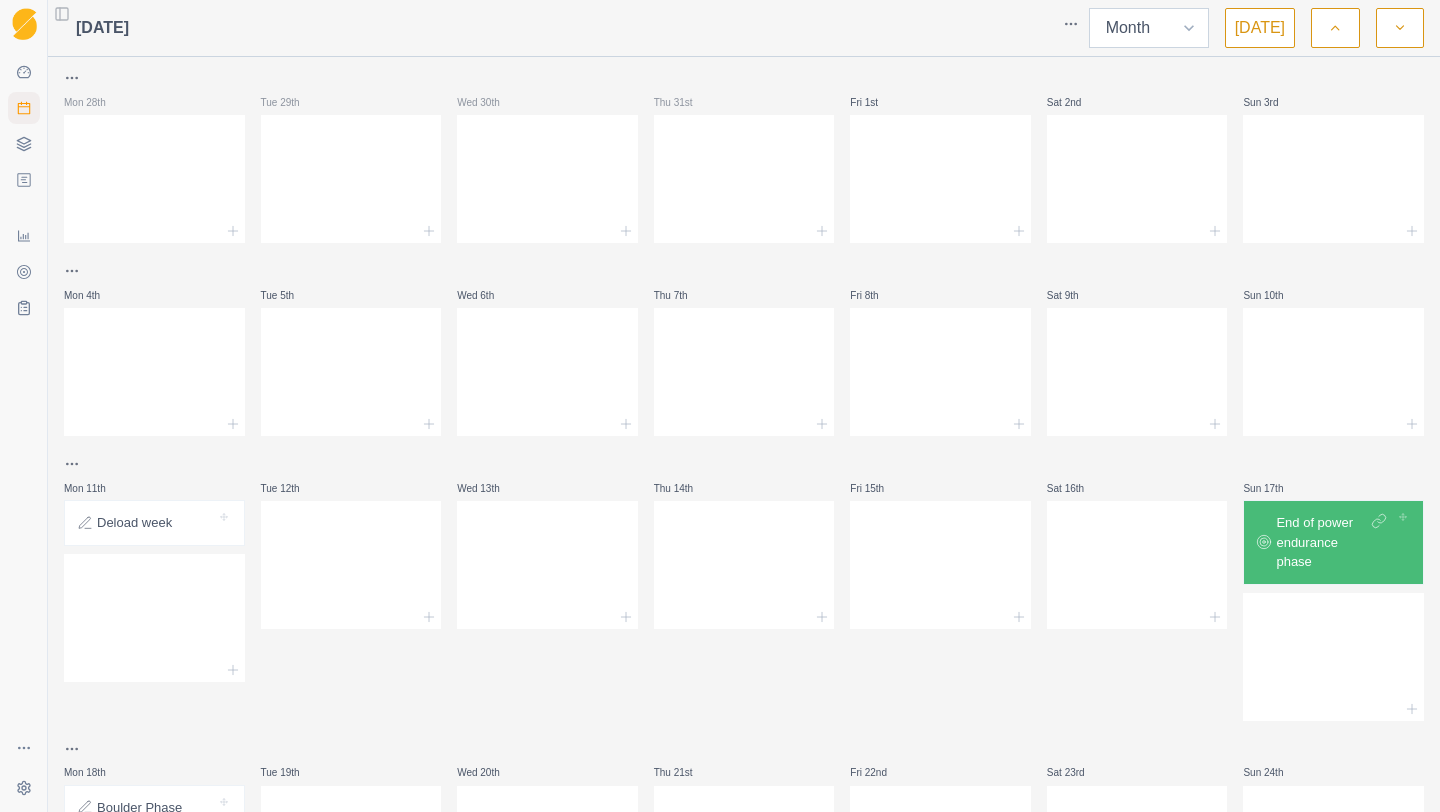 click on "Week Month" at bounding box center [1149, 28] 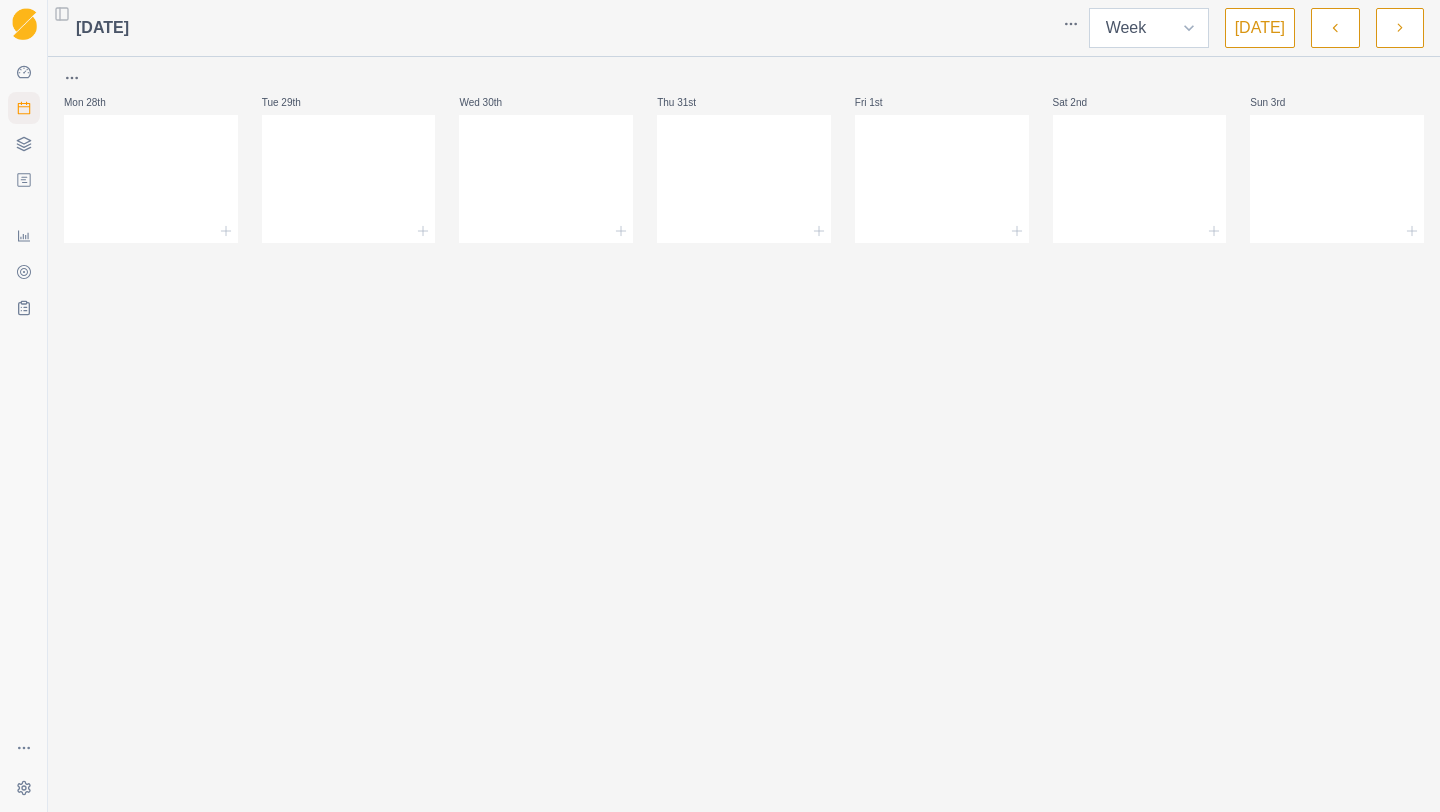 click on "Week Month" at bounding box center (1149, 28) 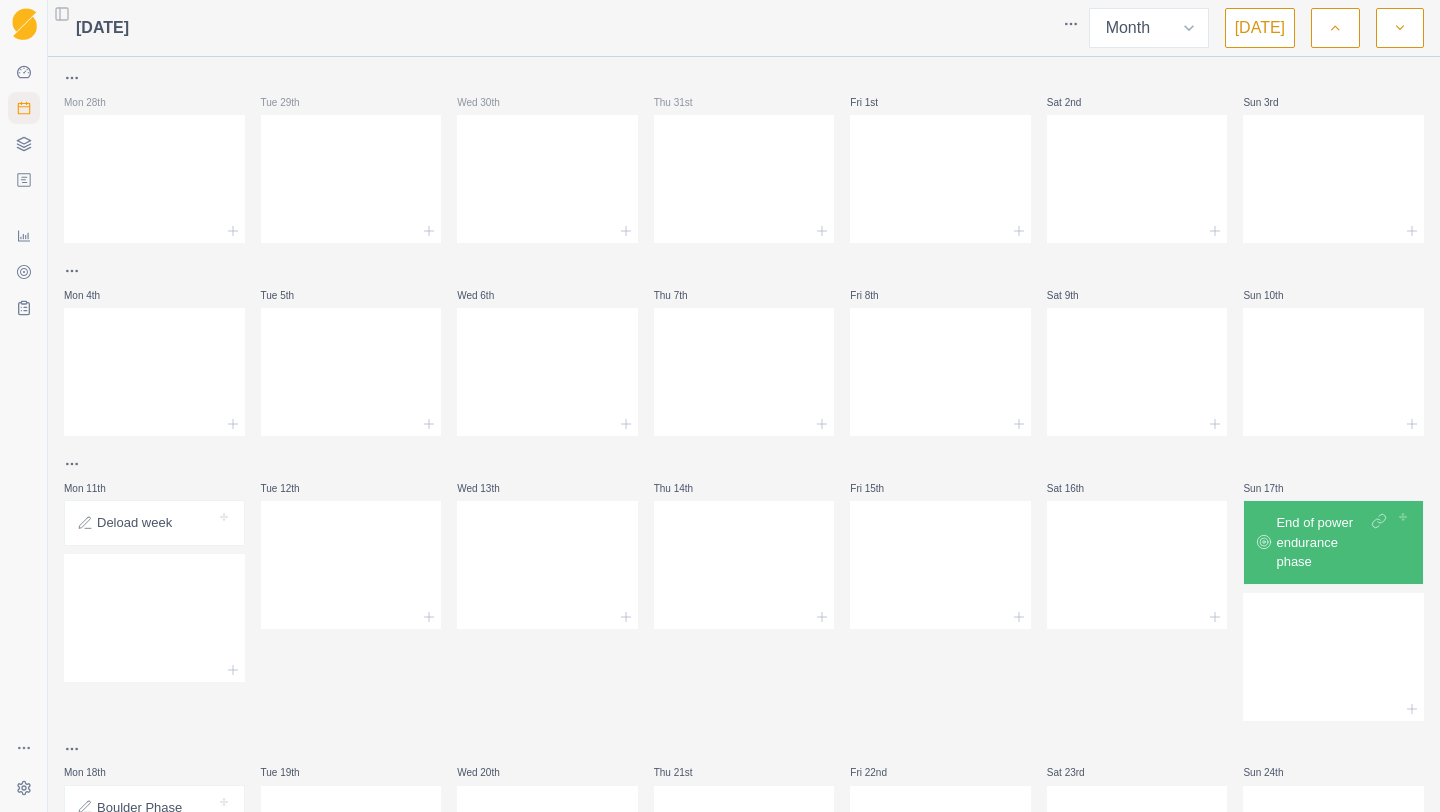 click at bounding box center (1335, 28) 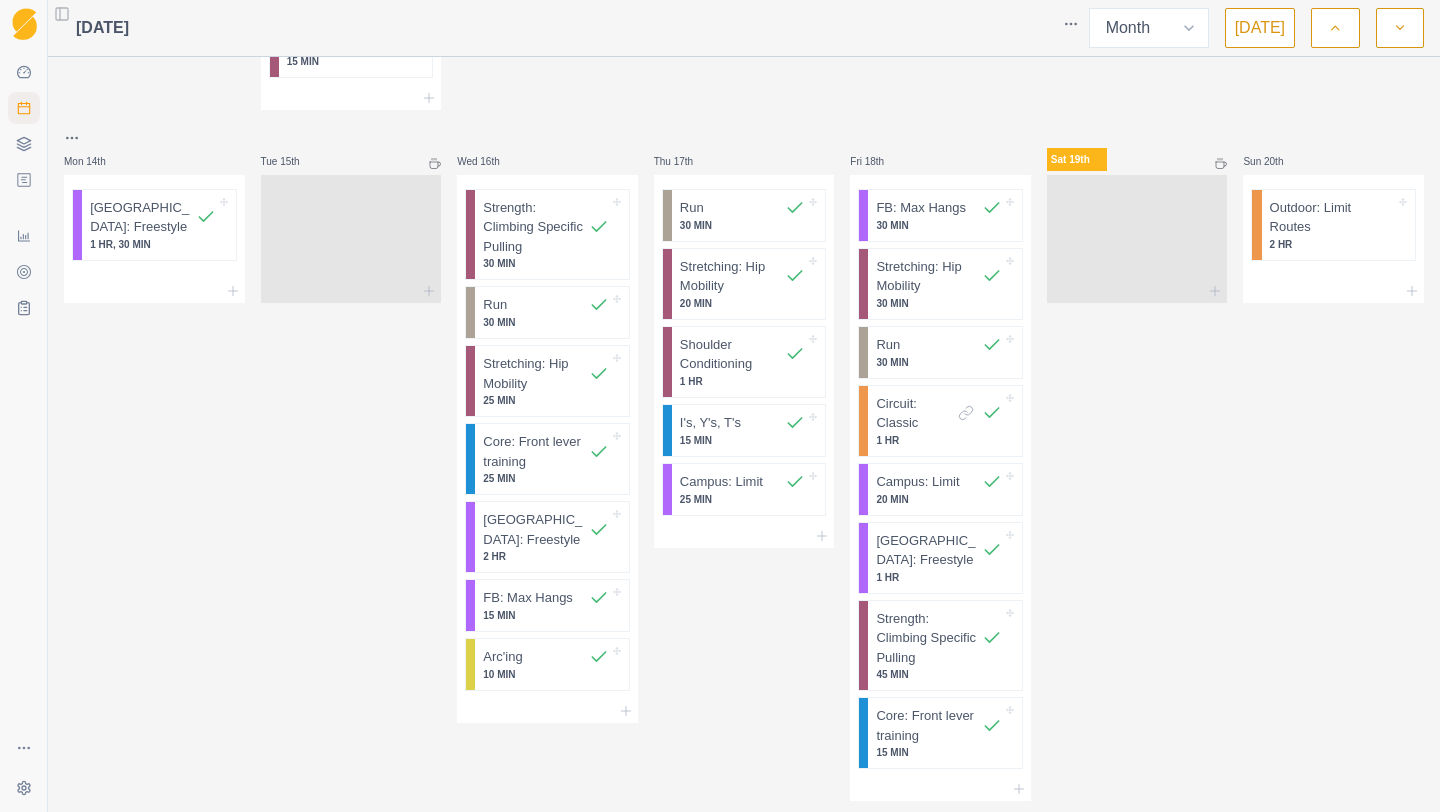 scroll, scrollTop: 897, scrollLeft: 0, axis: vertical 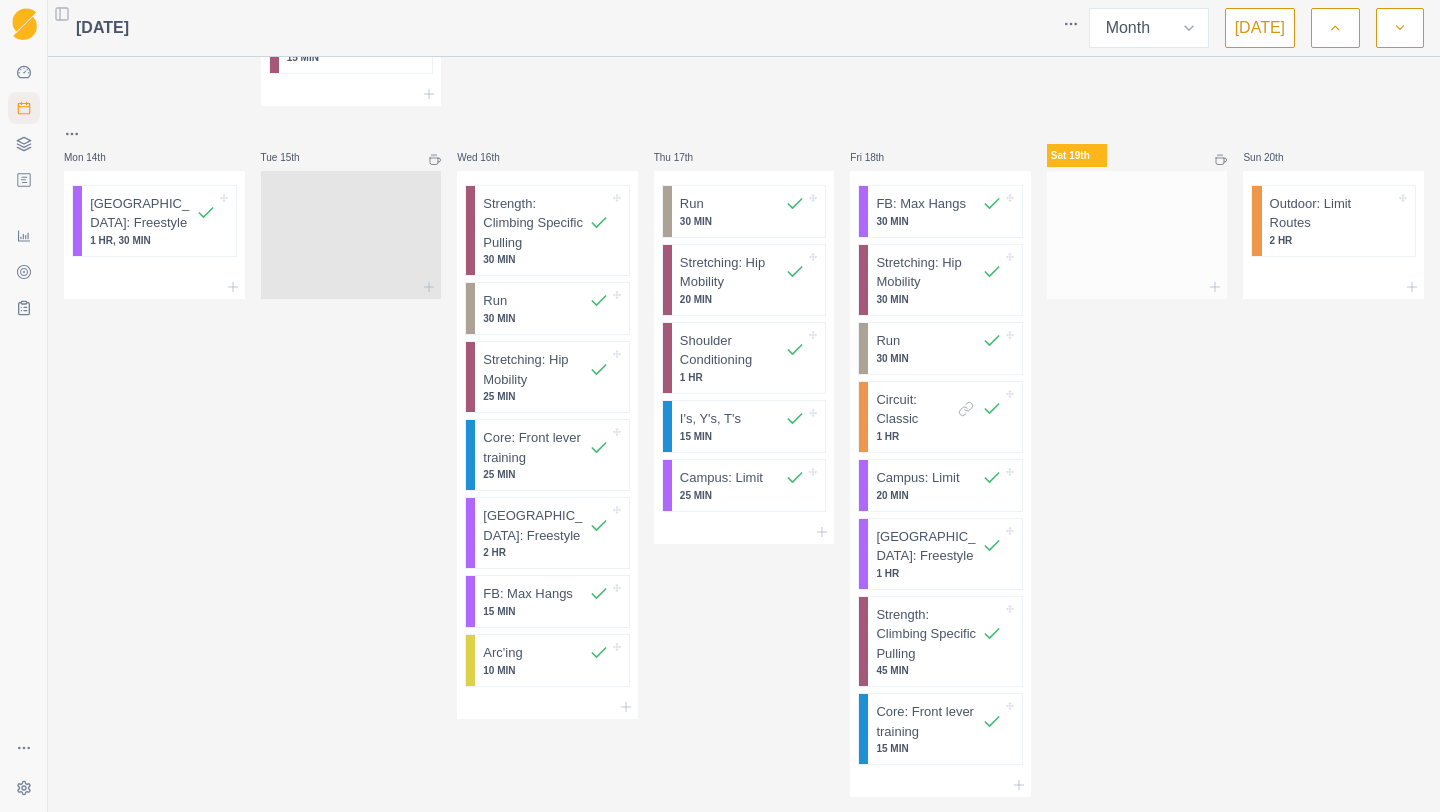 click at bounding box center [1137, 287] 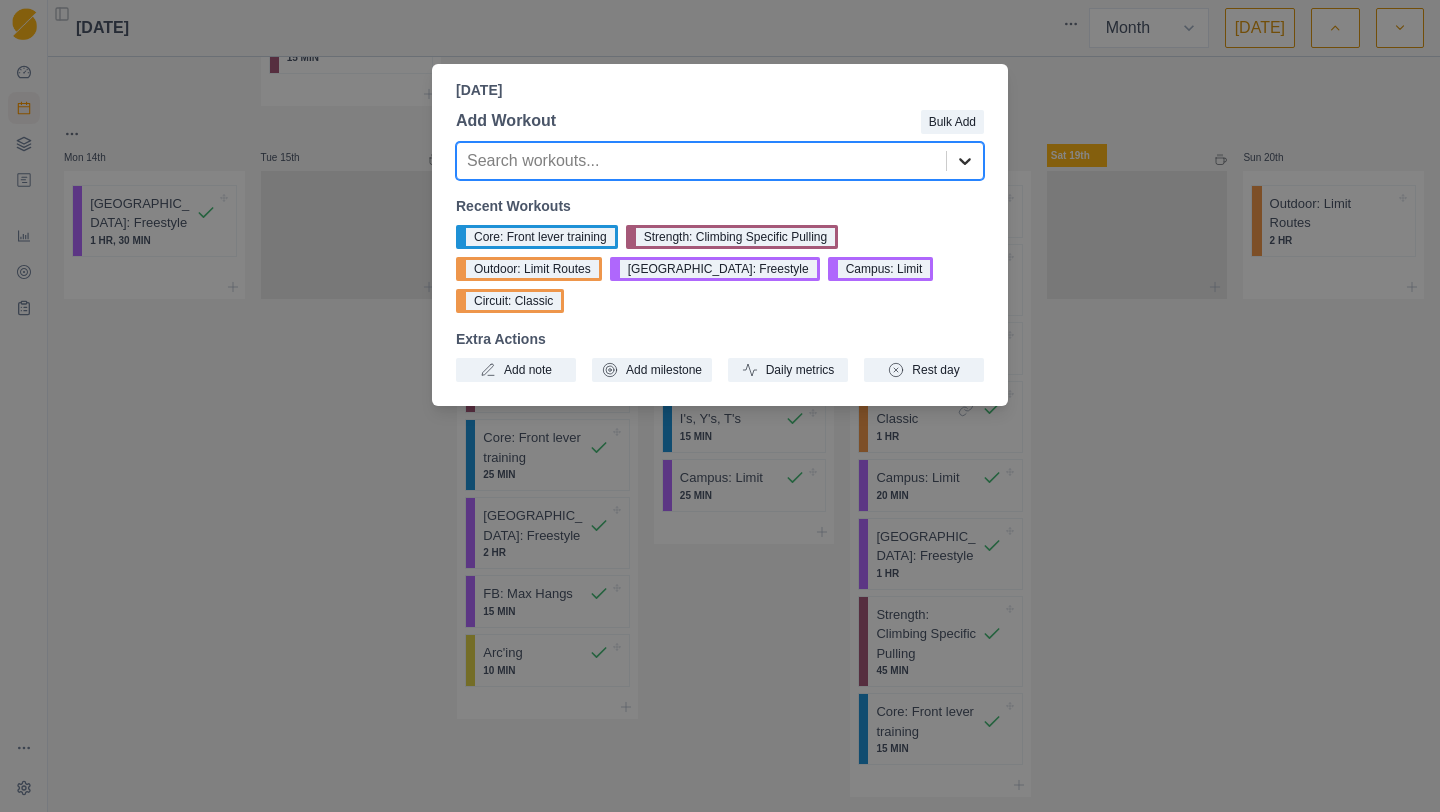 click at bounding box center (965, 161) 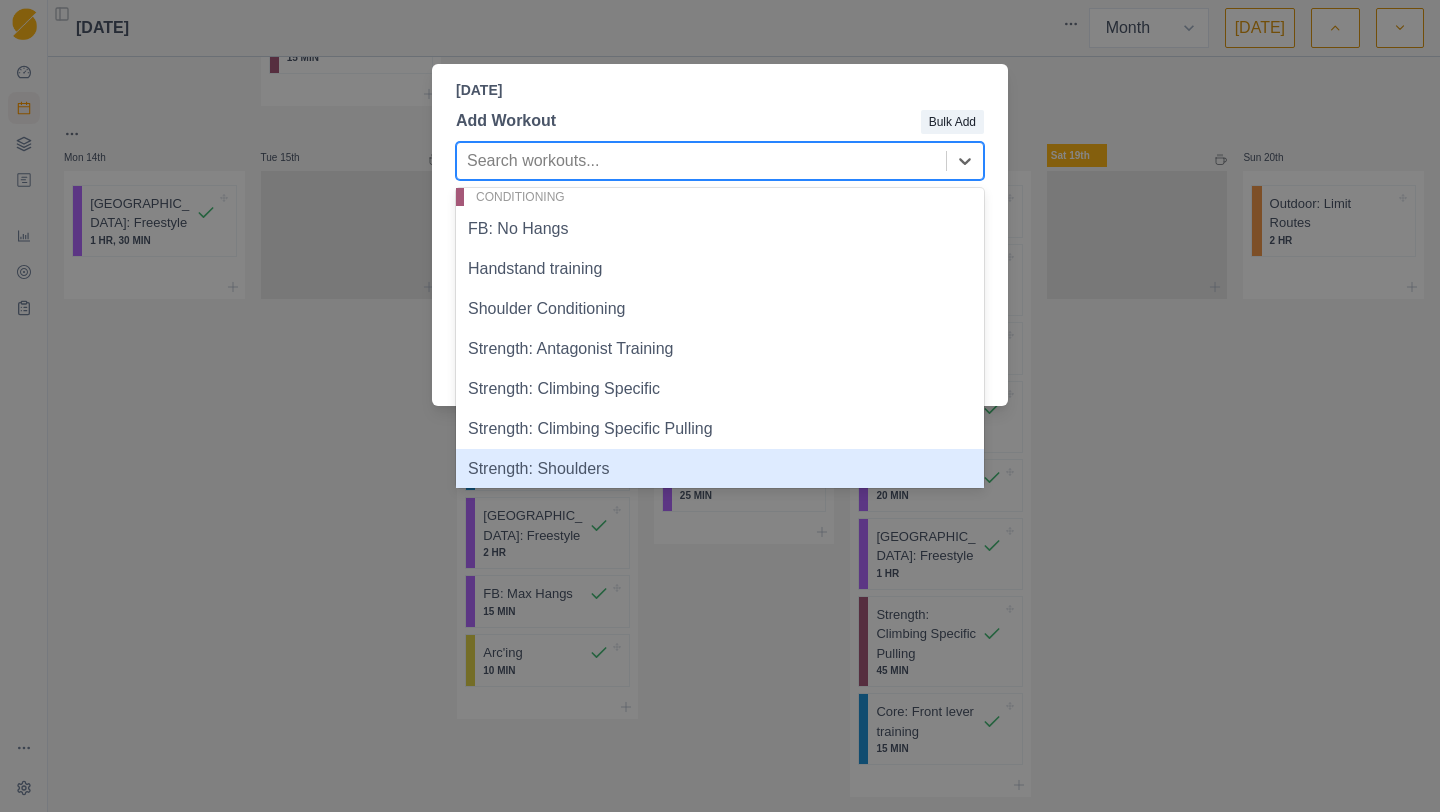 scroll, scrollTop: 152, scrollLeft: 0, axis: vertical 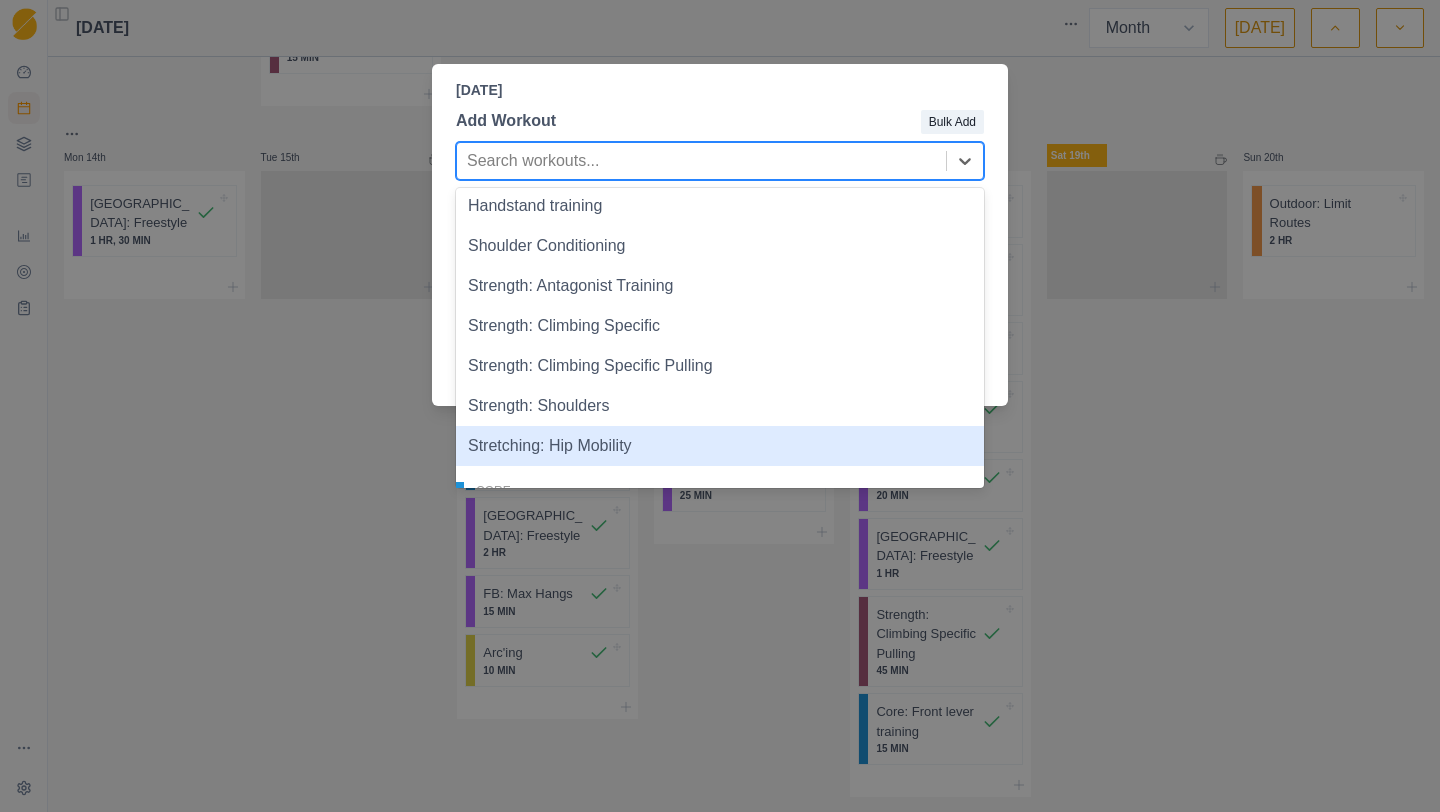 click on "Stretching: Hip Mobility" at bounding box center (720, 446) 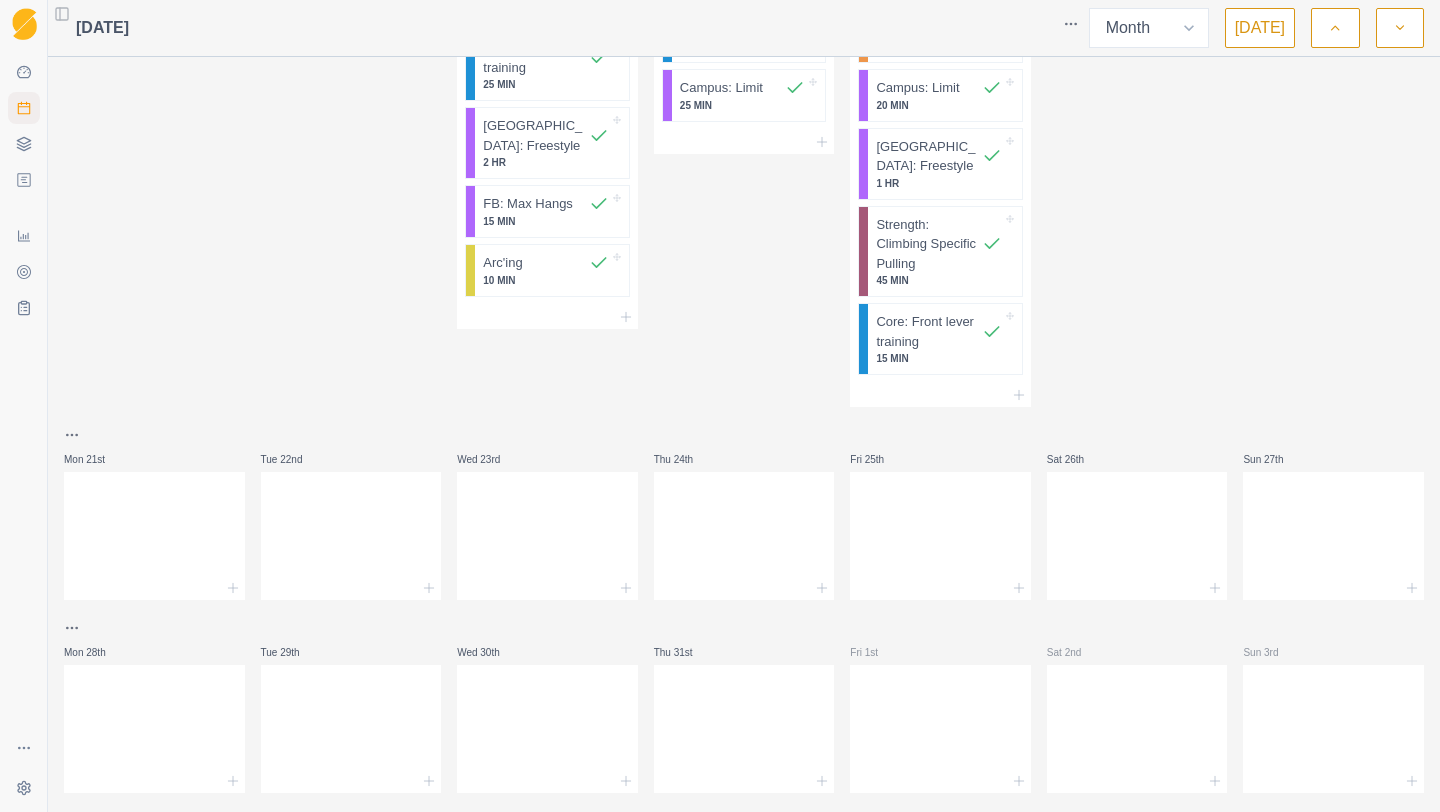 scroll, scrollTop: 1285, scrollLeft: 0, axis: vertical 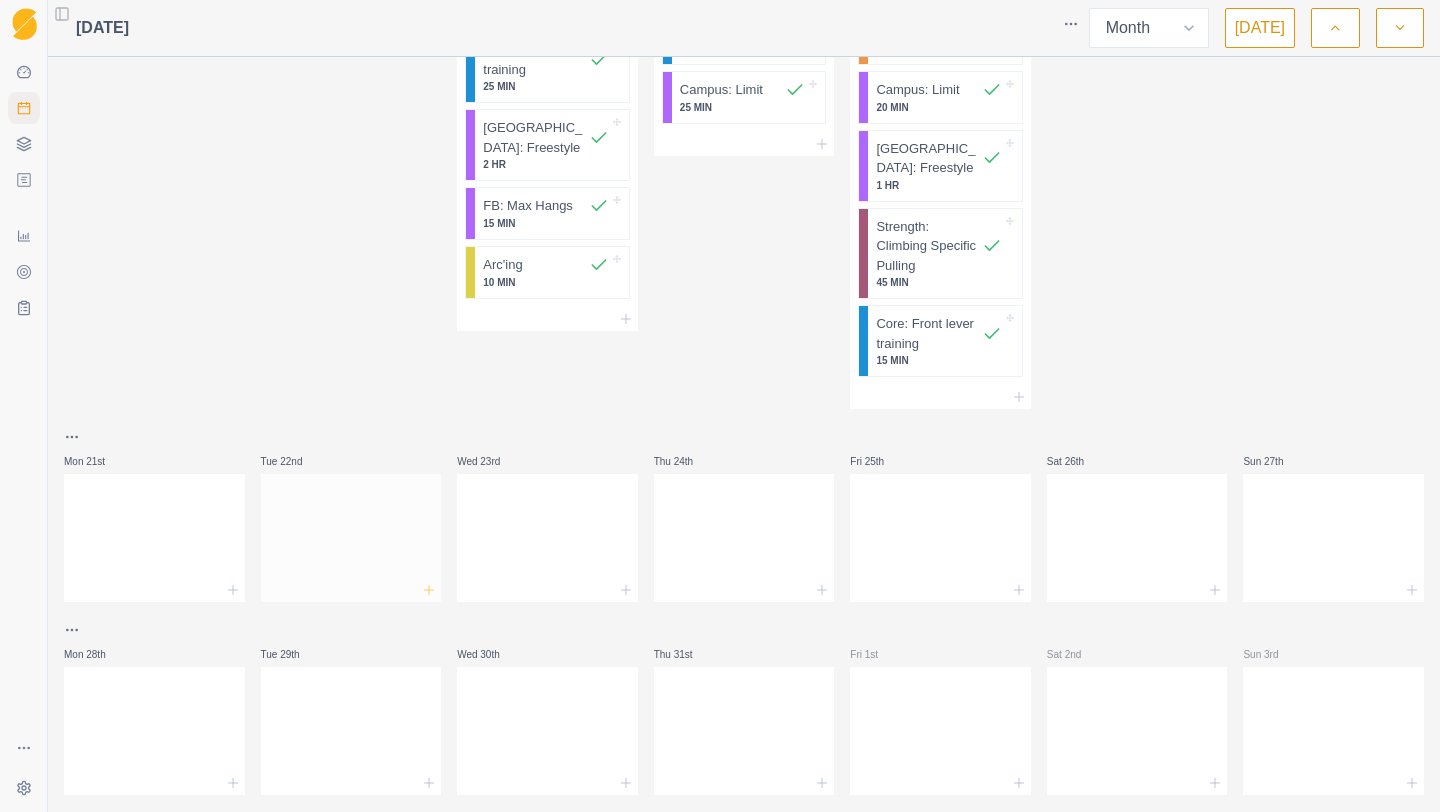 click 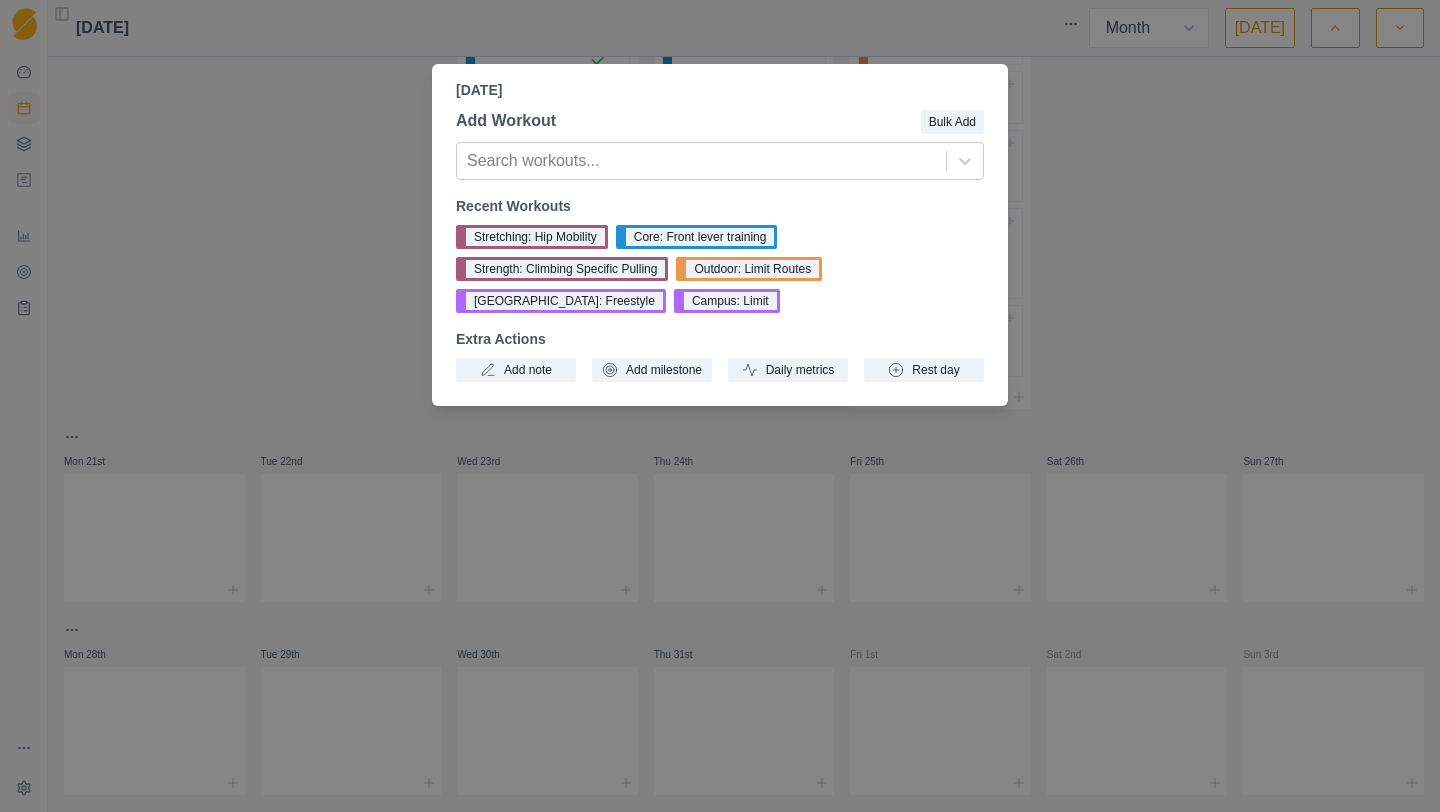 click on "[DATE] Add Workout Bulk Add Search workouts... Recent Workouts Stretching: Hip Mobility Core: Front lever training  Strength: Climbing Specific Pulling Outdoor: Limit Routes [GEOGRAPHIC_DATA]: Freestyle Campus: Limit Extra Actions Add note Add milestone Daily metrics Rest day" at bounding box center [720, 406] 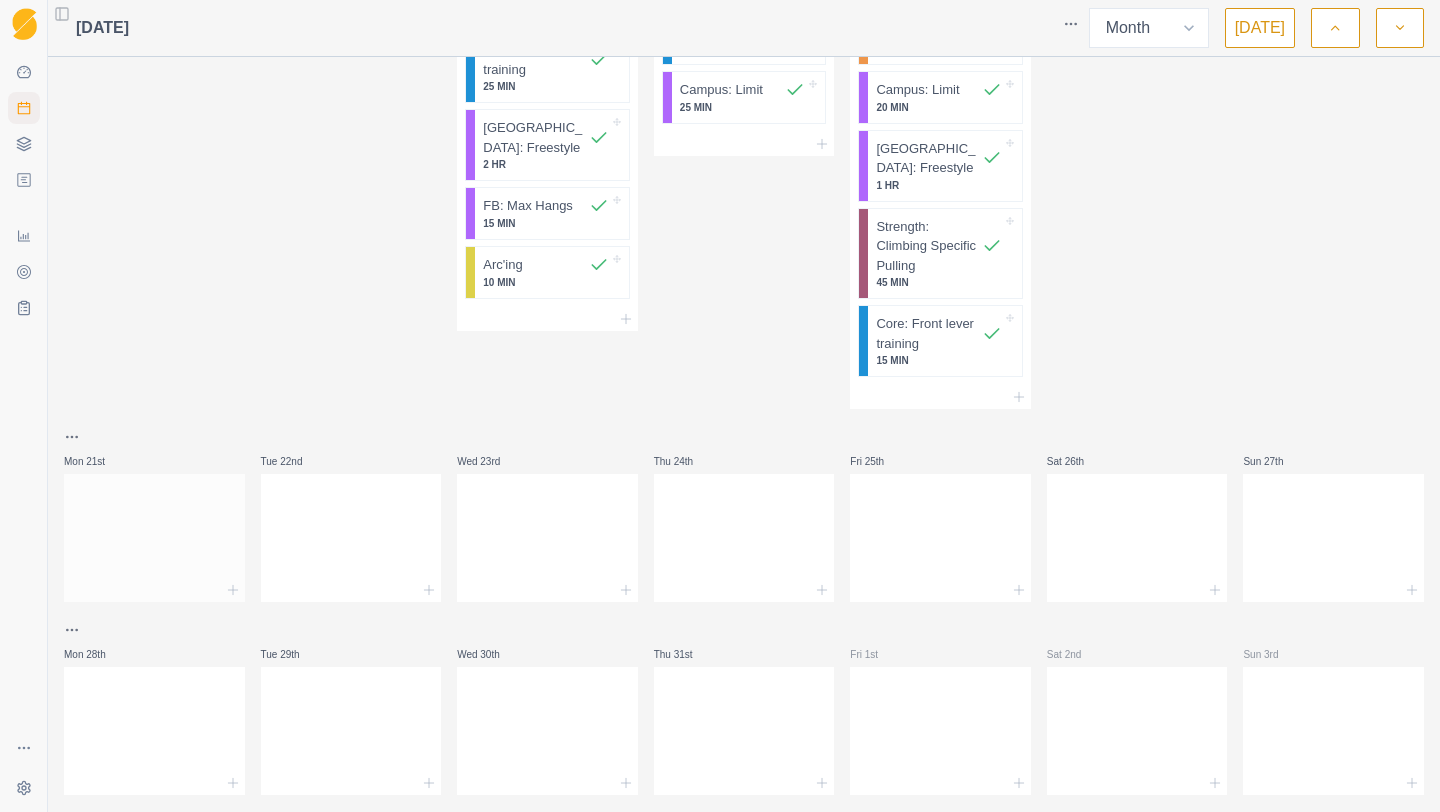 click at bounding box center (154, 534) 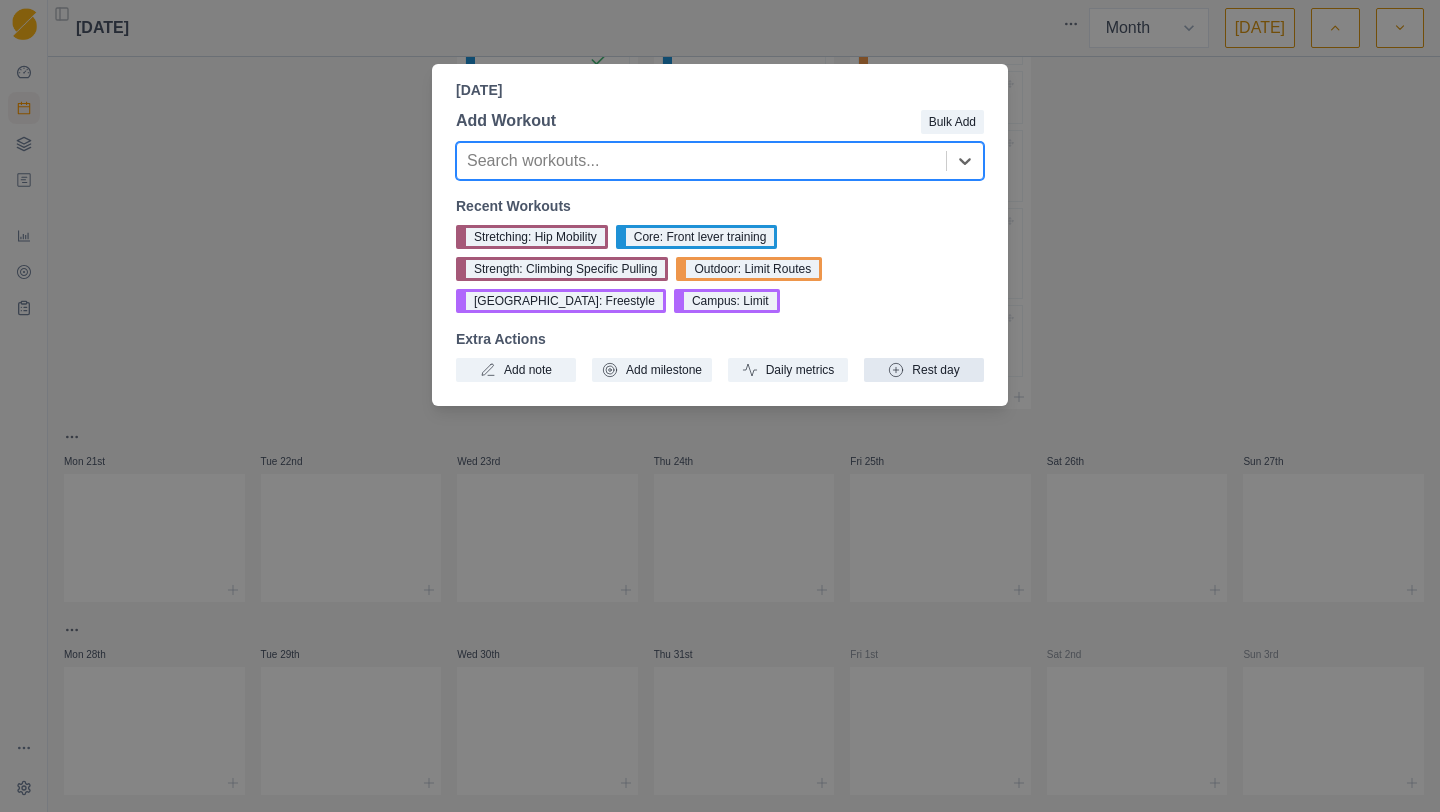 click on "Rest day" at bounding box center [924, 370] 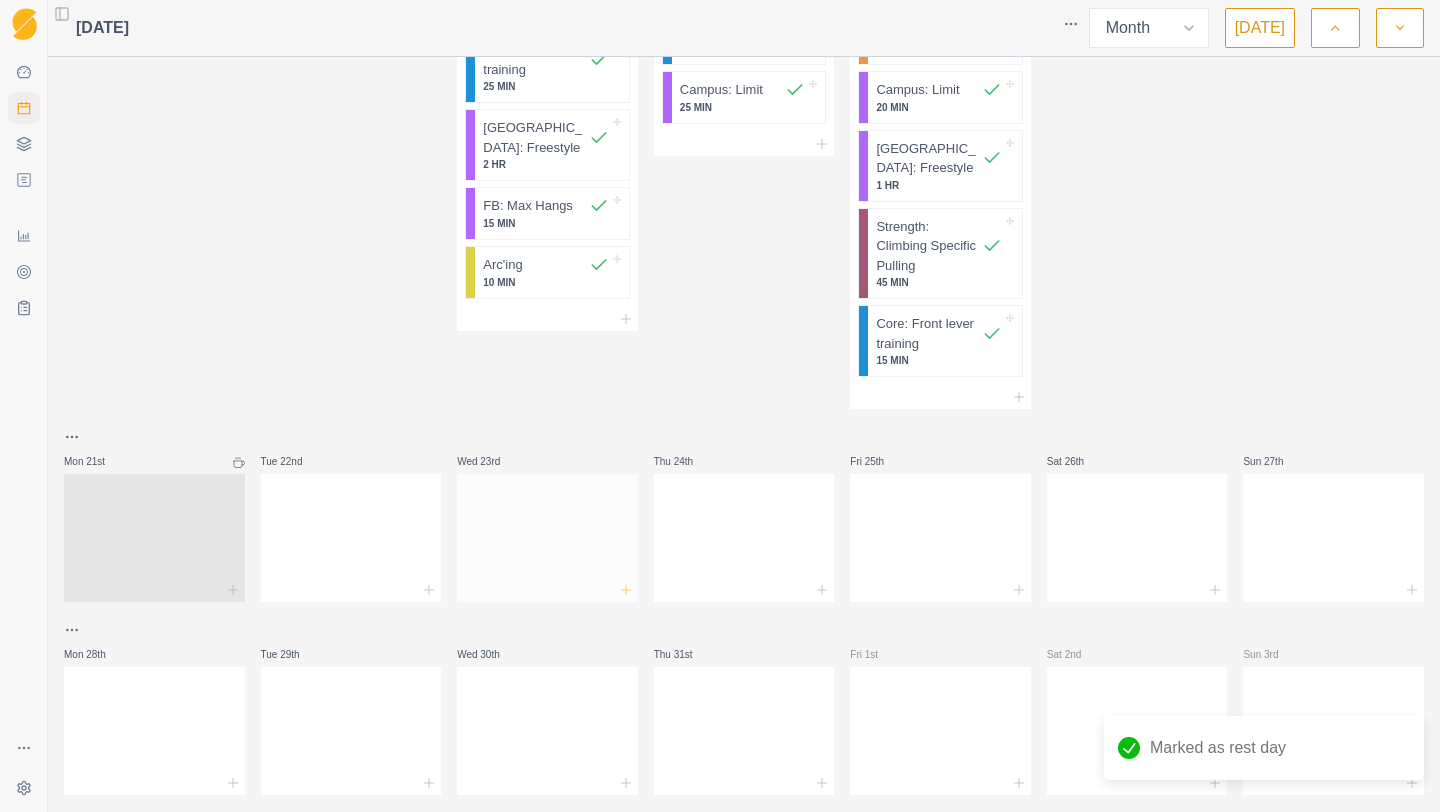 click 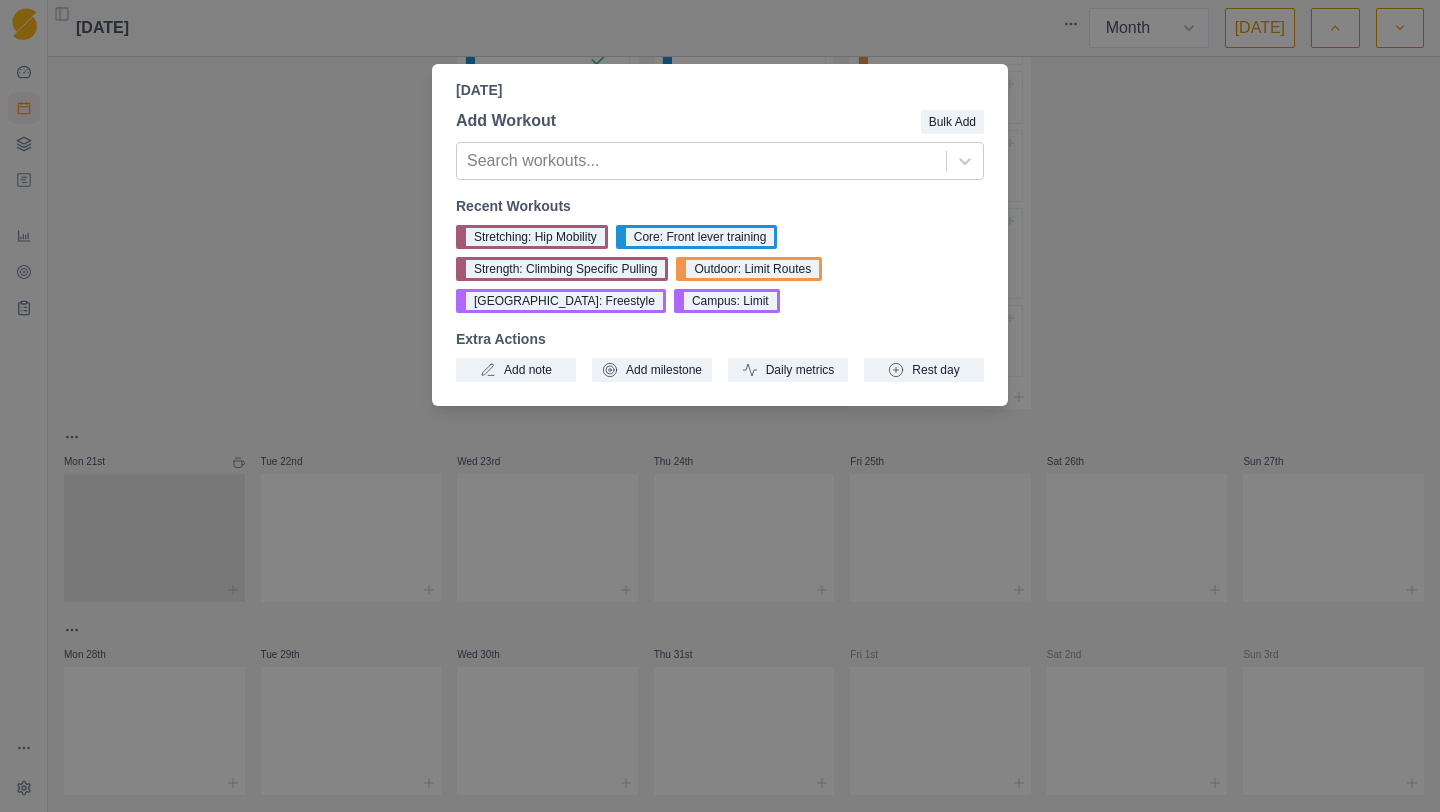 click on "[DATE] Add Workout Bulk Add Search workouts... Recent Workouts Stretching: Hip Mobility Core: Front lever training  Strength: Climbing Specific Pulling Outdoor: Limit Routes [GEOGRAPHIC_DATA]: Freestyle Campus: Limit Extra Actions Add note Add milestone Daily metrics Rest day" at bounding box center [720, 406] 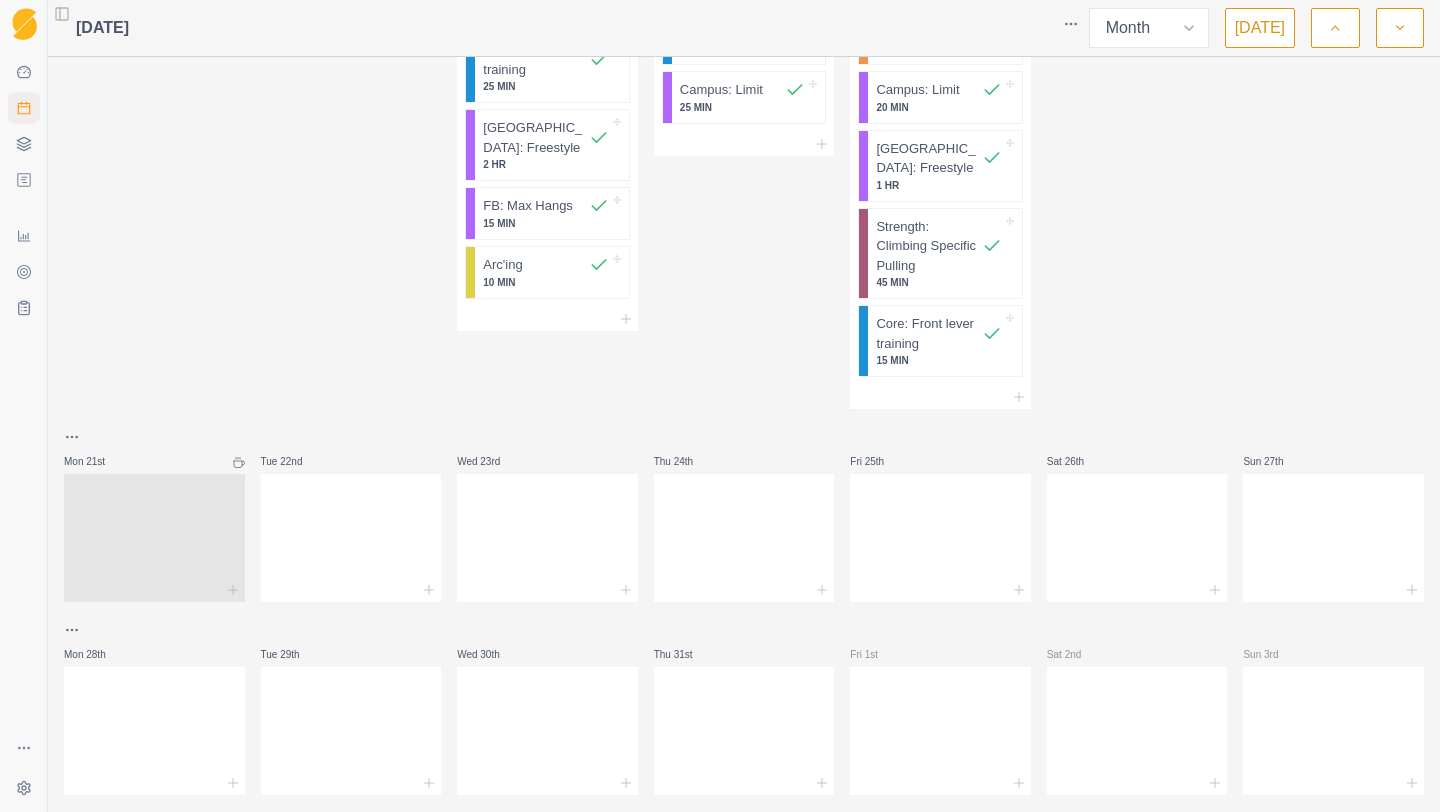 click on "Mon 30th Stretching: Hip Mobility 30 MIN Tue 1st Stretching: Hip Mobility 30 MIN Shoulder Conditioning  1 HR, 10 MIN Run 53 MIN FB: Project Hangs 15 MIN Rehap: Finger [MEDICAL_DATA]  20 MIN Wed 2nd Boulder: Freestyle 3 HR Stretching: Hip Mobility 15 MIN Thu 3rd Stretching: Hip Mobility 20 MIN Rehap: Finger [MEDICAL_DATA]  25 MIN Run 30 MIN Shoulder Conditioning  1 HR Fri 4th Sat 5th [GEOGRAPHIC_DATA] Outdoor: Limit Routes 2 HR Sun 6th Outdoor: Limit Routes 2 HR Mon 7th Outdoor: Limit Routes 1 HR Run 30 MIN Tue 8th Rehap: Finger [MEDICAL_DATA]  25 MIN FB: Max Hangs  30 MIN Strength: Climbing Specific Pulling 30 MIN I's, Y's, T's 15 MIN Stretching: Hip Mobility 15 MIN Wed 9th Boulder: Freestyle 2 HR, 5 MIN Run 30 MIN Thu 10th Boulder: Freestyle 1 HR, 30 MIN Stretching: Hip Mobility 15 MIN Run 30 MIN I's, Y's, T's 15 MIN Fri 11th Sat 12th Run 30 [PERSON_NAME] 13th Mon 14th Boulder: Freestyle 1 HR, 30 MIN Tue 15th Wed 16th Strength: Climbing Specific Pulling 30 MIN Run 30 MIN Stretching: Hip Mobility 25 MIN 25 MIN 2 HR Run" at bounding box center (744, -212) 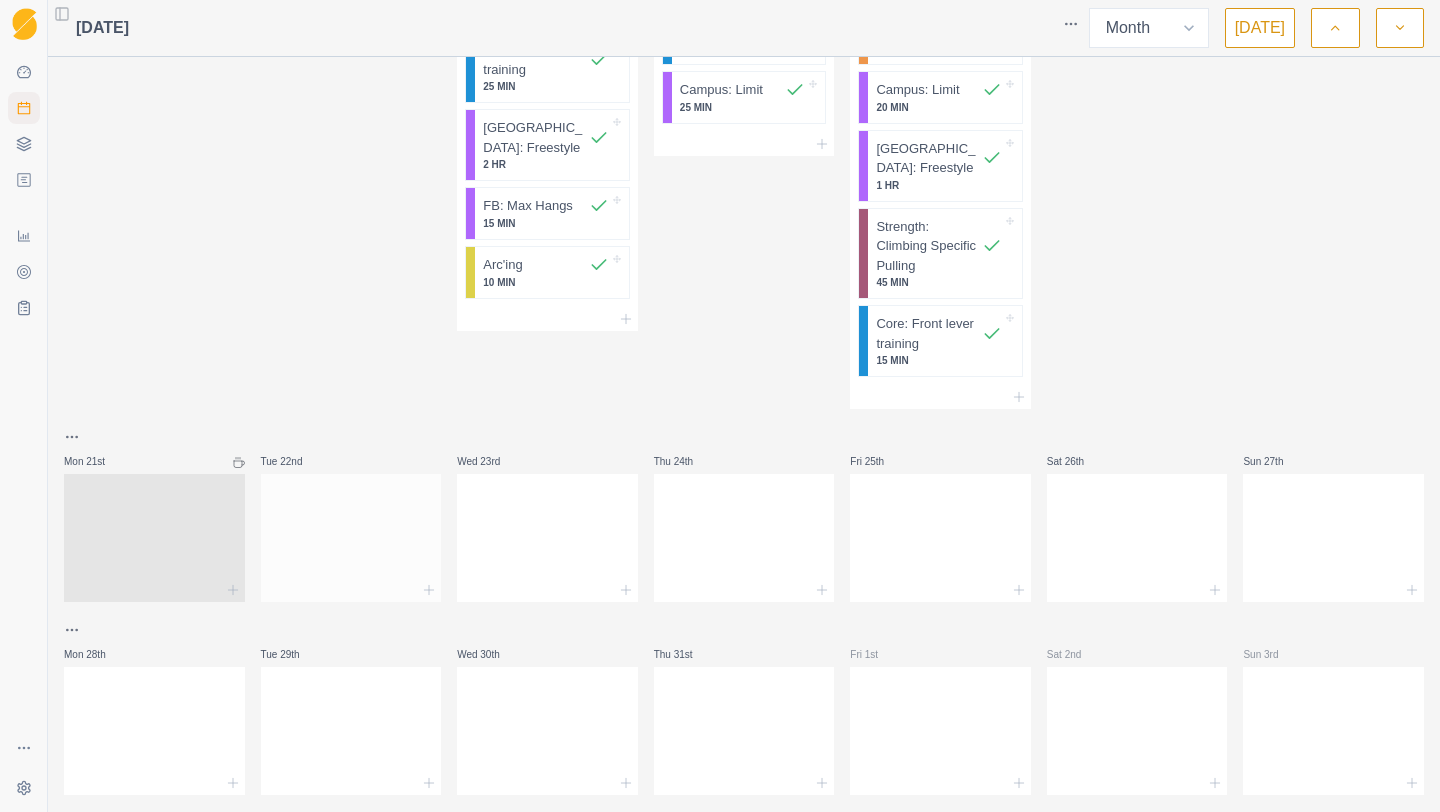 click at bounding box center [351, 590] 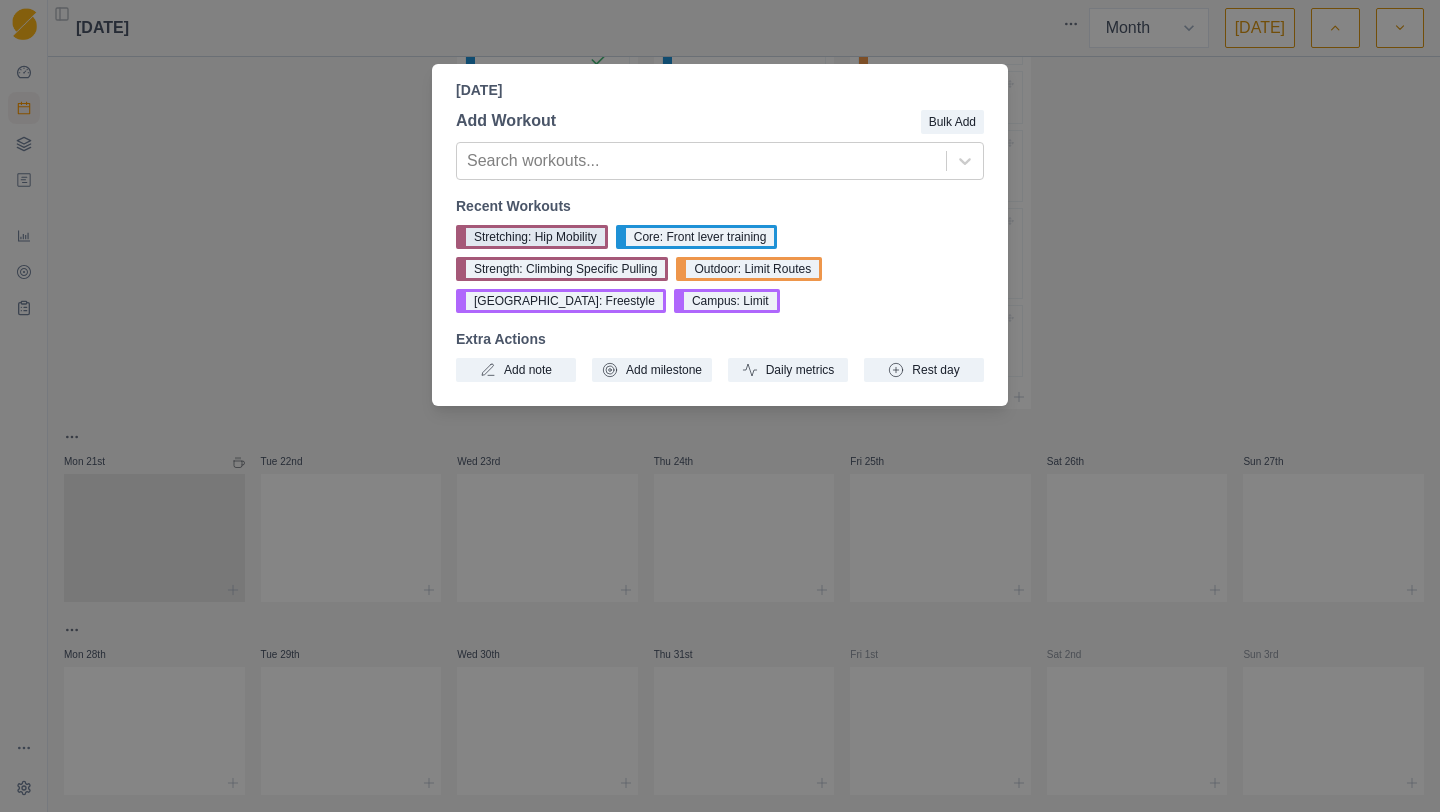 click on "Stretching: Hip Mobility" at bounding box center [532, 237] 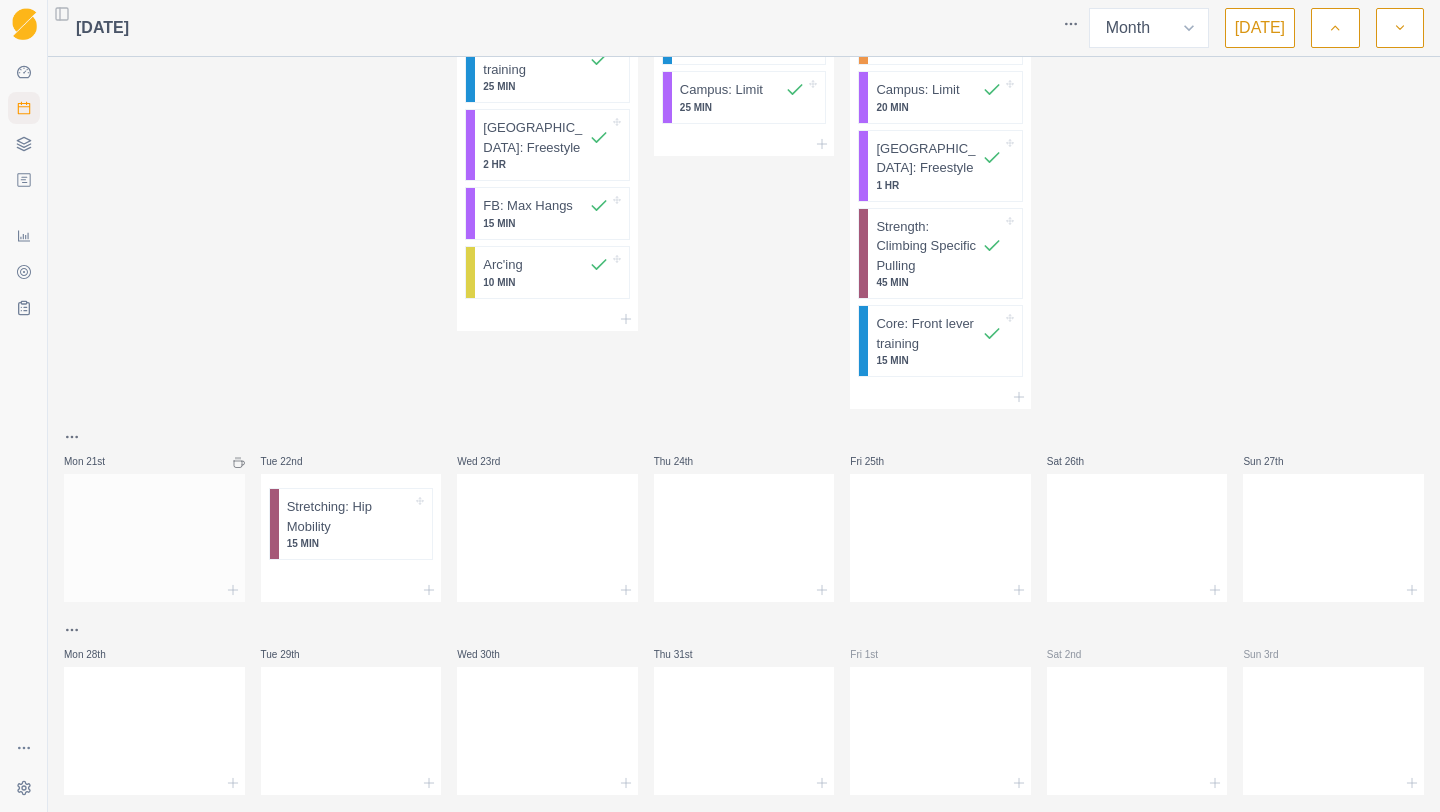 click at bounding box center [154, 534] 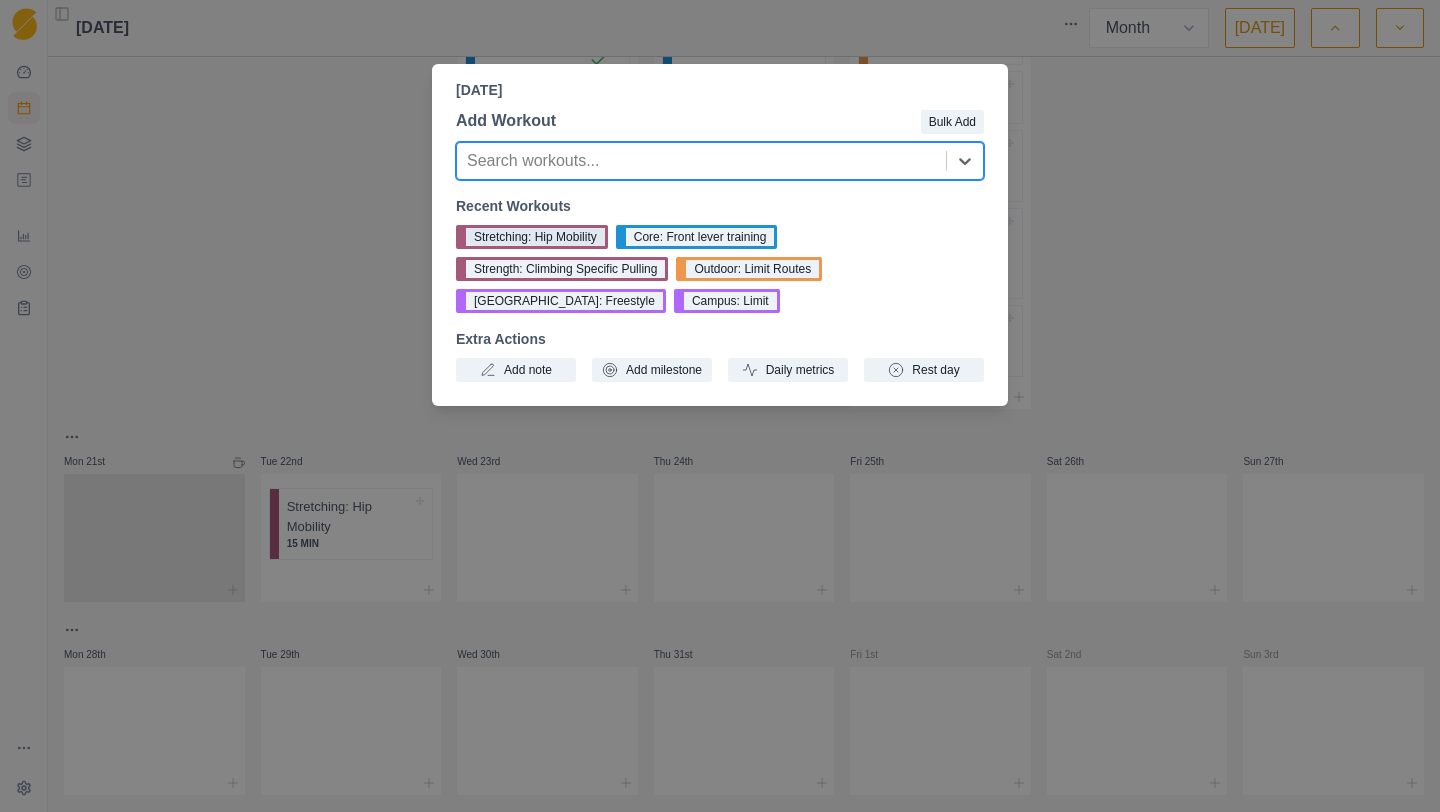 click on "Stretching: Hip Mobility" at bounding box center [532, 237] 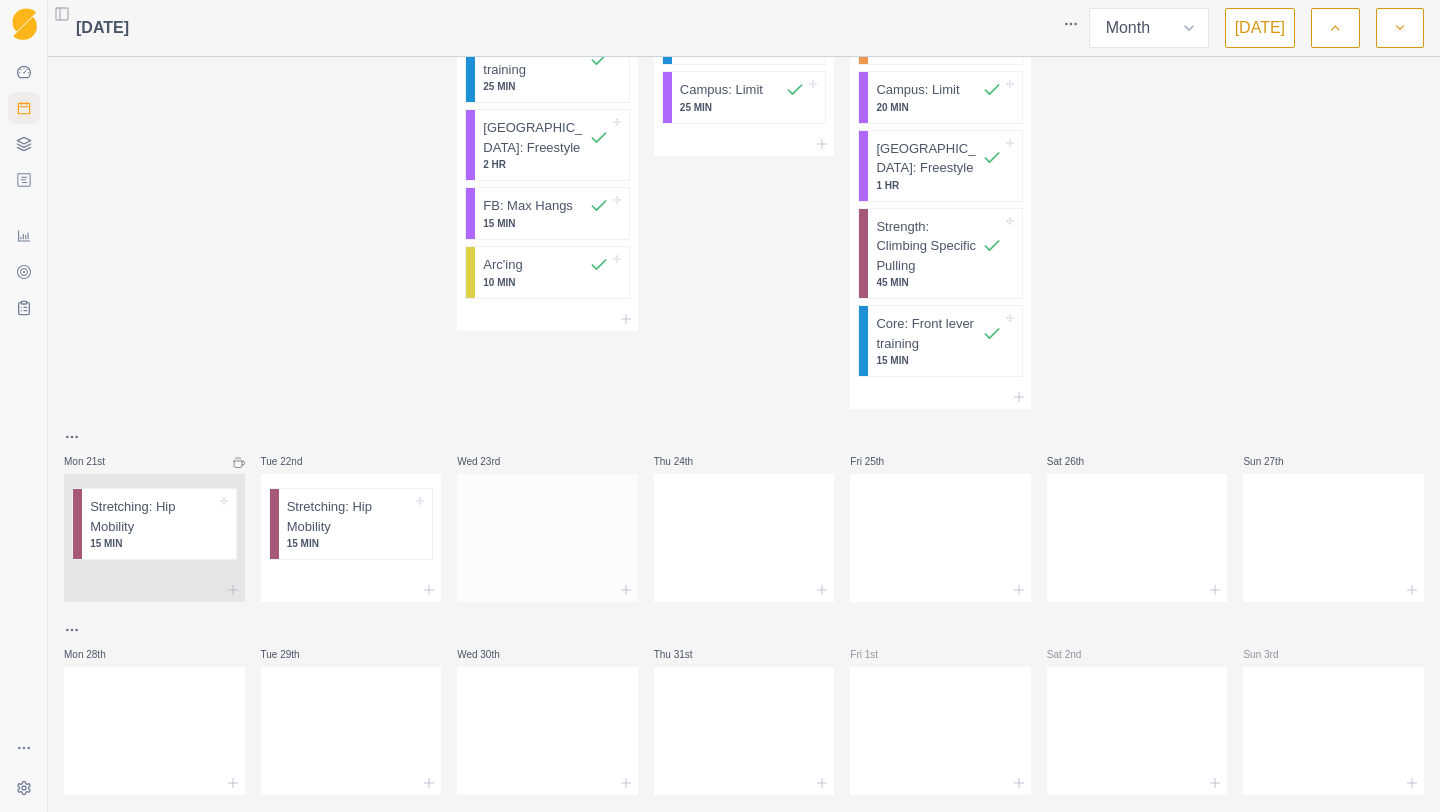 click at bounding box center (547, 590) 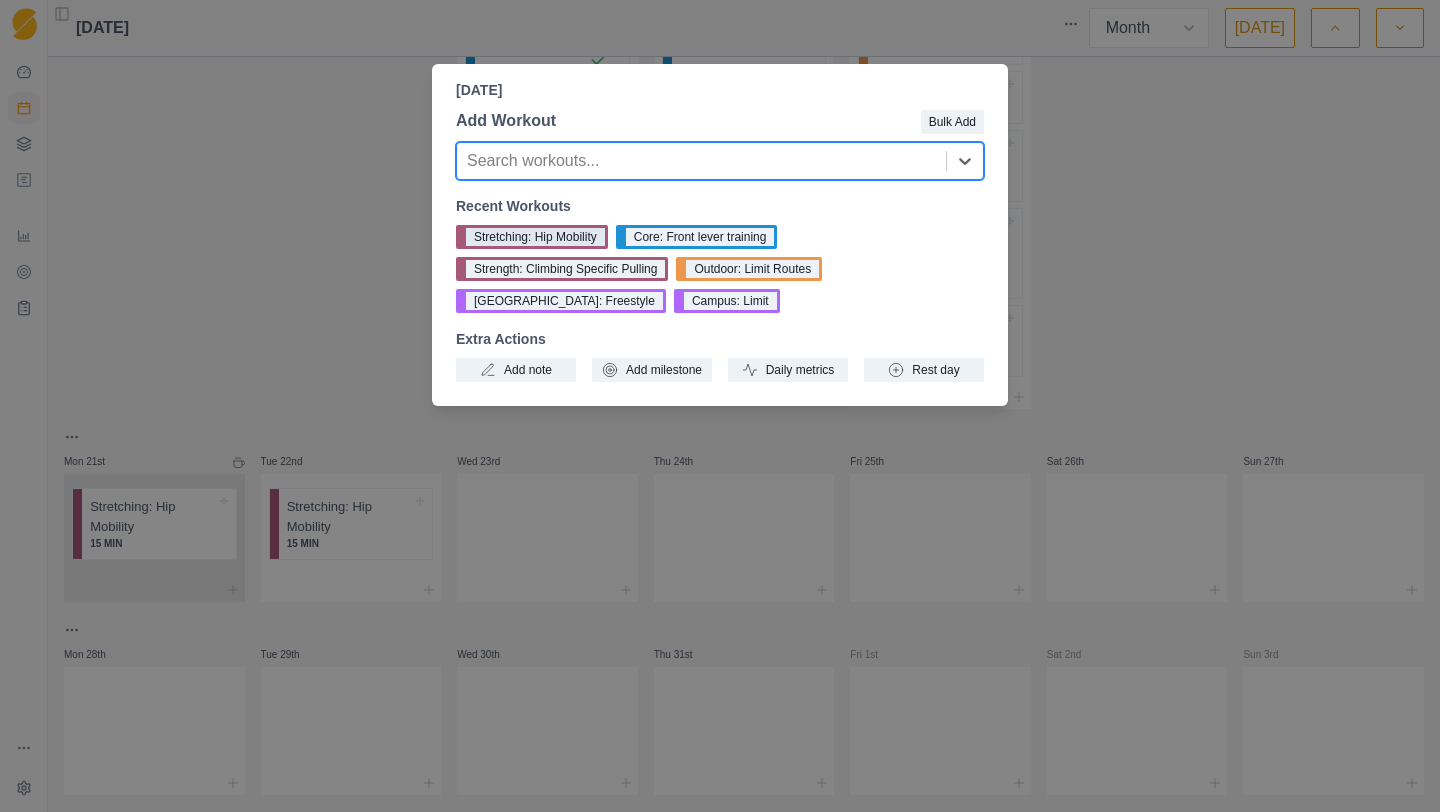 click on "Stretching: Hip Mobility" at bounding box center (532, 237) 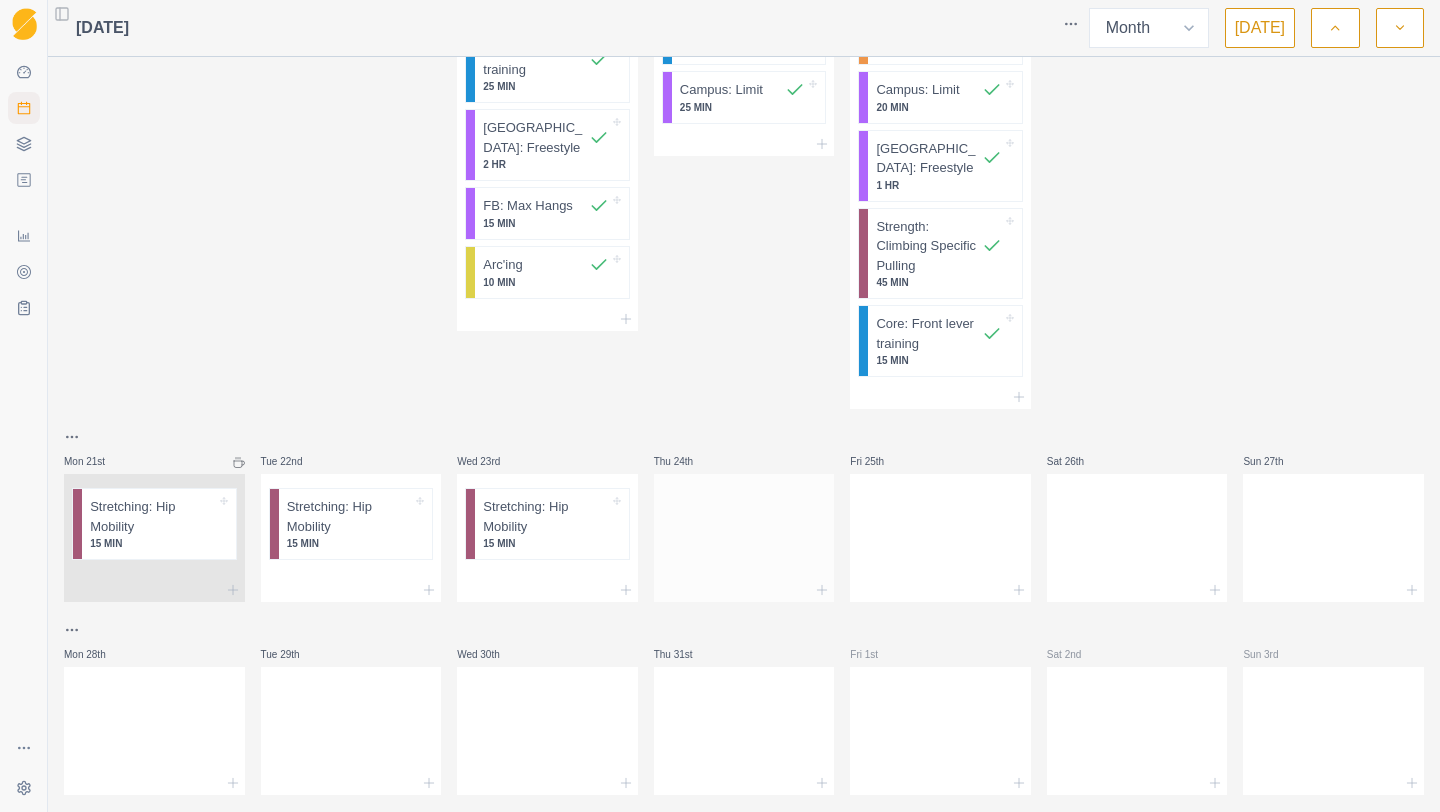 click at bounding box center [744, 534] 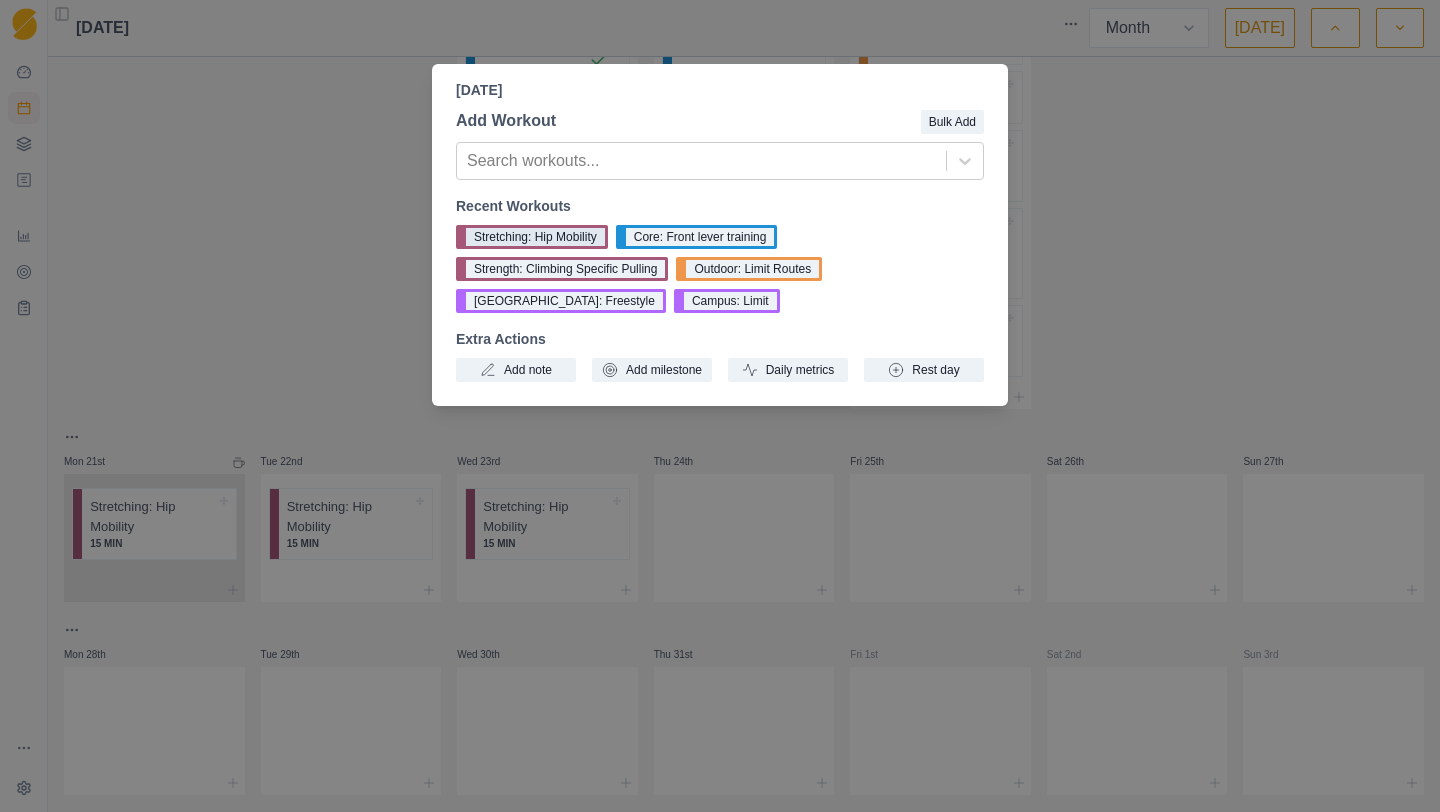 click on "Stretching: Hip Mobility" at bounding box center [532, 237] 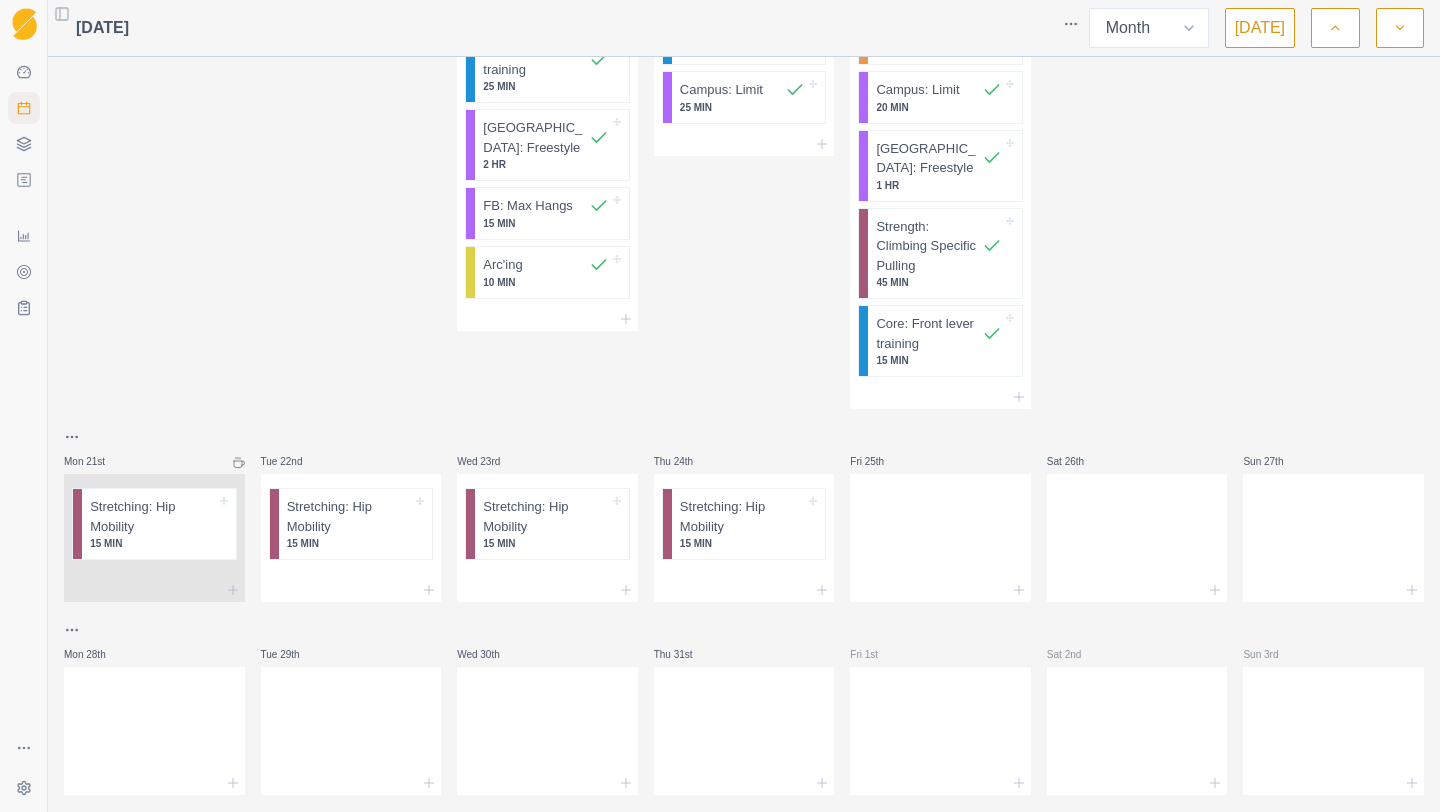 click at bounding box center (940, 534) 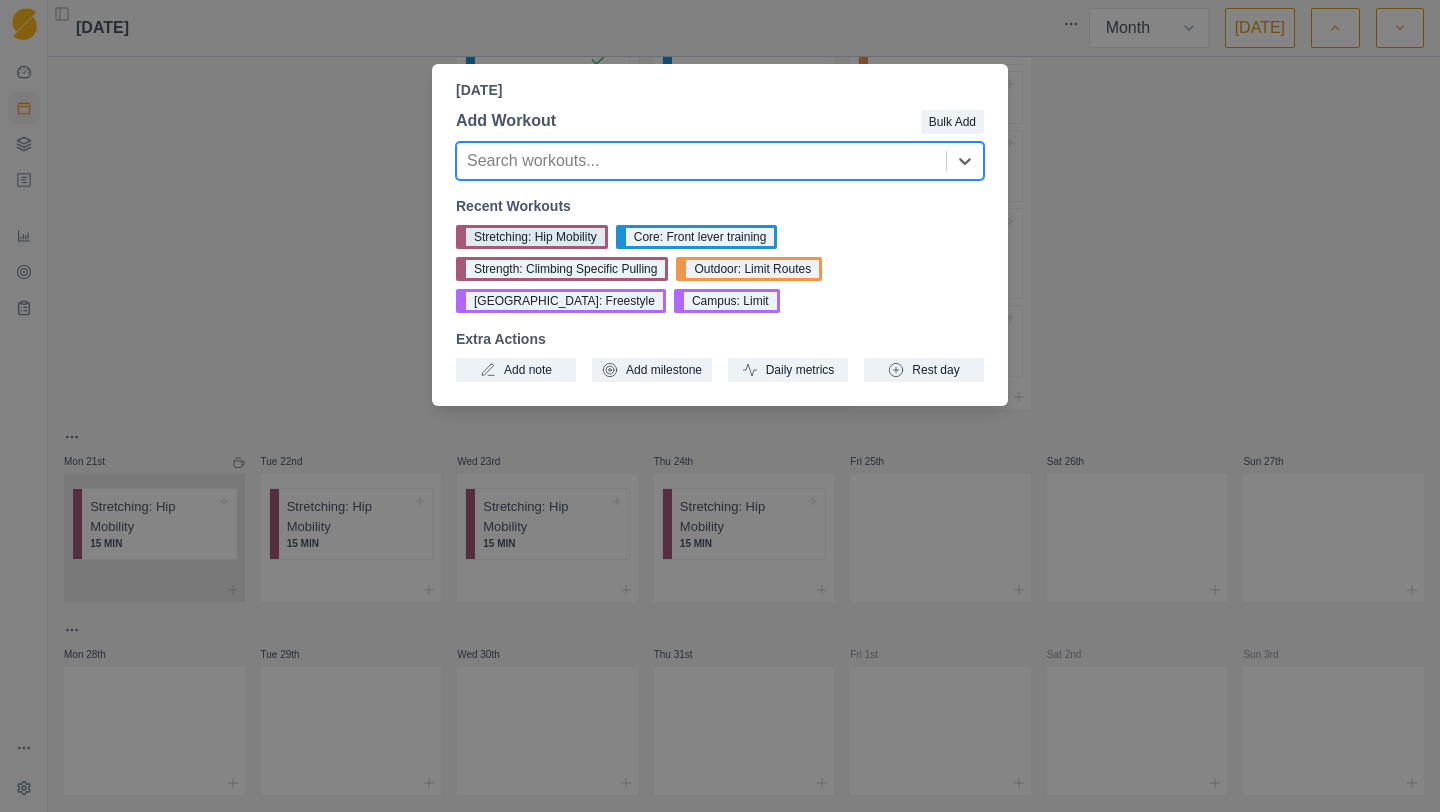 click on "Stretching: Hip Mobility" at bounding box center (532, 237) 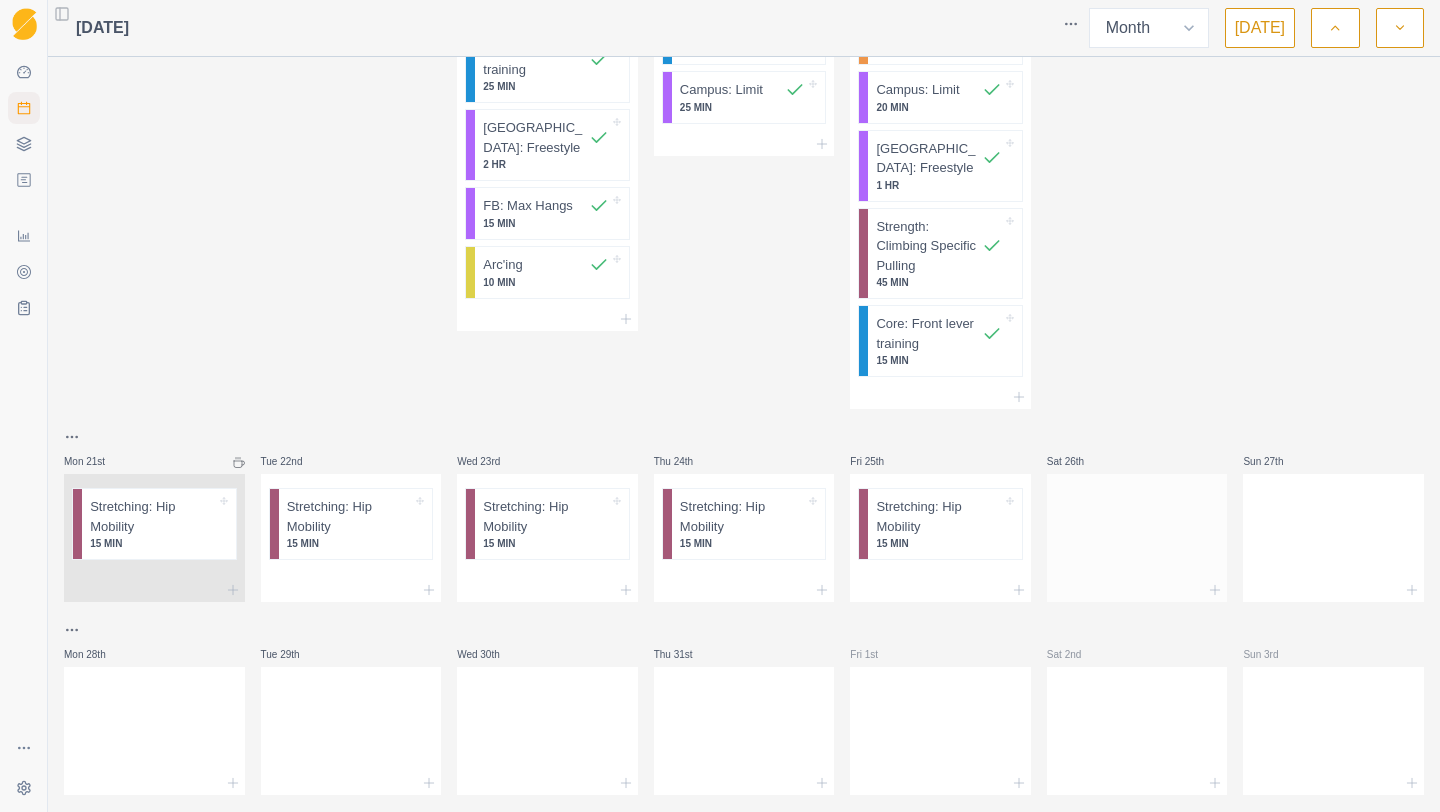 click at bounding box center [1137, 534] 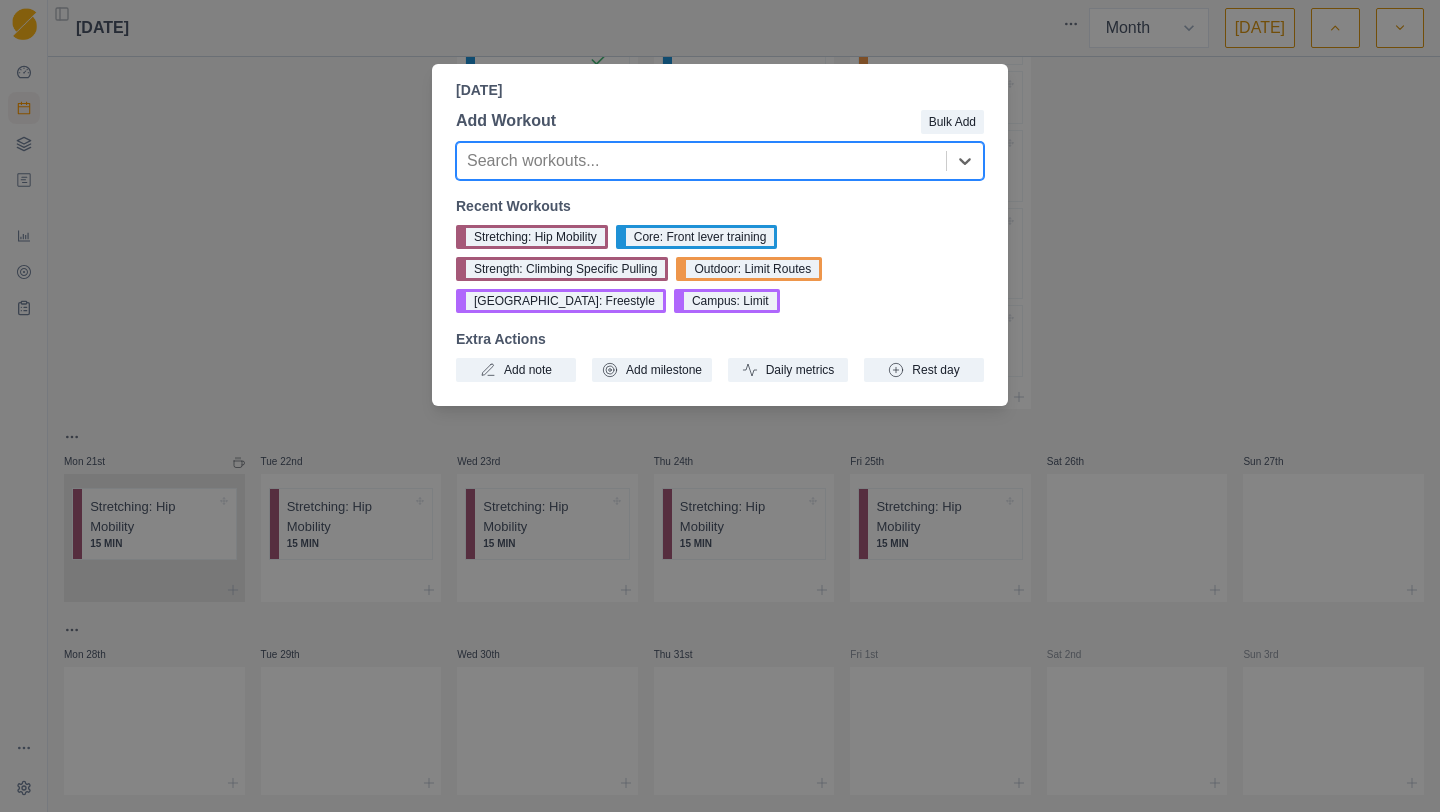 click on "[DATE] Add Workout Bulk Add option , selected. Select is focused ,type to refine list, press Down to open the menu,  Search workouts... Recent Workouts Stretching: Hip Mobility Core: Front lever training  Strength: Climbing Specific Pulling Outdoor: Limit Routes [GEOGRAPHIC_DATA]: Freestyle Campus: Limit Extra Actions Add note Add milestone Daily metrics Rest day" at bounding box center [720, 406] 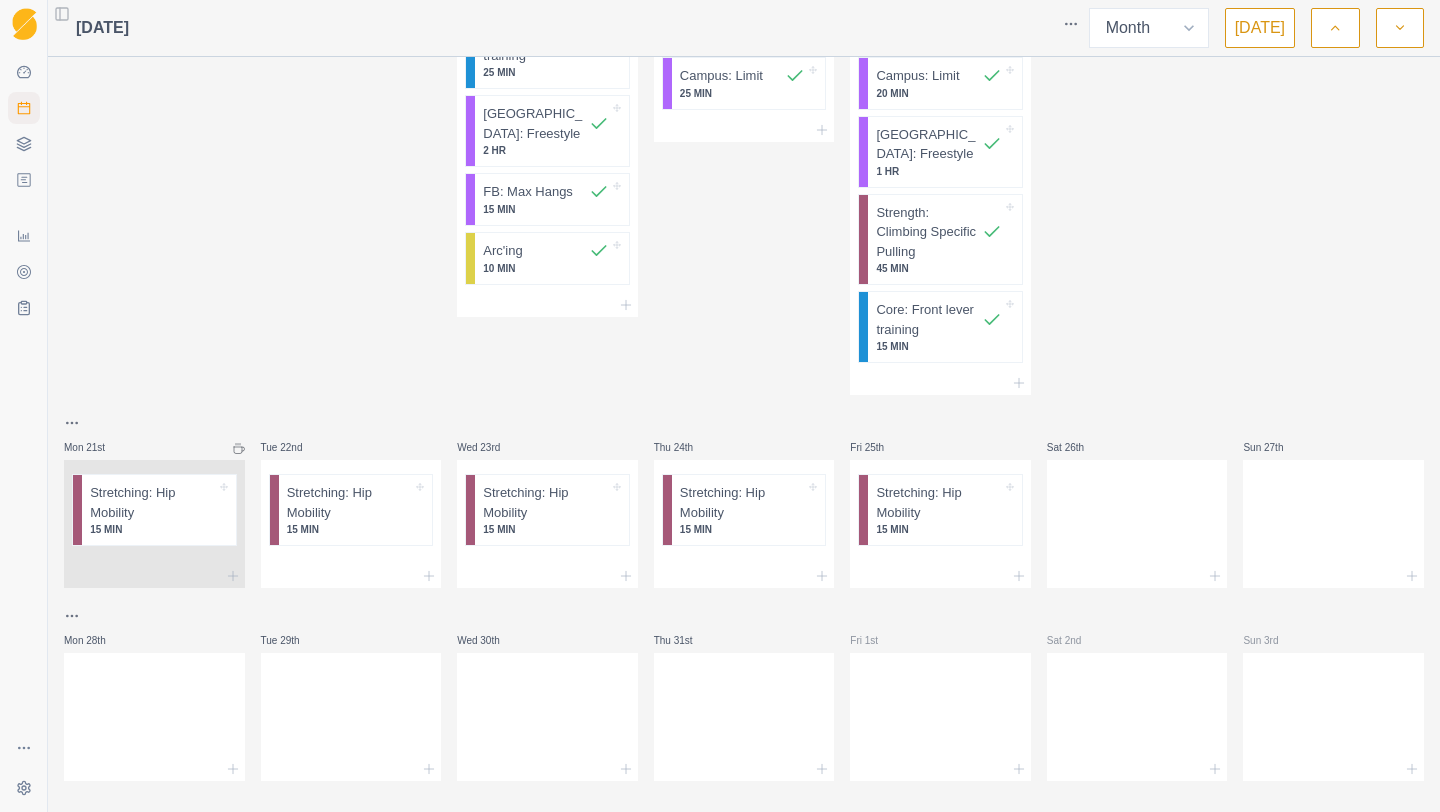 scroll, scrollTop: 1304, scrollLeft: 0, axis: vertical 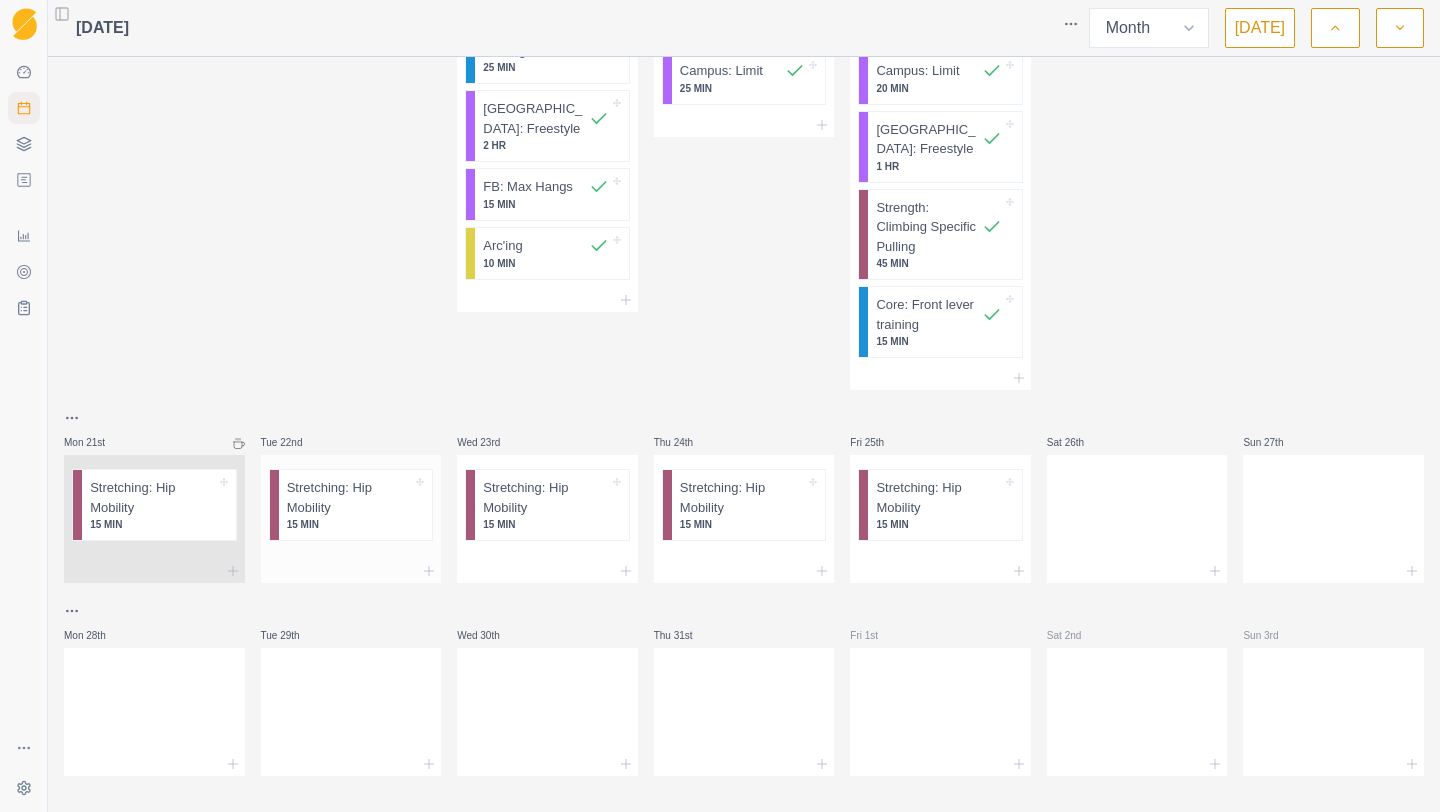click at bounding box center [351, 571] 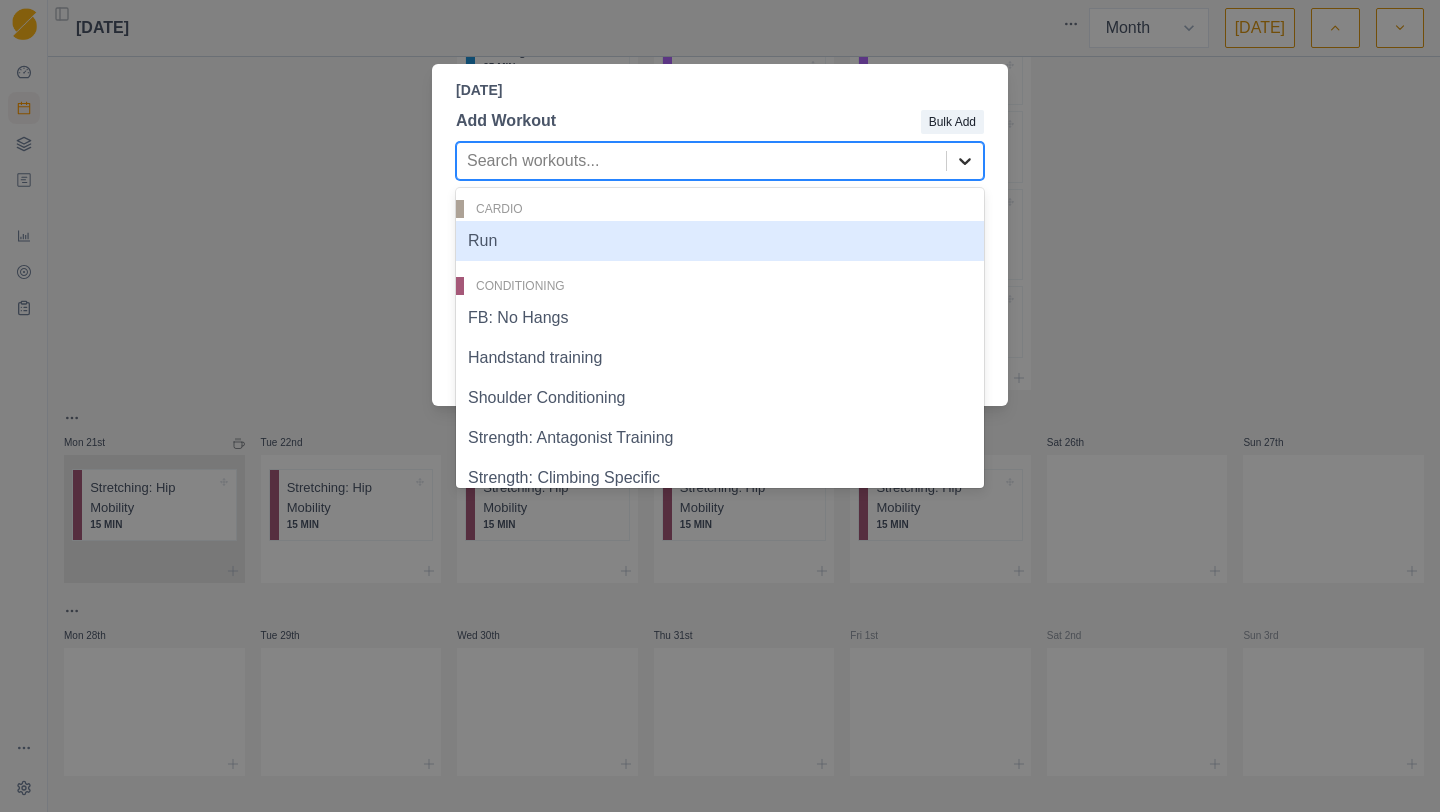 click 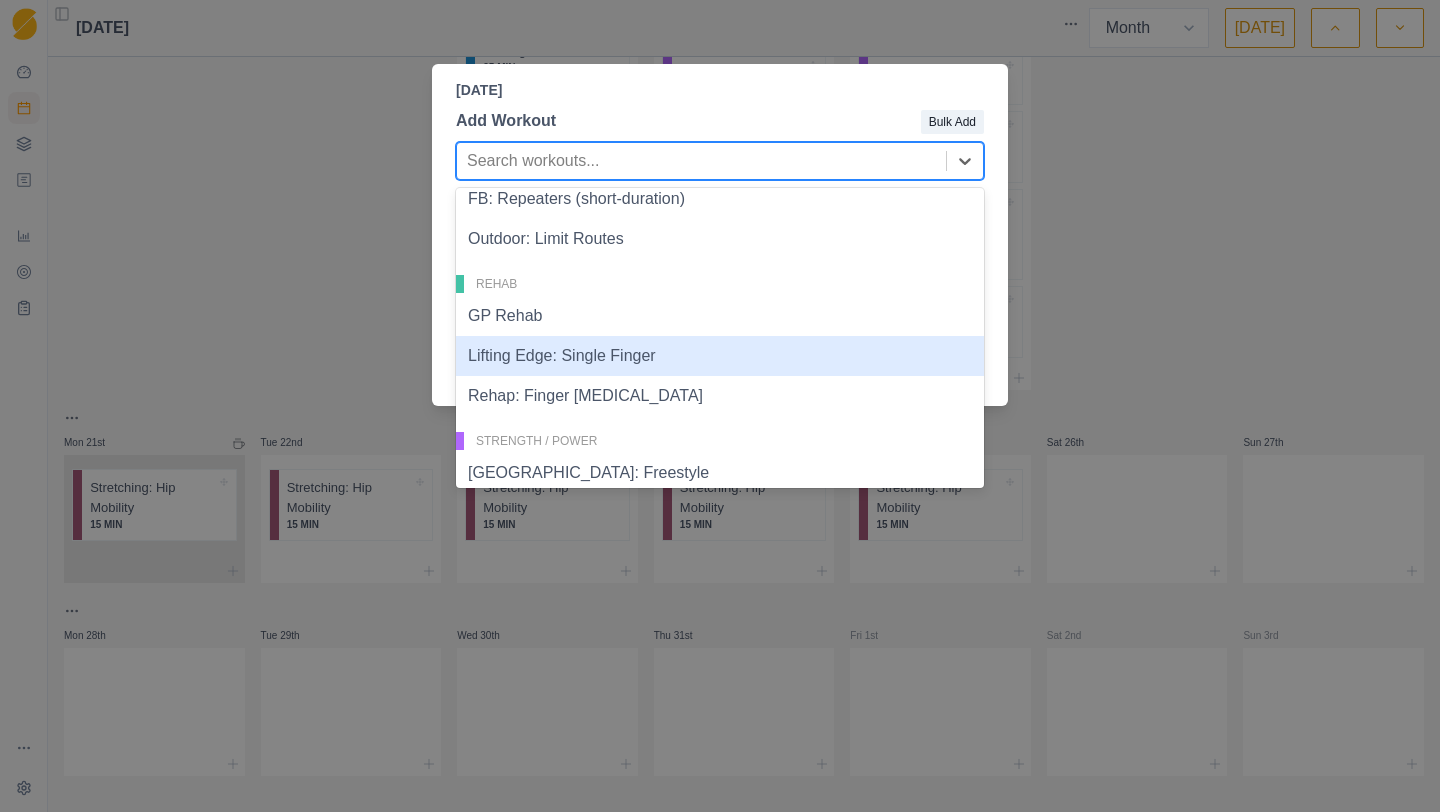 scroll, scrollTop: 961, scrollLeft: 0, axis: vertical 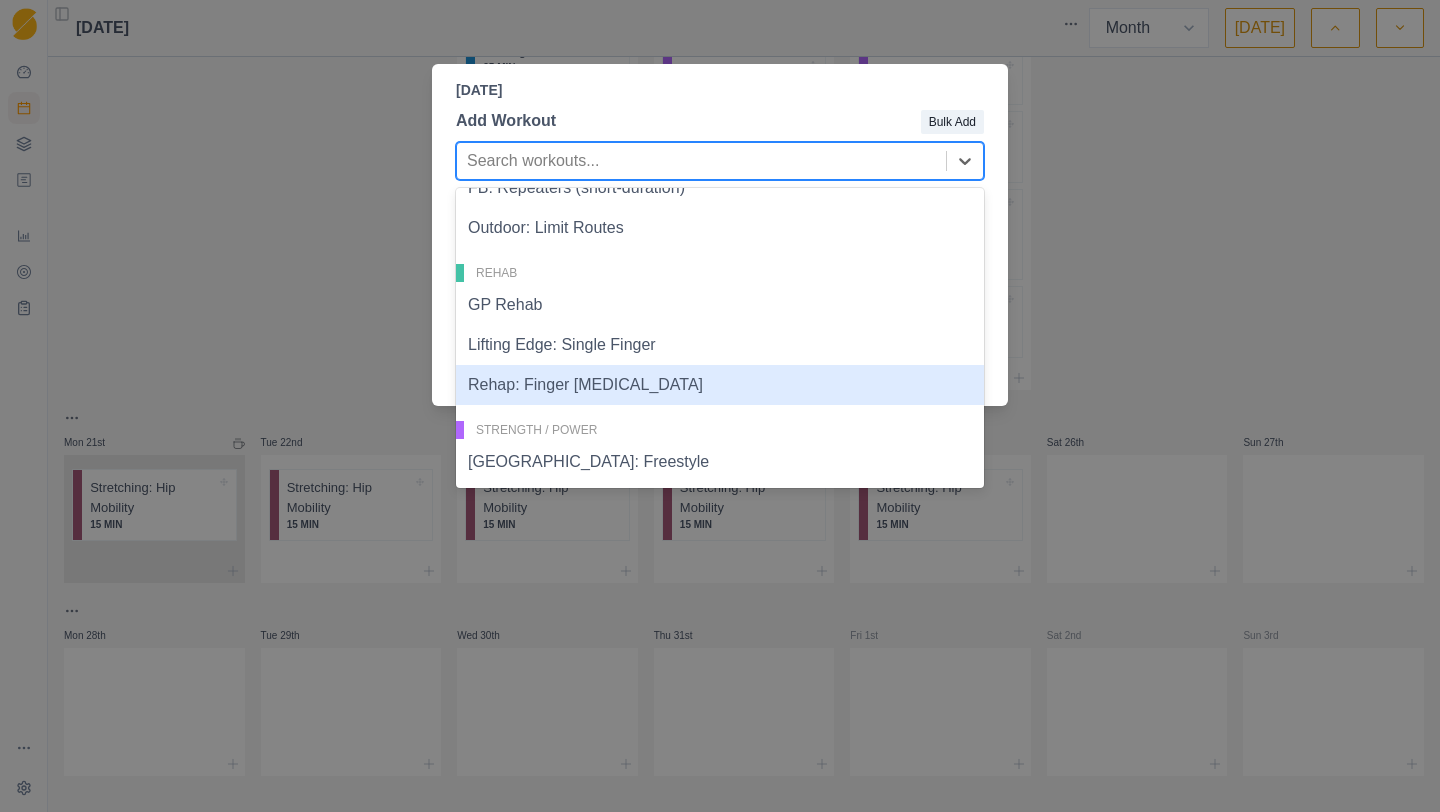 click on "Rehap: Finger [MEDICAL_DATA]" at bounding box center [720, 385] 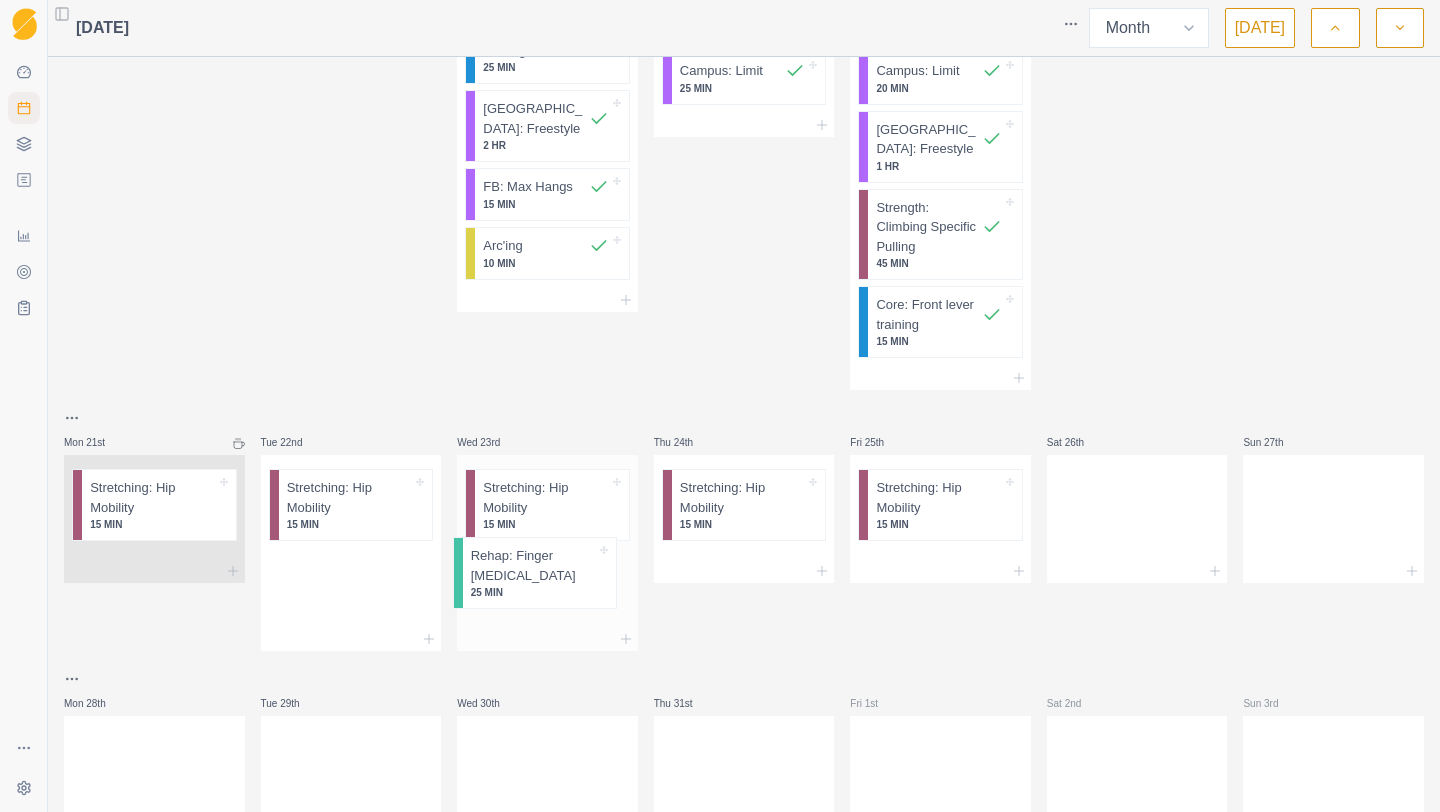 drag, startPoint x: 352, startPoint y: 608, endPoint x: 546, endPoint y: 598, distance: 194.25757 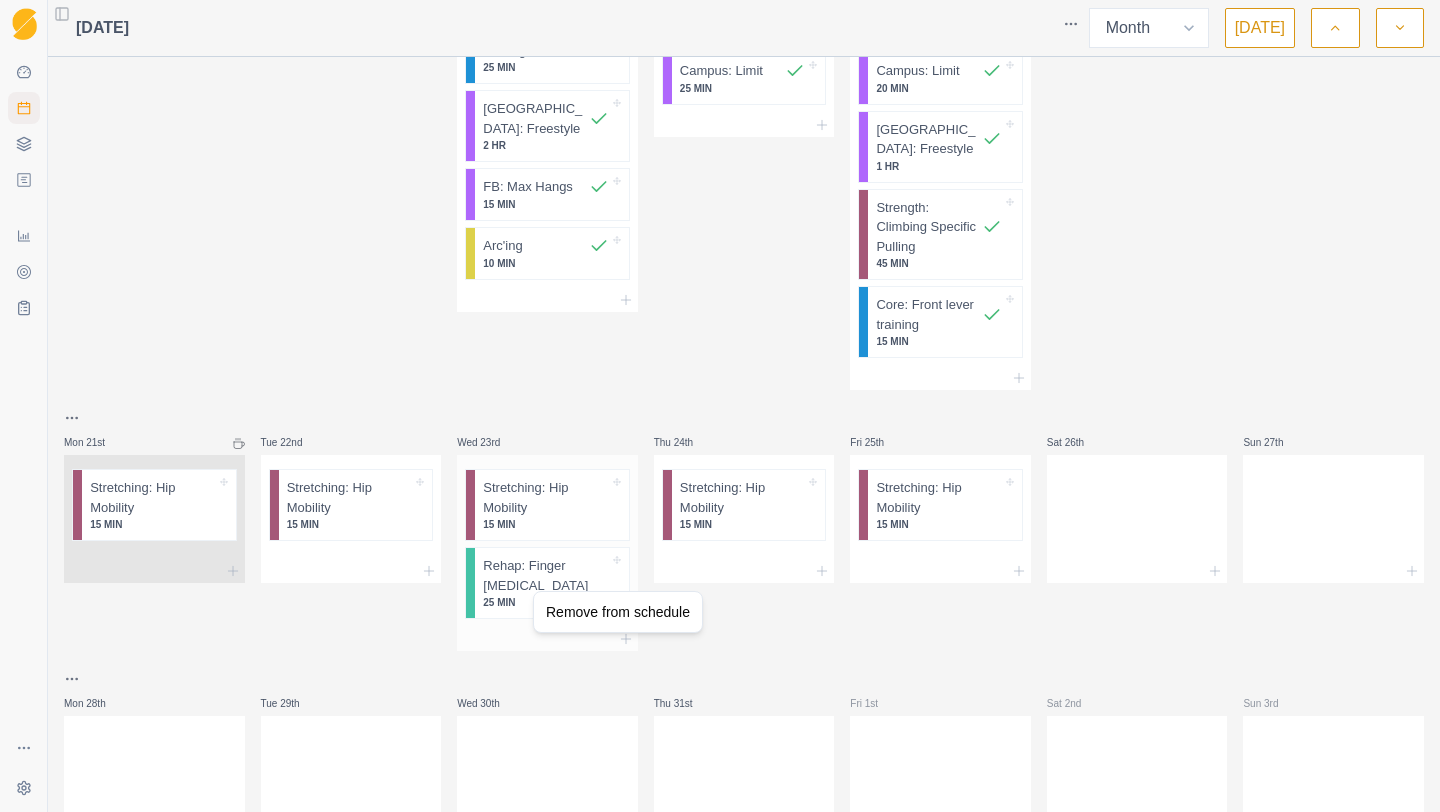 click on "Sequence Dashboard Planner Workouts Plans Performance Metrics Goals Tests Settings Toggle Sidebar [DATE] Week Month [DATE] Mon 30th Stretching: Hip Mobility 30 MIN Tue 1st Stretching: Hip Mobility 30 MIN Shoulder Conditioning  1 HR, 10 MIN Run 53 MIN FB: Project Hangs 15 MIN Rehap: Finger [MEDICAL_DATA]  20 MIN Wed 2nd Boulder: Freestyle 3 HR Stretching: Hip Mobility 15 MIN Thu 3rd Stretching: Hip Mobility 20 MIN Rehap: Finger [MEDICAL_DATA]  25 MIN Run 30 MIN Shoulder Conditioning  1 HR Fri 4th Sat 5th [GEOGRAPHIC_DATA] Outdoor: Limit Routes 2 HR Sun 6th Outdoor: Limit Routes 2 HR Mon 7th Outdoor: Limit Routes 1 HR Run 30 MIN Tue 8th Rehap: Finger [MEDICAL_DATA]  25 MIN FB: Max Hangs  30 MIN Strength: Climbing Specific Pulling 30 MIN I's, Y's, T's 15 MIN Stretching: Hip Mobility 15 MIN Wed 9th Boulder: Freestyle 2 HR, 5 MIN Run 30 MIN Thu 10th Boulder: Freestyle 1 HR, 30 MIN Stretching: Hip Mobility 15 MIN Run 30 MIN I's, Y's, T's 15 MIN Fri 11th Sat 12th Run 30 [PERSON_NAME] 13th Mon 14th Tue 15th 15" at bounding box center [720, 406] 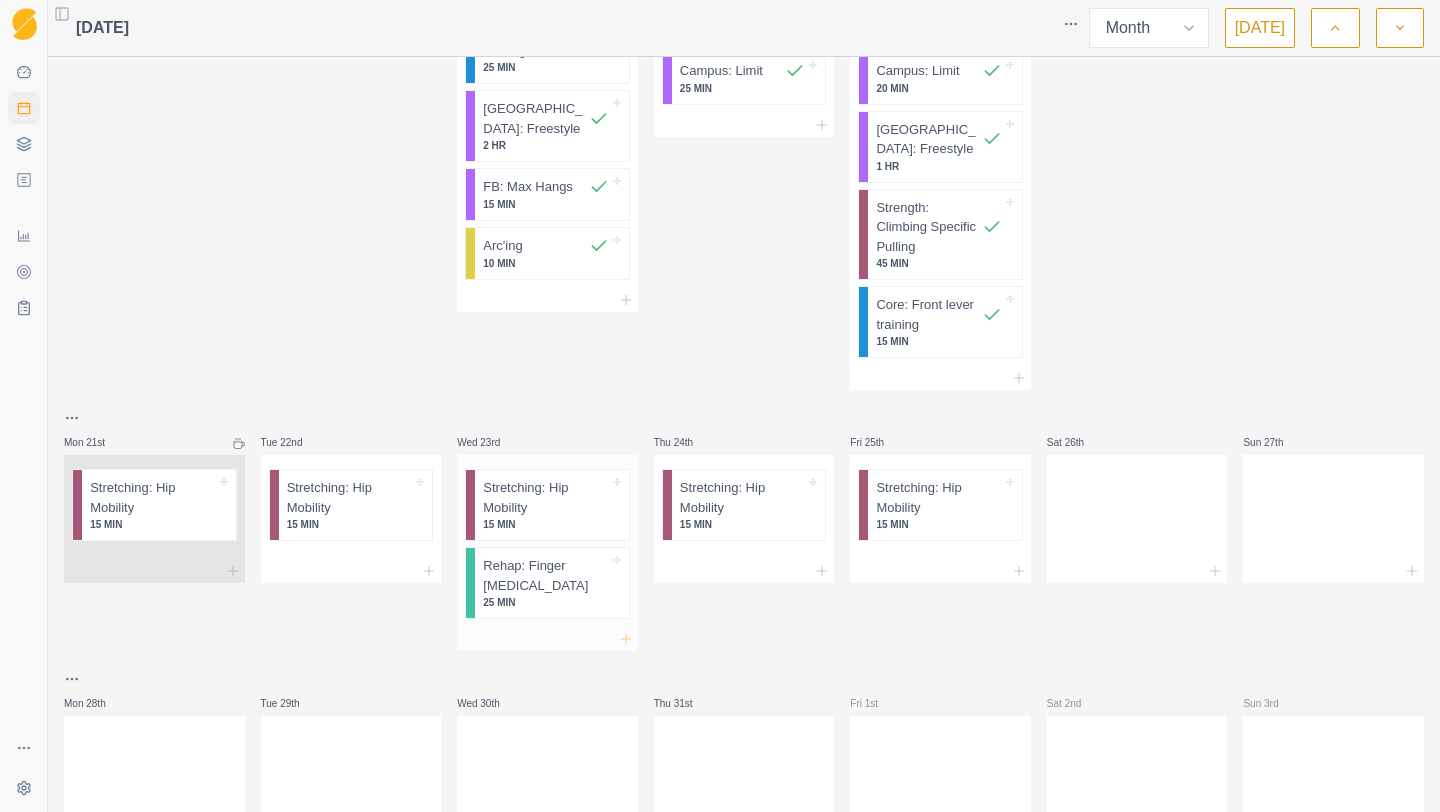 click 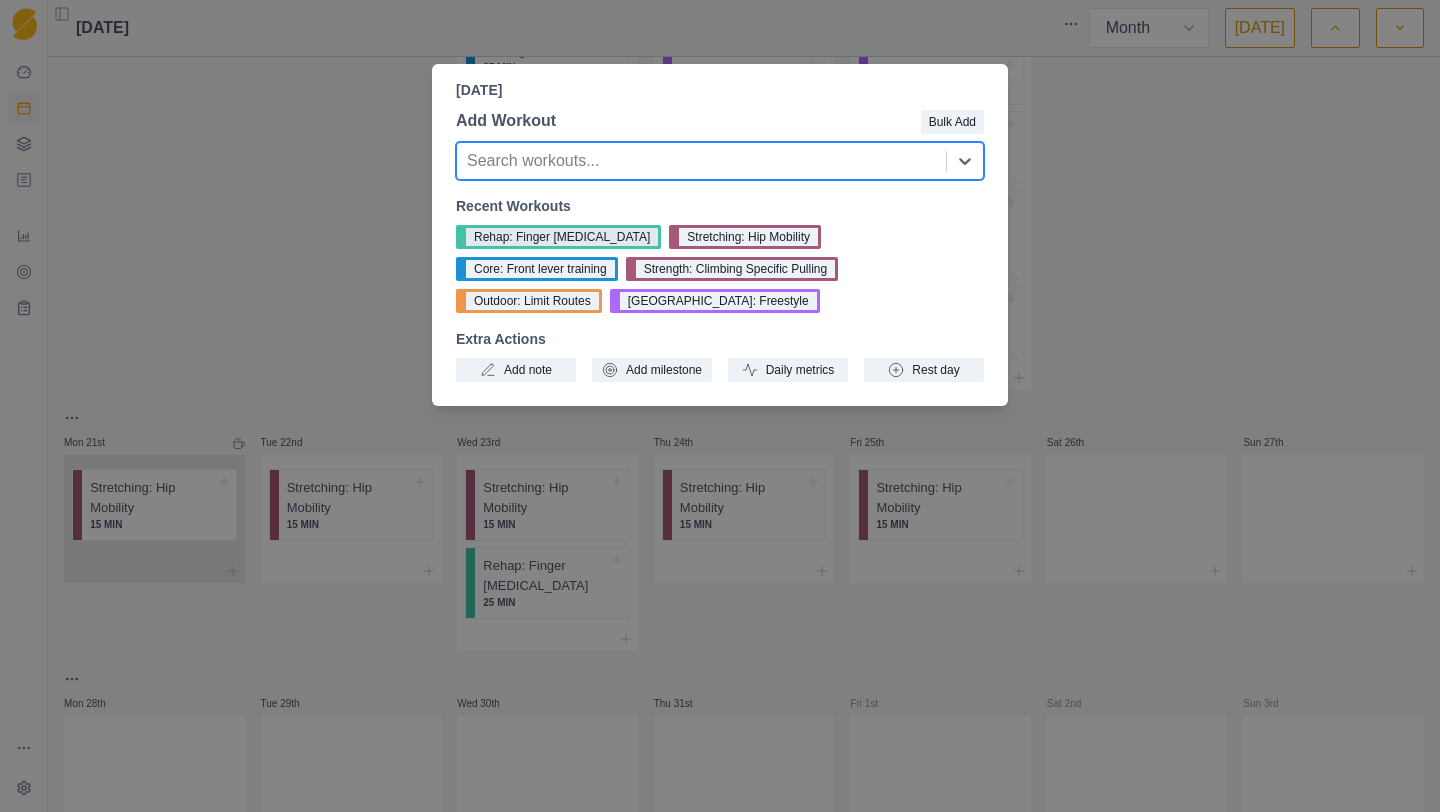 click on "Rehap: Finger [MEDICAL_DATA]" at bounding box center [558, 237] 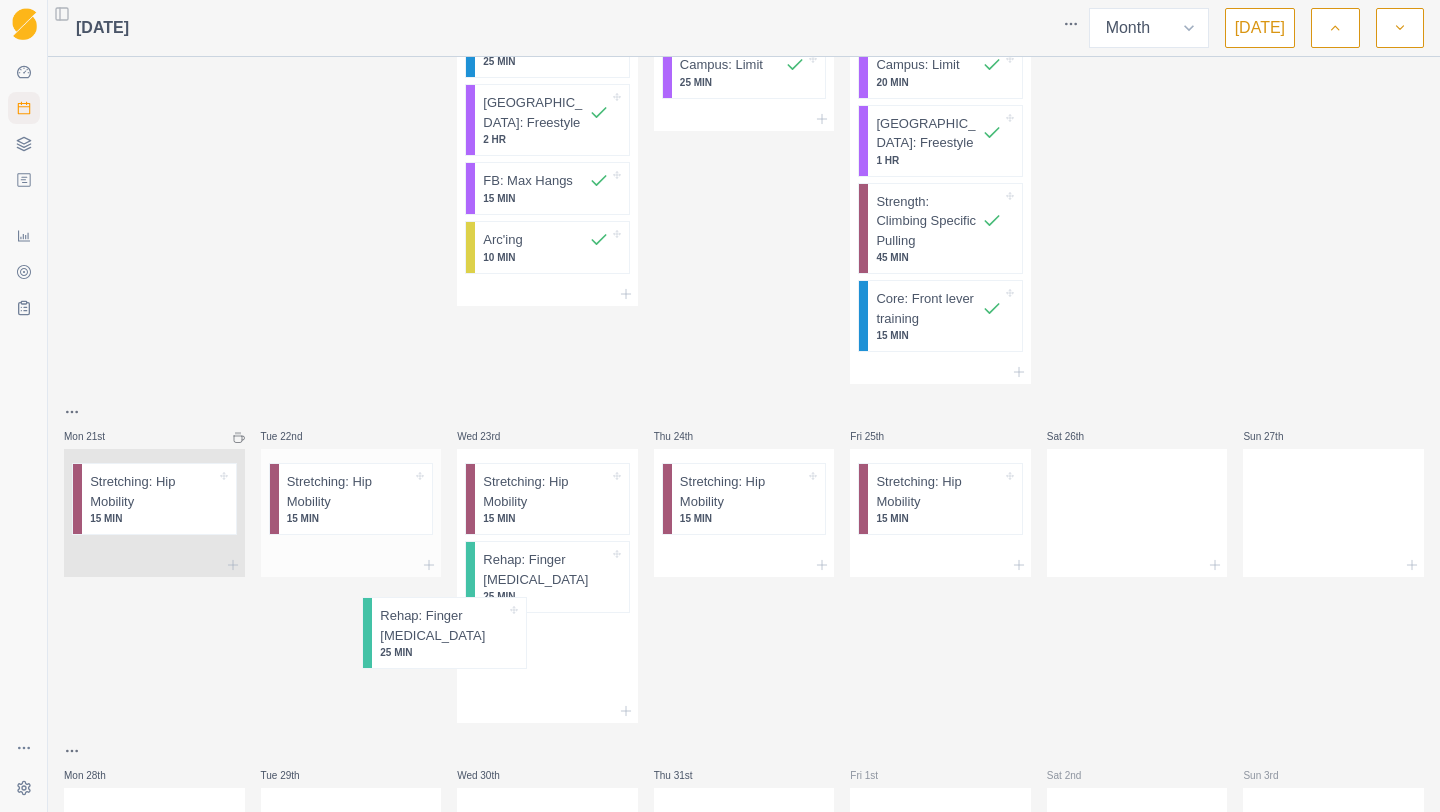 scroll, scrollTop: 1317, scrollLeft: 0, axis: vertical 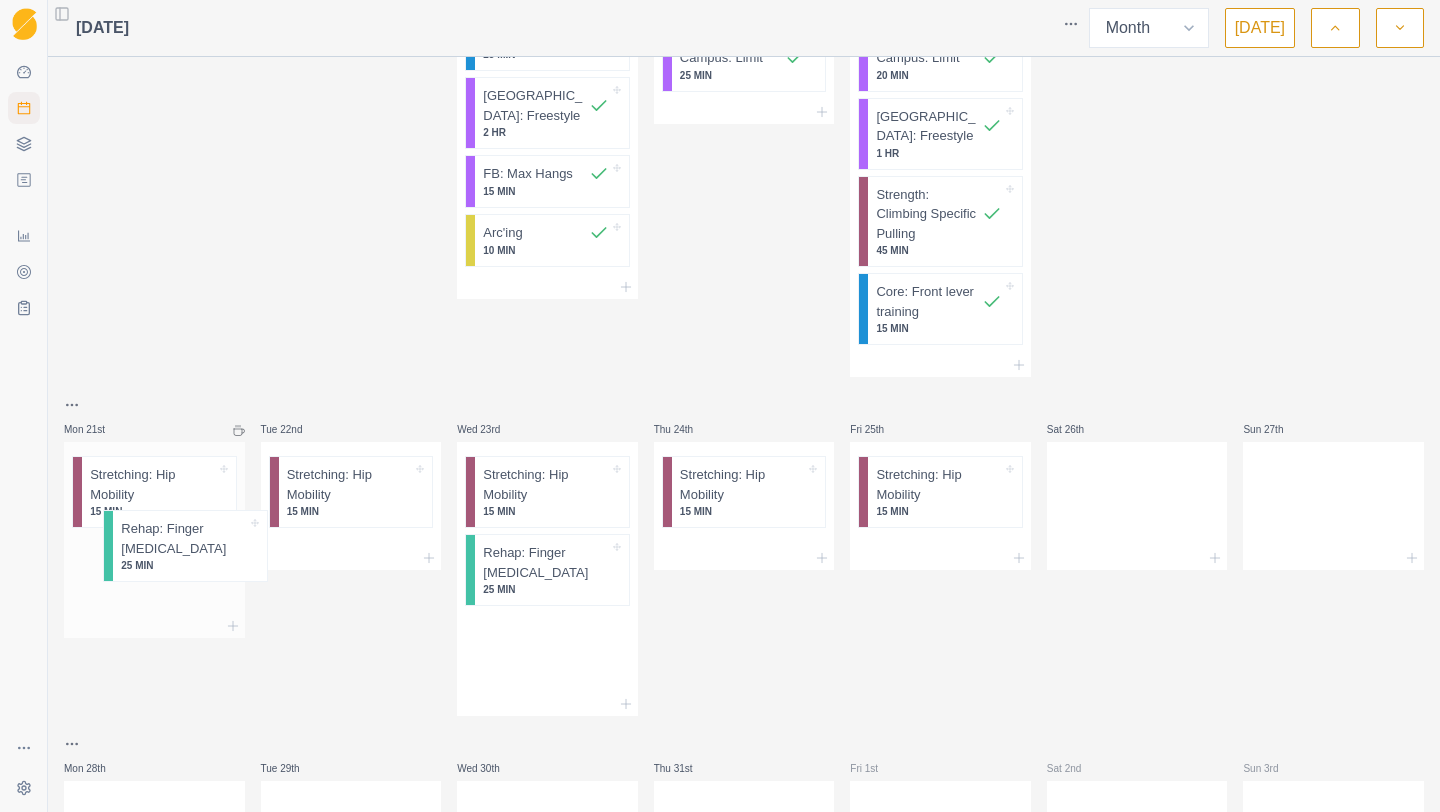 drag, startPoint x: 525, startPoint y: 667, endPoint x: 153, endPoint y: 559, distance: 387.3603 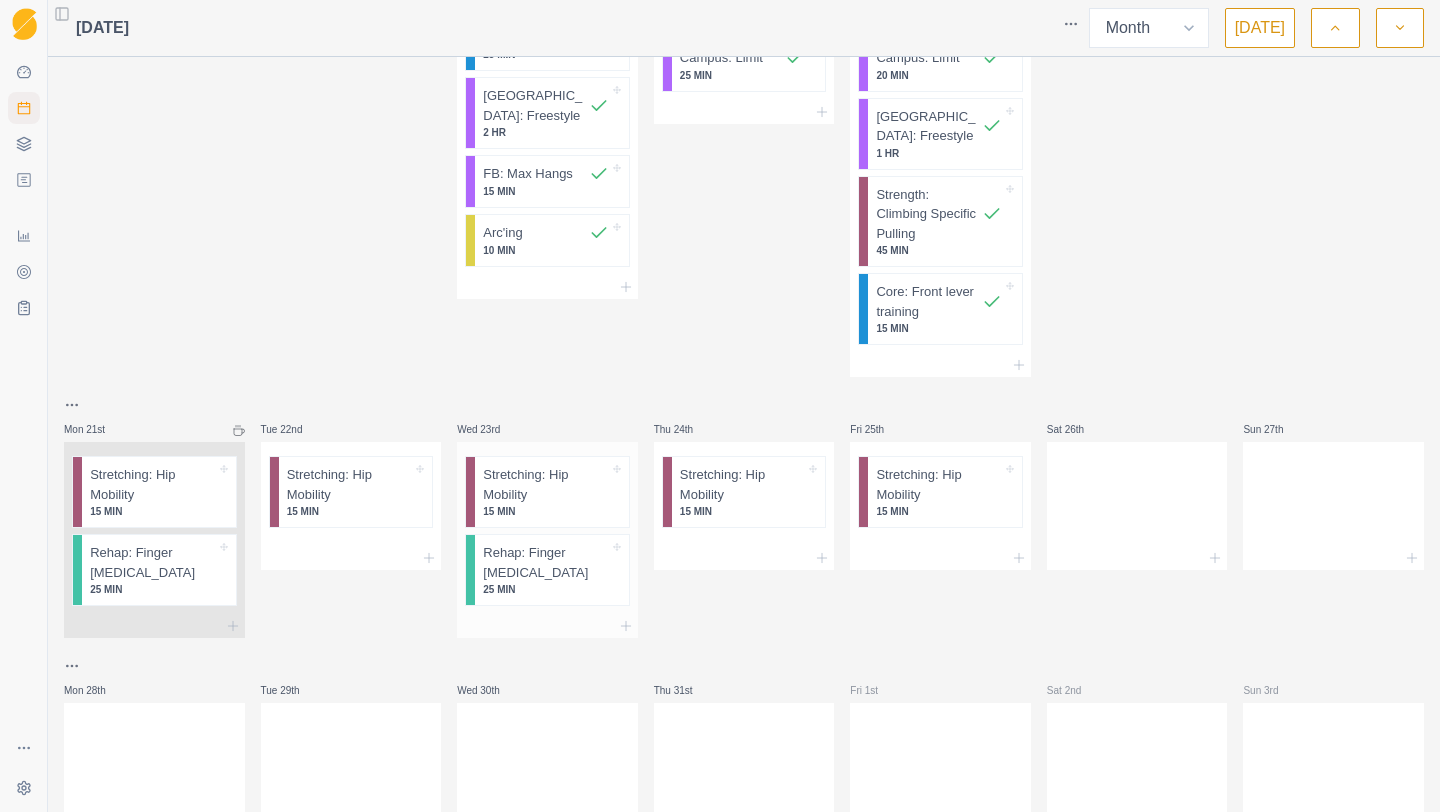 click at bounding box center [547, 626] 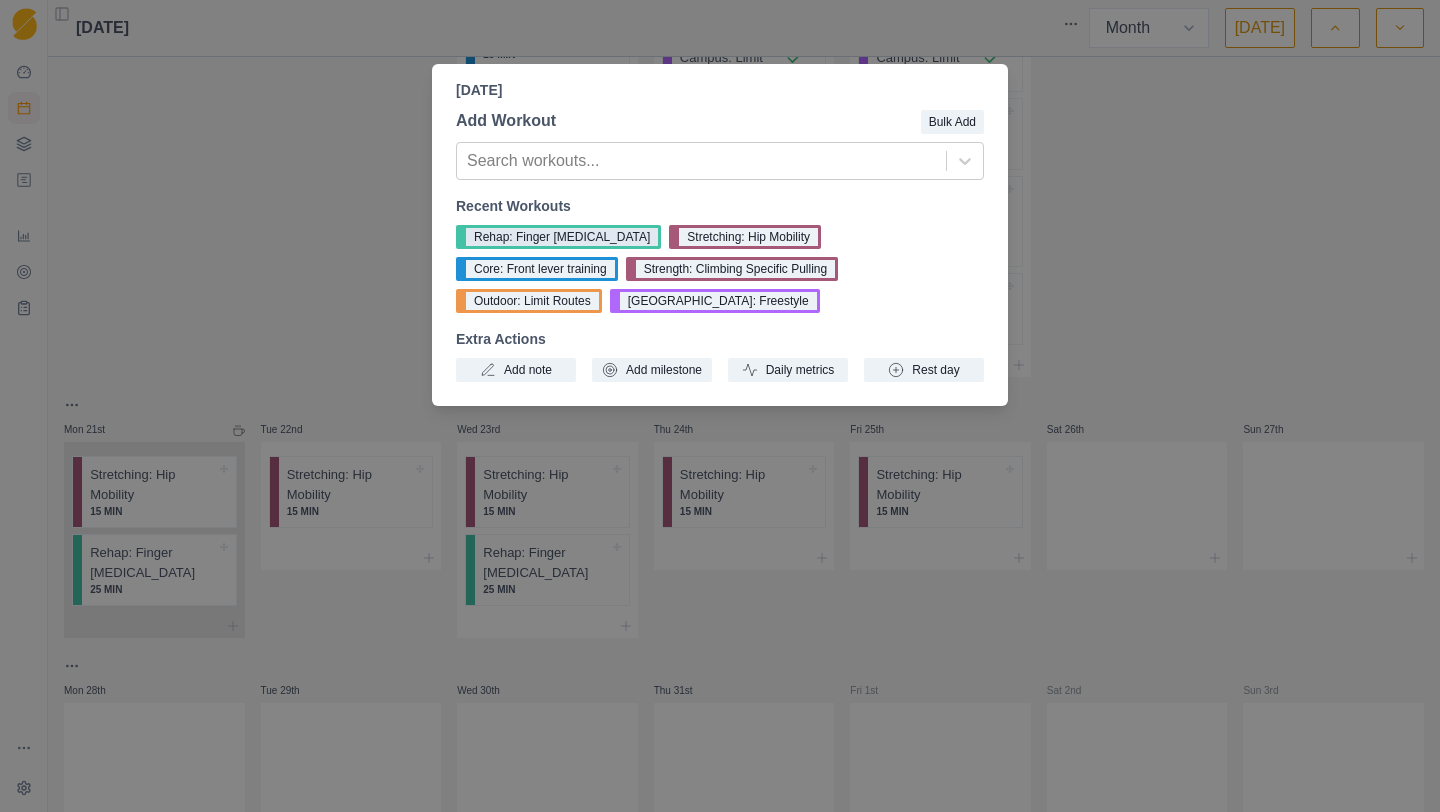 click on "Rehap: Finger [MEDICAL_DATA]" at bounding box center (558, 237) 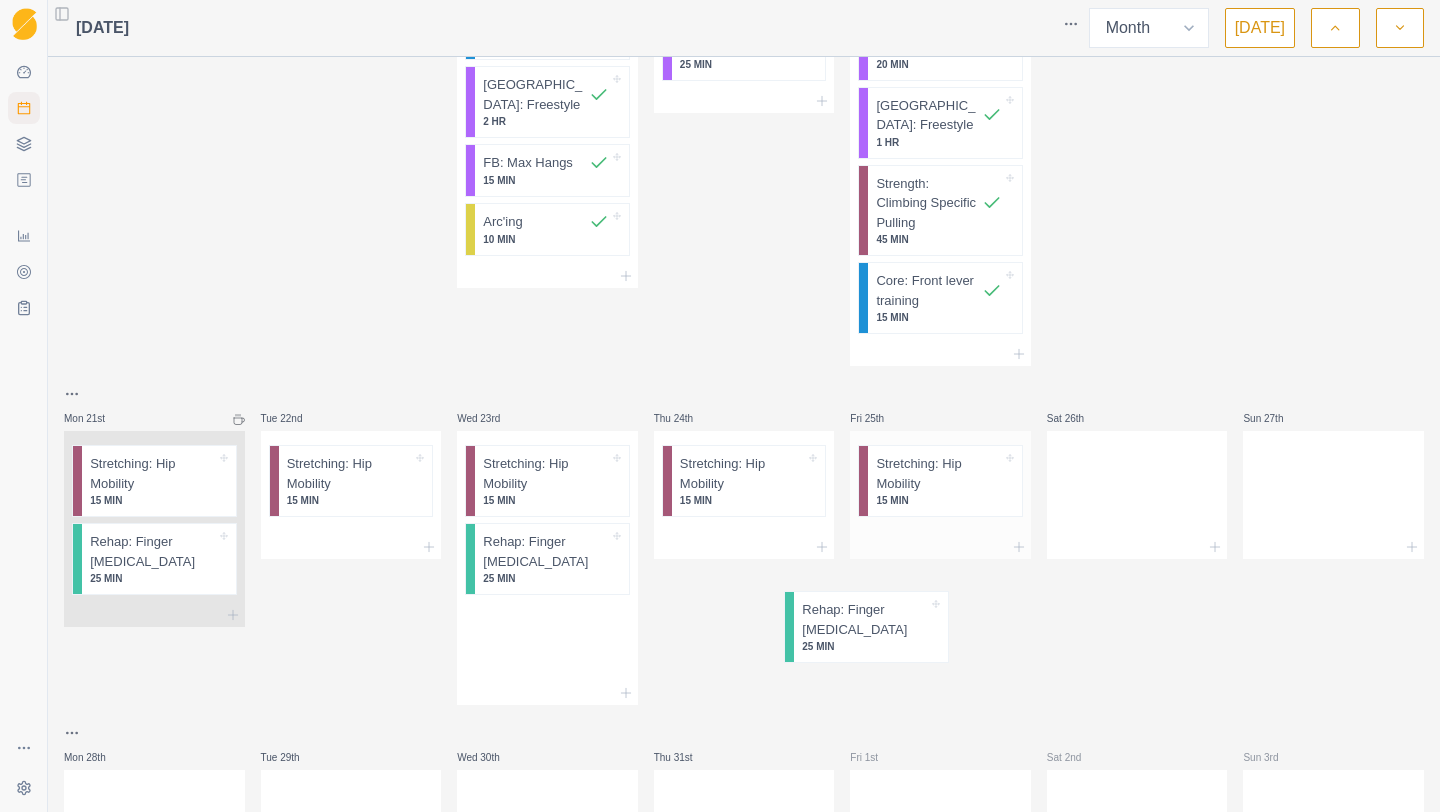 scroll, scrollTop: 1333, scrollLeft: 0, axis: vertical 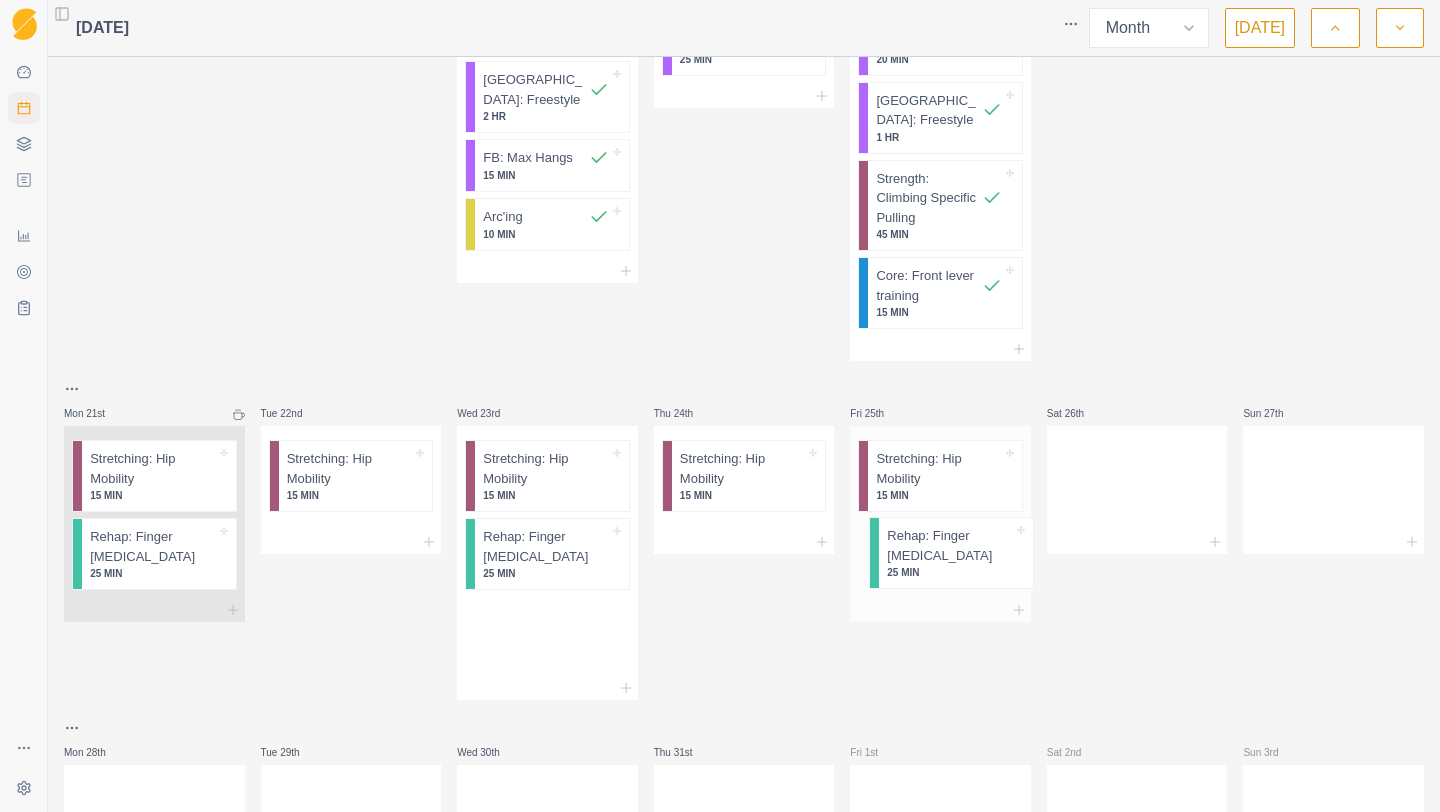 drag, startPoint x: 540, startPoint y: 652, endPoint x: 948, endPoint y: 557, distance: 418.91406 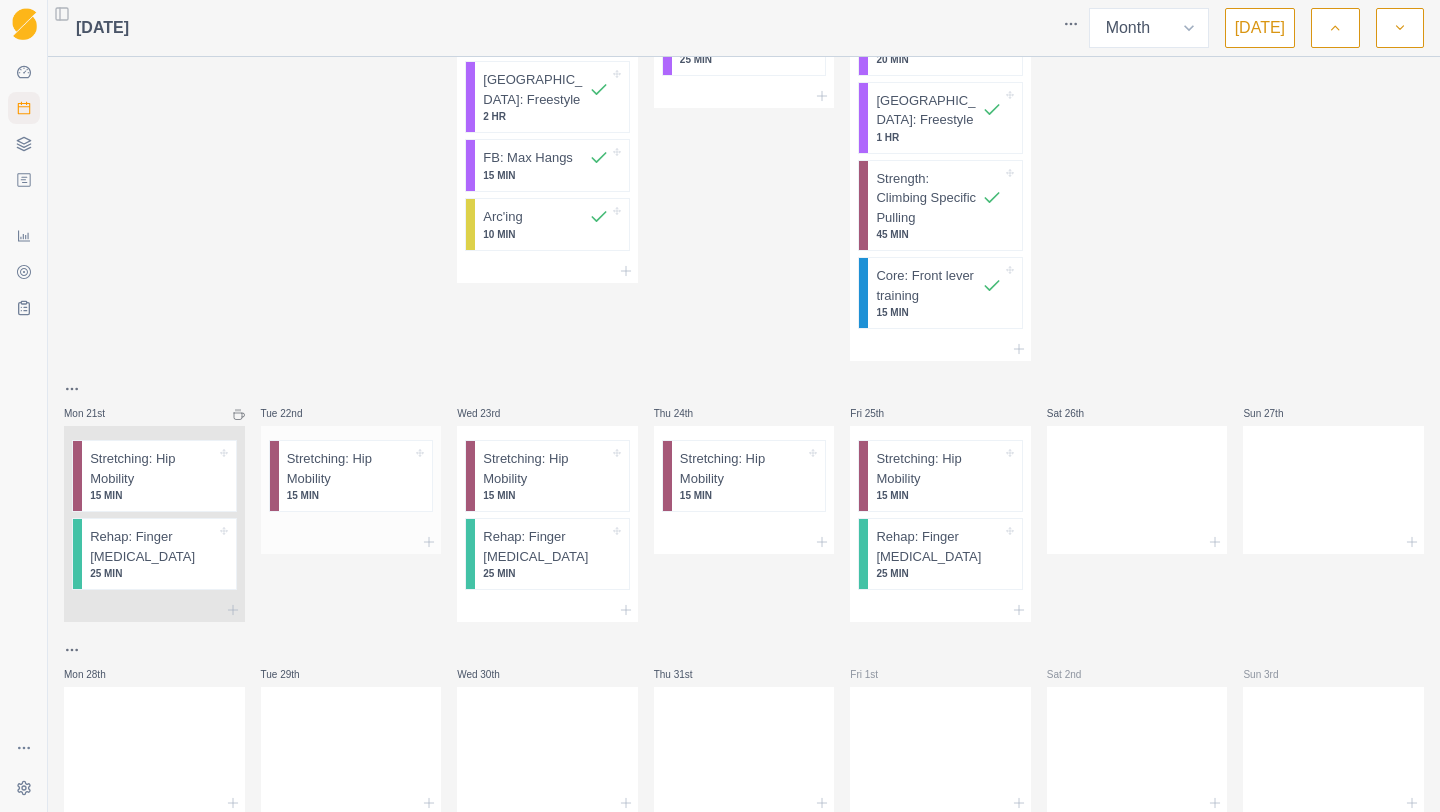 click at bounding box center [351, 542] 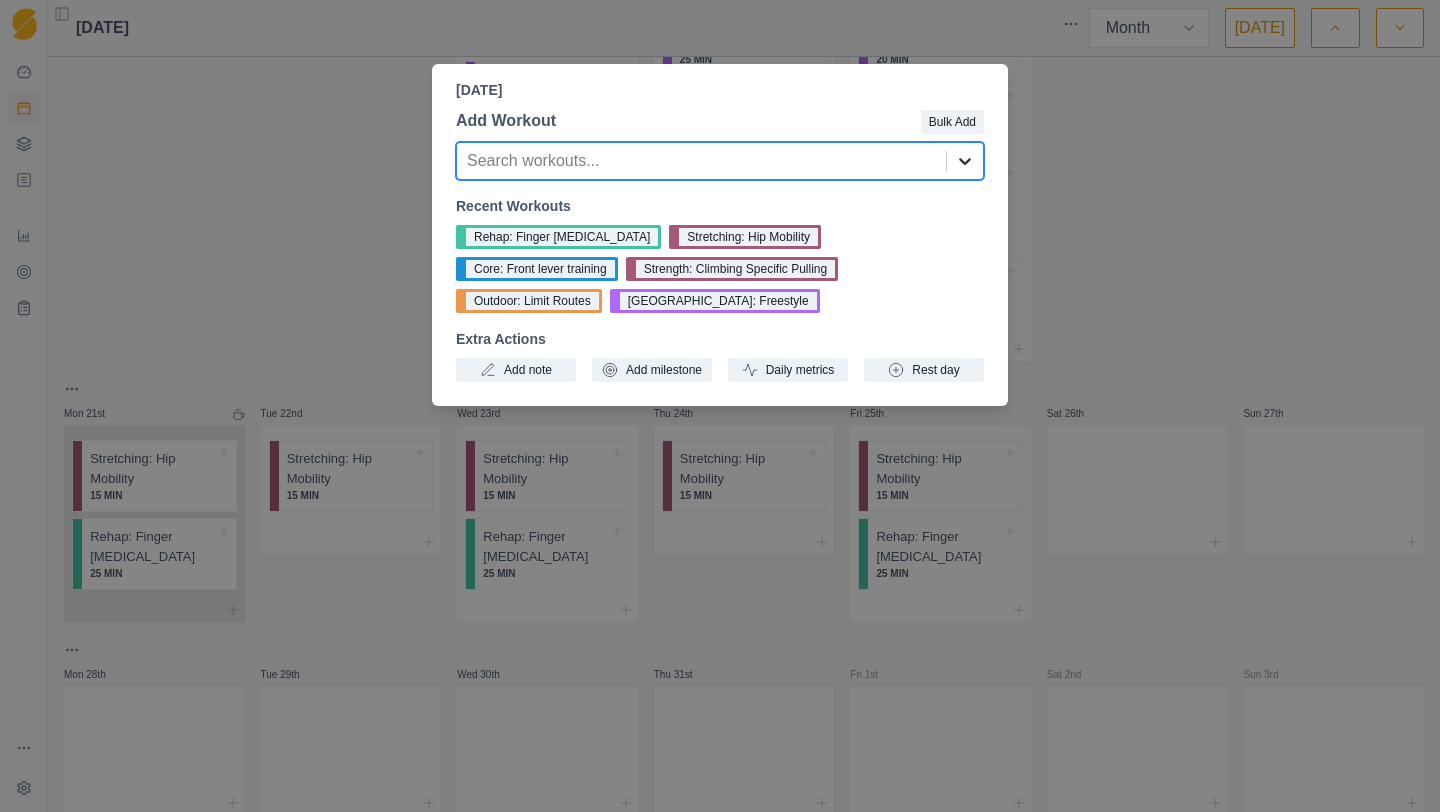 click 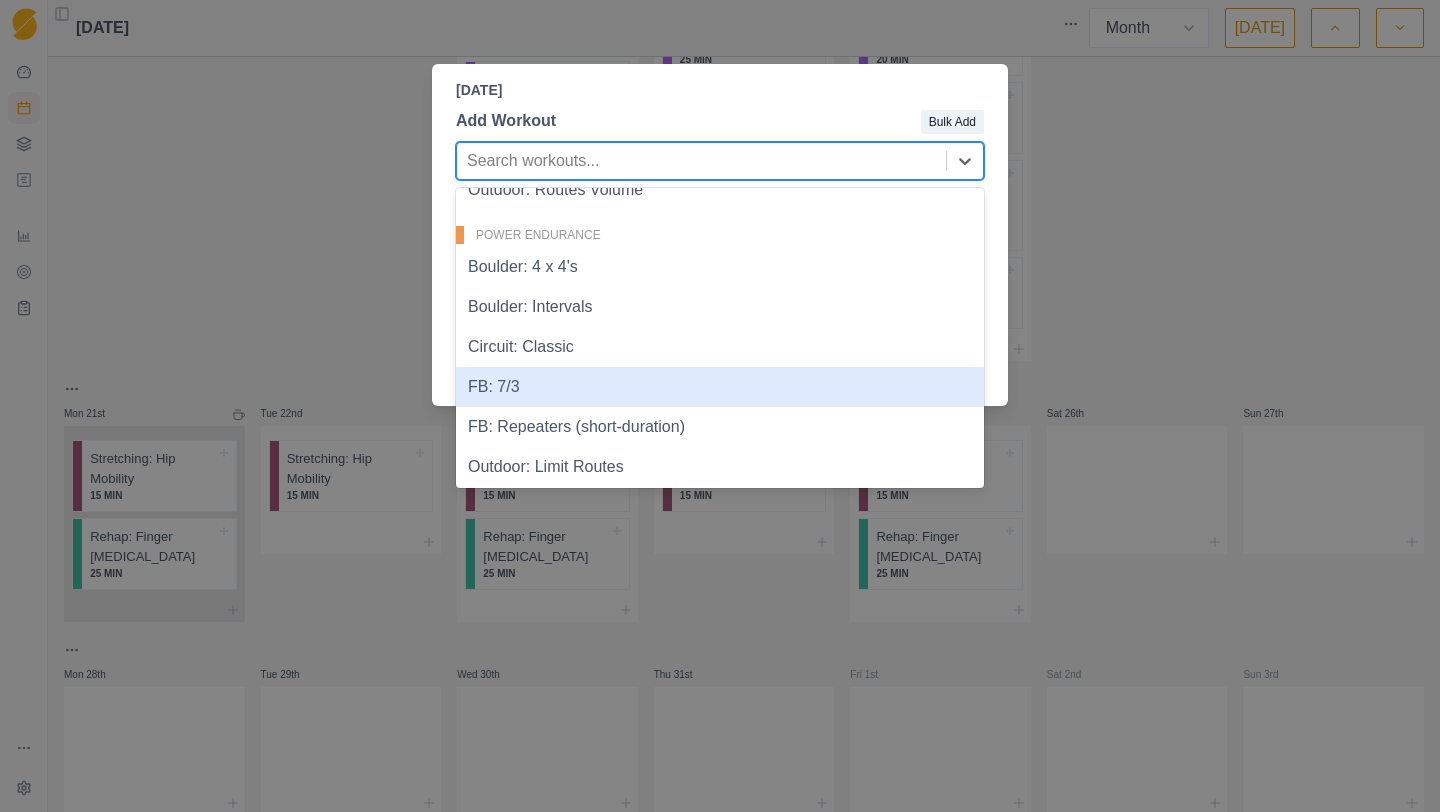 scroll, scrollTop: 717, scrollLeft: 0, axis: vertical 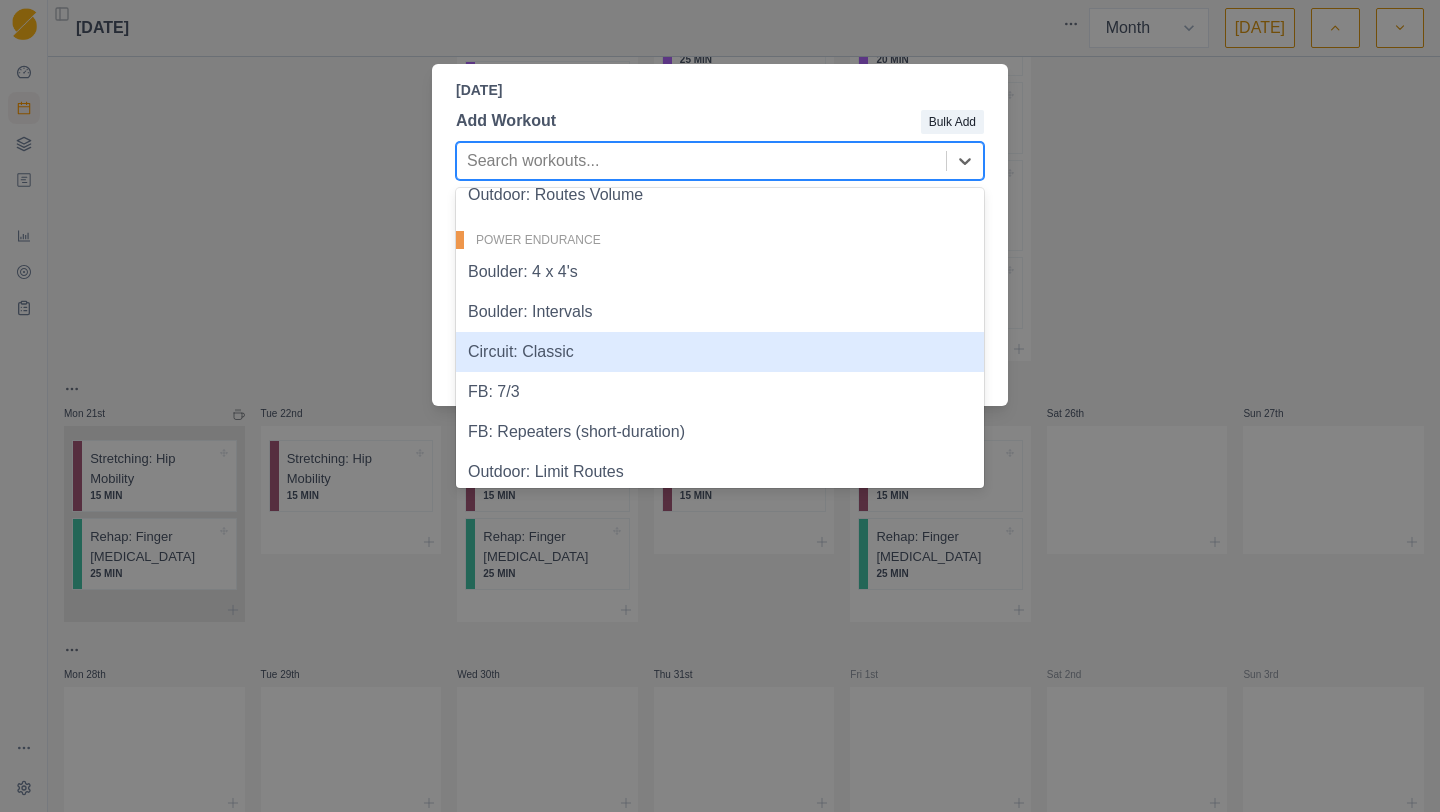 click on "Circuit: Classic" at bounding box center (720, 352) 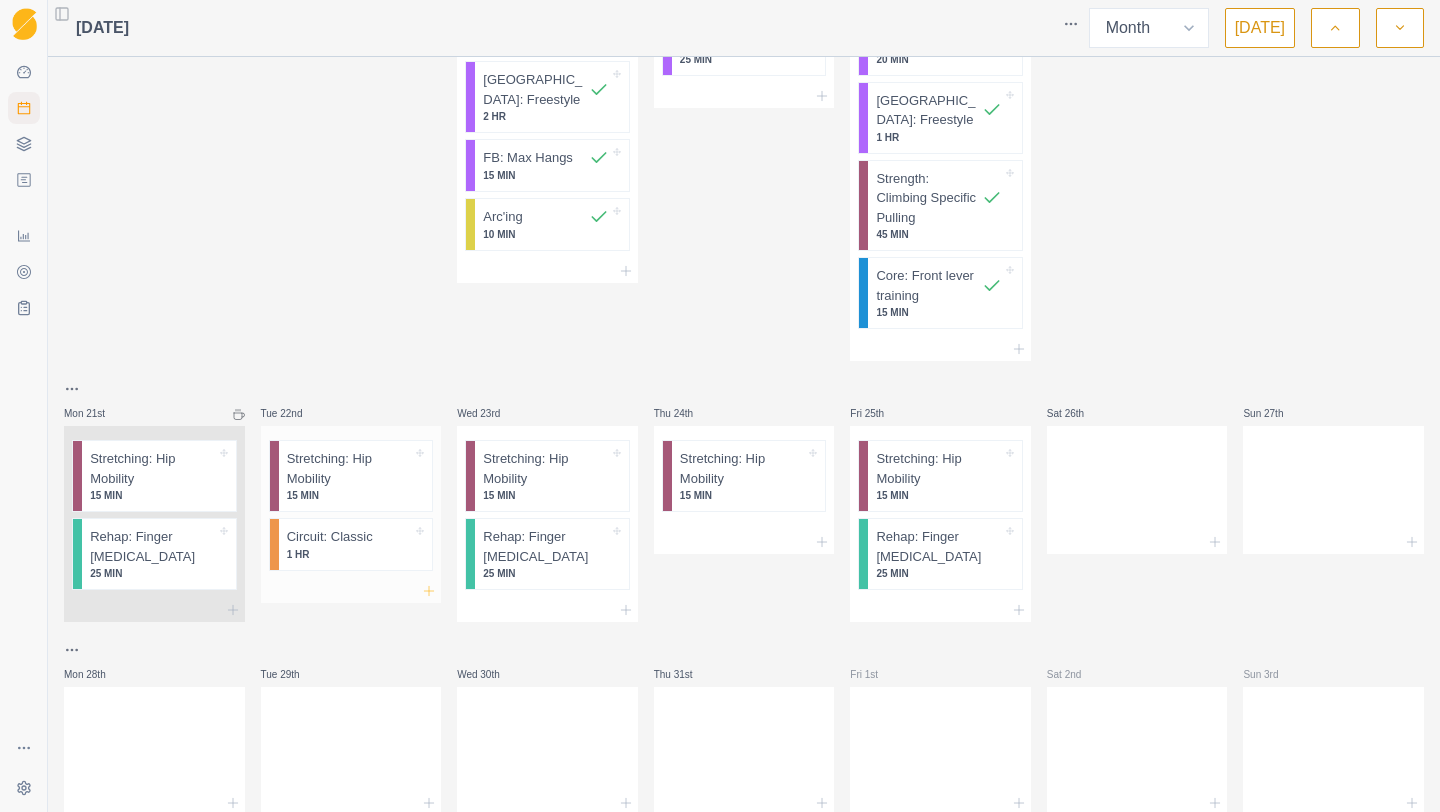 click 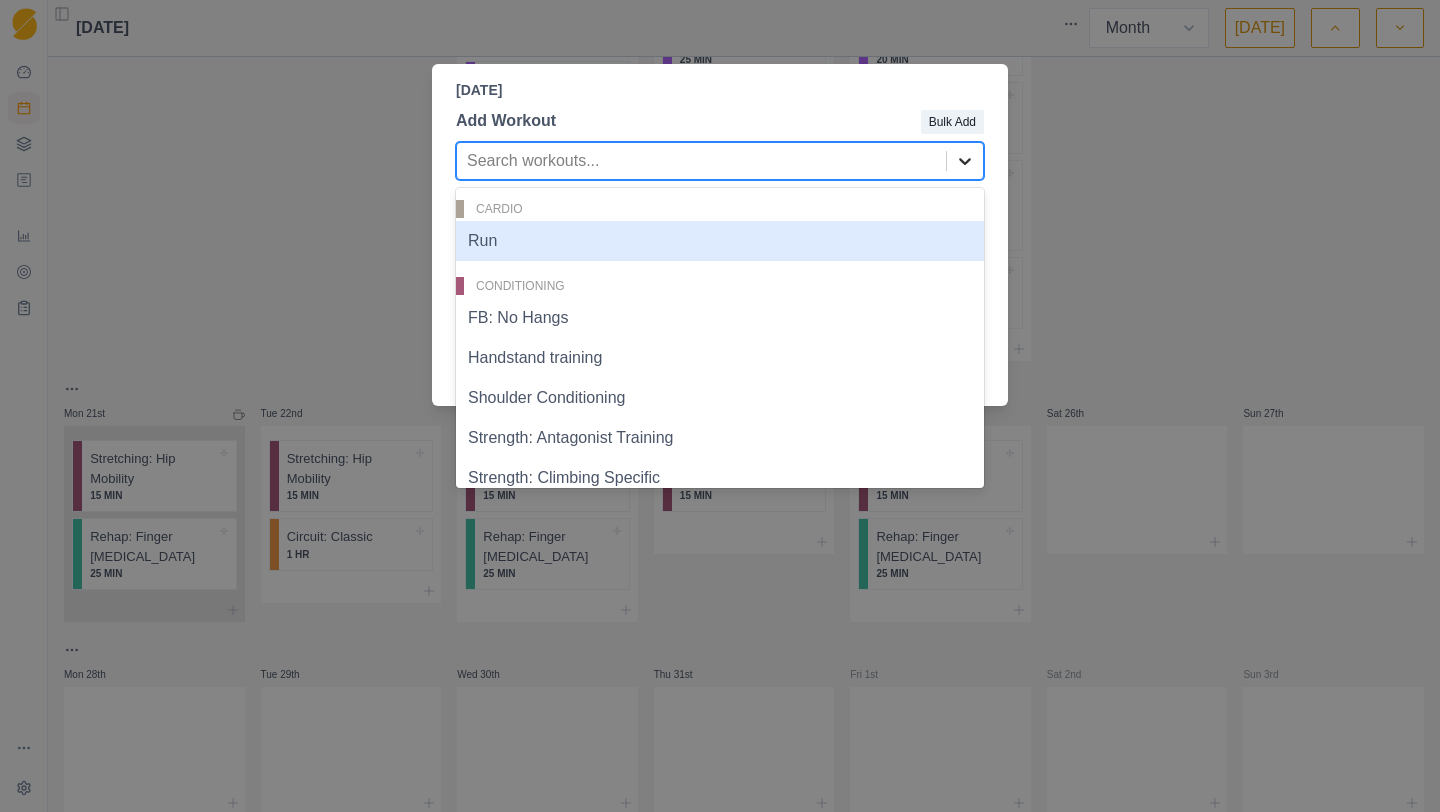 click 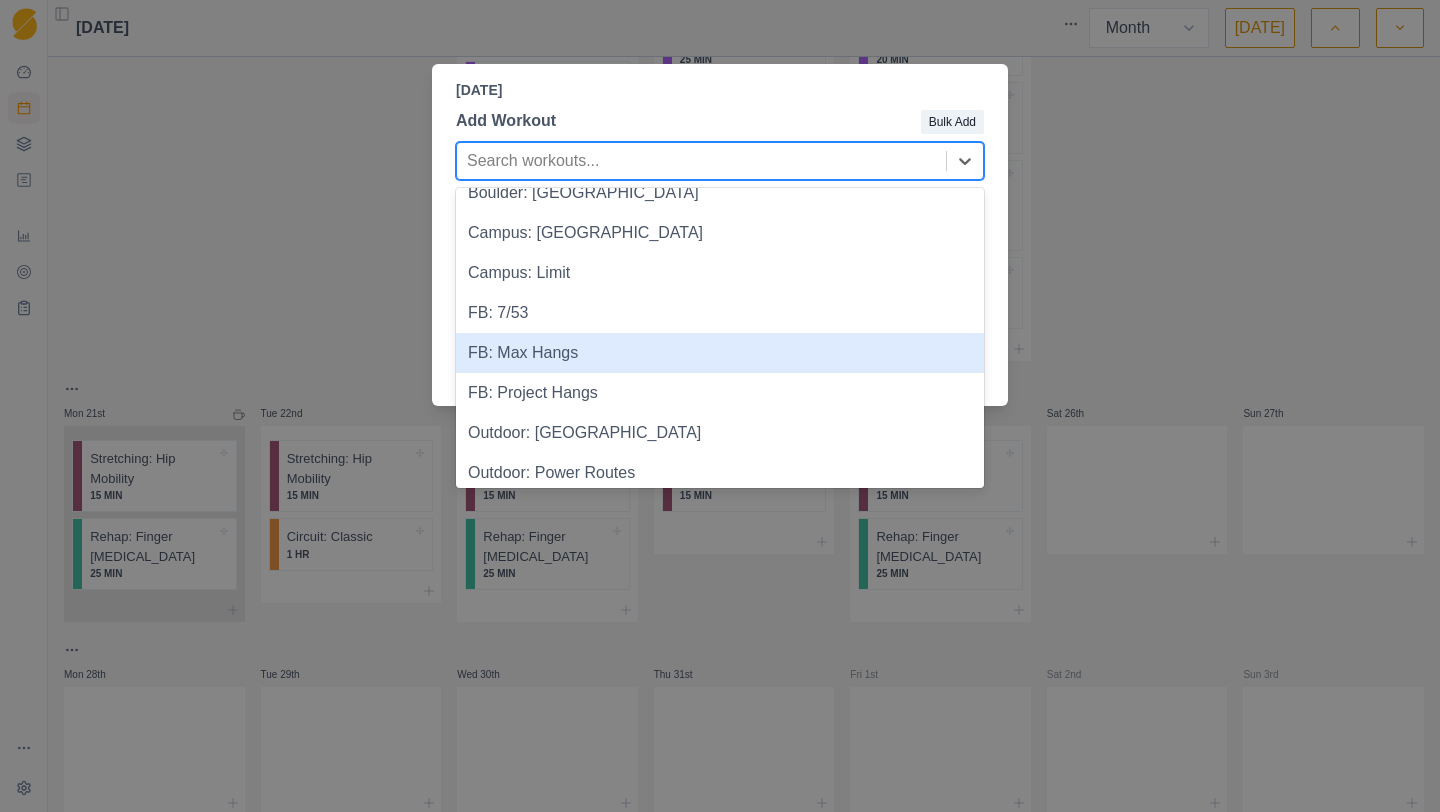 scroll, scrollTop: 1327, scrollLeft: 0, axis: vertical 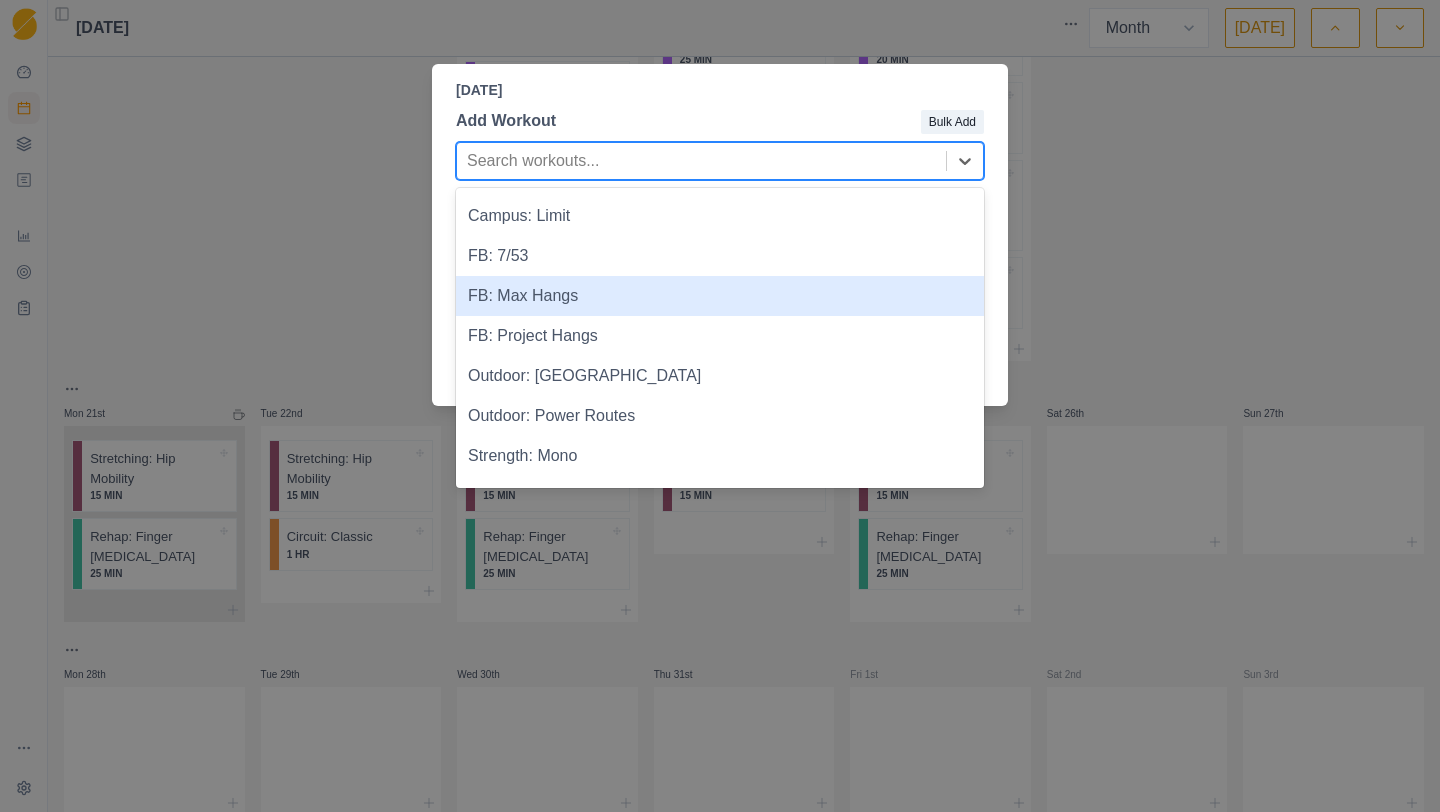 click on "FB: Max Hangs" at bounding box center [720, 296] 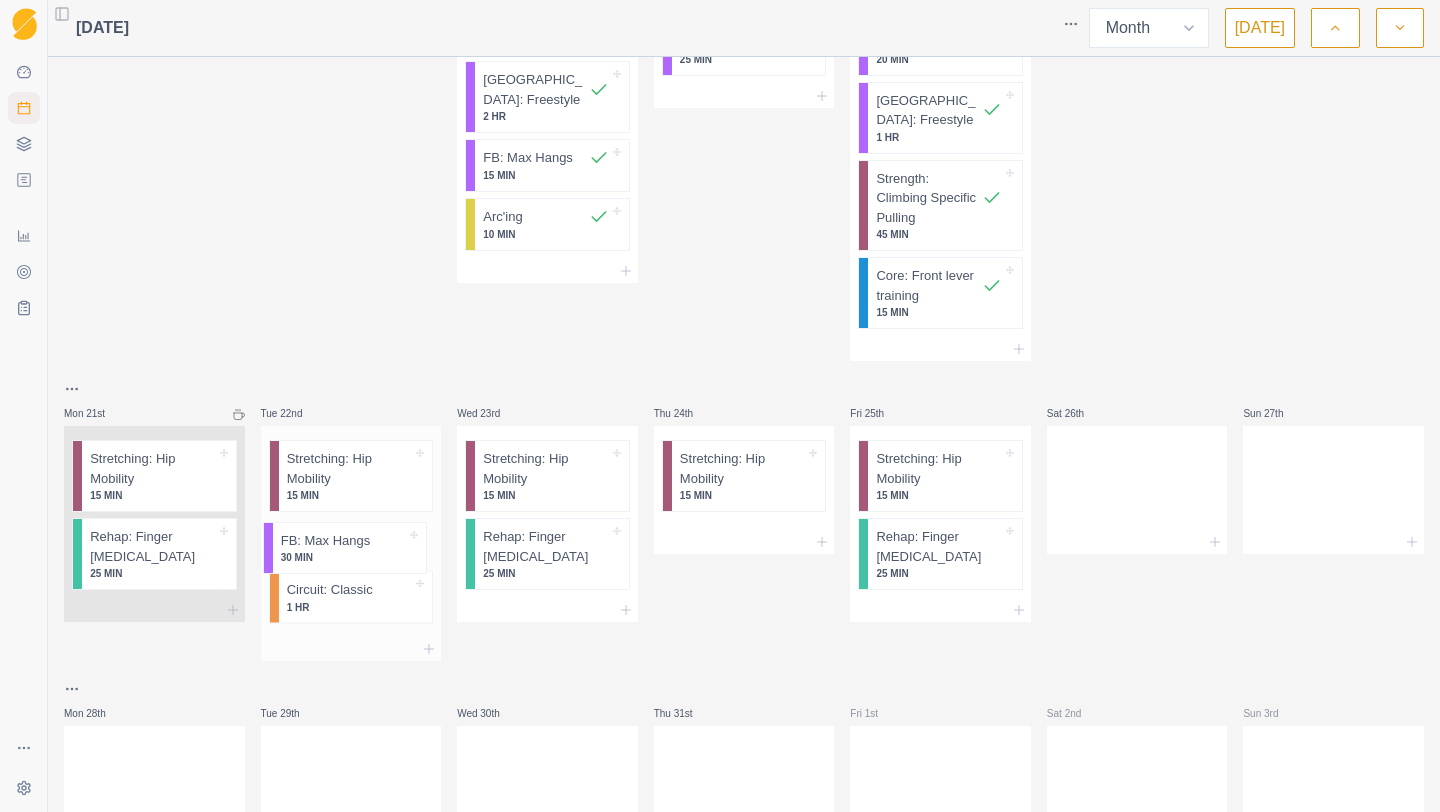 drag, startPoint x: 330, startPoint y: 609, endPoint x: 324, endPoint y: 549, distance: 60.299255 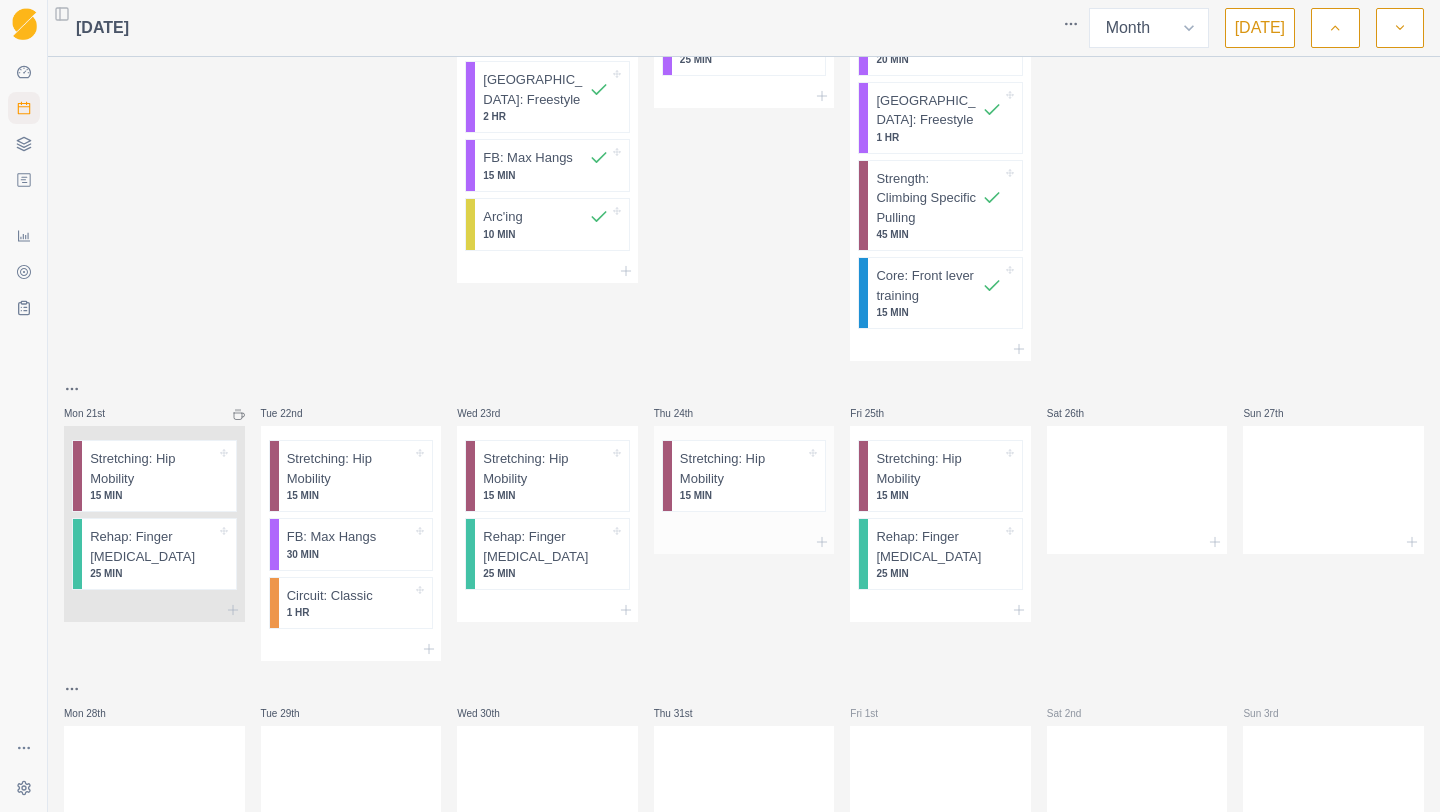 click at bounding box center (744, 542) 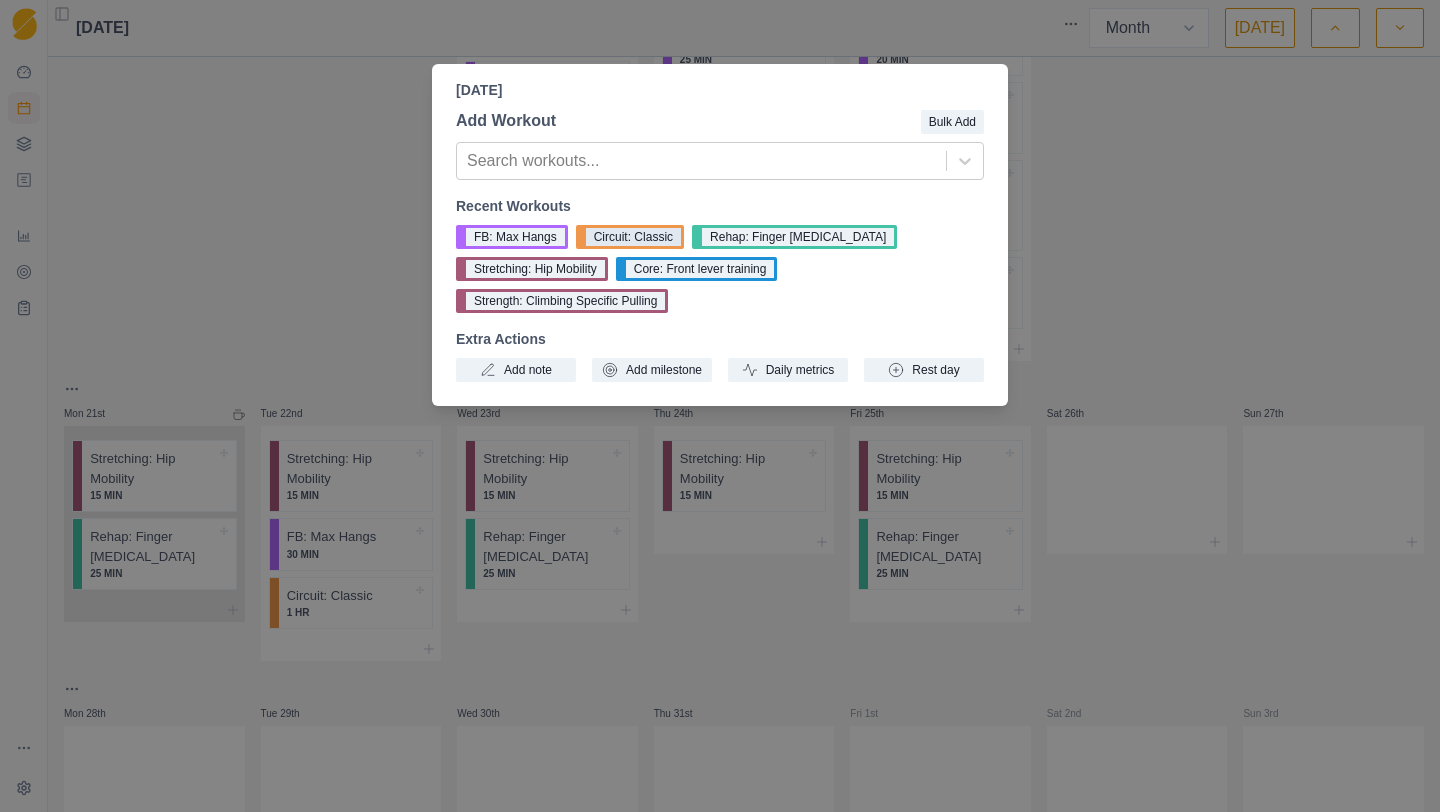 click on "Circuit: Classic" at bounding box center (630, 237) 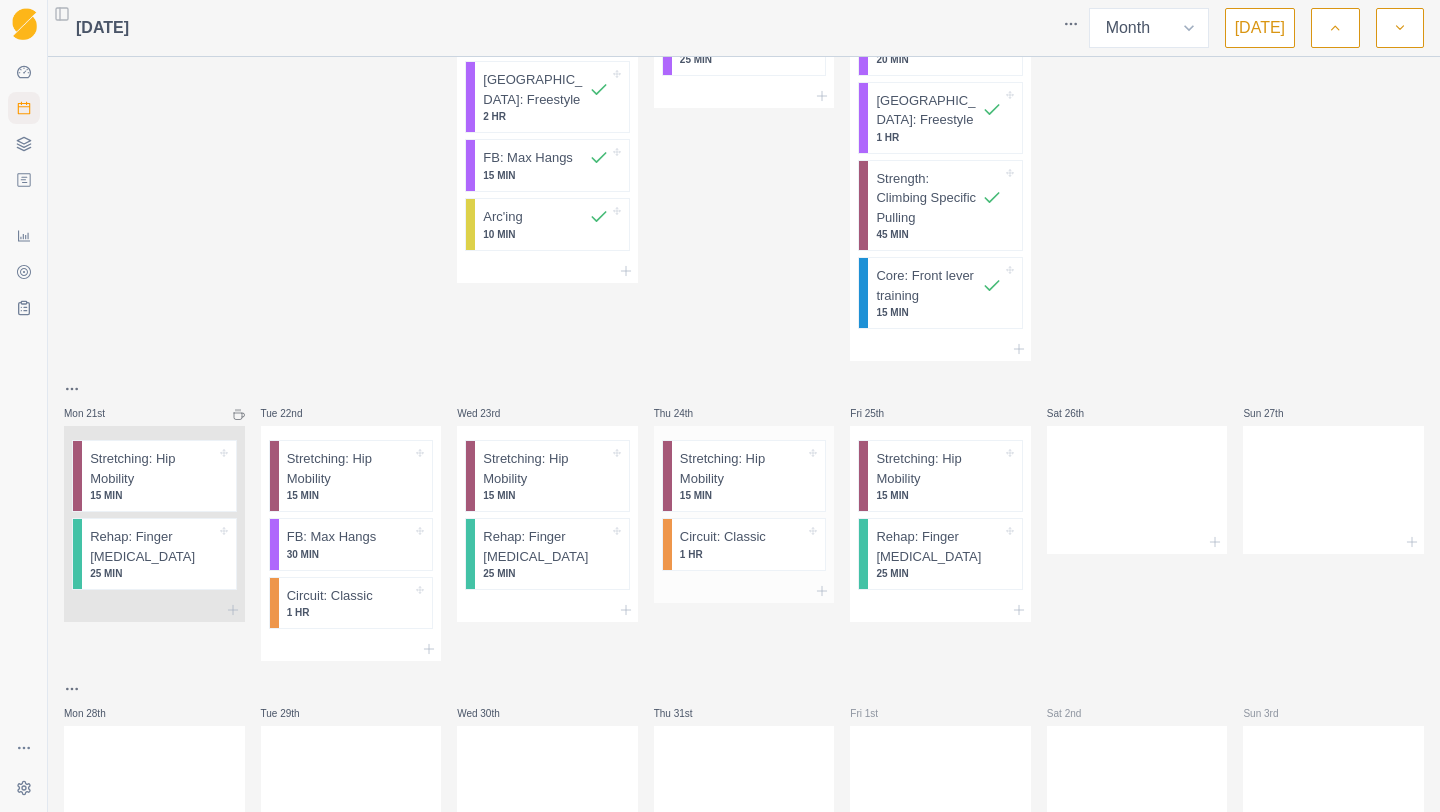 click at bounding box center (744, 591) 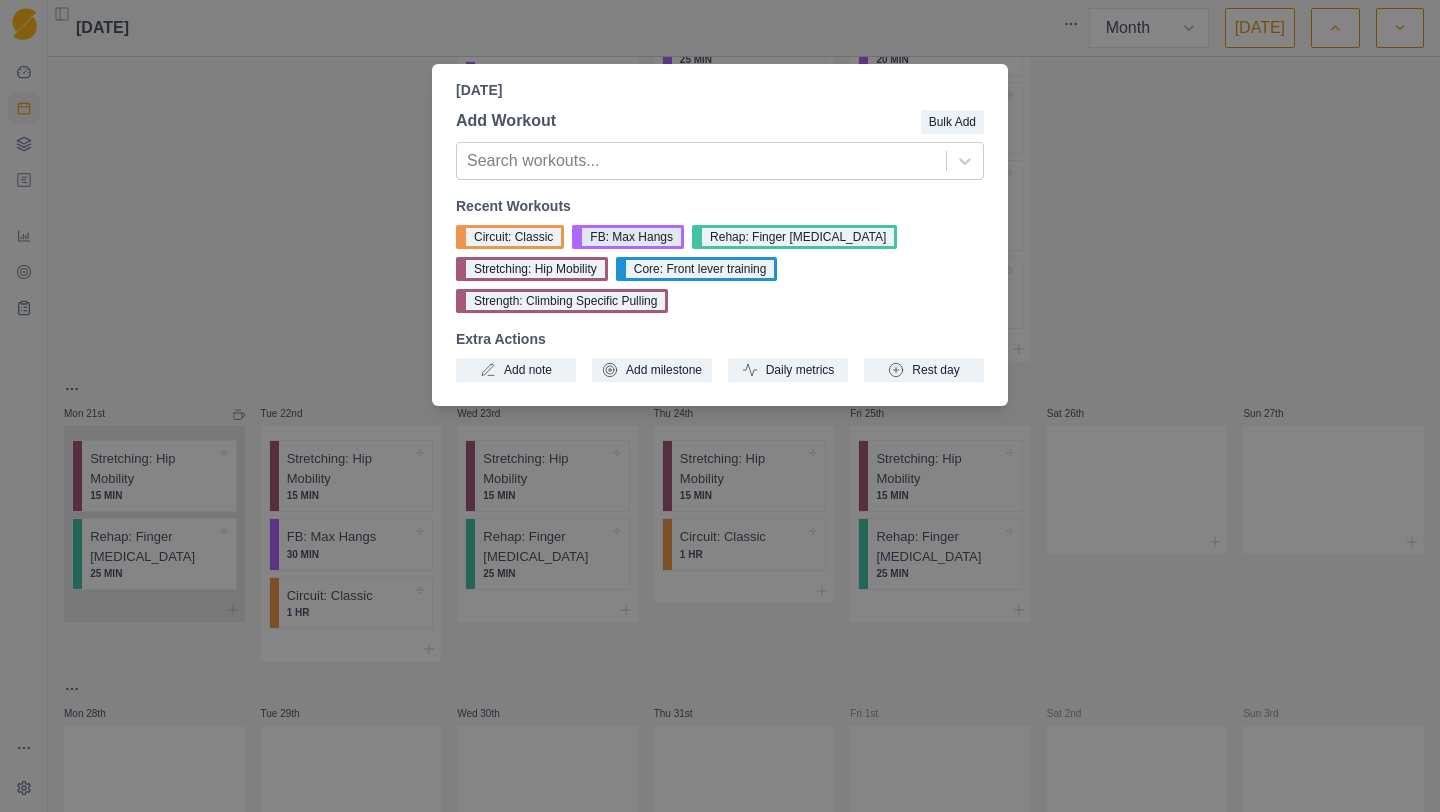 click on "FB: Max Hangs" at bounding box center (628, 237) 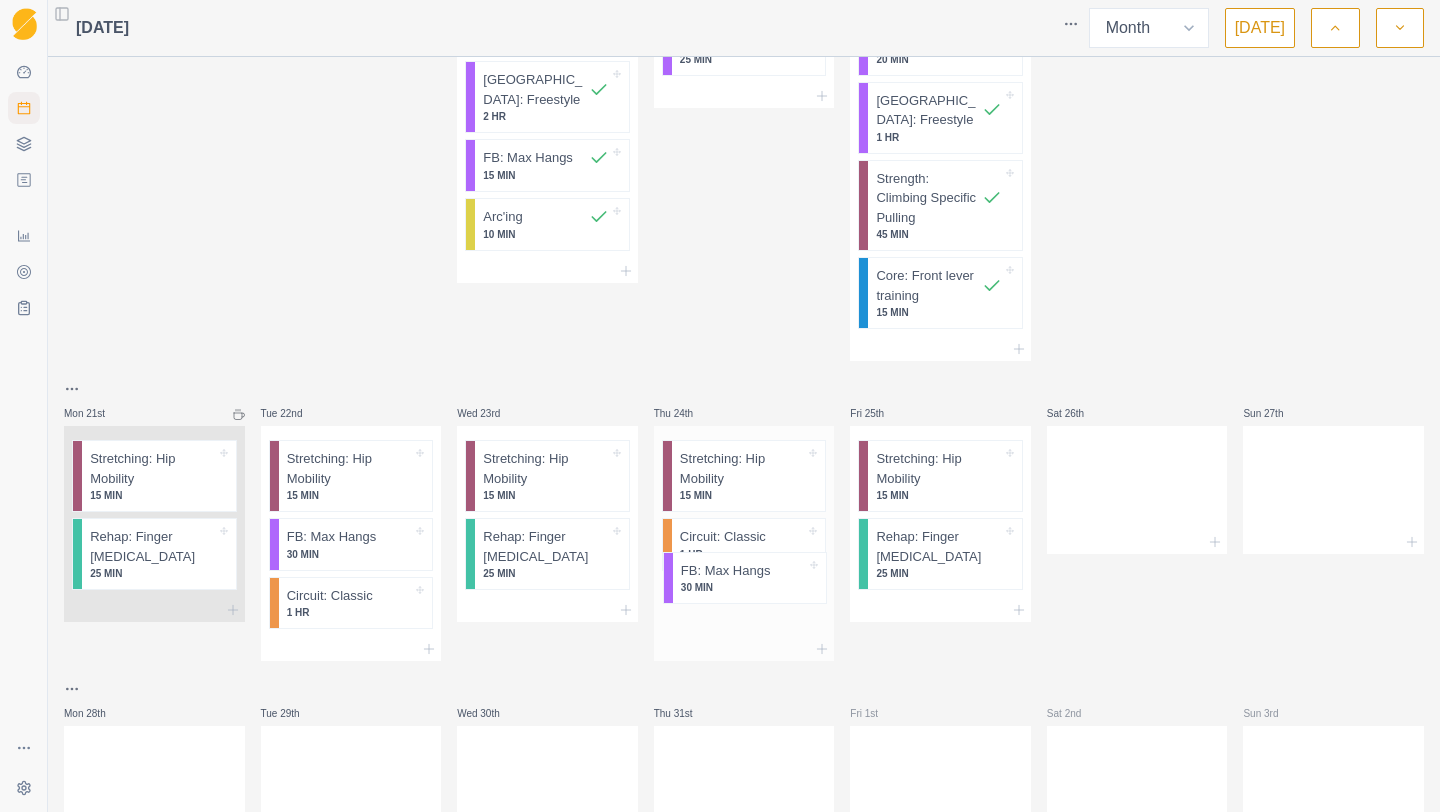 scroll, scrollTop: 1334, scrollLeft: 0, axis: vertical 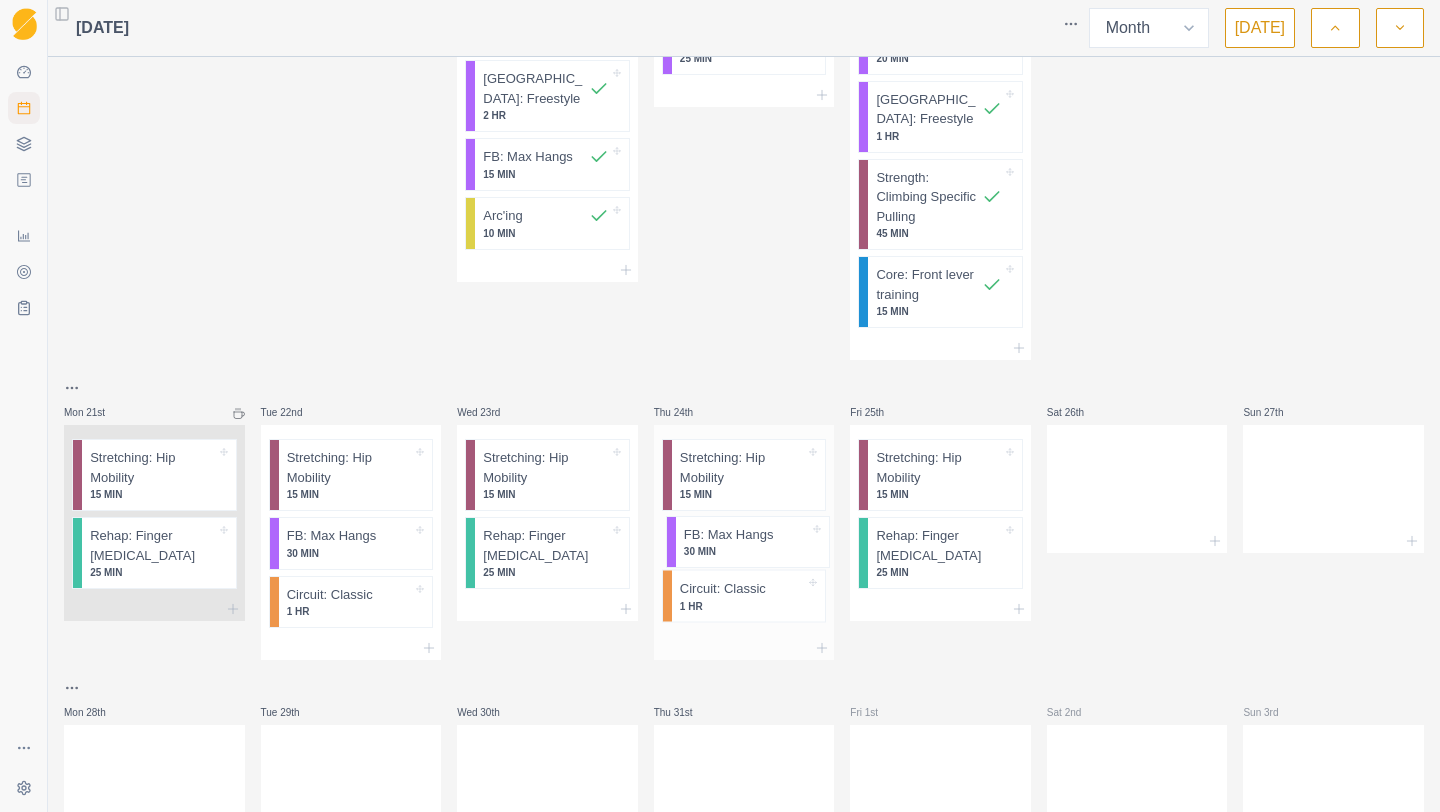drag, startPoint x: 710, startPoint y: 620, endPoint x: 714, endPoint y: 545, distance: 75.10659 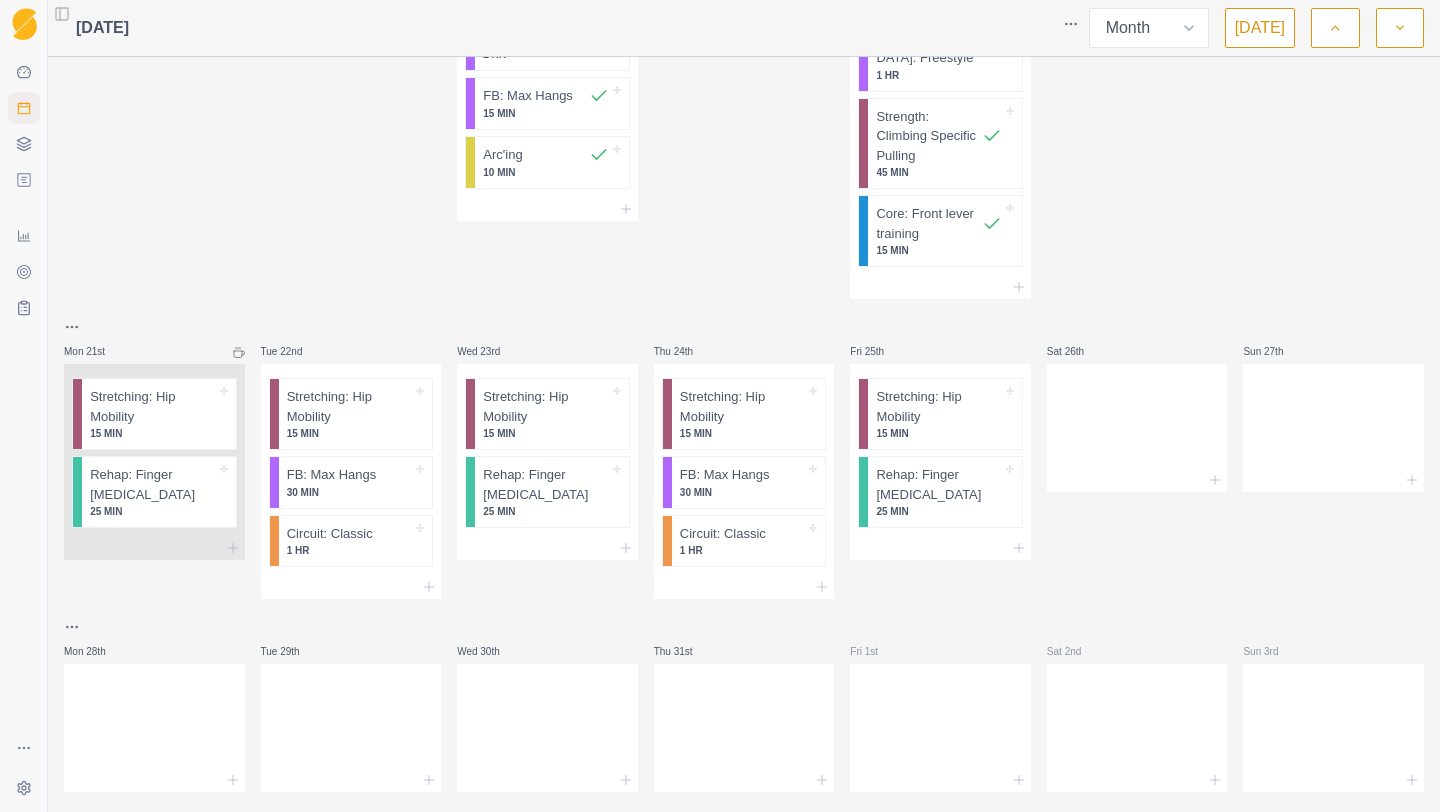 scroll, scrollTop: 1412, scrollLeft: 0, axis: vertical 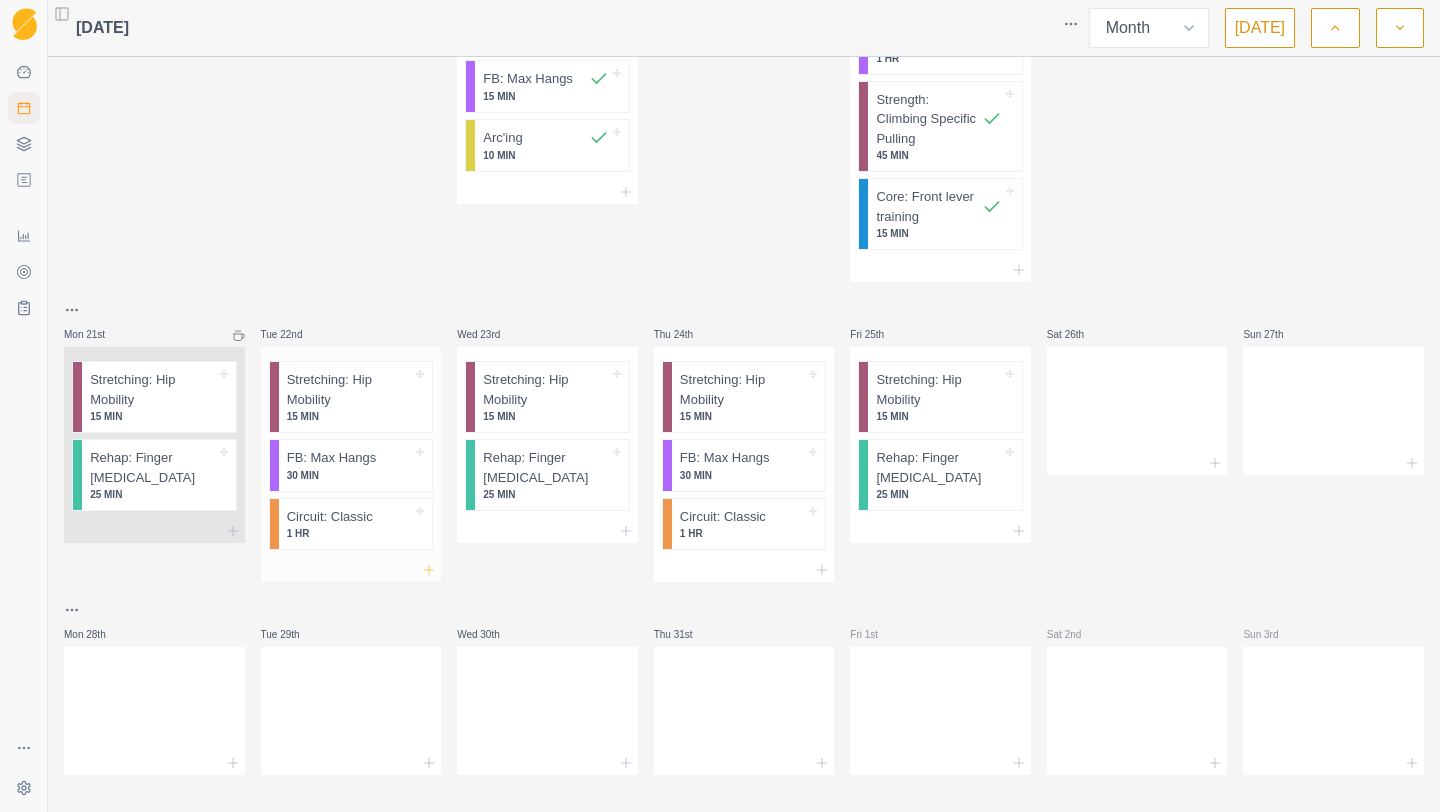 click 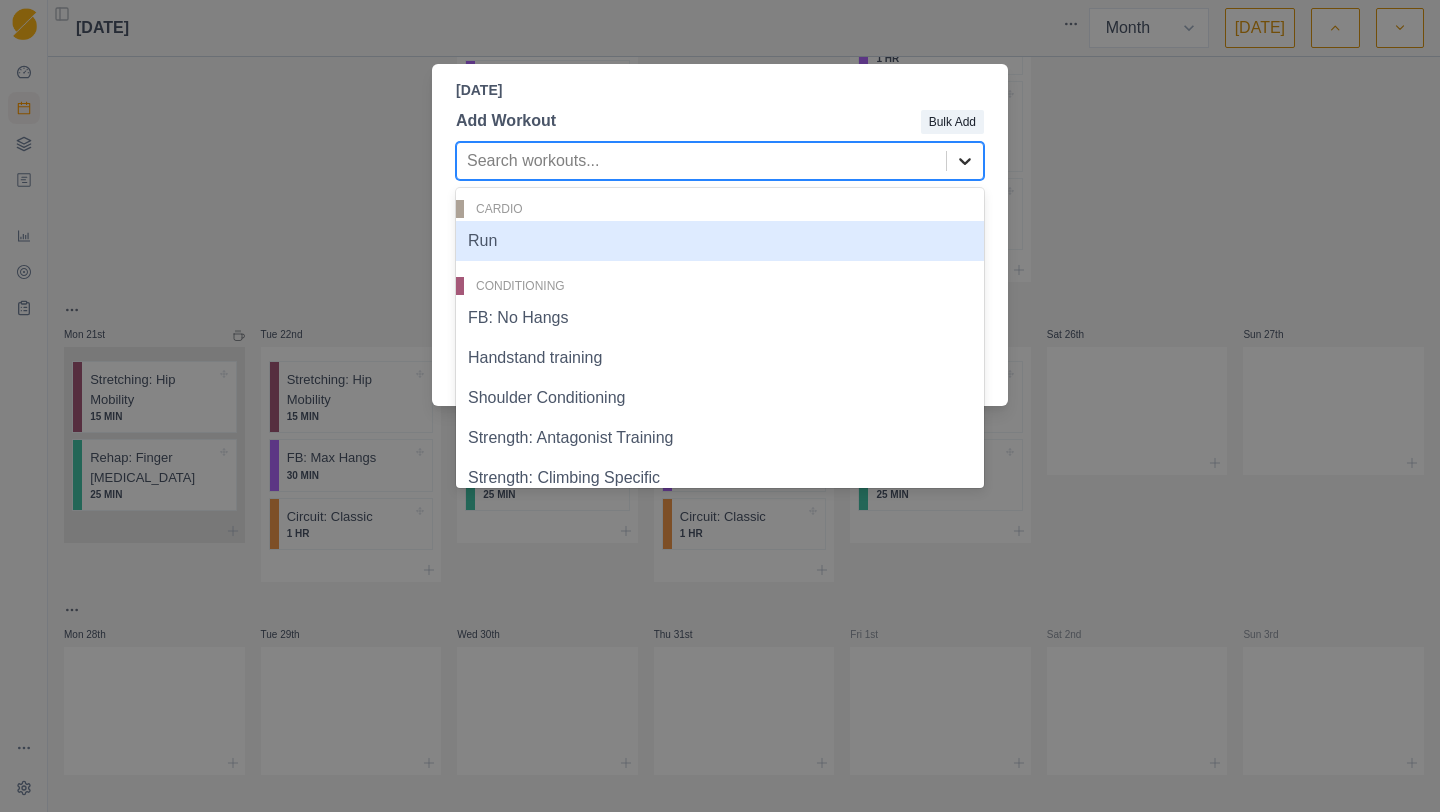 click 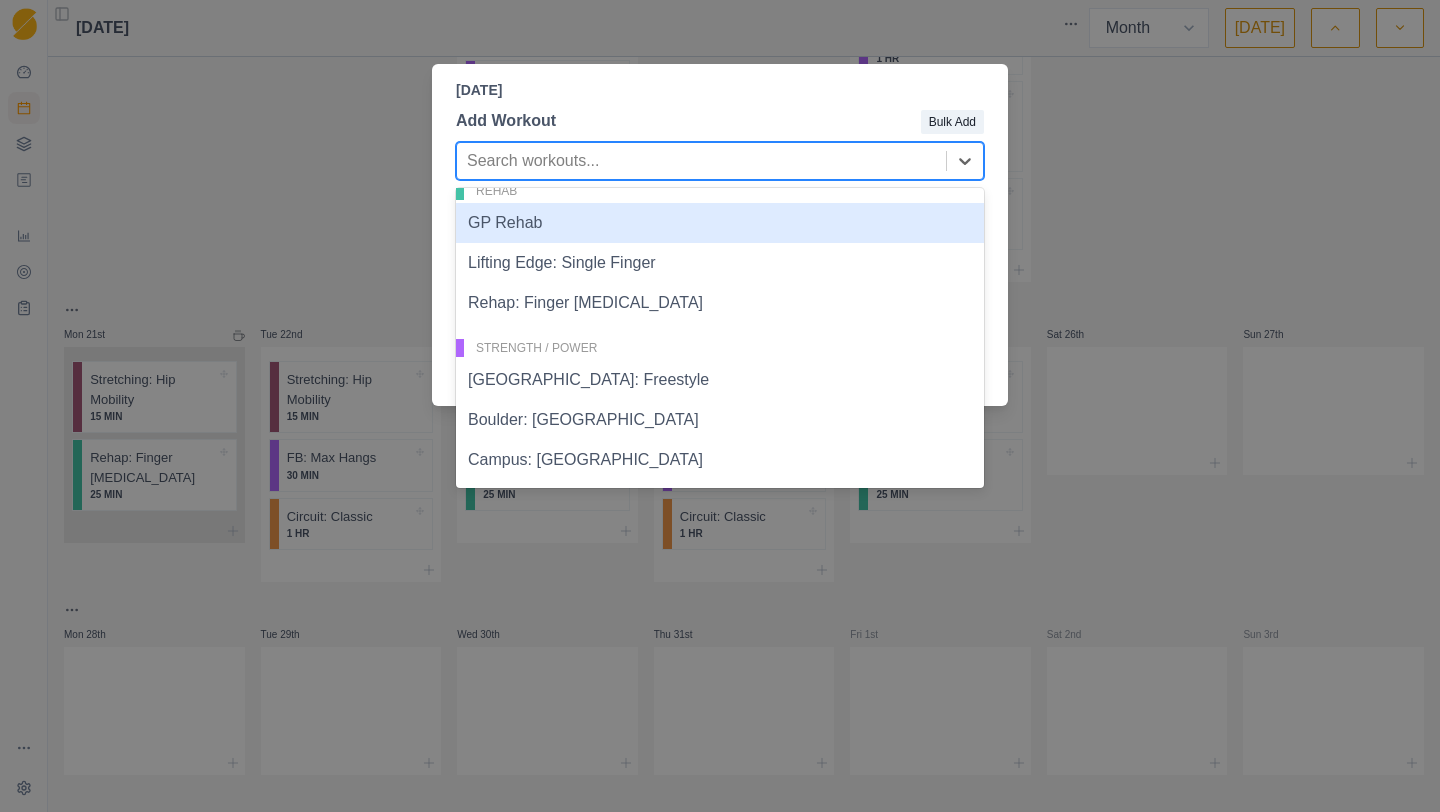 scroll, scrollTop: 1160, scrollLeft: 0, axis: vertical 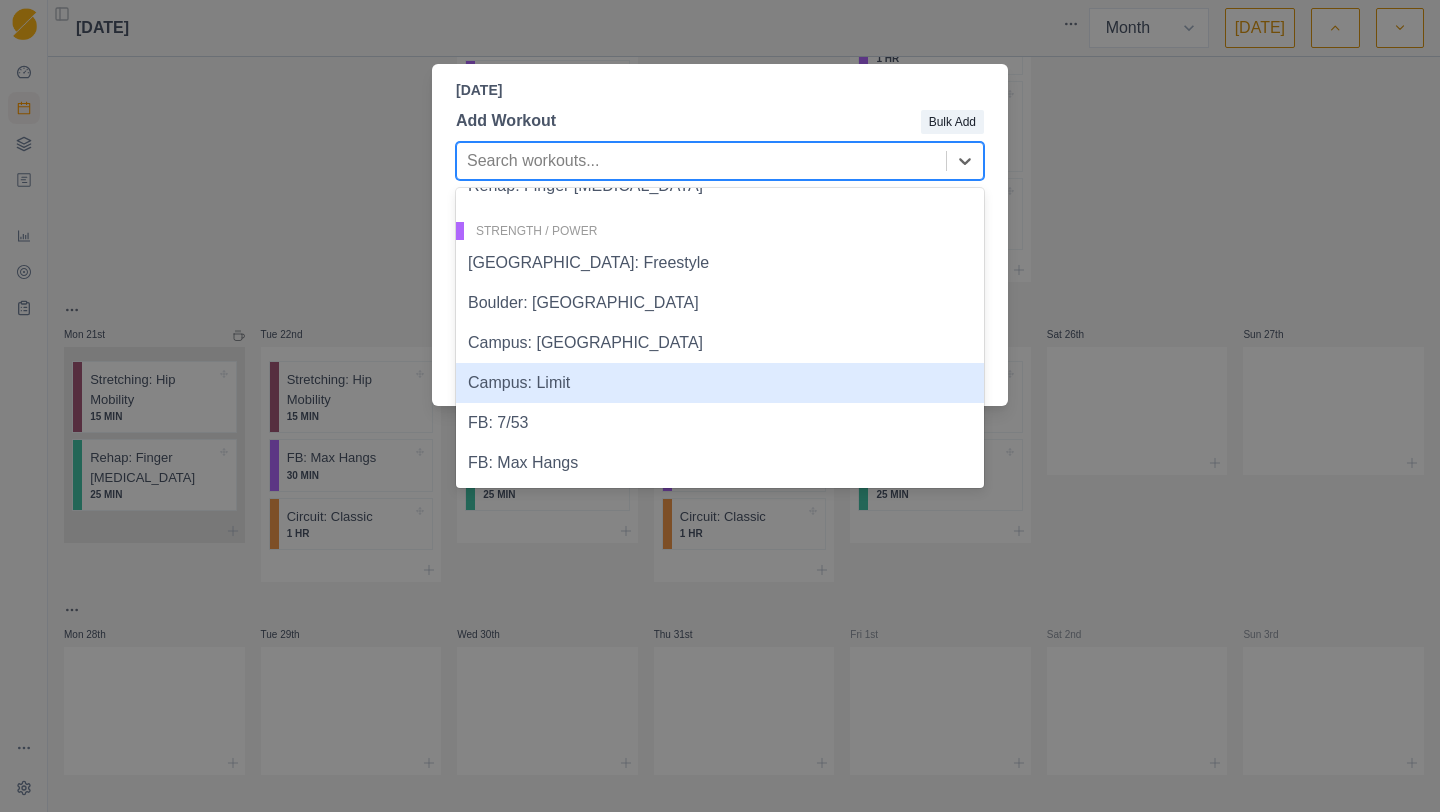 click on "Campus: Limit" at bounding box center [720, 383] 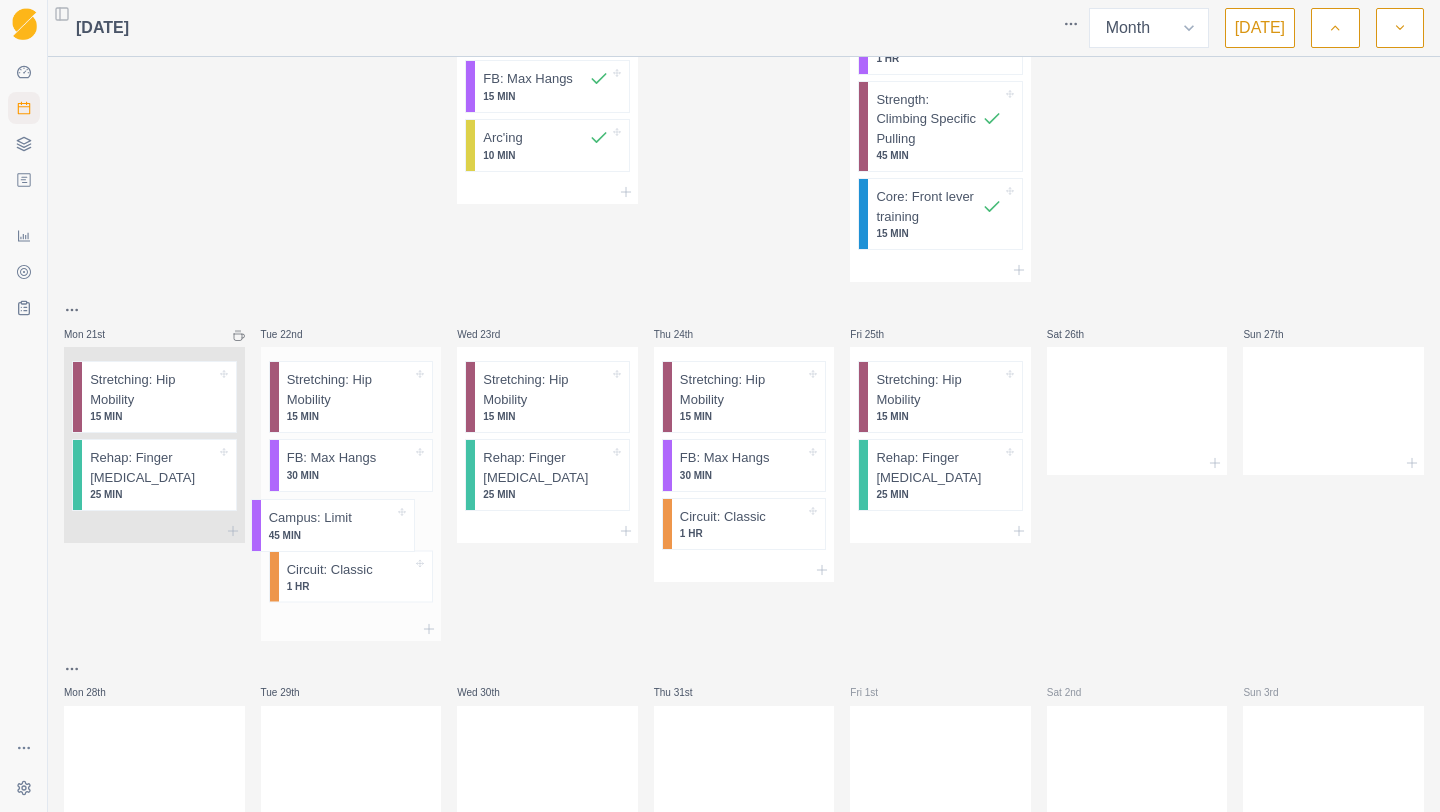 drag, startPoint x: 330, startPoint y: 586, endPoint x: 313, endPoint y: 520, distance: 68.154236 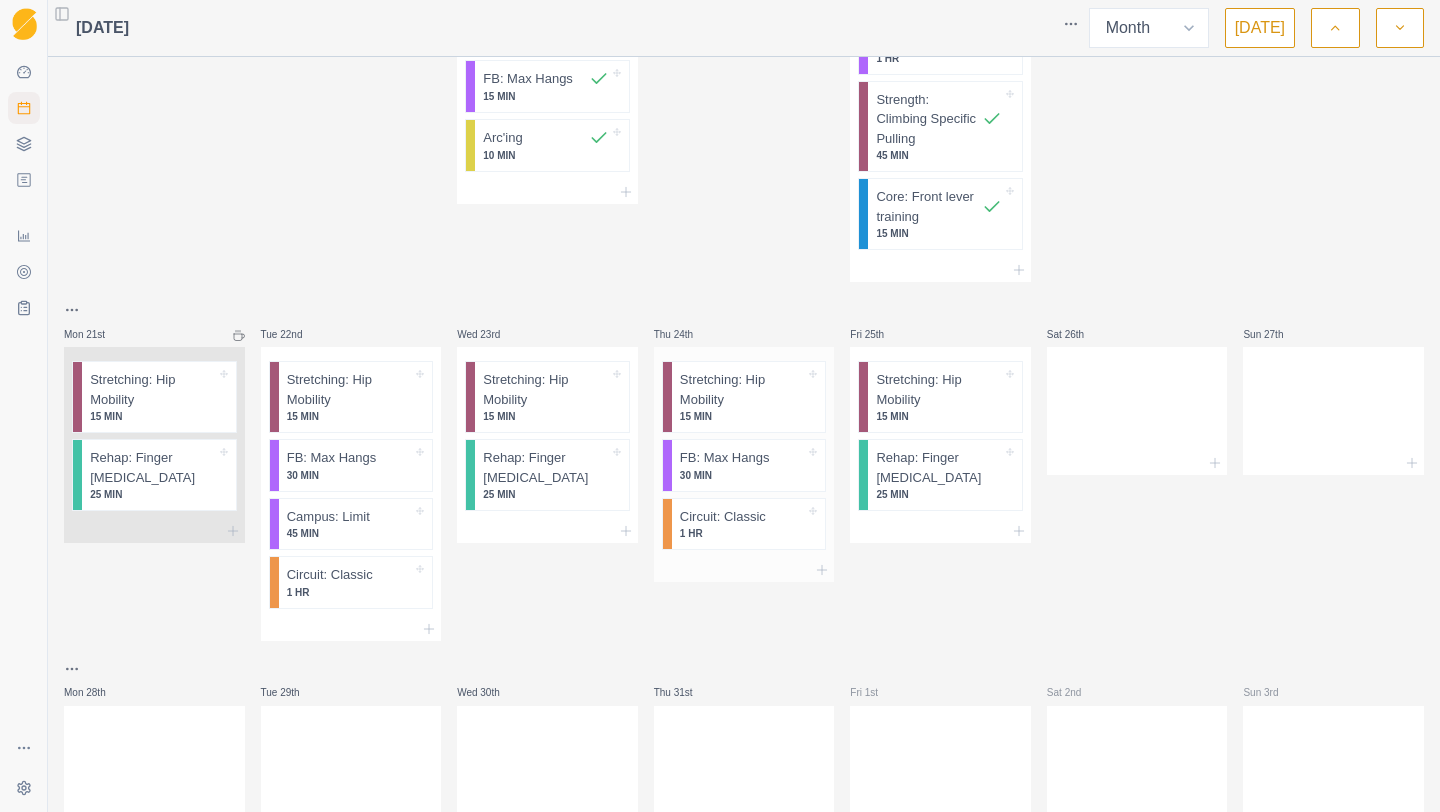 click at bounding box center [744, 570] 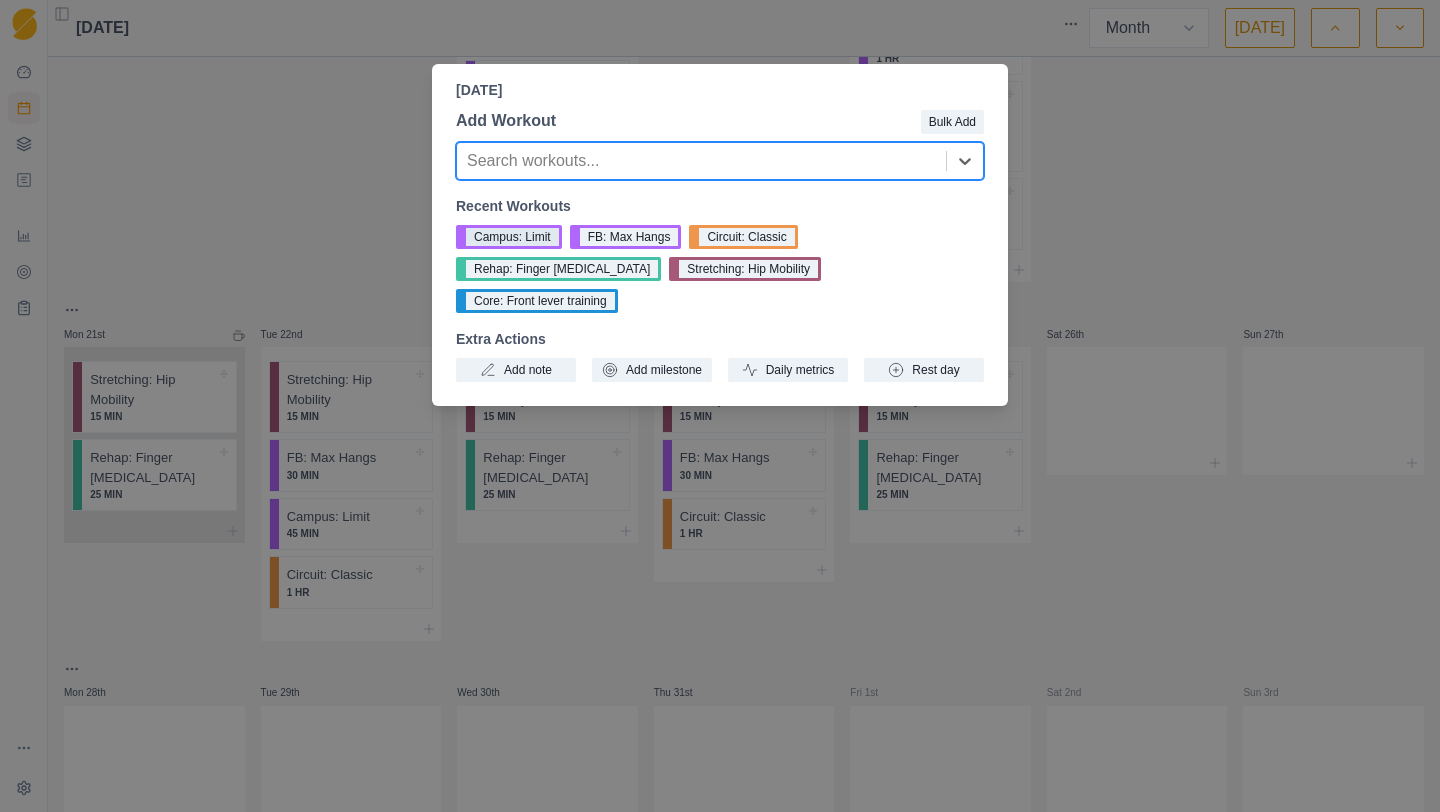 click on "Campus: Limit" at bounding box center (509, 237) 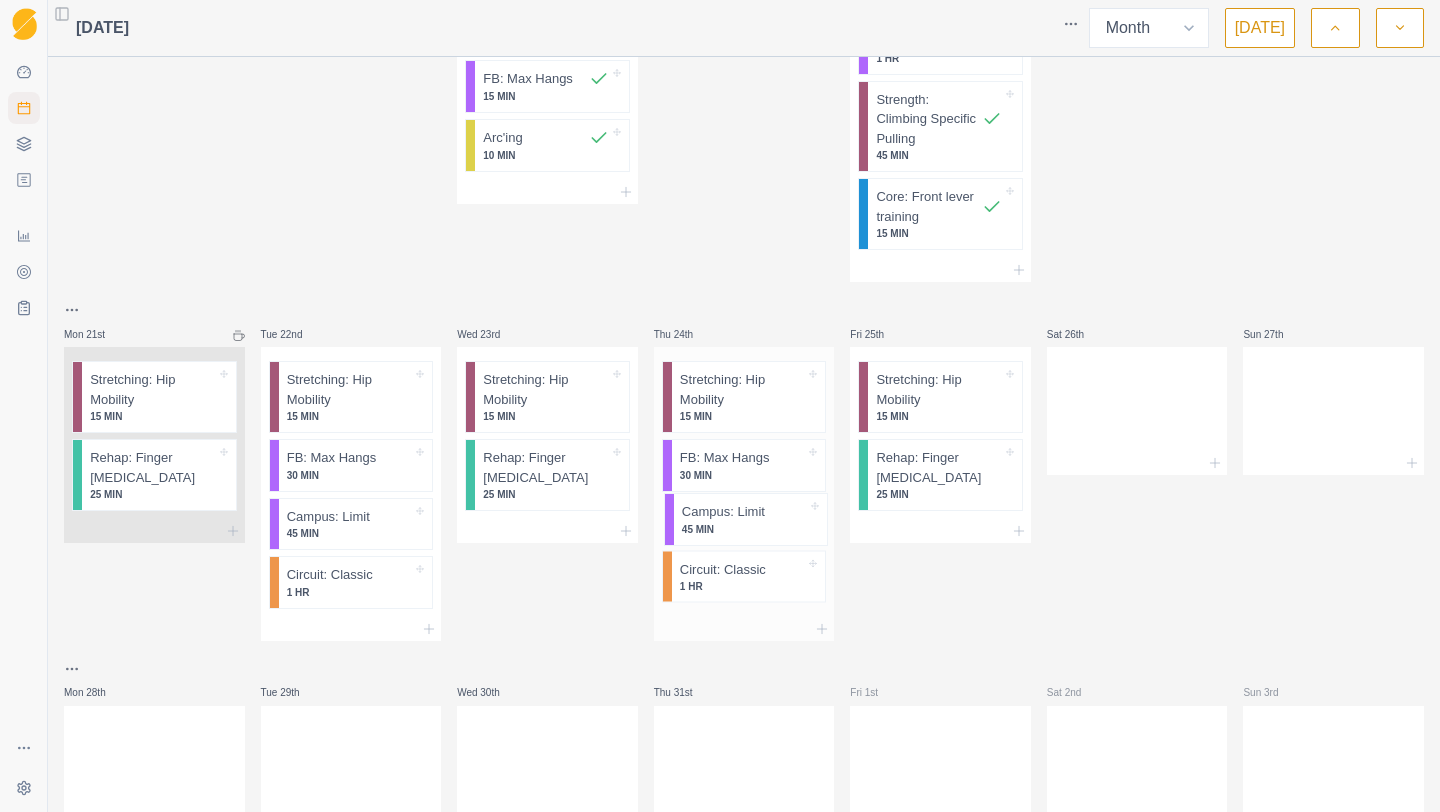drag, startPoint x: 730, startPoint y: 577, endPoint x: 732, endPoint y: 509, distance: 68.0294 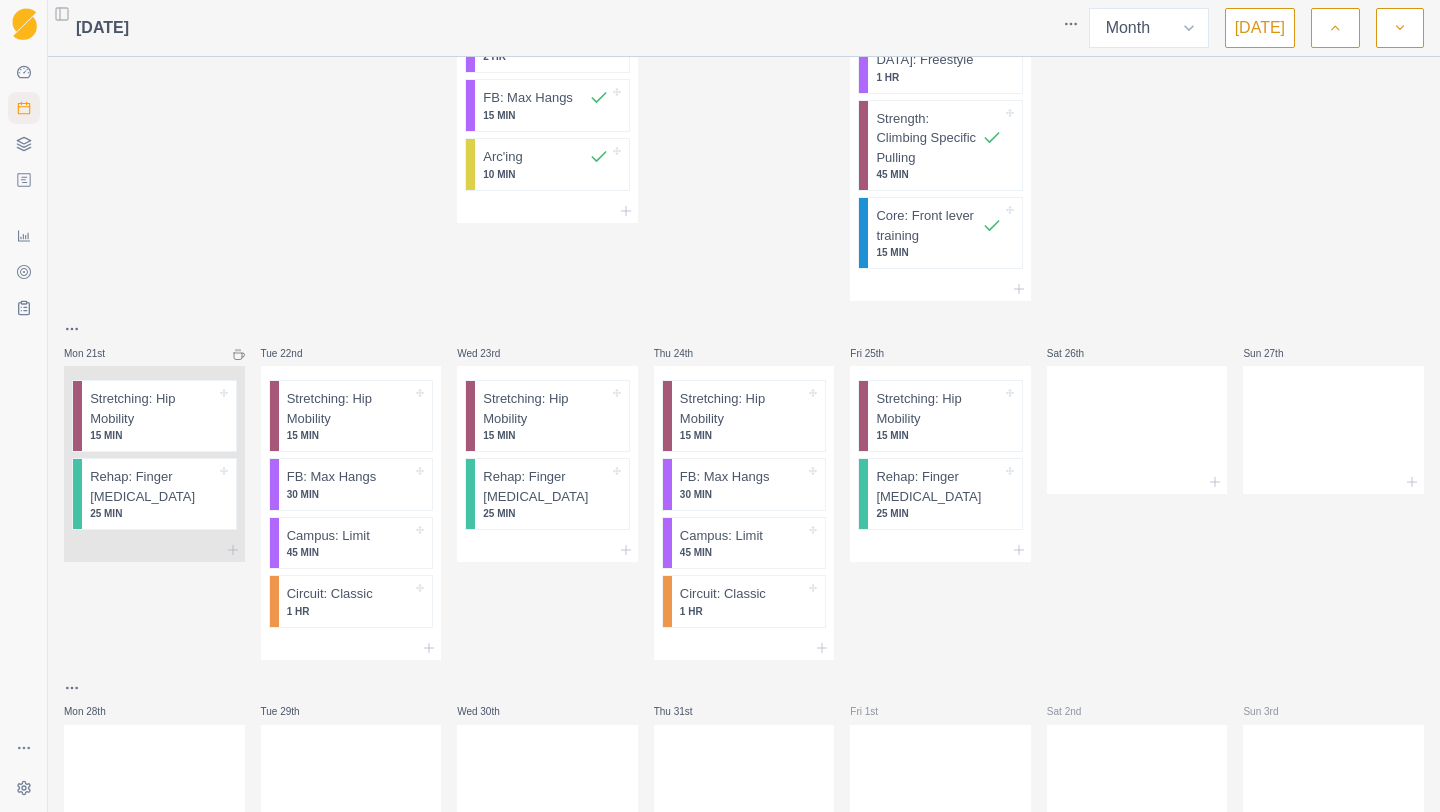 scroll, scrollTop: 1458, scrollLeft: 0, axis: vertical 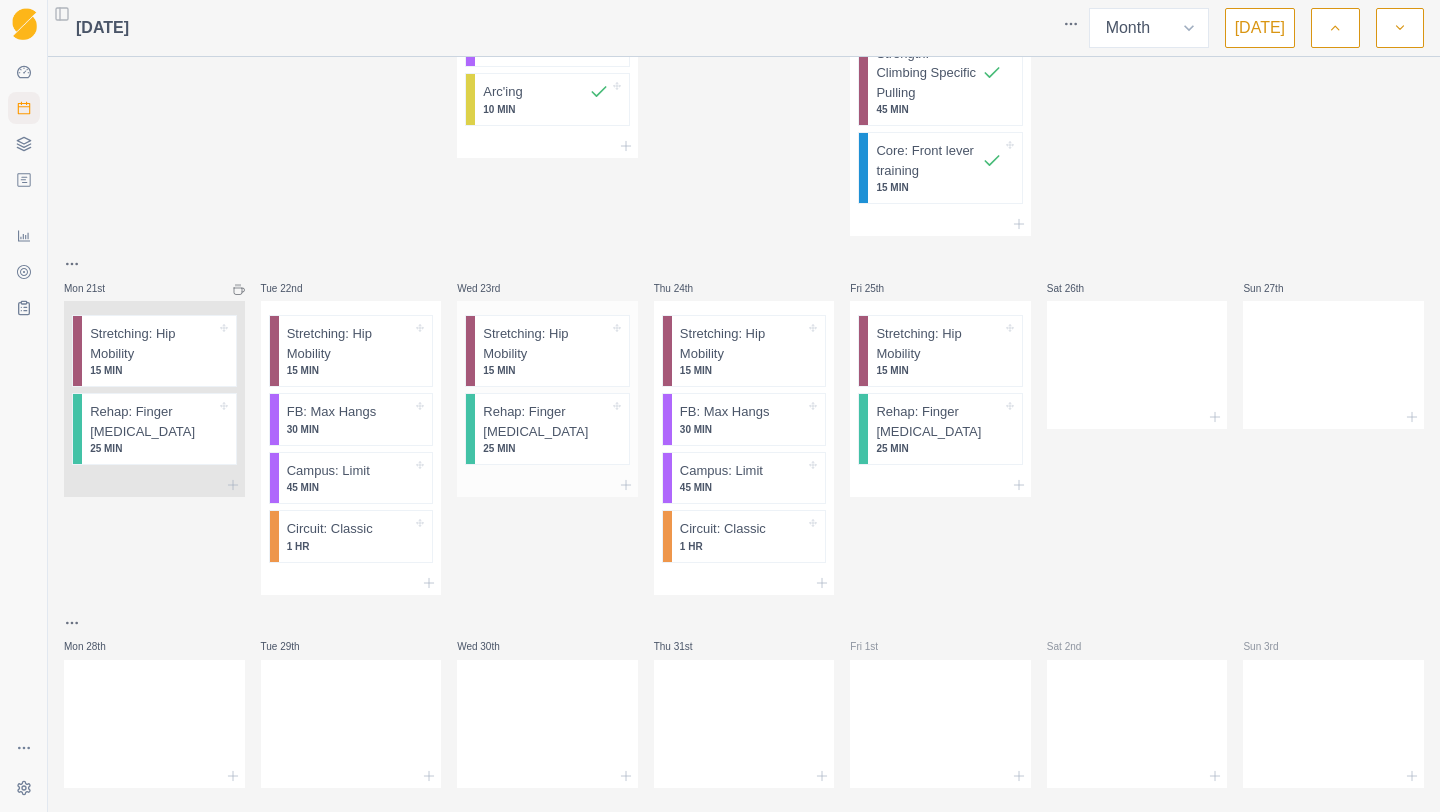 click at bounding box center [547, 485] 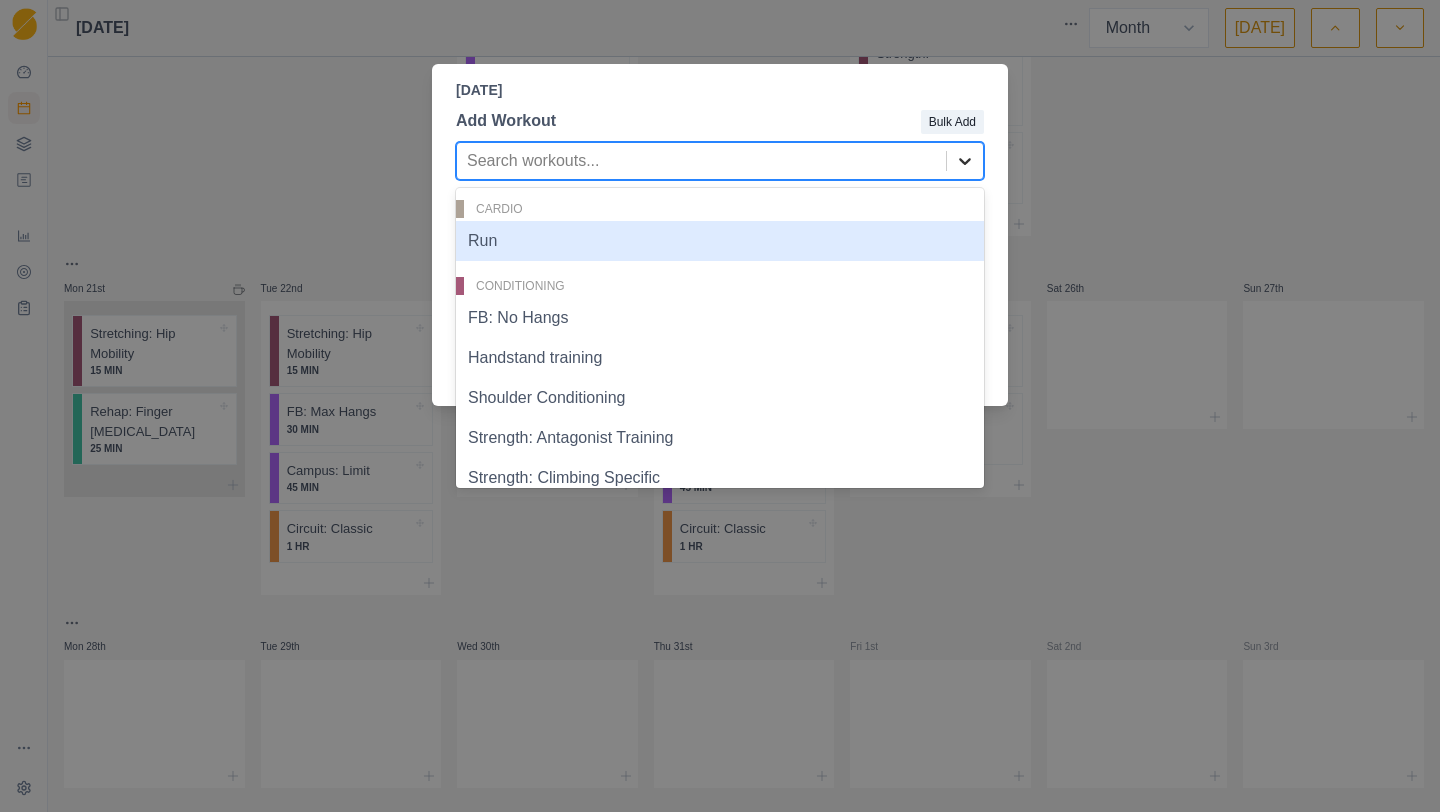 click 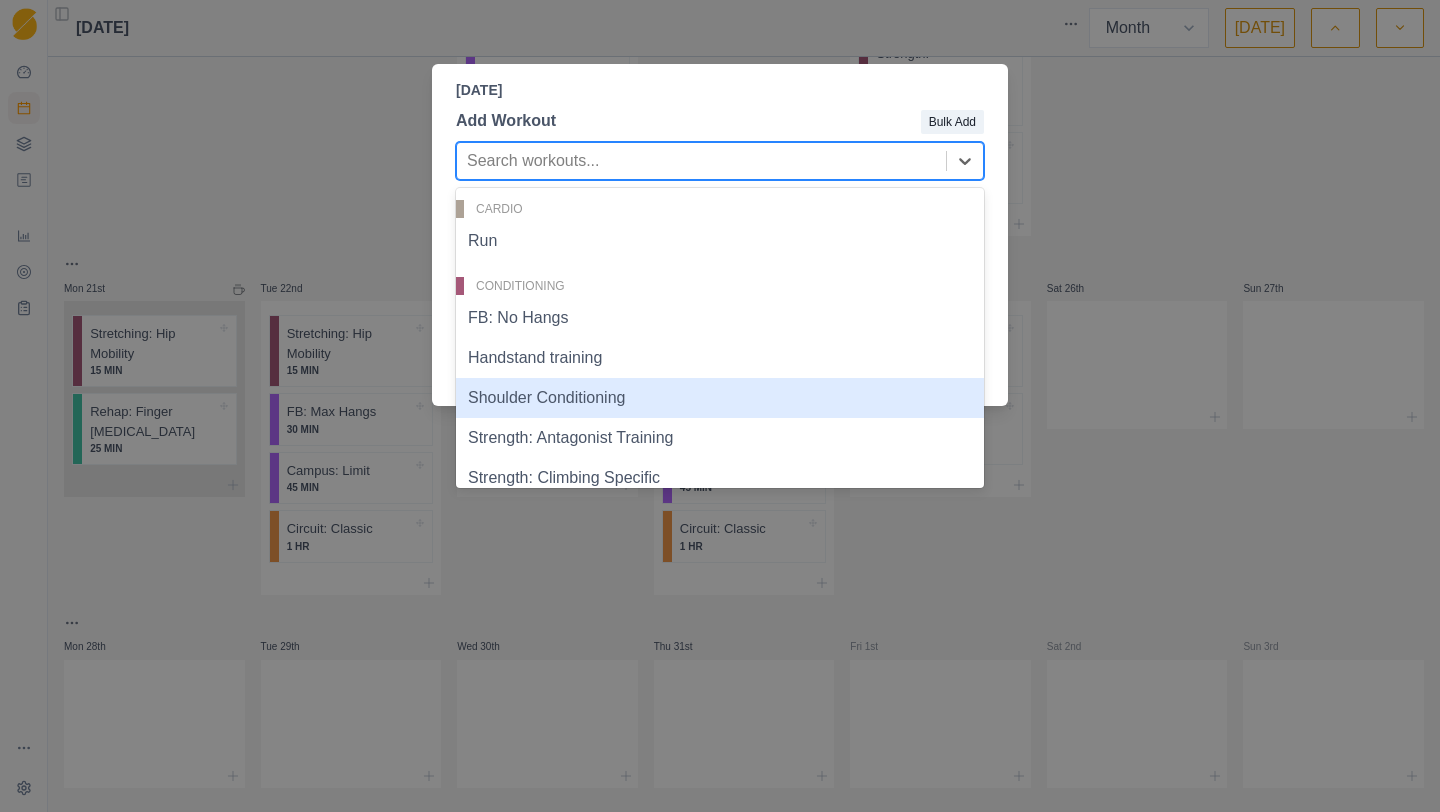 click on "[DATE] Add Workout Bulk Add Shoulder Conditioning , 4 of 34. 34 results available. Use Up and Down to choose options, press Enter to select the currently focused option, press Escape to exit the menu, press Tab to select the option and exit the menu. Search workouts... Cardio Run Conditioning FB: No Hangs Handstand training  Shoulder Conditioning  Strength: Antagonist Training  Strength: Climbing Specific Strength: Climbing Specific Pulling Strength: Shoulders Stretching: Hip Mobility Core Core: Front lever training  Core: Toe to bar I's, Y's, T's Endurance 1 on 1 Off Arc'ing Outdoor: Routes Volume Power Endurance Boulder: 4 x 4's Boulder: Intervals  Circuit: Classic FB: 7/3 FB: Repeaters (short-duration) Outdoor: Limit Routes Rehab GP Rehab Lifting Edge: Single Finger  Rehap: Finger [MEDICAL_DATA]  Strength / Power [GEOGRAPHIC_DATA]: Freestyle Boulder: [GEOGRAPHIC_DATA] Campus: [GEOGRAPHIC_DATA] Campus: Limit FB: 7/53 FB: Max Hangs  FB: Project Hangs Outdoor: [GEOGRAPHIC_DATA] Outdoor: Power Routes Strength: Mono" at bounding box center [720, 406] 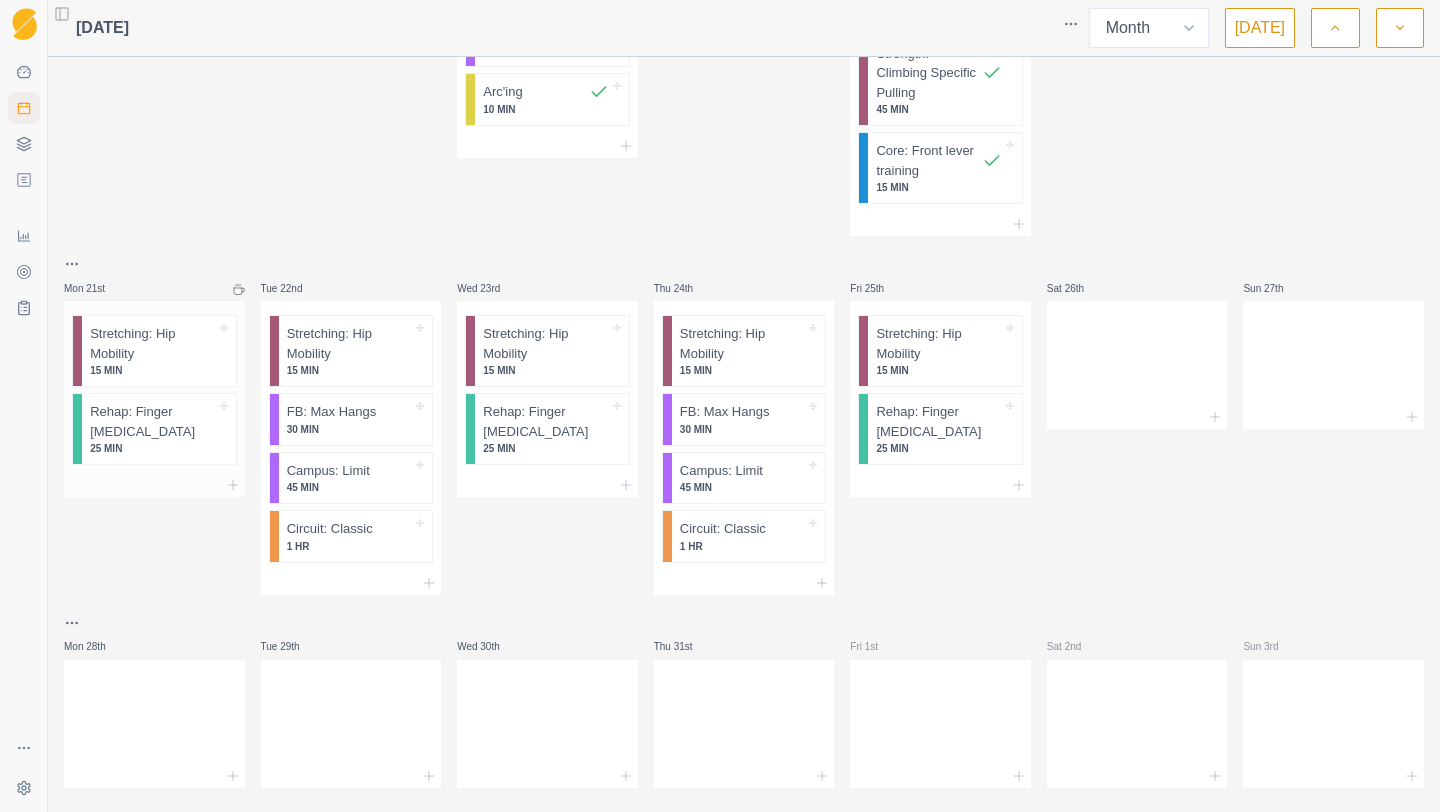 click at bounding box center (154, 485) 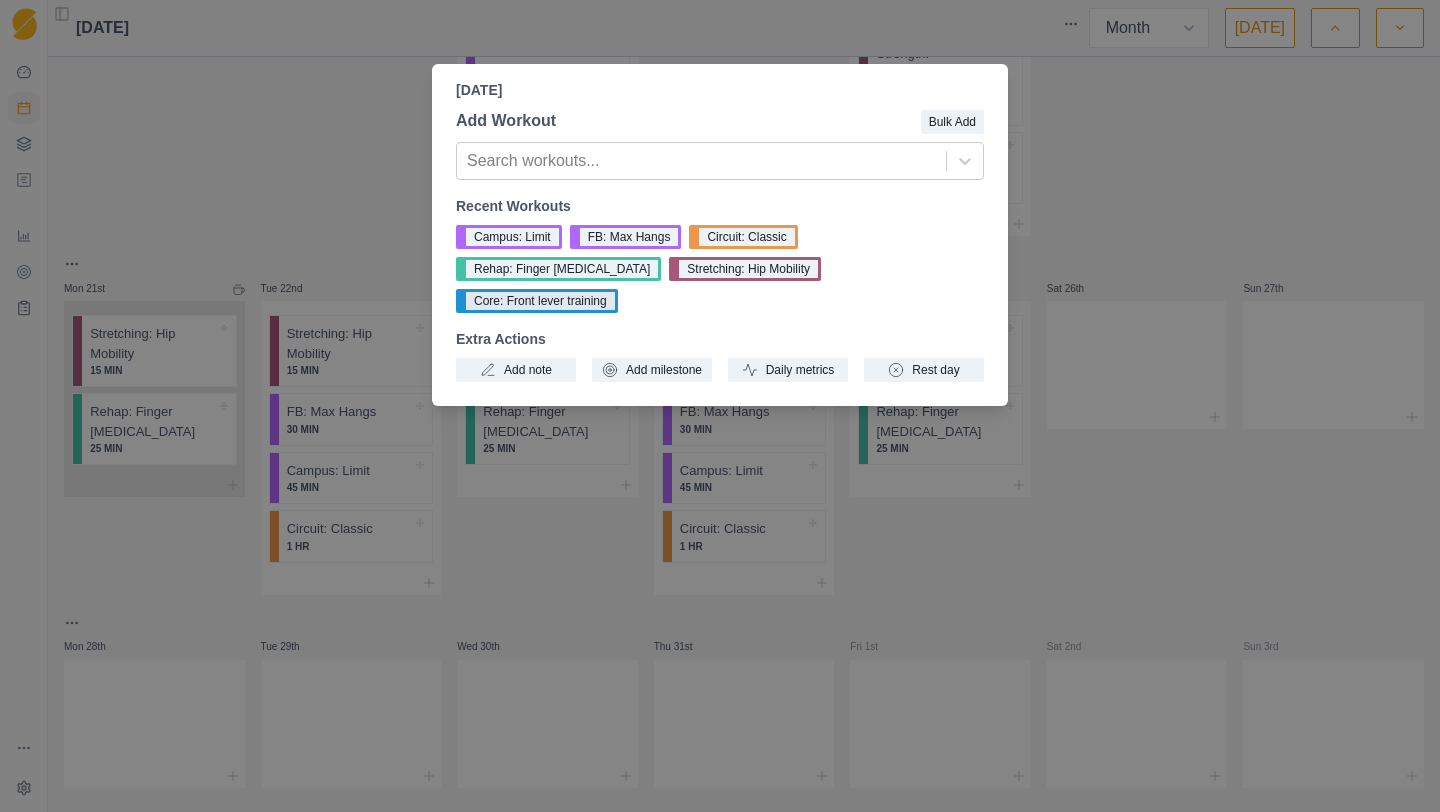 click on "Core: Front lever training" at bounding box center (537, 301) 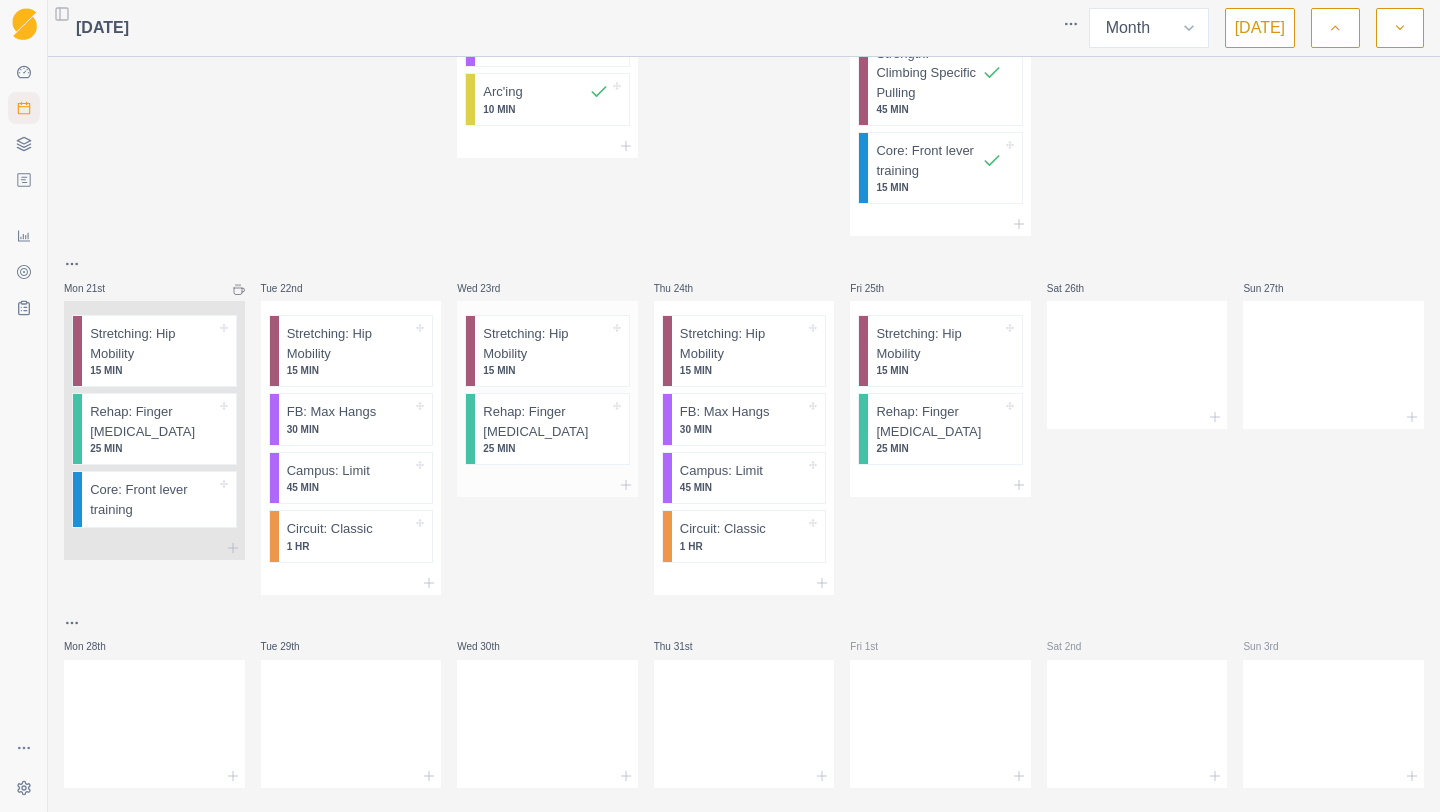 click at bounding box center (547, 485) 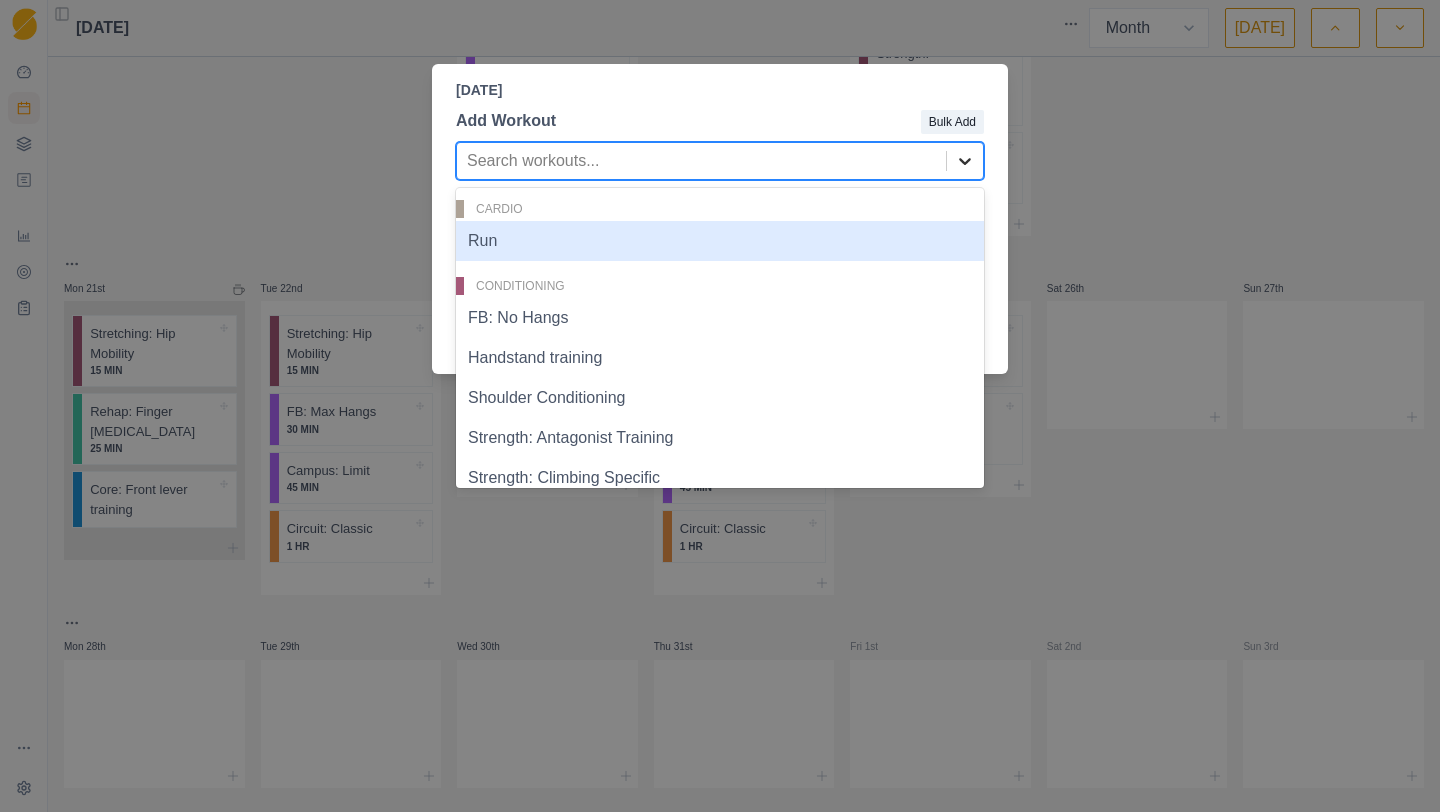 click 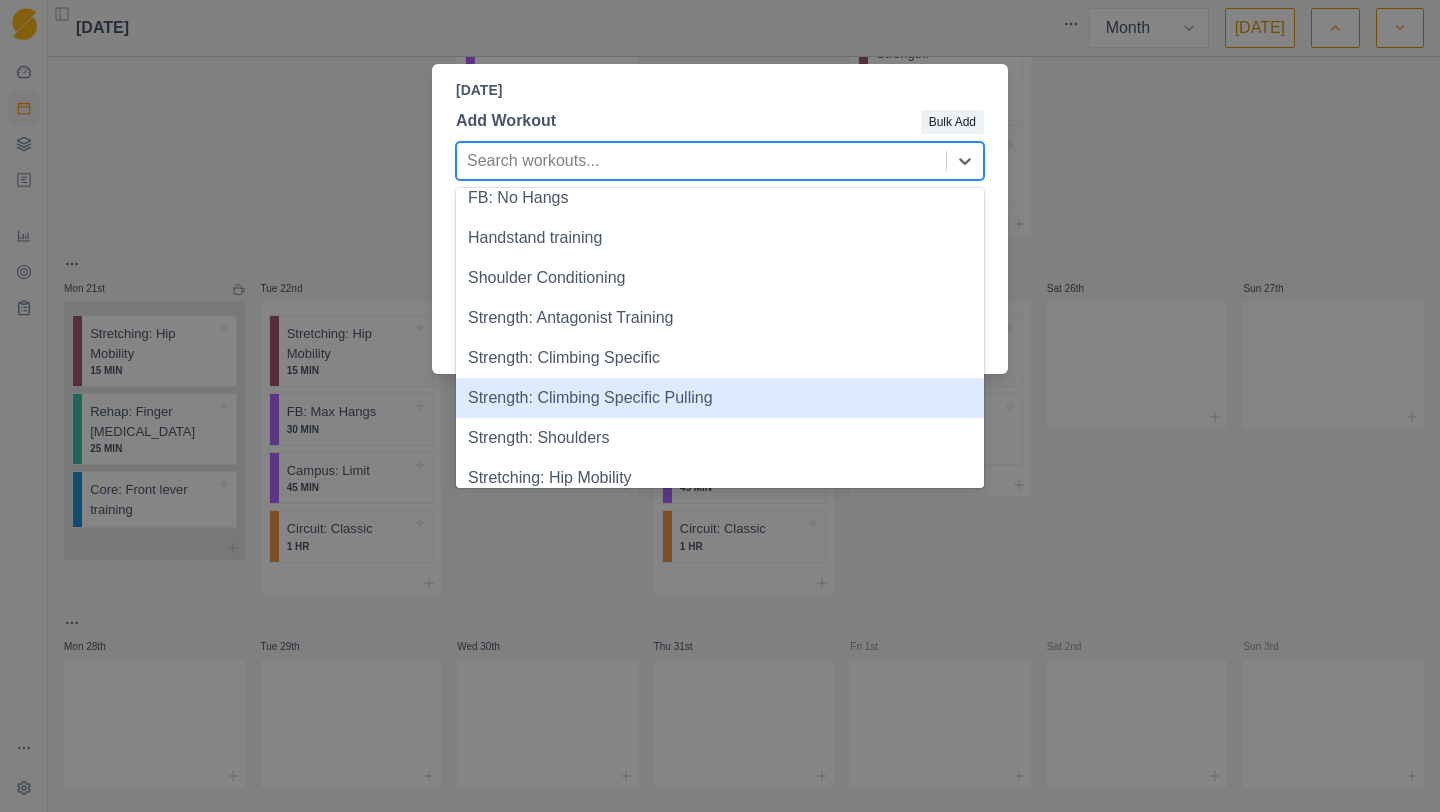 scroll, scrollTop: 117, scrollLeft: 0, axis: vertical 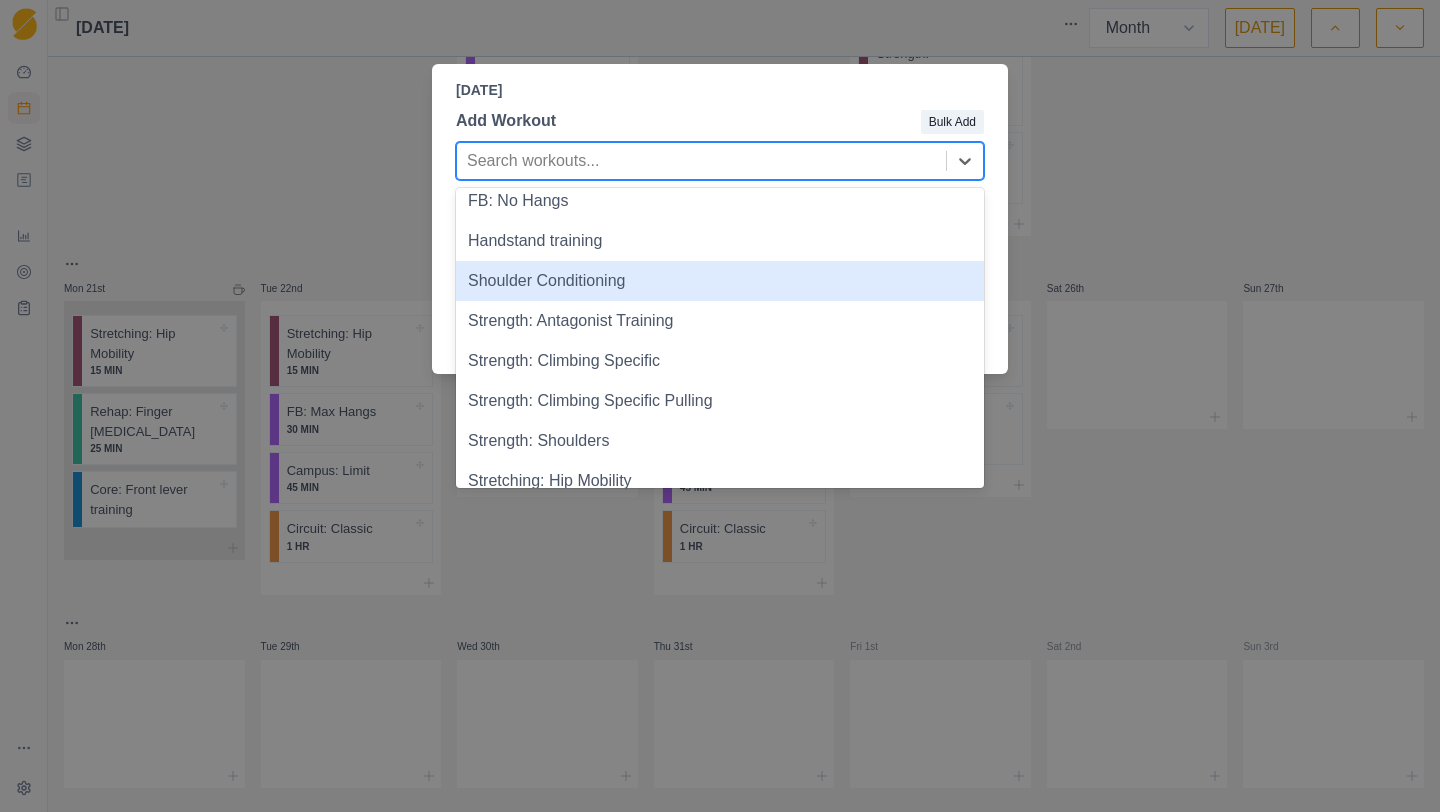 click on "Shoulder Conditioning" at bounding box center (720, 281) 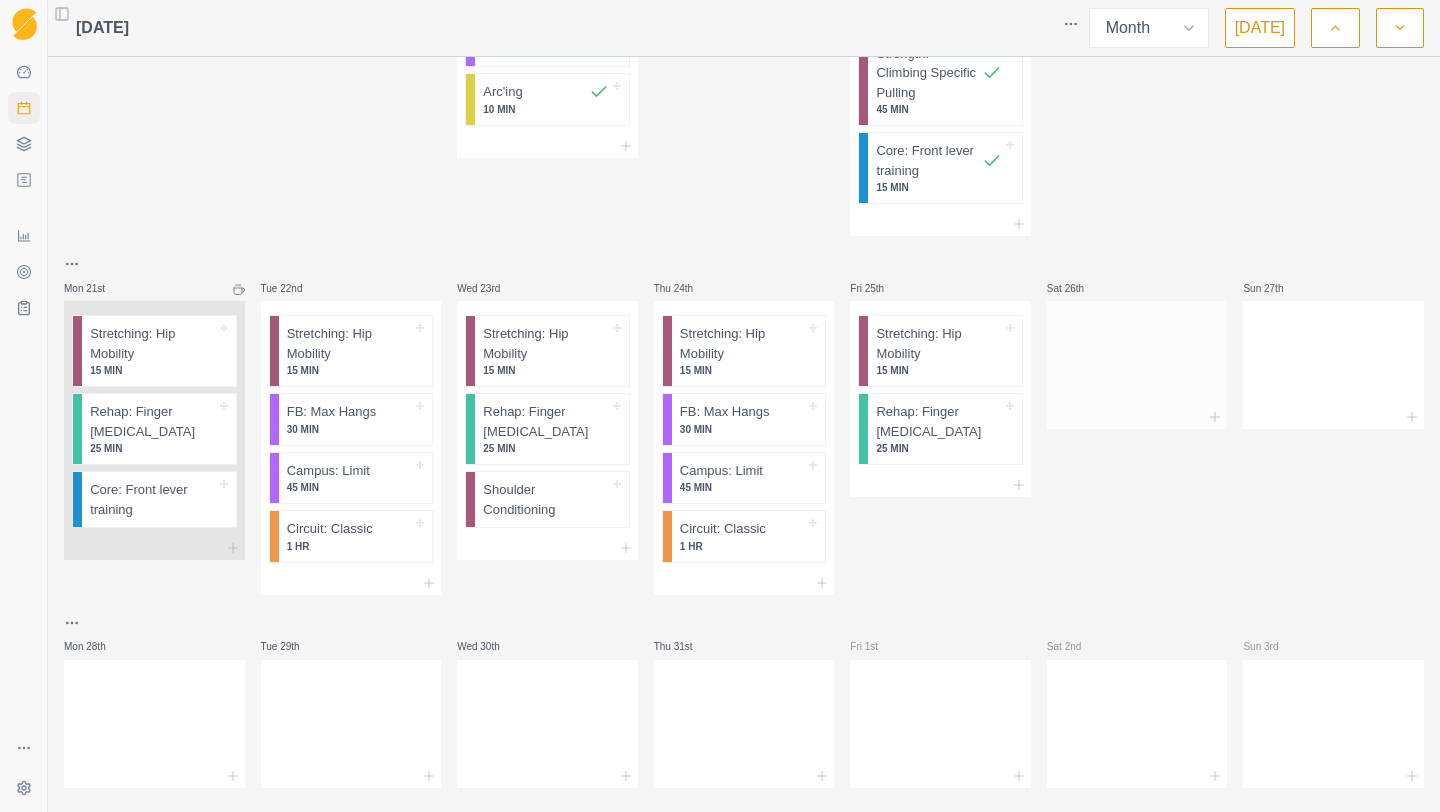 click at bounding box center (1137, 417) 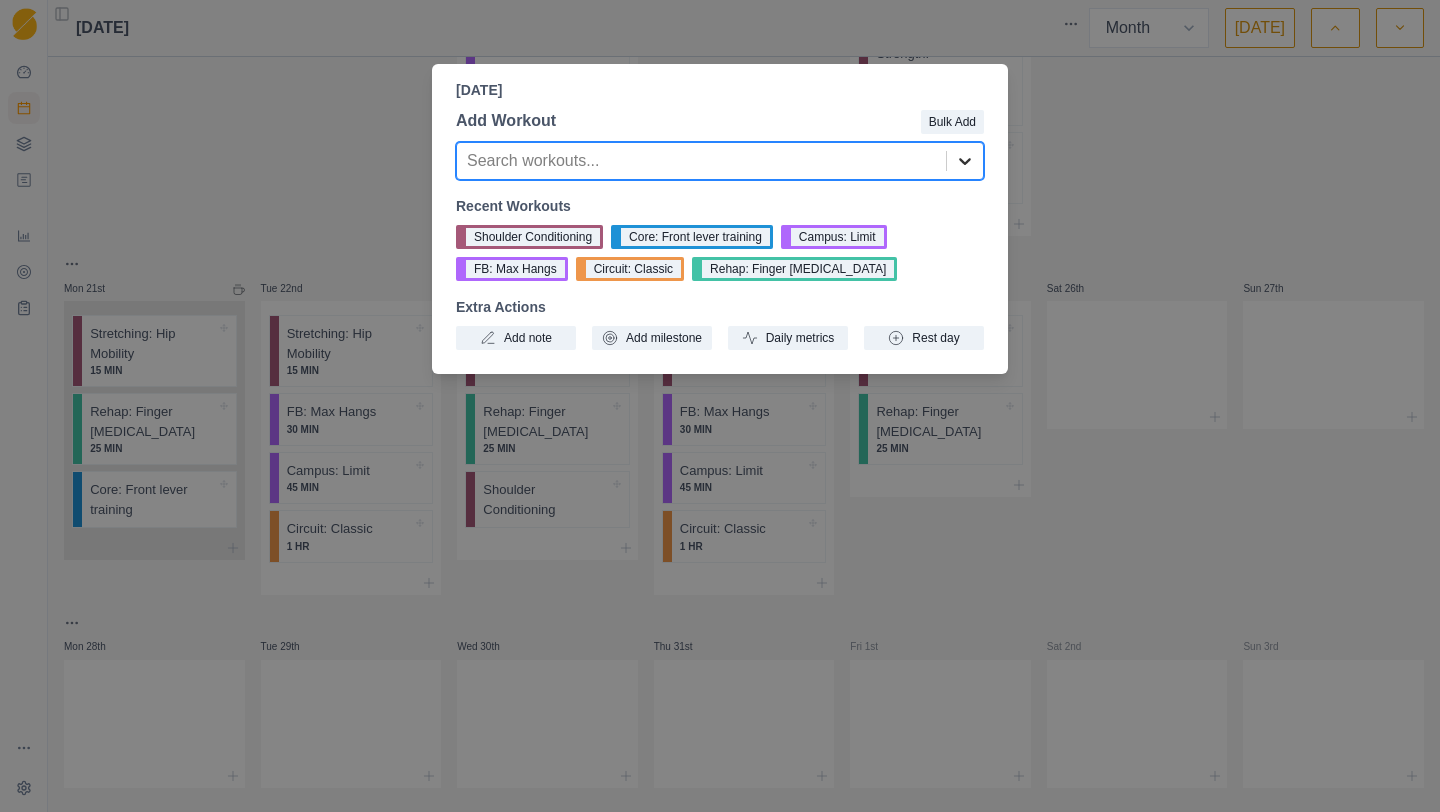 click 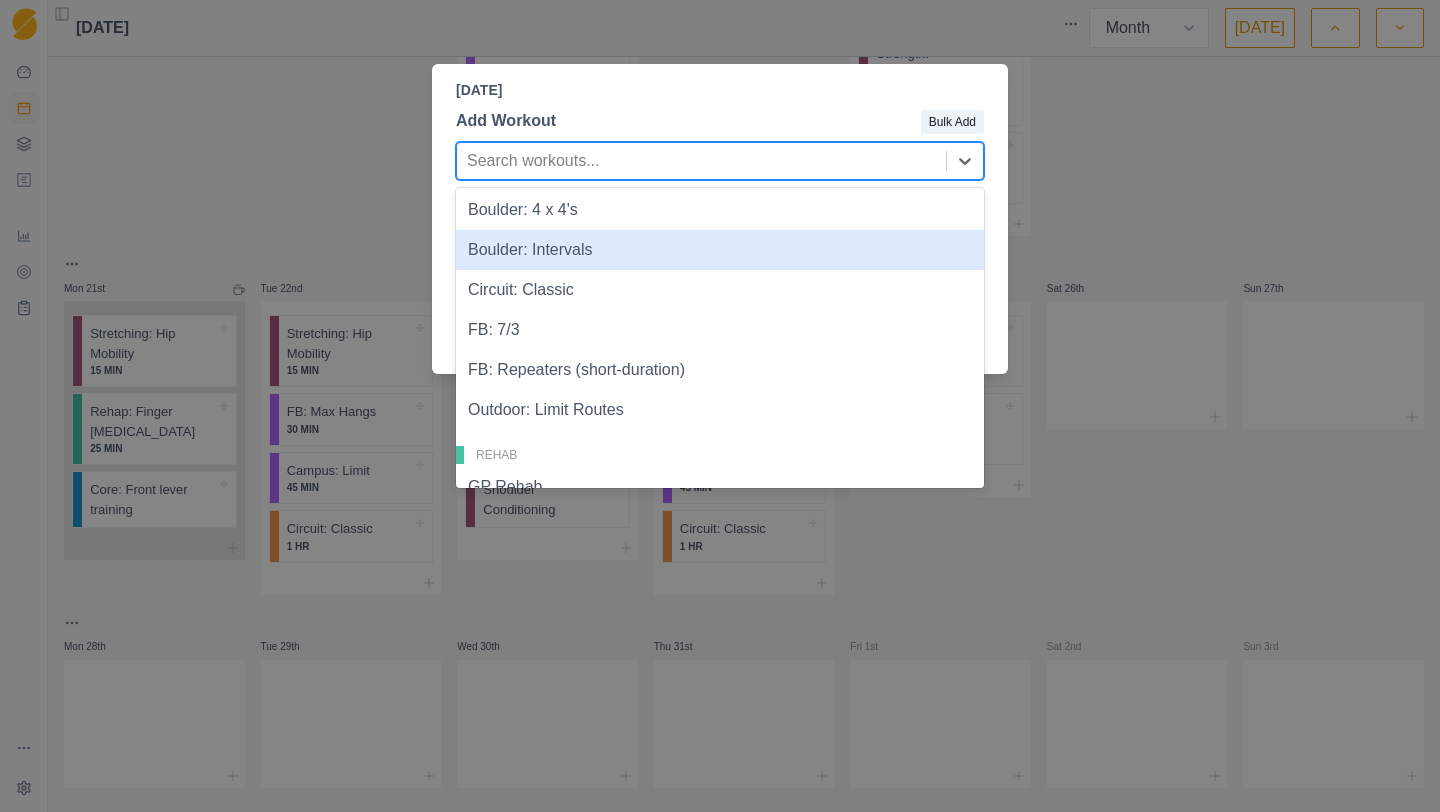 scroll, scrollTop: 794, scrollLeft: 0, axis: vertical 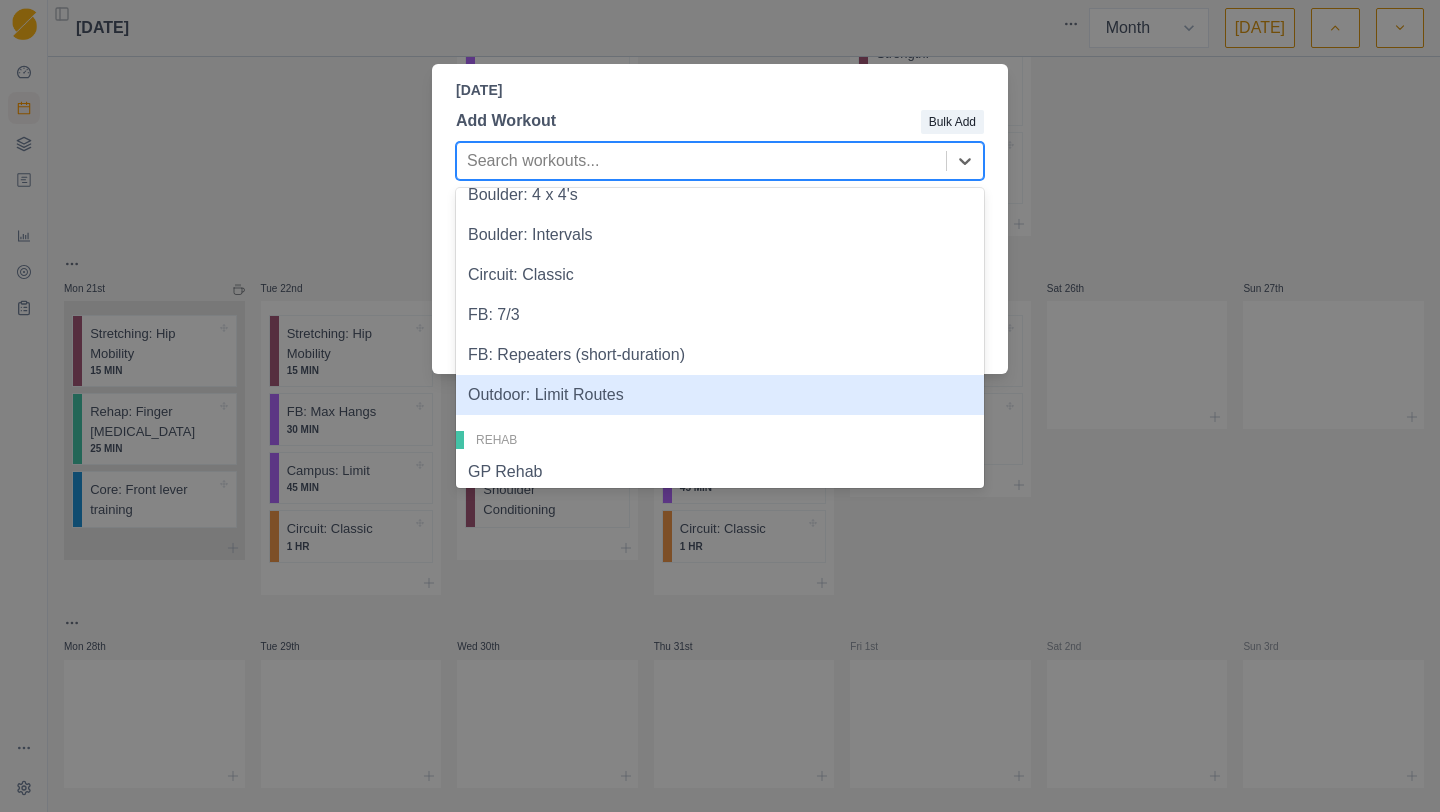 click on "Outdoor: Limit Routes" at bounding box center (720, 395) 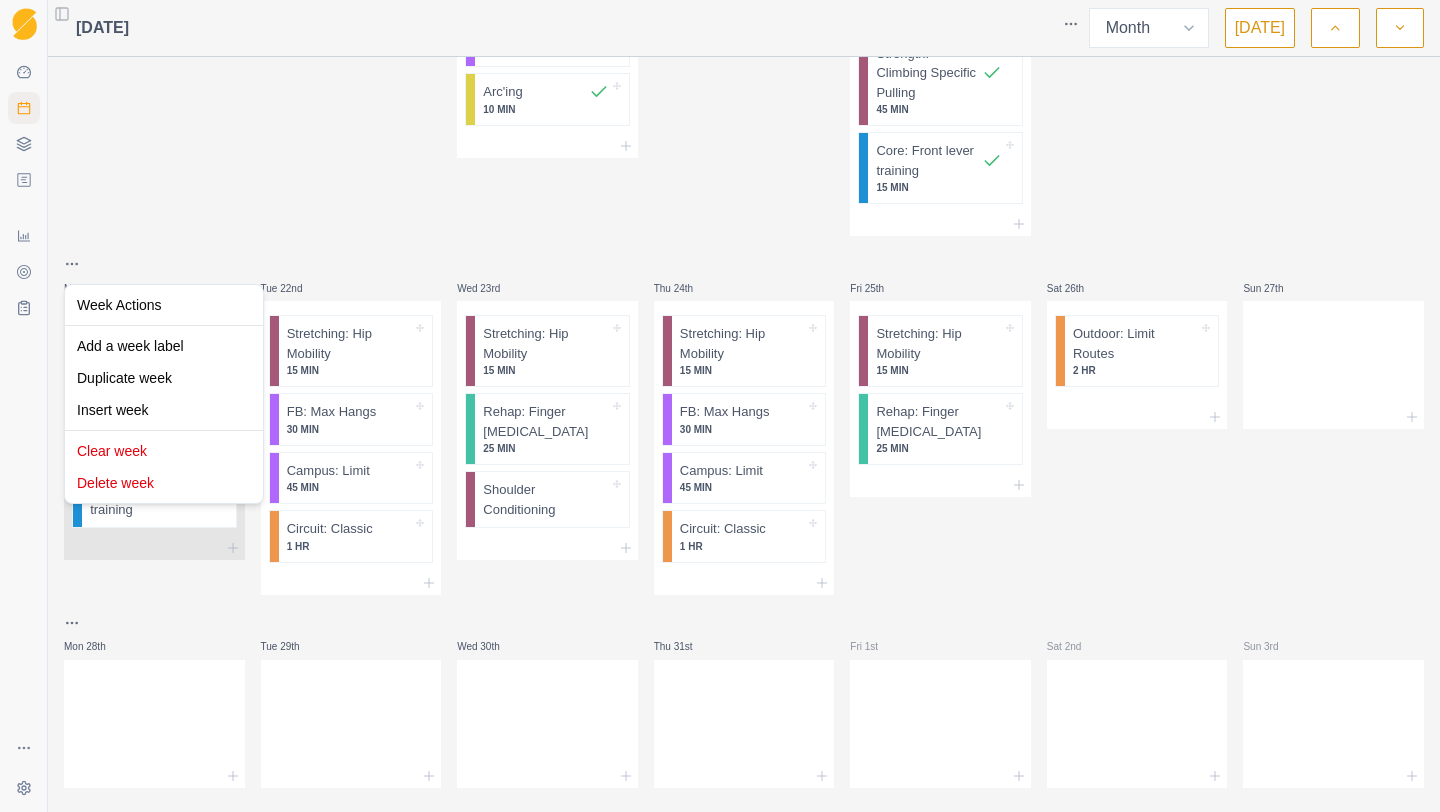 click on "Sequence Dashboard Planner Workouts Plans Performance Metrics Goals Tests Settings Toggle Sidebar [DATE] Week Month [DATE] Mon 30th Stretching: Hip Mobility 30 MIN Tue 1st Stretching: Hip Mobility 30 MIN Shoulder Conditioning  1 HR, 10 MIN Run 53 MIN FB: Project Hangs 15 MIN Rehap: Finger [MEDICAL_DATA]  20 MIN Wed 2nd Boulder: Freestyle 3 HR Stretching: Hip Mobility 15 MIN Thu 3rd Stretching: Hip Mobility 20 MIN Rehap: Finger [MEDICAL_DATA]  25 MIN Run 30 MIN Shoulder Conditioning  1 HR Fri 4th Sat 5th [GEOGRAPHIC_DATA] Outdoor: Limit Routes 2 HR Sun 6th Outdoor: Limit Routes 2 HR Mon 7th Outdoor: Limit Routes 1 HR Run 30 MIN Tue 8th Rehap: Finger [MEDICAL_DATA]  25 MIN FB: Max Hangs  30 MIN Strength: Climbing Specific Pulling 30 MIN I's, Y's, T's 15 MIN Stretching: Hip Mobility 15 MIN Wed 9th Boulder: Freestyle 2 HR, 5 MIN Run 30 MIN Thu 10th Boulder: Freestyle 1 HR, 30 MIN Stretching: Hip Mobility 15 MIN Run 30 MIN I's, Y's, T's 15 MIN Fri 11th Sat 12th Run 30 [PERSON_NAME] 13th Mon 14th Tue 15th 15" at bounding box center [720, 406] 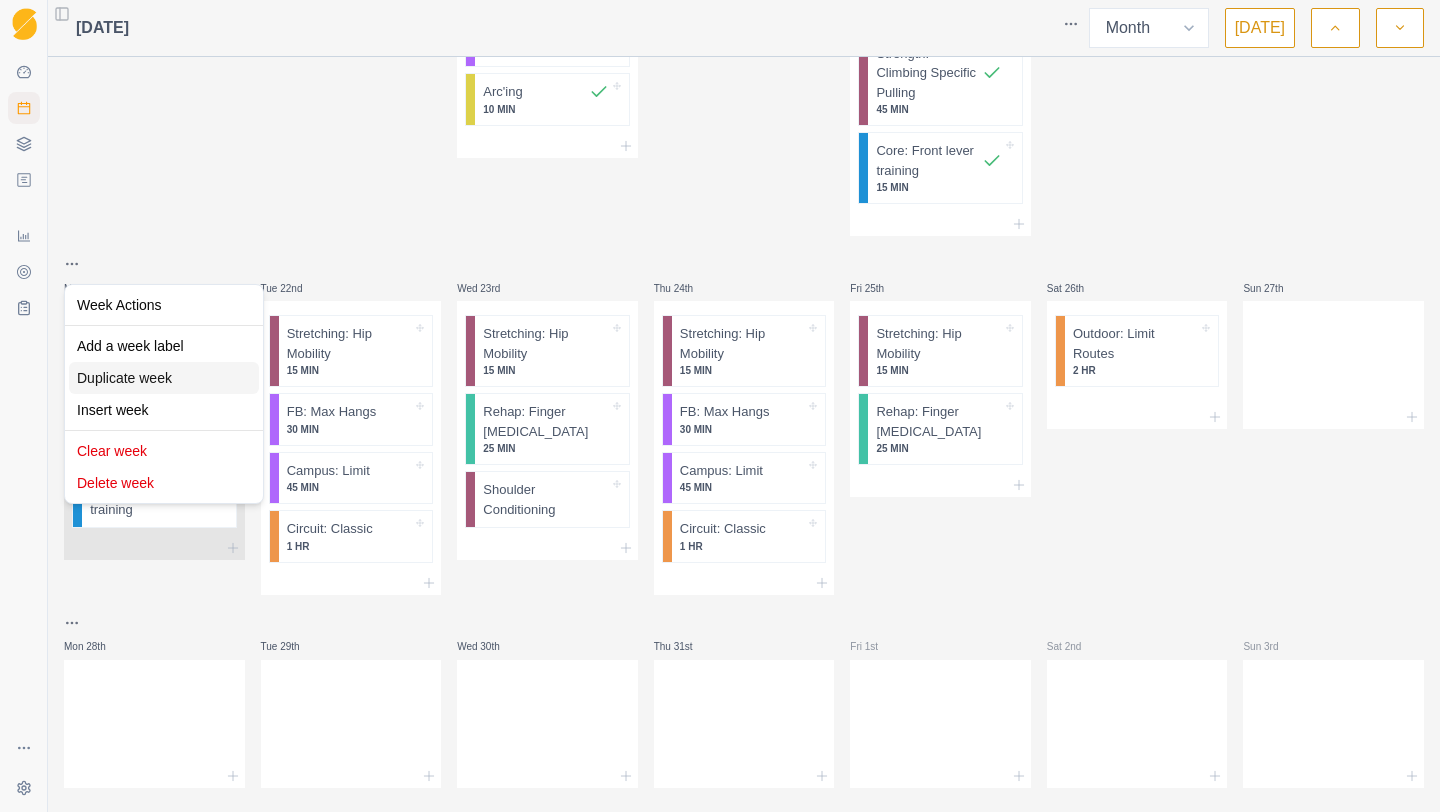 click on "Duplicate week" at bounding box center (164, 378) 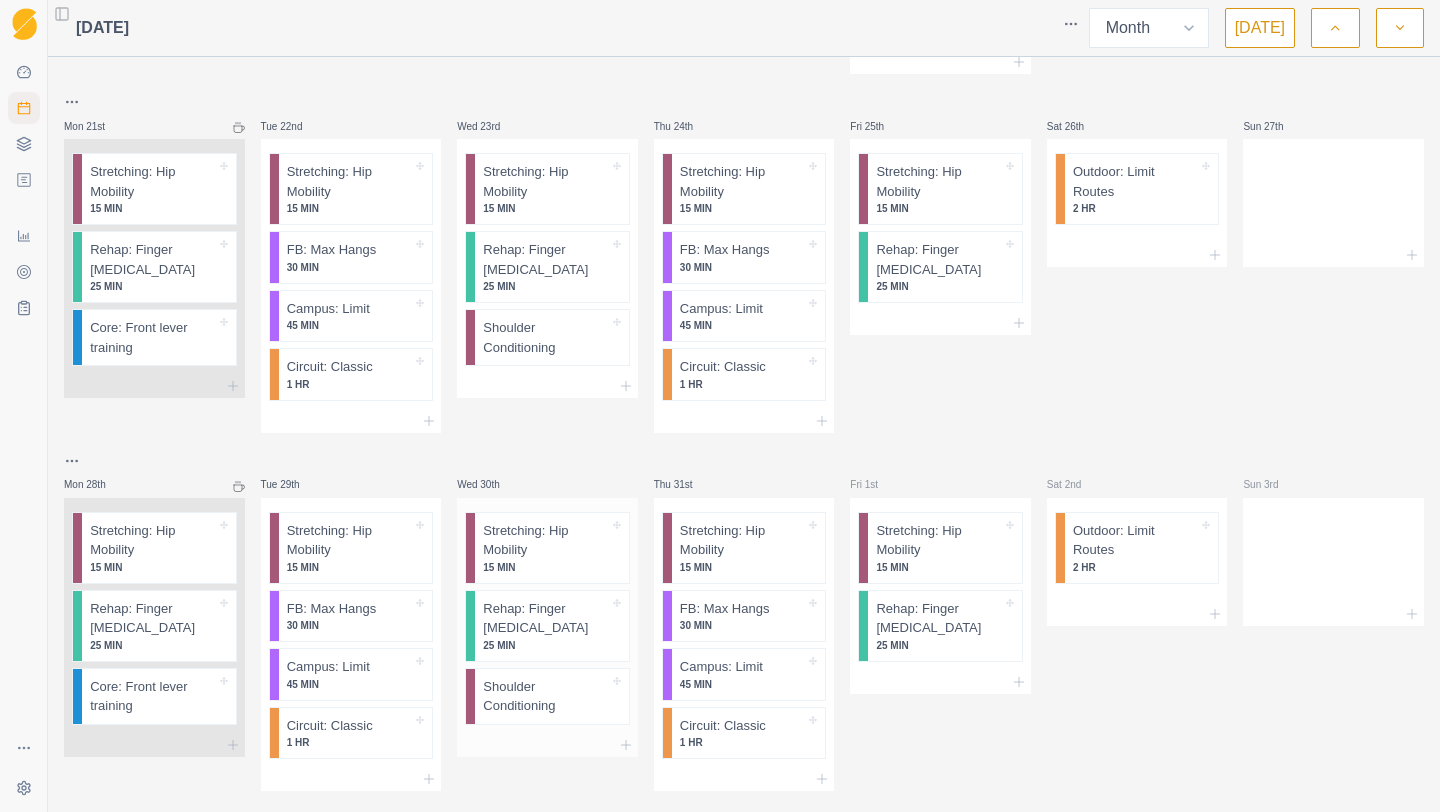 scroll, scrollTop: 1655, scrollLeft: 0, axis: vertical 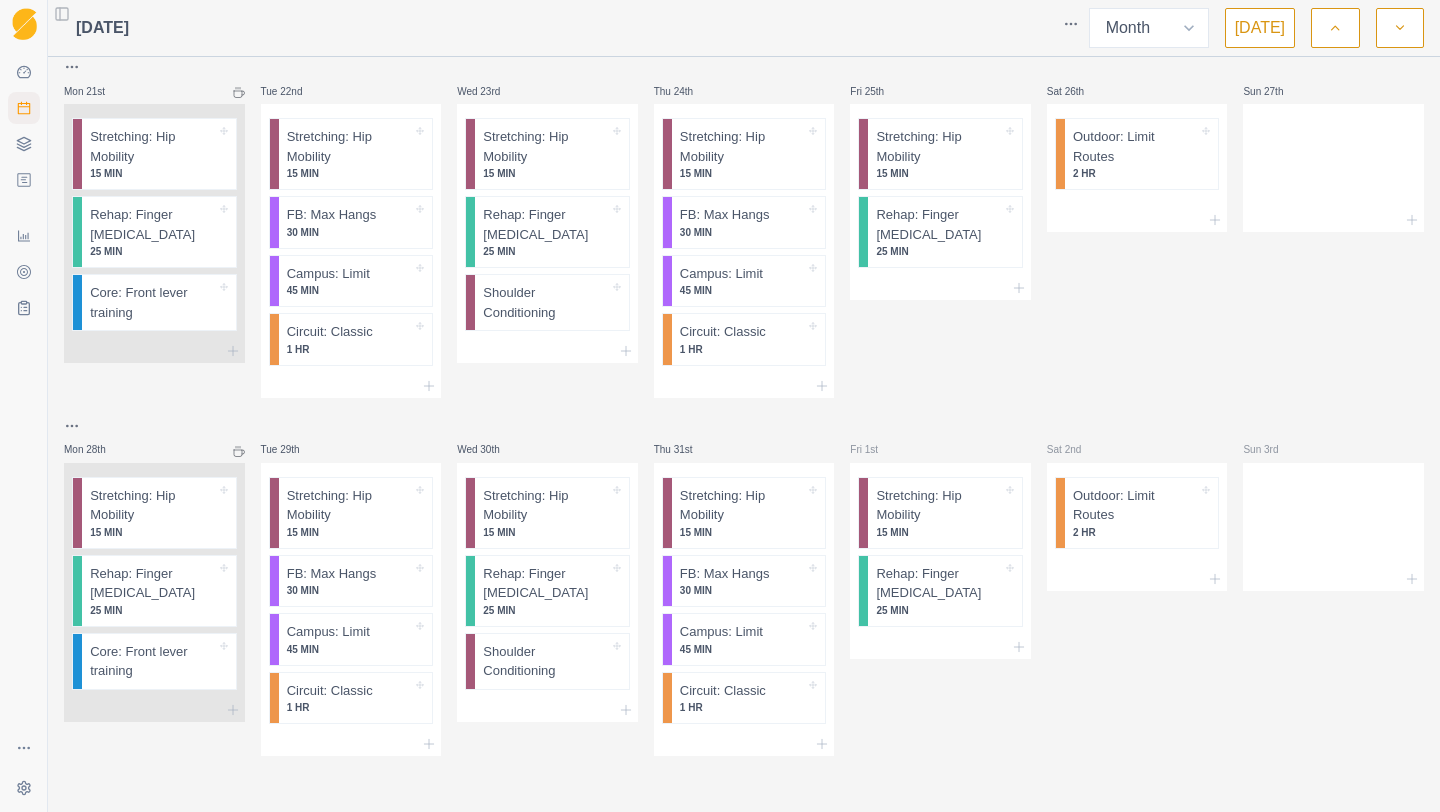 click on "Wed 30th" at bounding box center [547, 450] 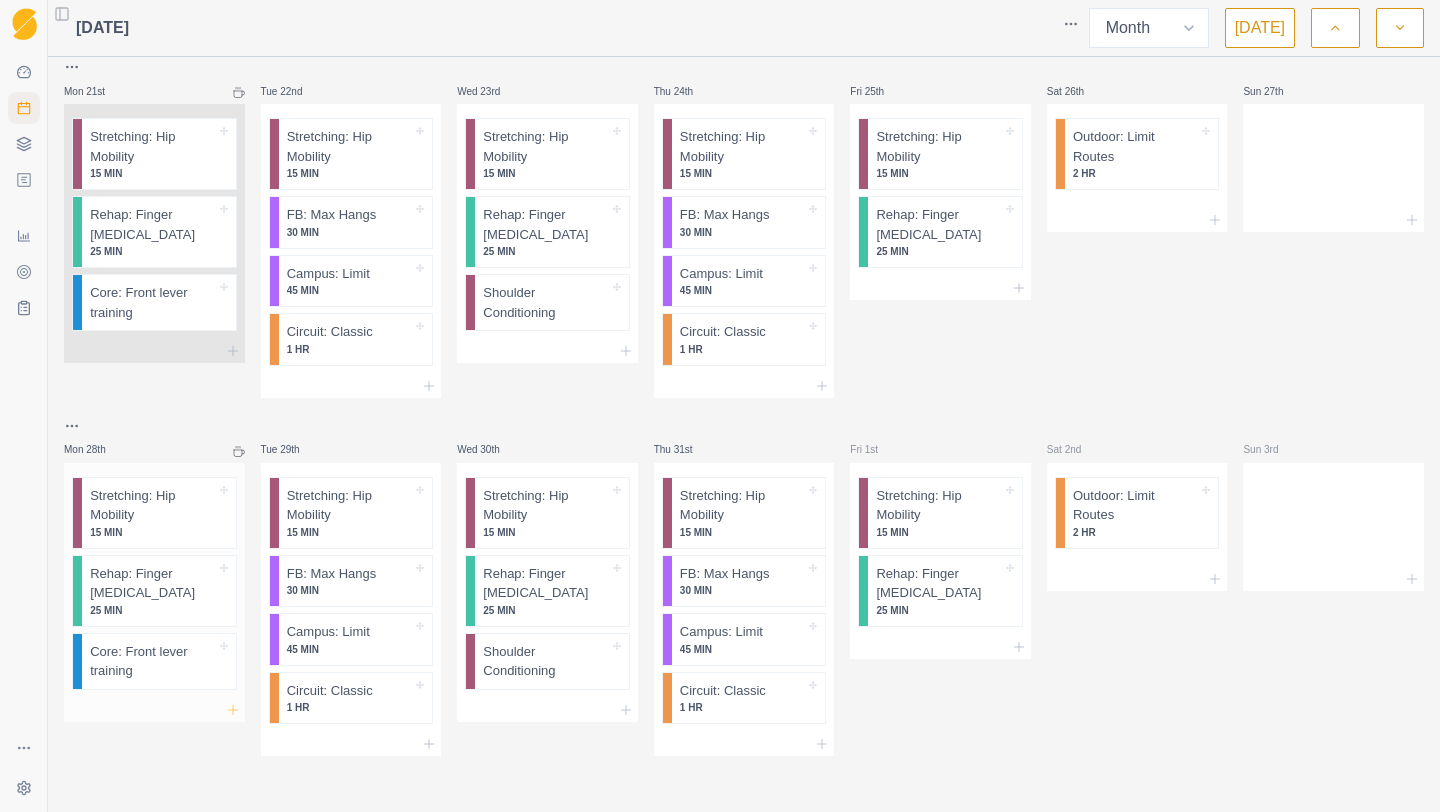 click 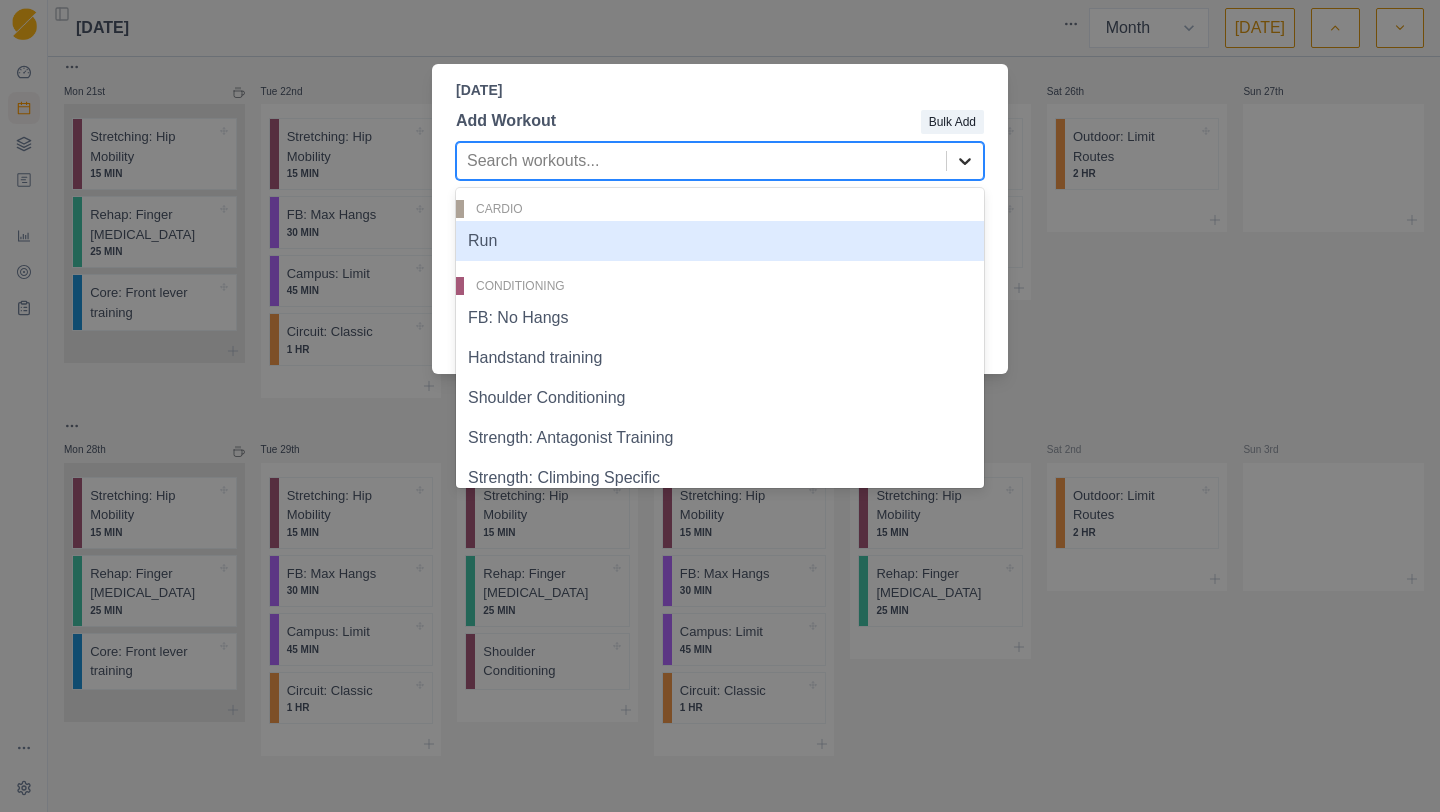 click 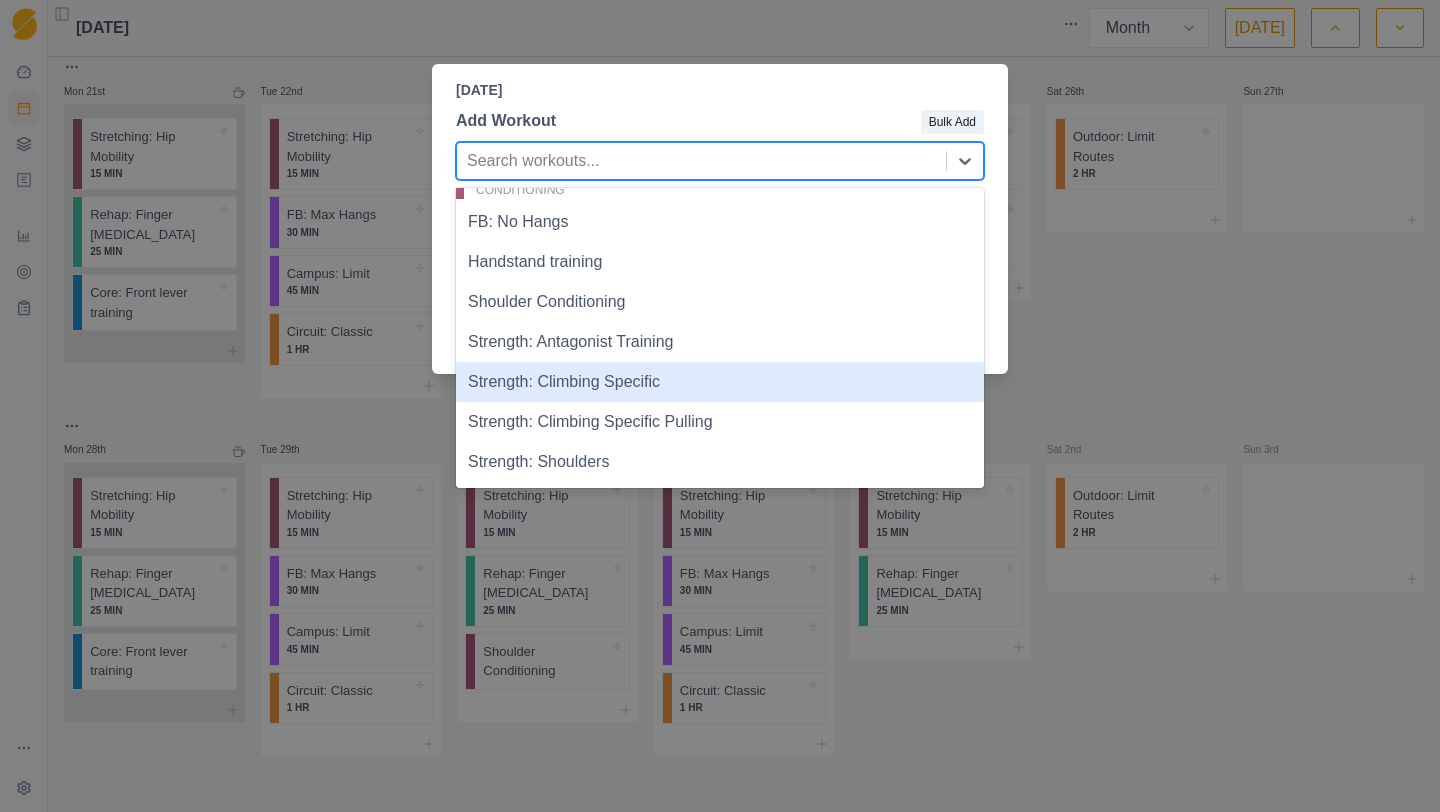 scroll, scrollTop: 113, scrollLeft: 0, axis: vertical 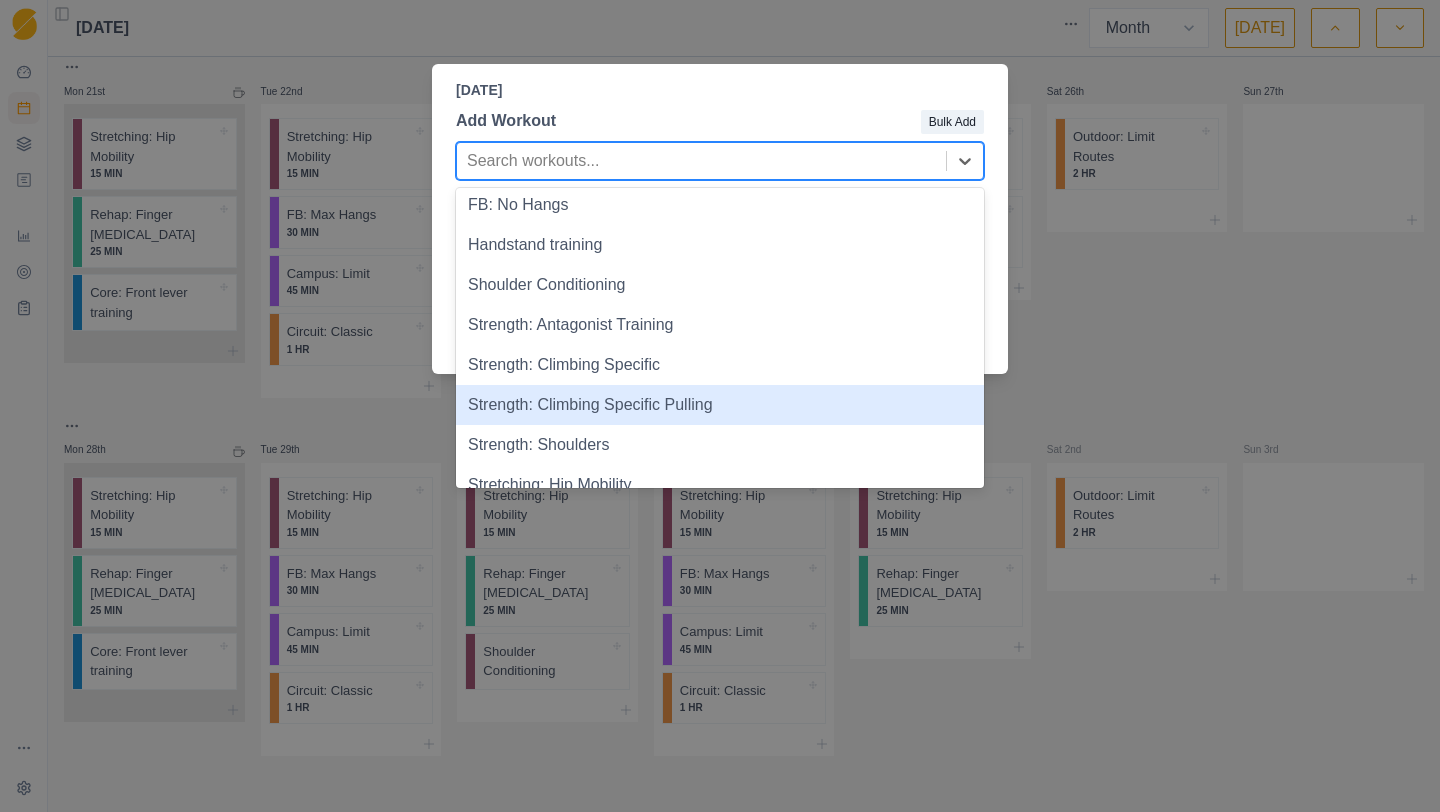 click on "Strength: Climbing Specific Pulling" at bounding box center [720, 405] 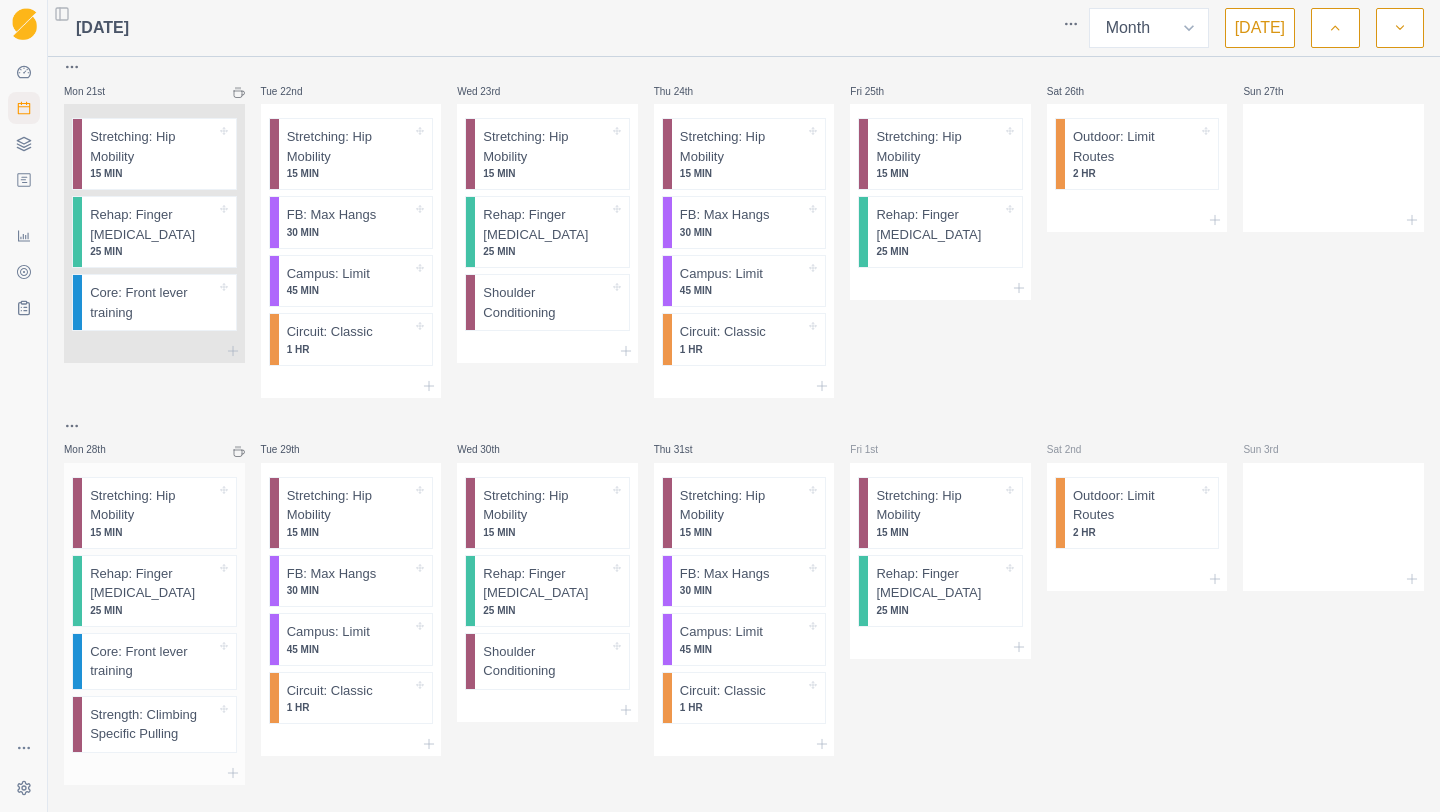 click at bounding box center [154, 773] 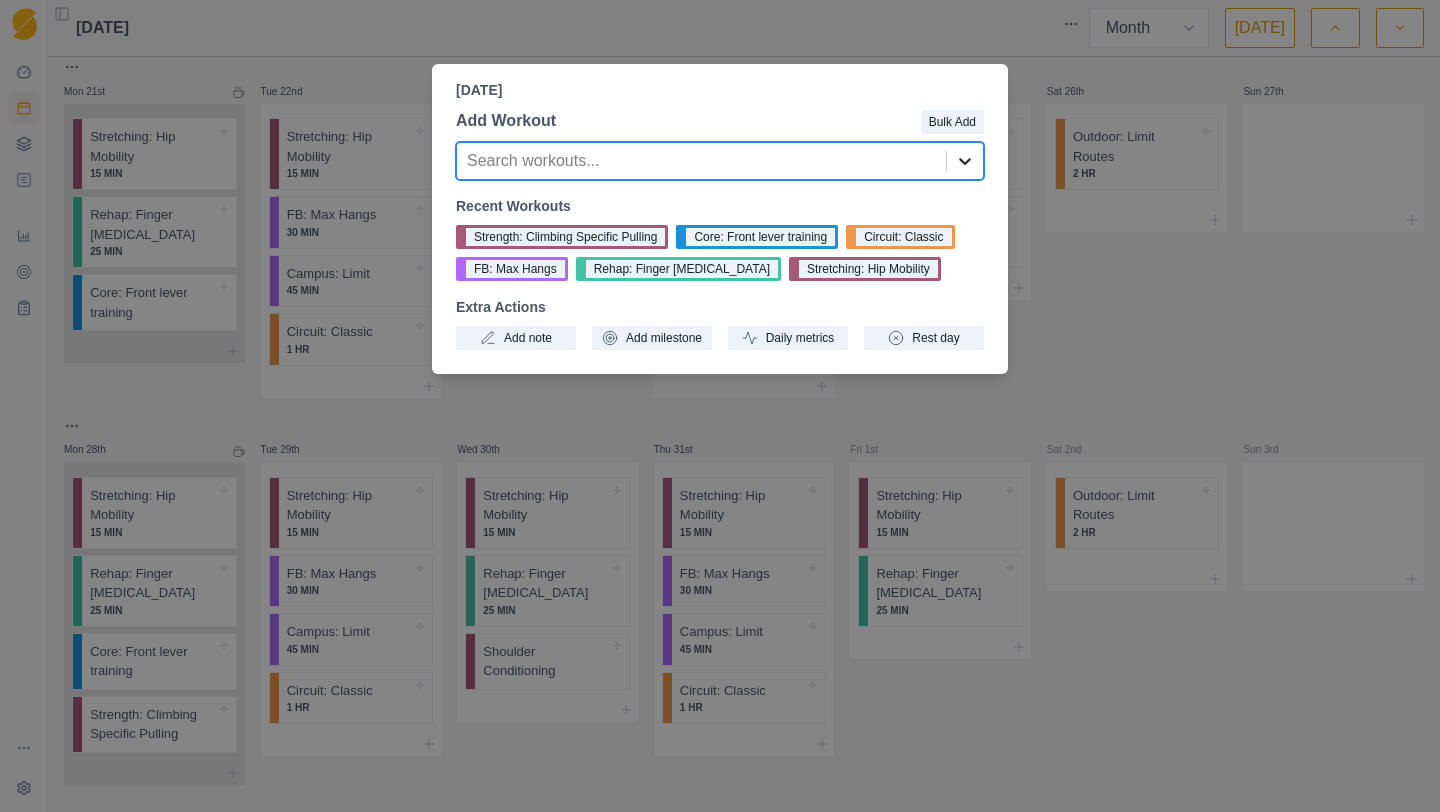 click at bounding box center [965, 161] 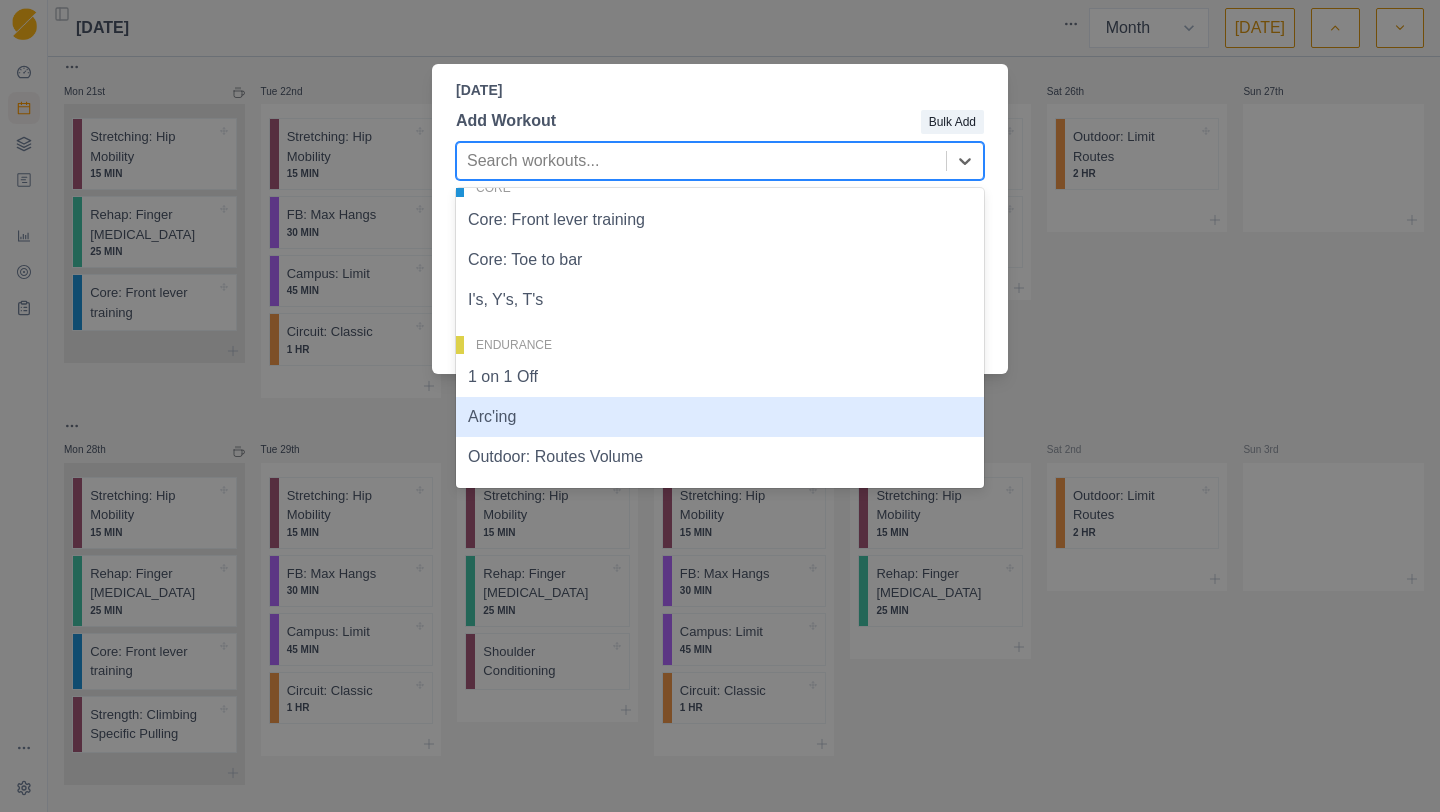 scroll, scrollTop: 438, scrollLeft: 0, axis: vertical 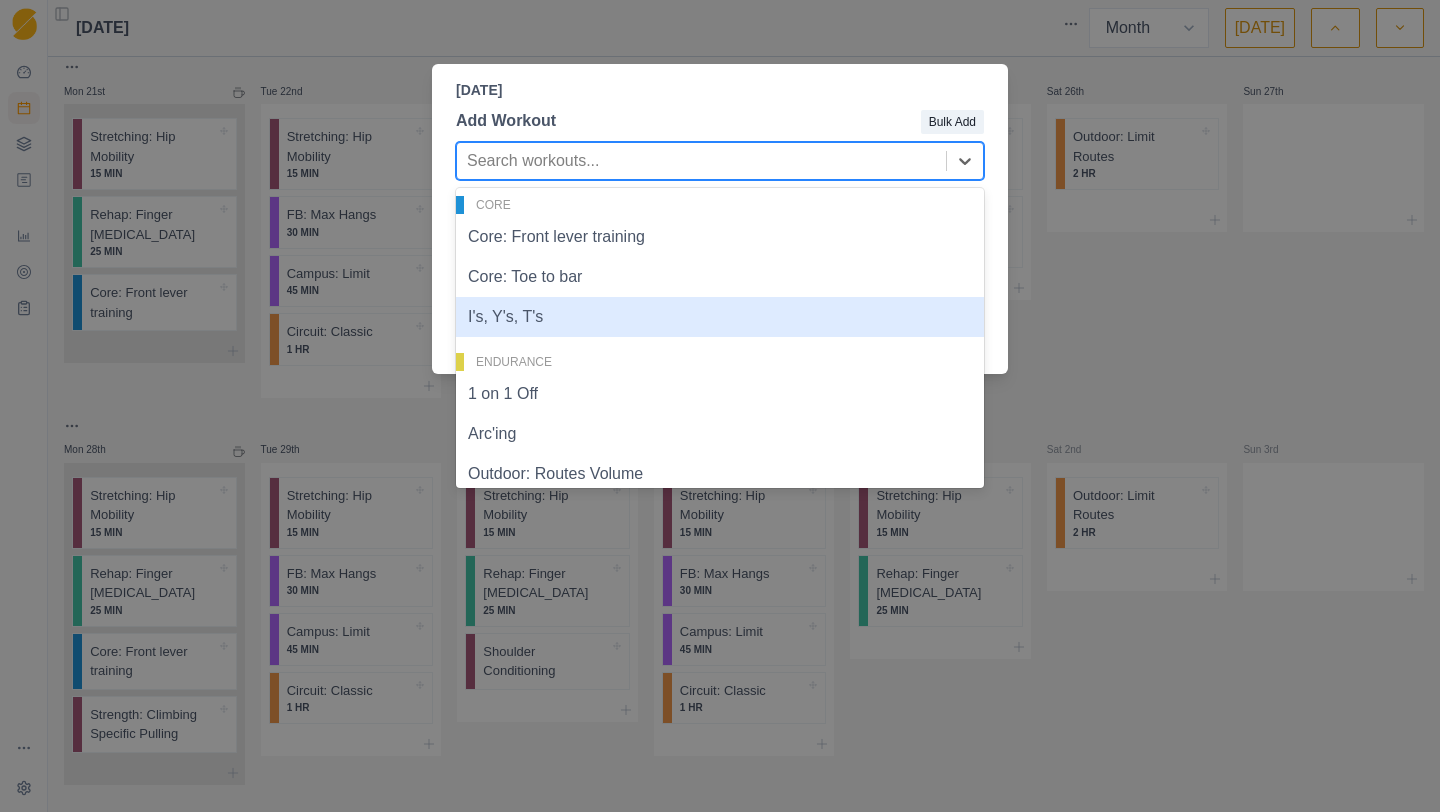 click on "I's, Y's, T's" at bounding box center (720, 317) 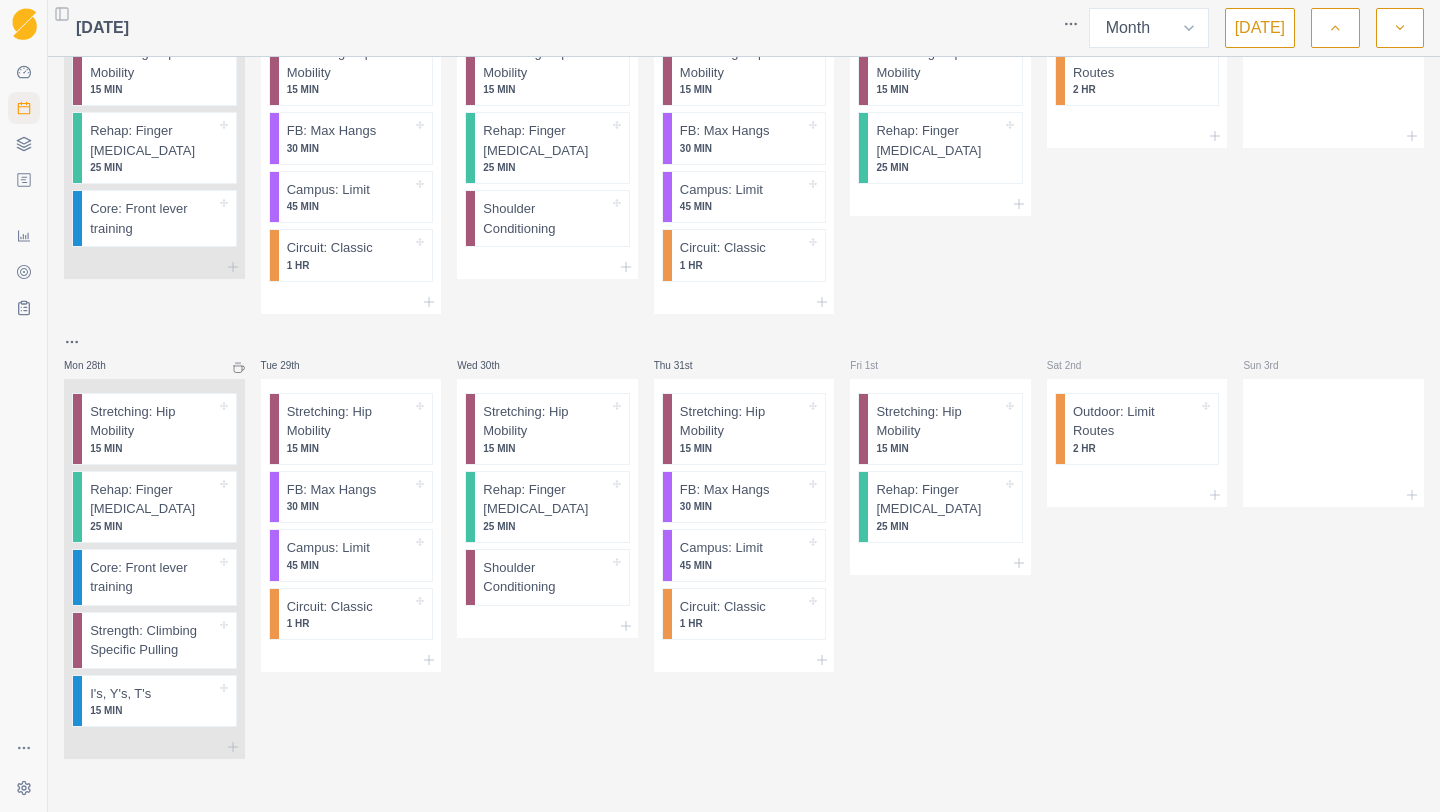 scroll, scrollTop: 1742, scrollLeft: 0, axis: vertical 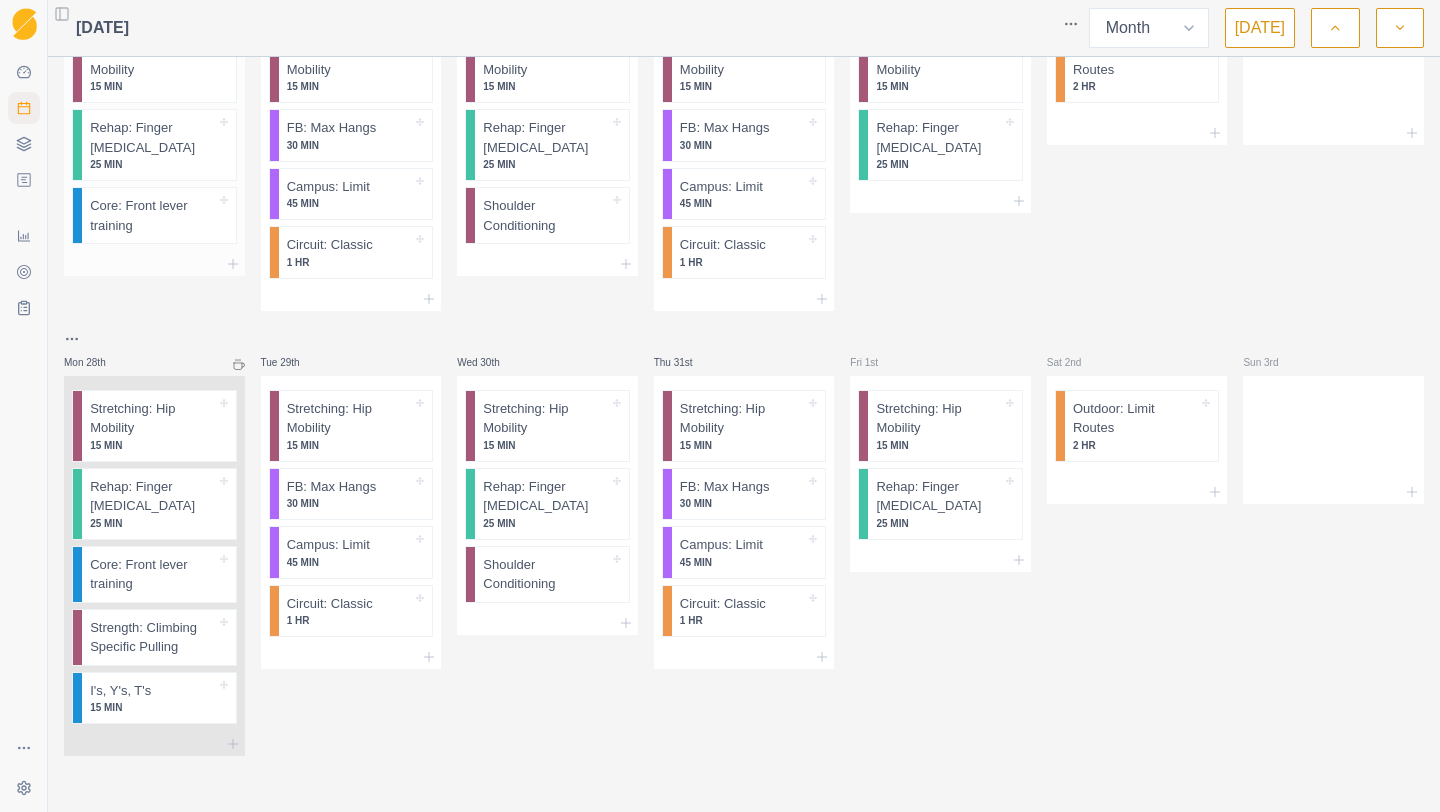 click at bounding box center [154, 264] 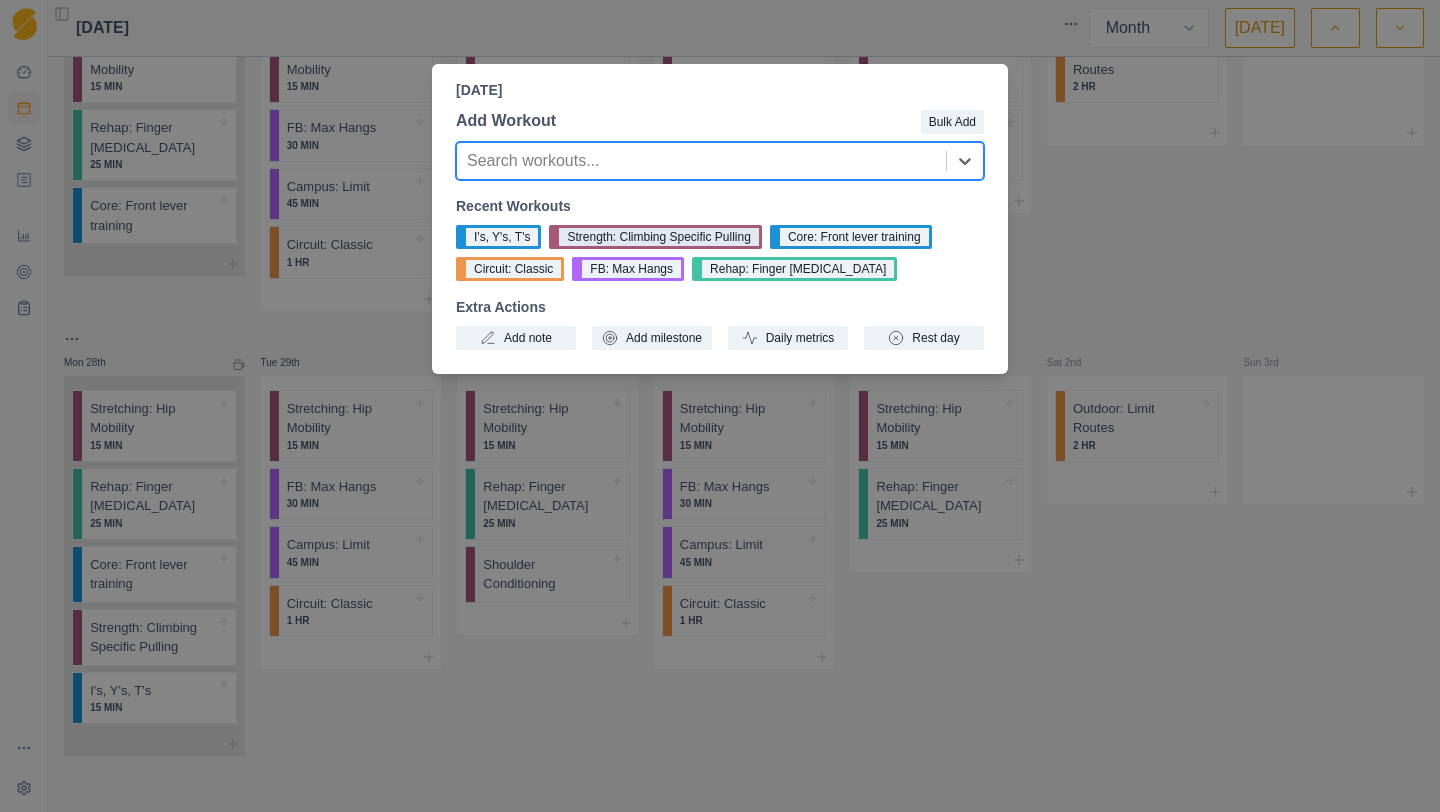 click on "Strength: Climbing Specific Pulling" at bounding box center [655, 237] 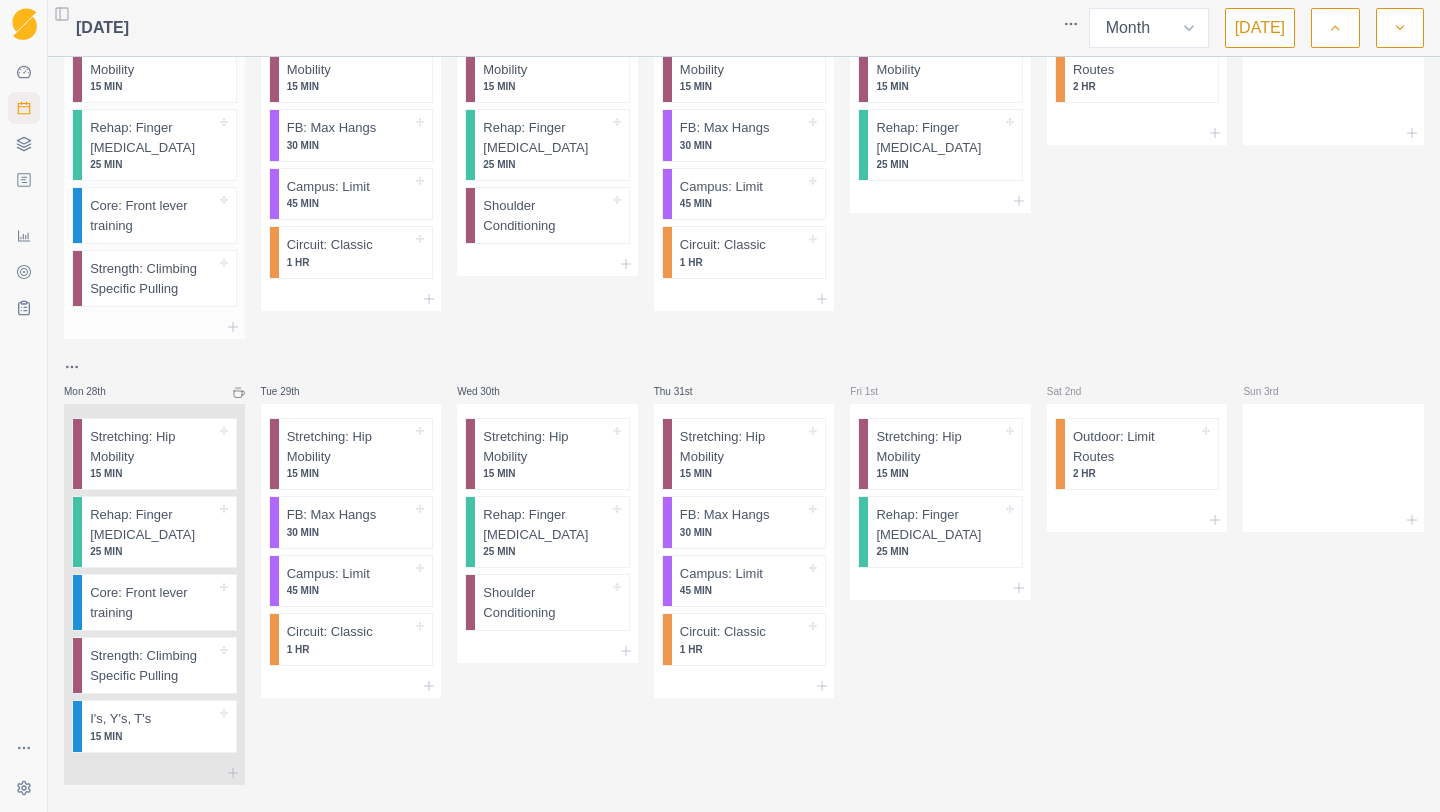 click at bounding box center [154, 327] 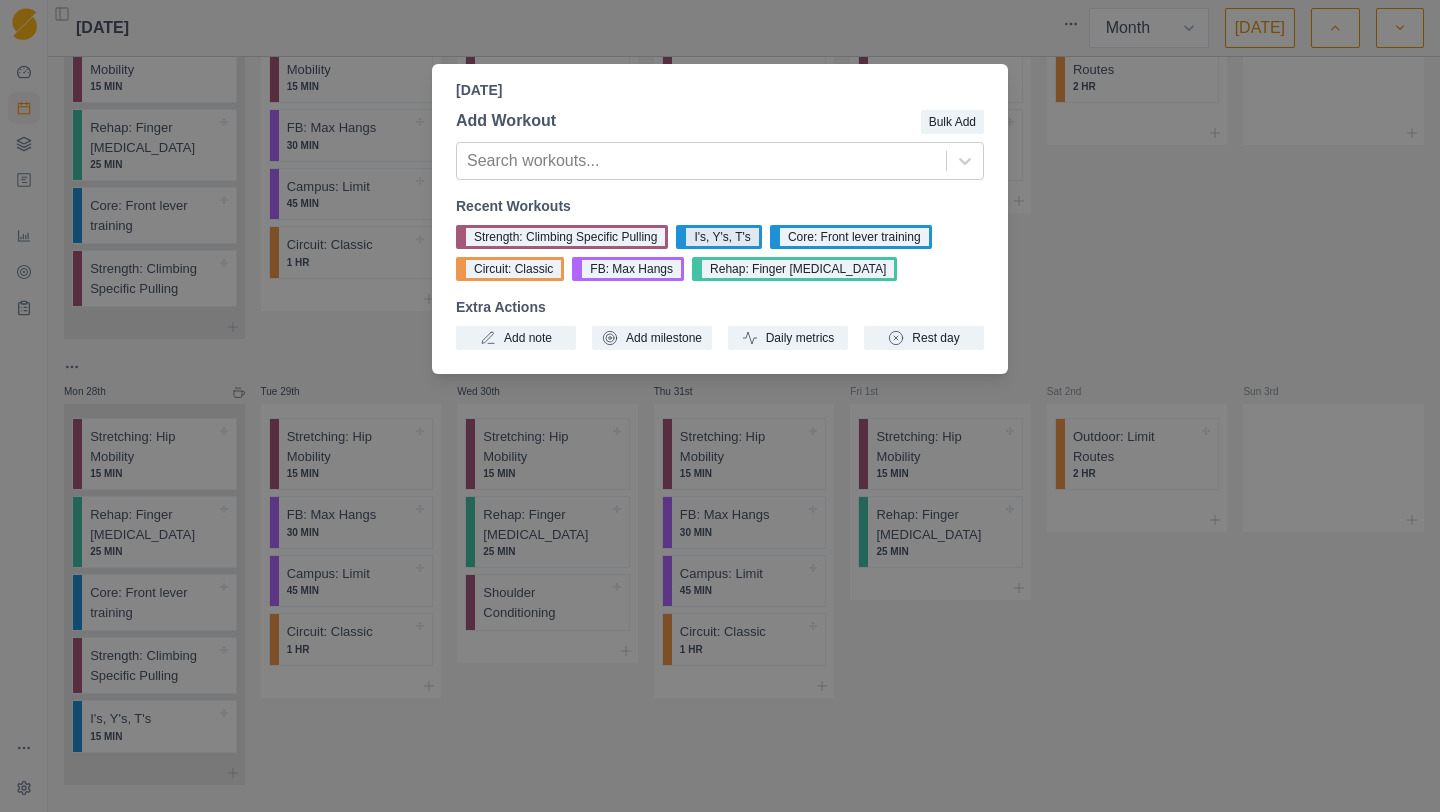 click on "I's, Y's, T's" at bounding box center [718, 237] 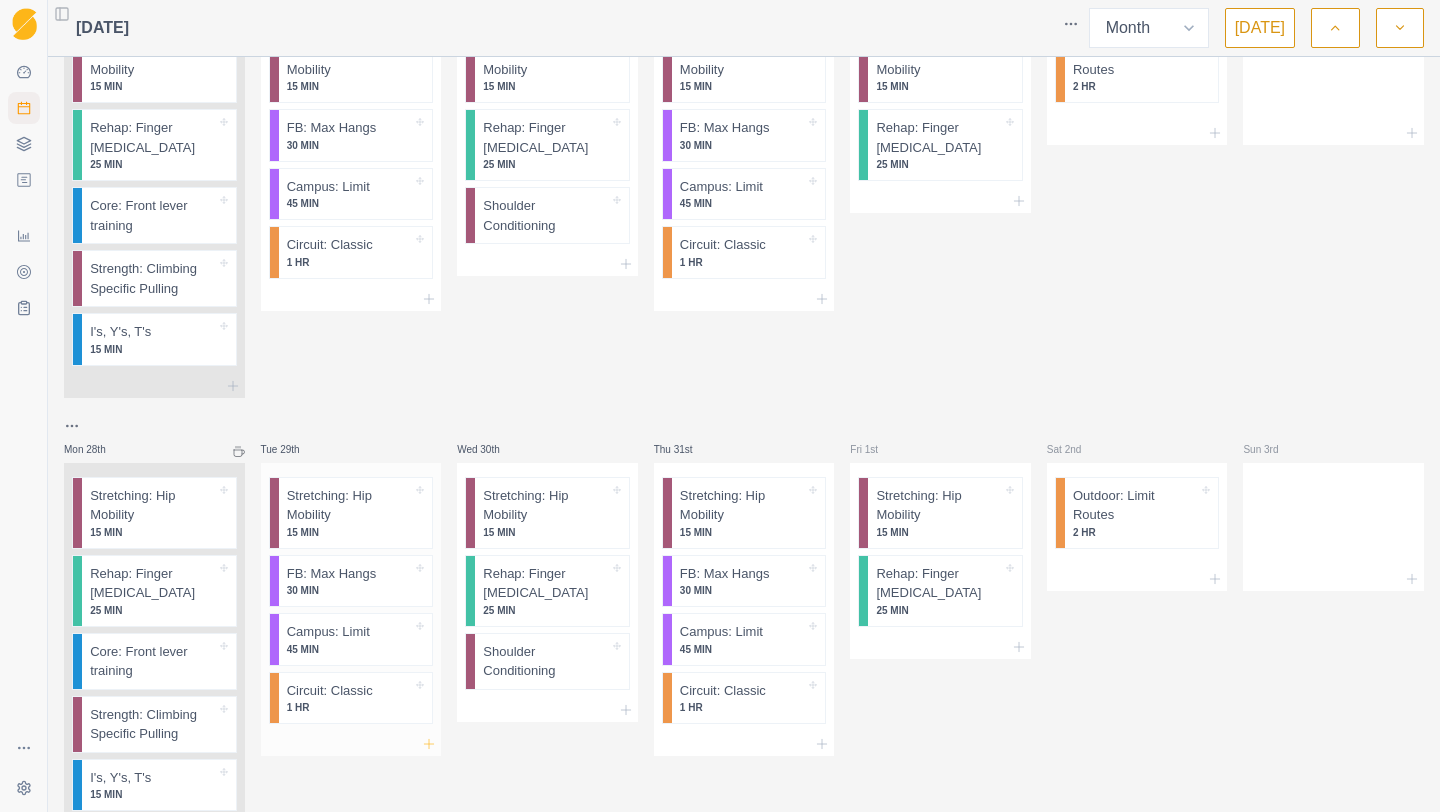 scroll, scrollTop: 1829, scrollLeft: 0, axis: vertical 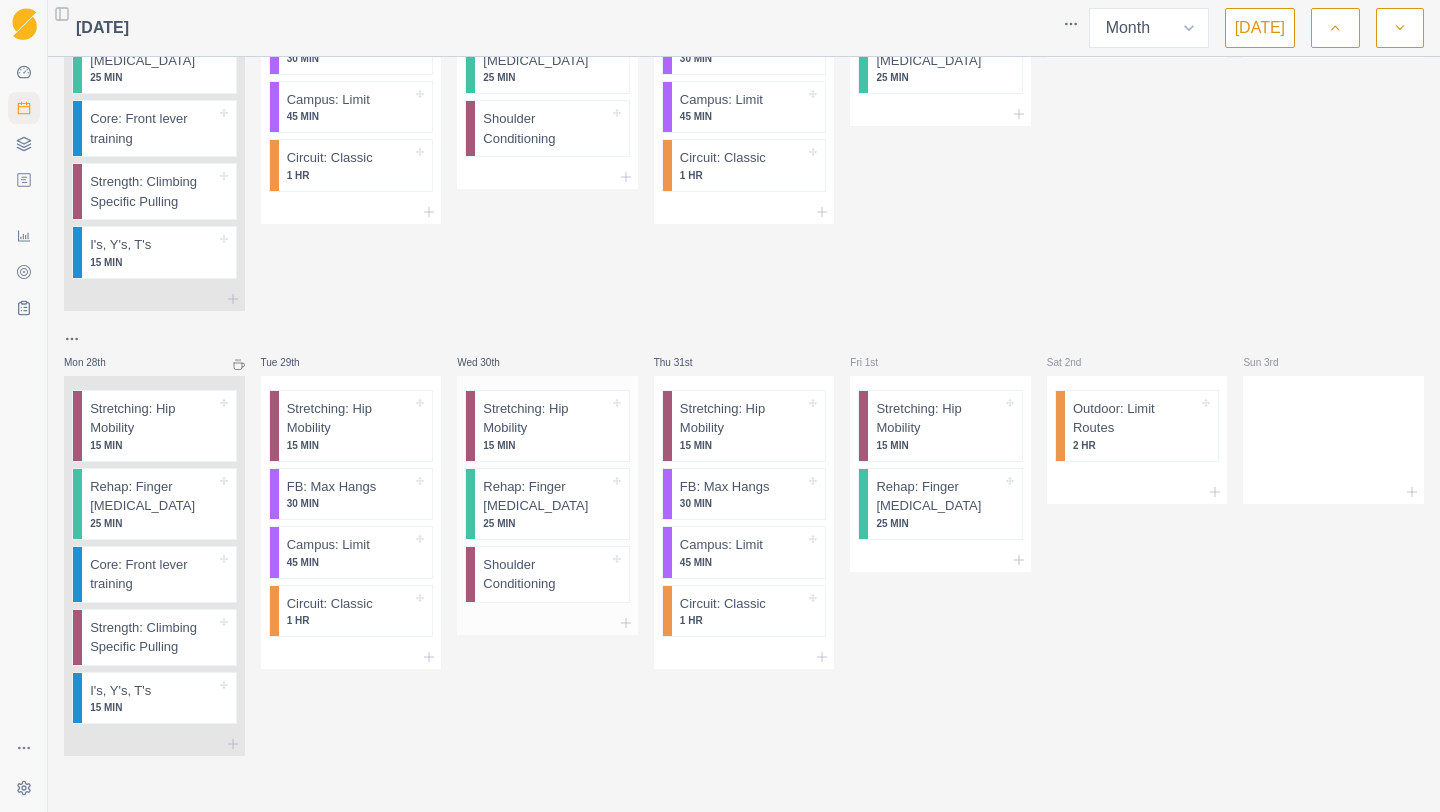 click at bounding box center [547, 623] 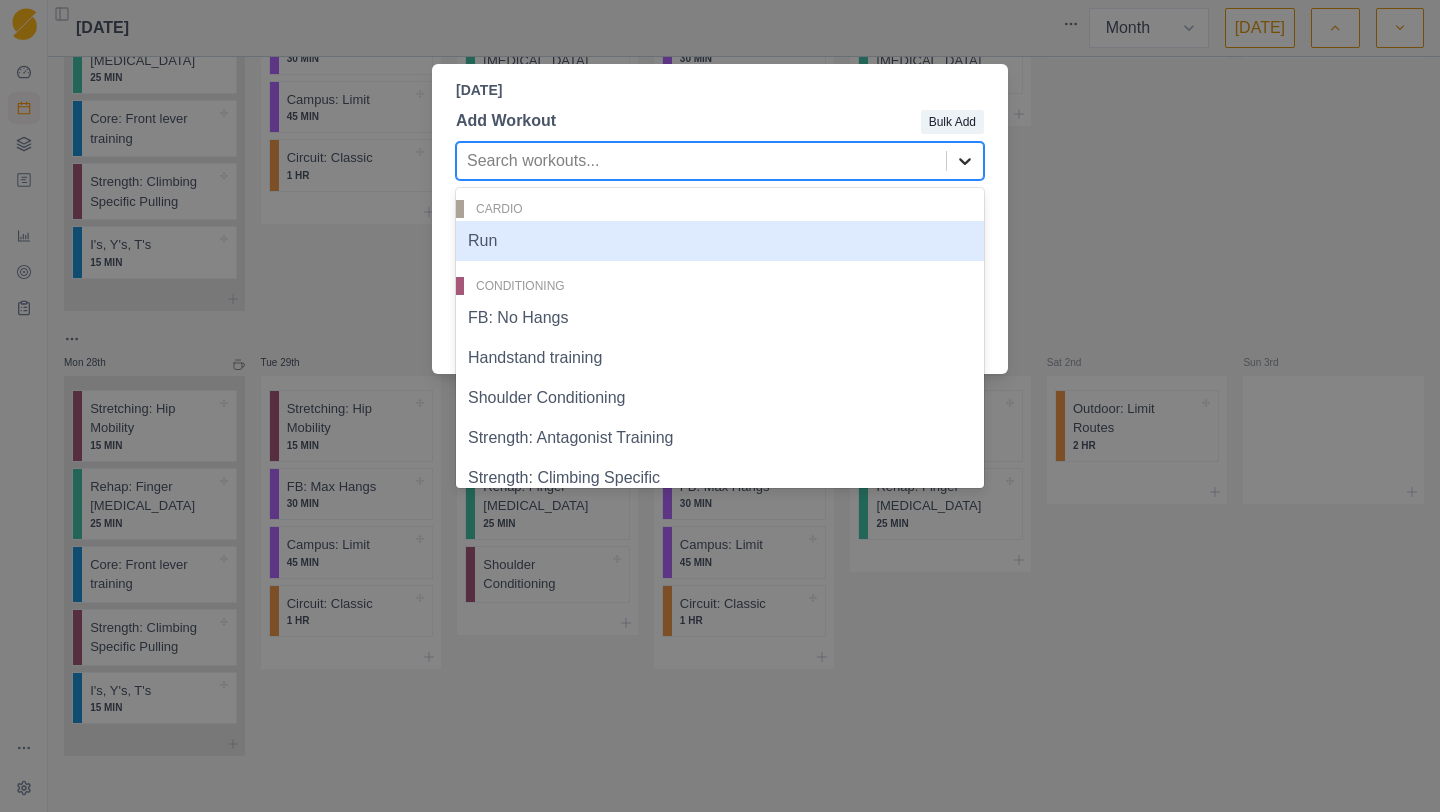 click 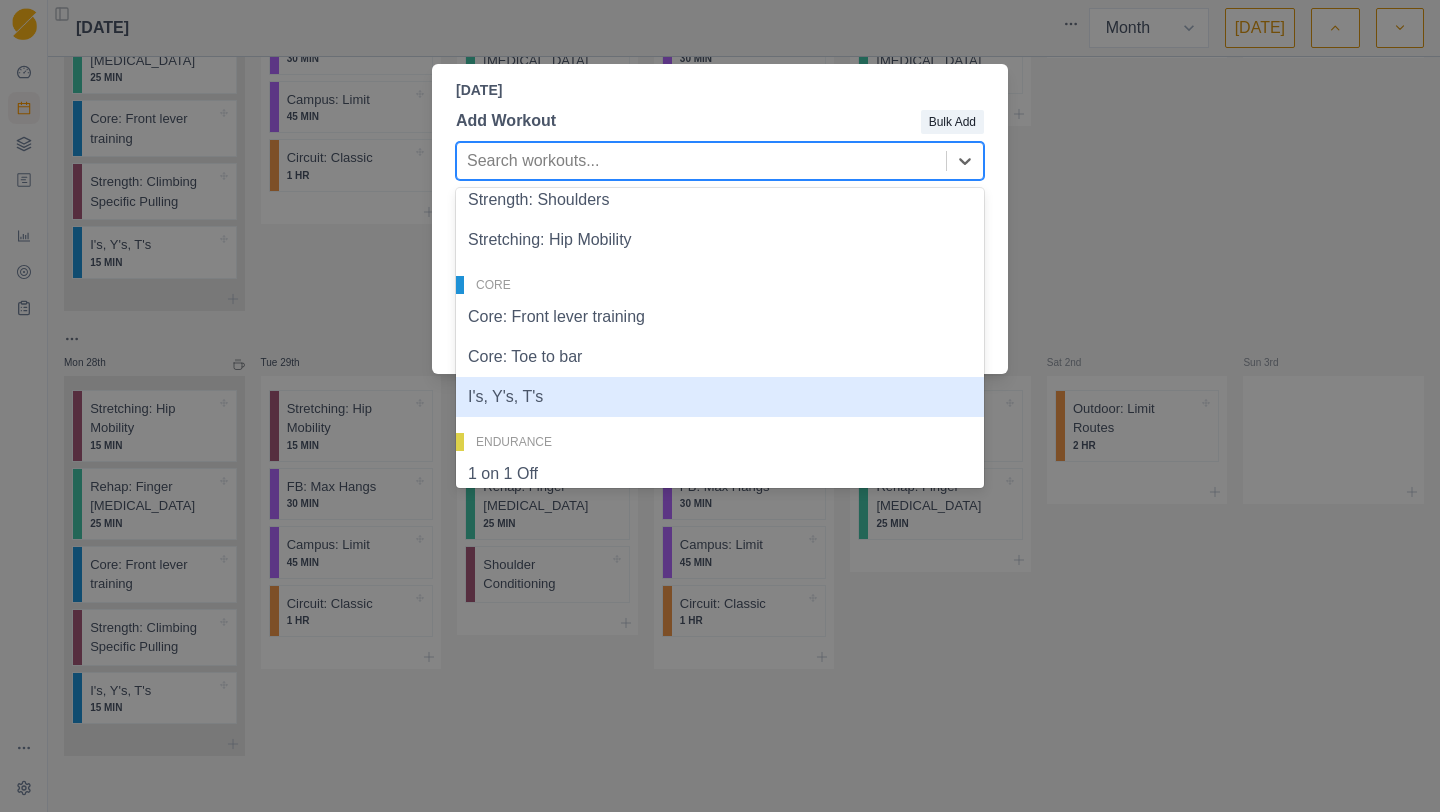 scroll, scrollTop: 360, scrollLeft: 0, axis: vertical 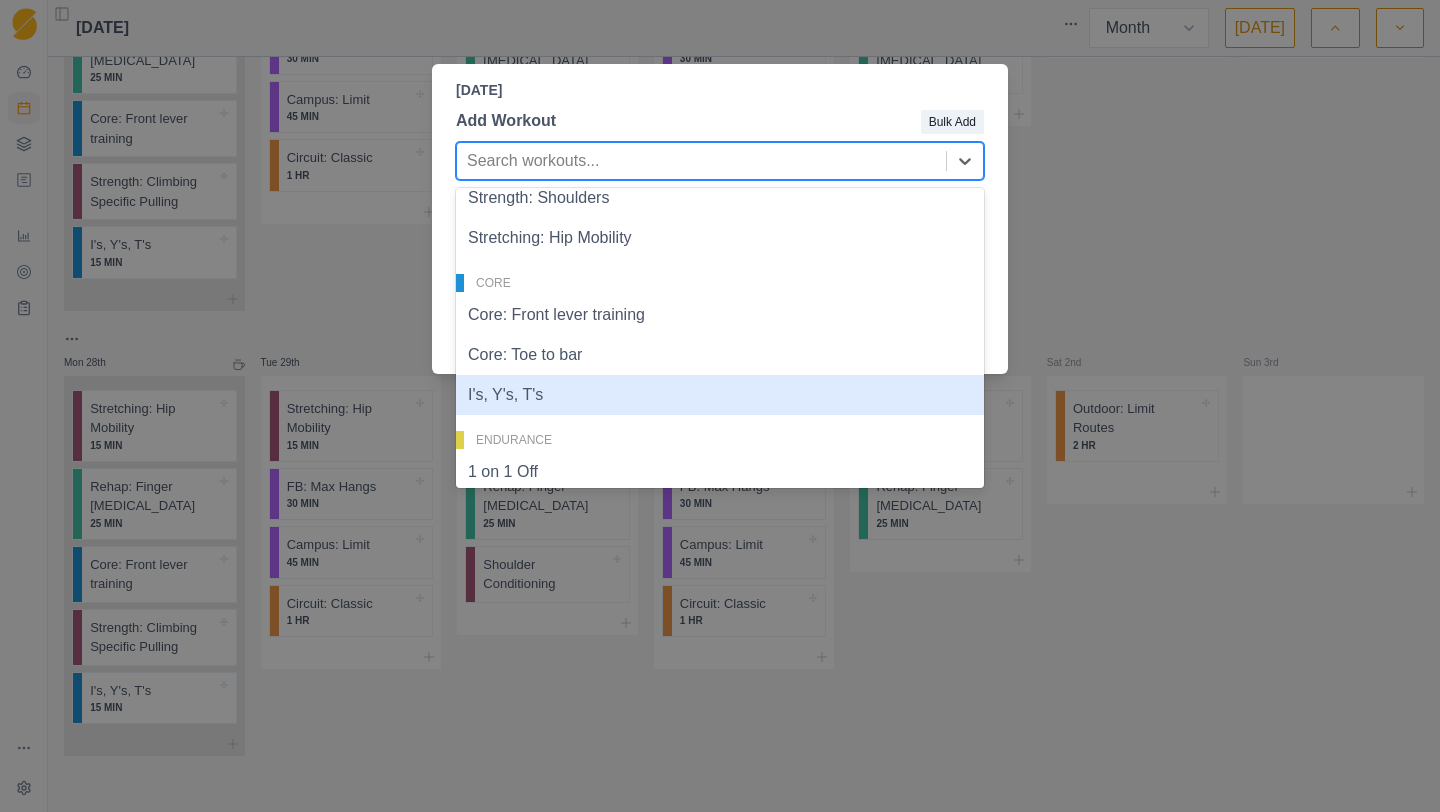 click on "Core Core: Front lever training  Core: Toe to bar I's, Y's, T's" at bounding box center [720, 344] 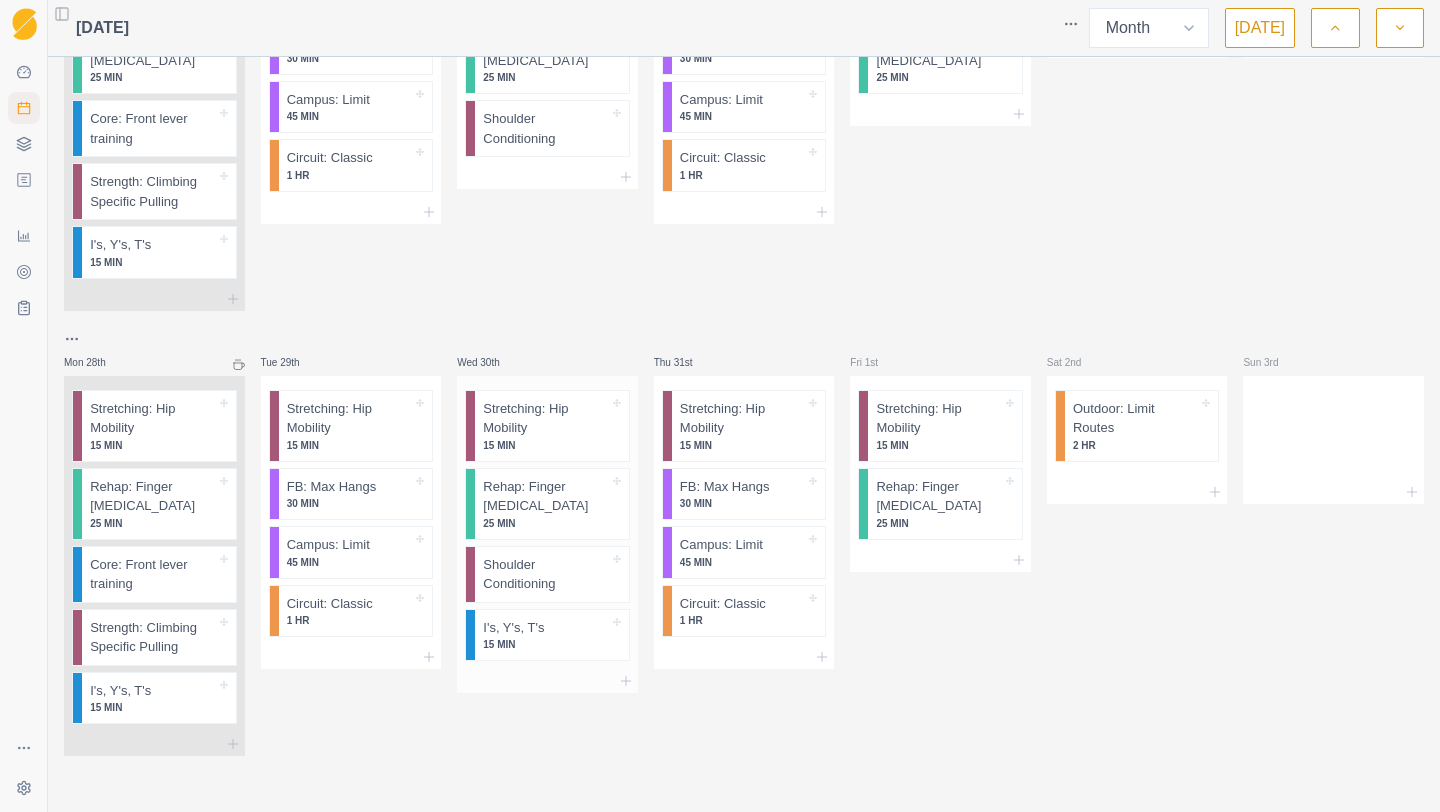 click on "I's, Y's, T's" at bounding box center (513, 628) 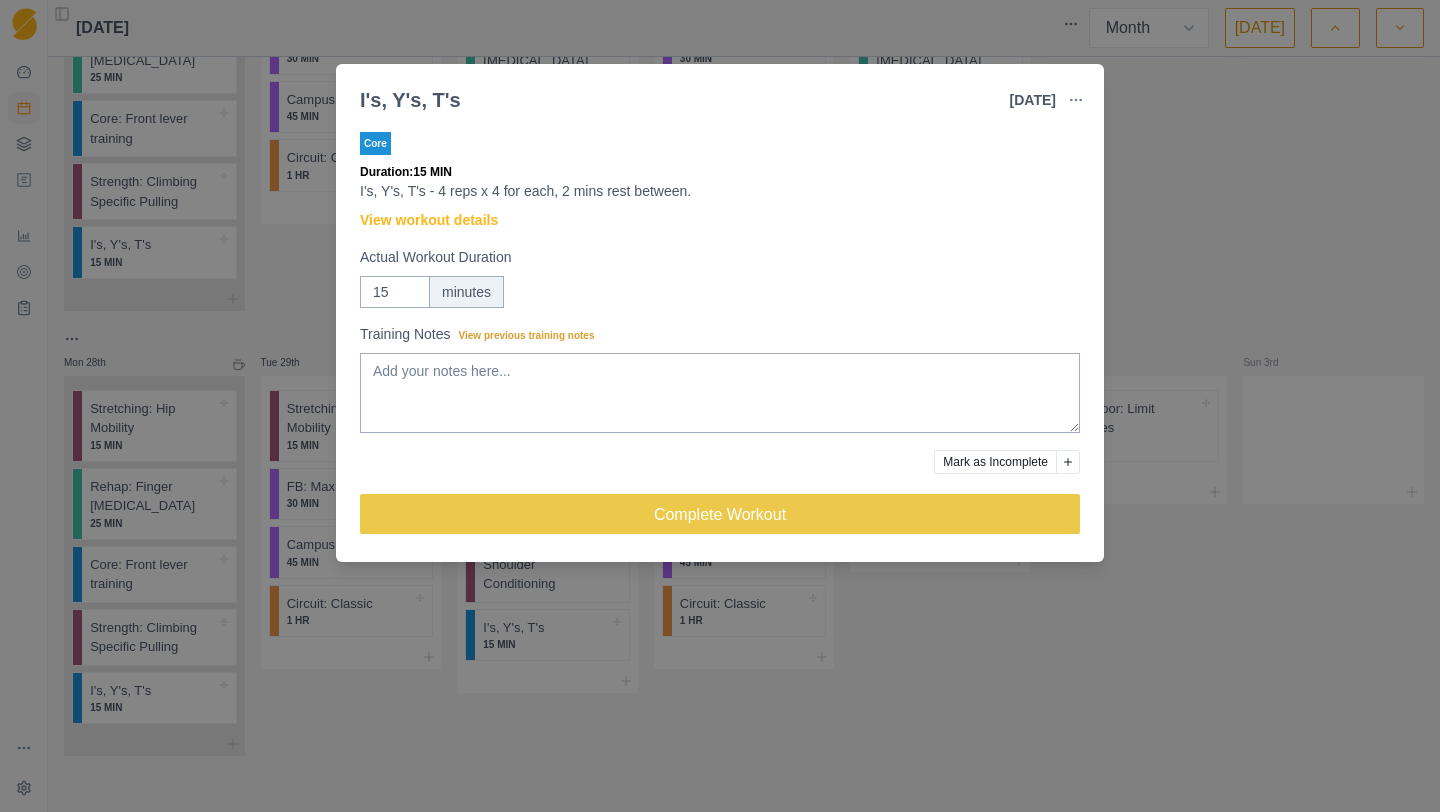 click on "I's, Y's, T's [DATE] Link To Goal View Workout Metrics Edit Original Workout Reschedule Workout Remove From Schedule Core Duration:  15 MIN I's, Y's, T's - 4 reps x 4 for each, 2 mins rest between. View workout details Actual Workout Duration 15 minutes Training Notes View previous training notes Mark as Incomplete Complete Workout" at bounding box center (720, 406) 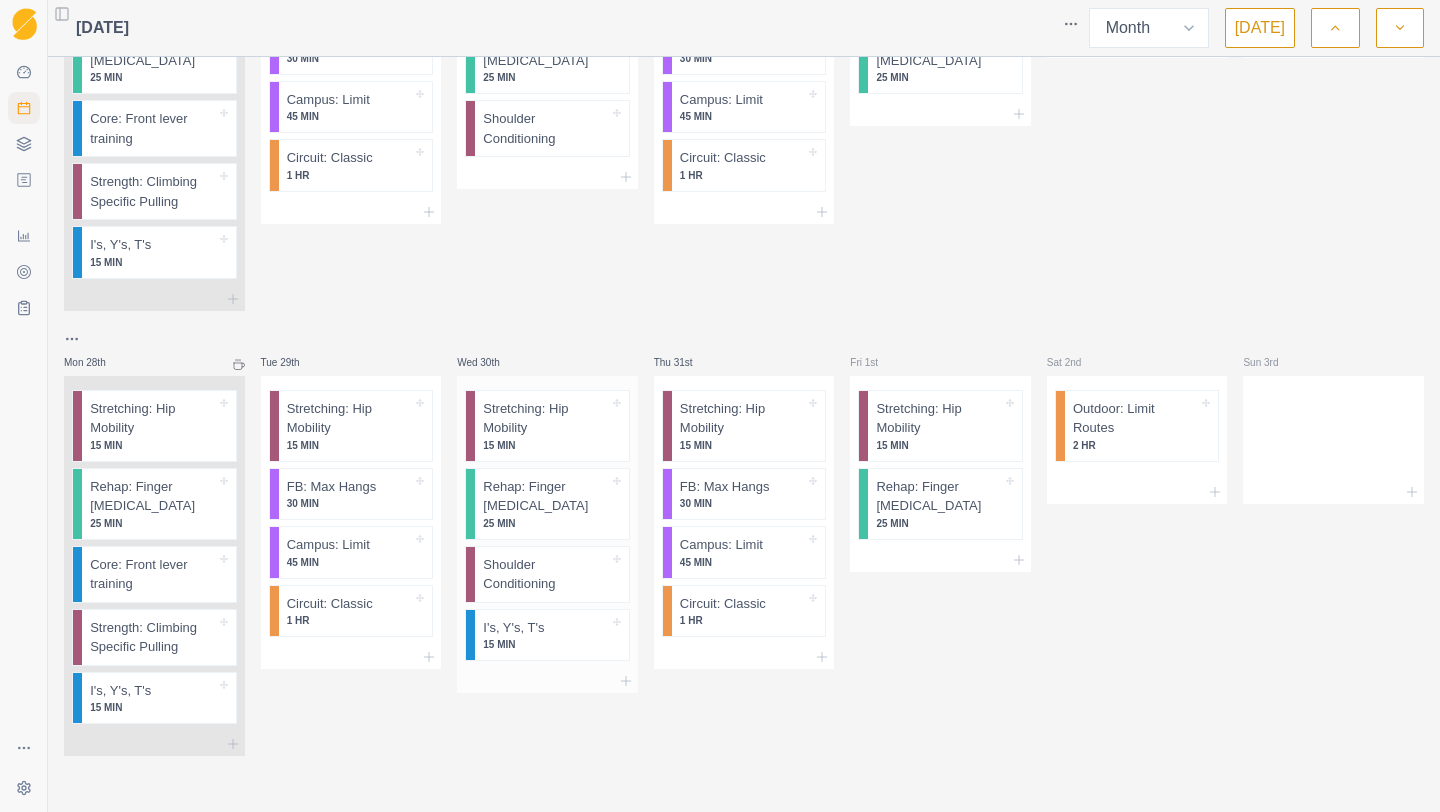 click at bounding box center [547, 681] 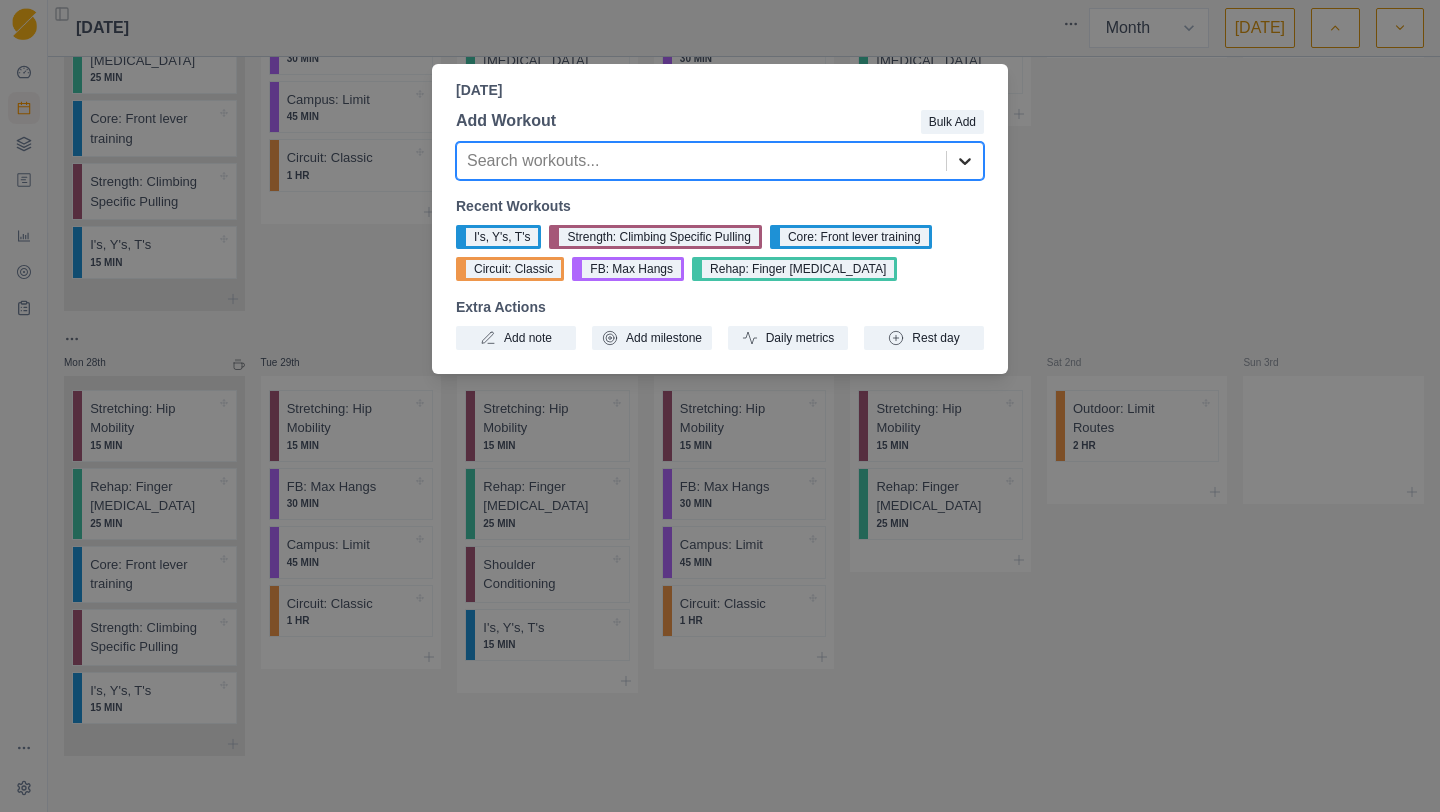 click 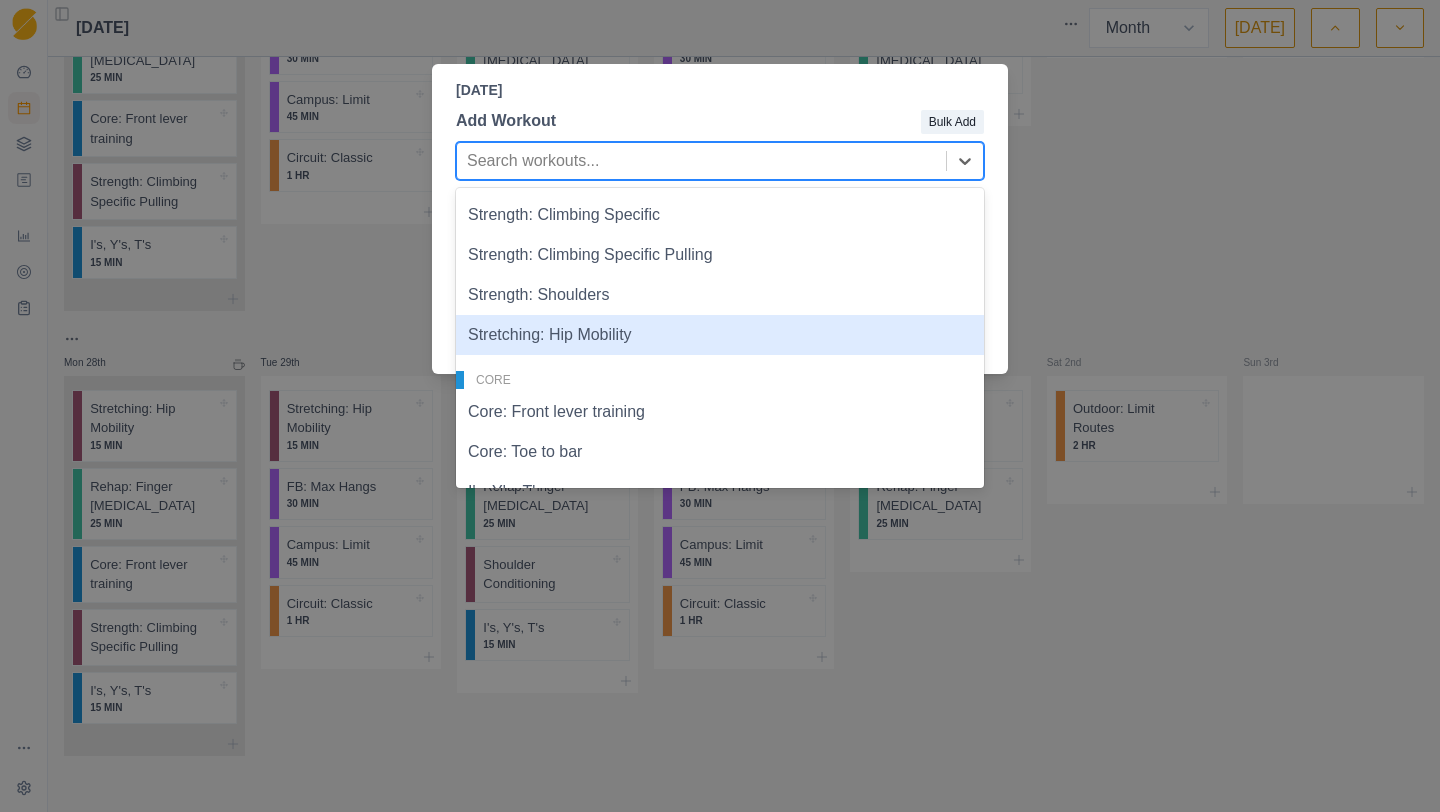 scroll, scrollTop: 274, scrollLeft: 0, axis: vertical 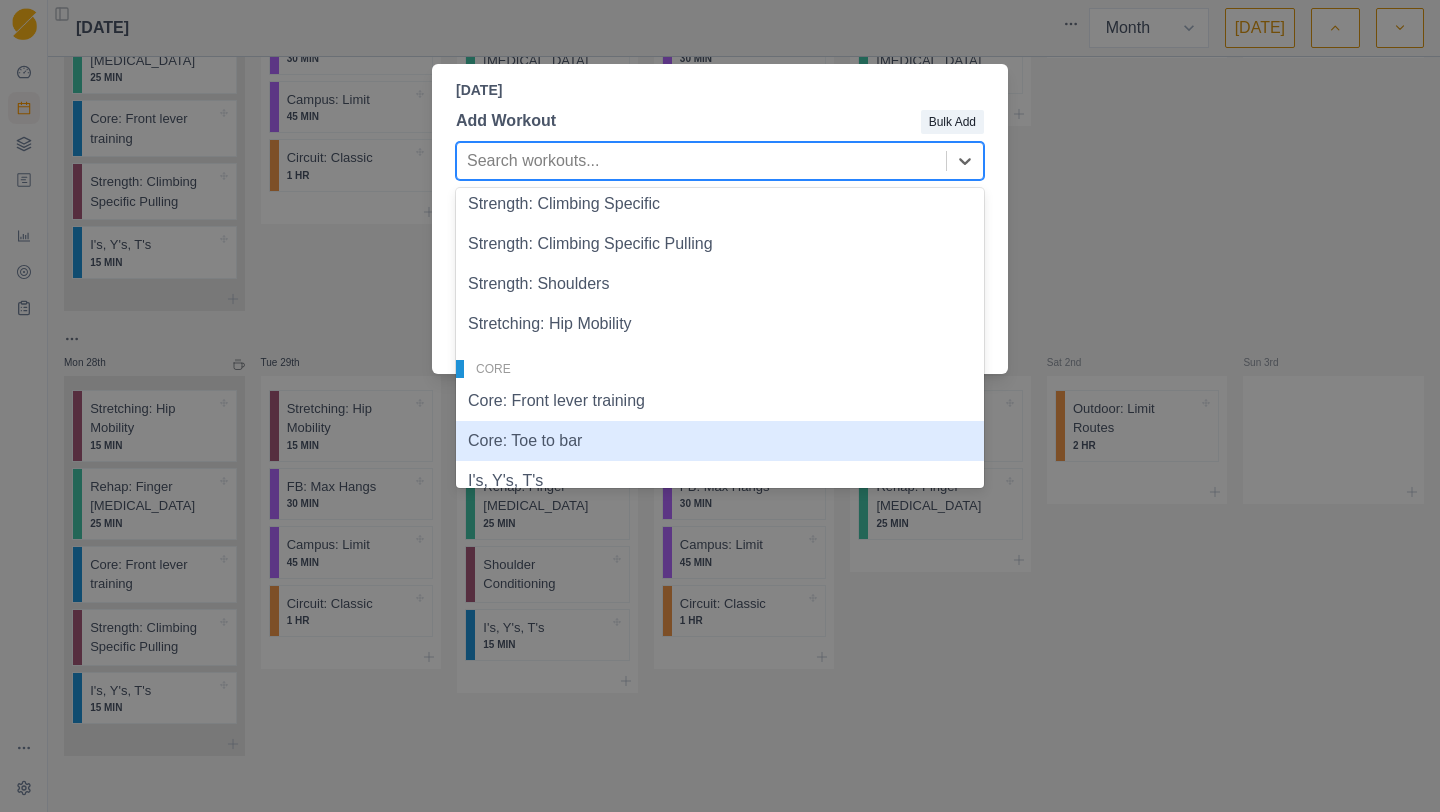 drag, startPoint x: 578, startPoint y: 380, endPoint x: 673, endPoint y: 433, distance: 108.78419 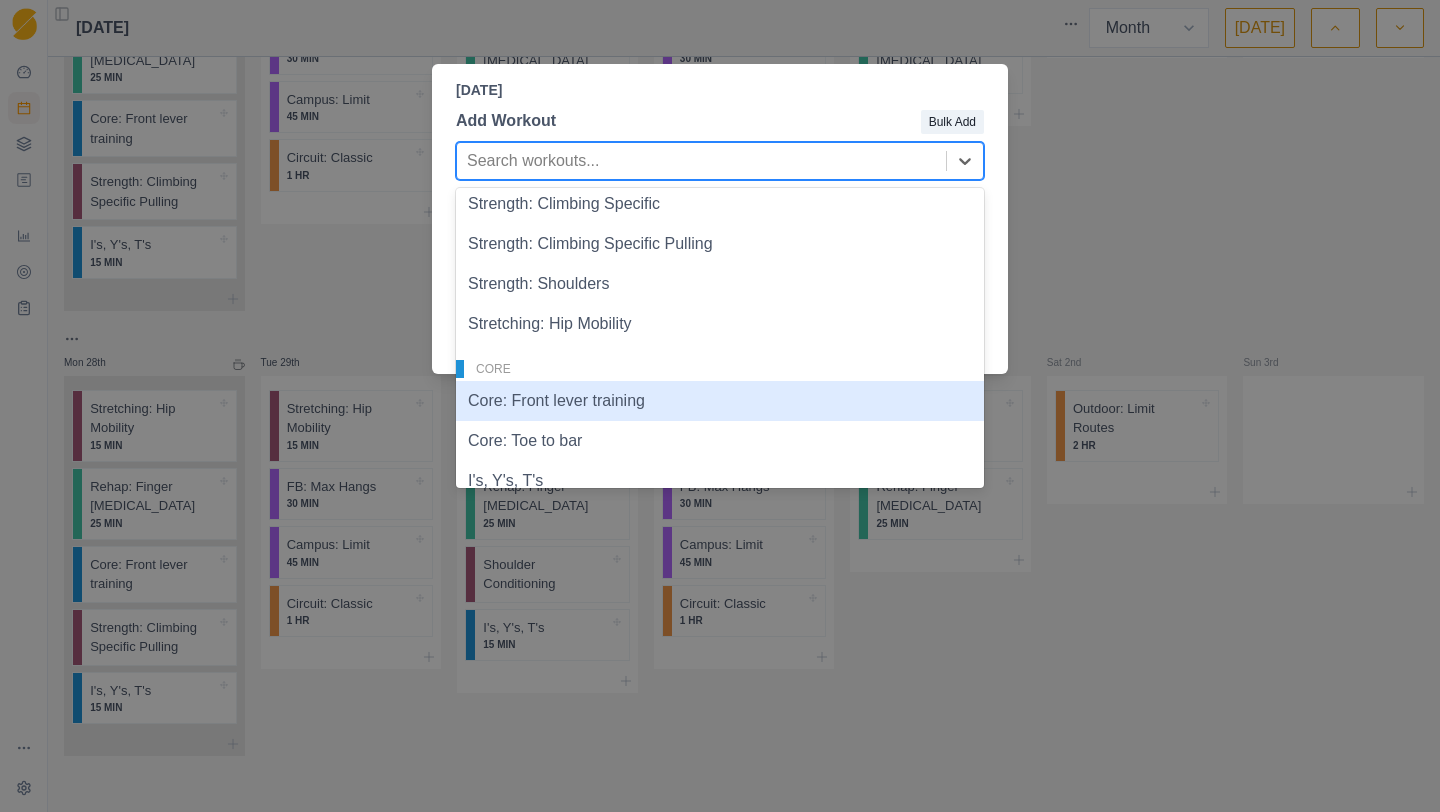 click on "Core: Front lever training" at bounding box center (720, 401) 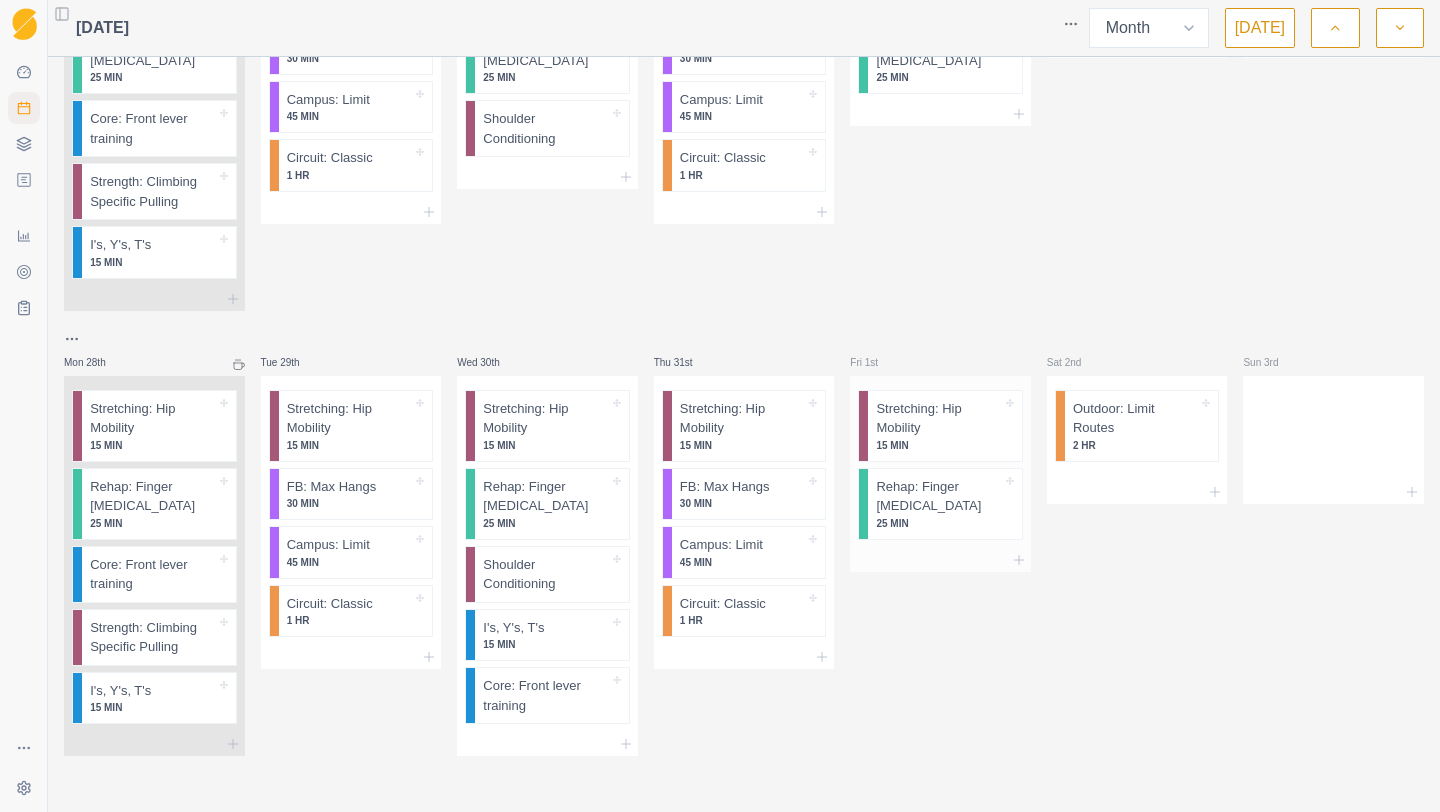 click on "Stretching: Hip Mobility 15 MIN Rehap: Finger [MEDICAL_DATA]  25 MIN" at bounding box center (940, 462) 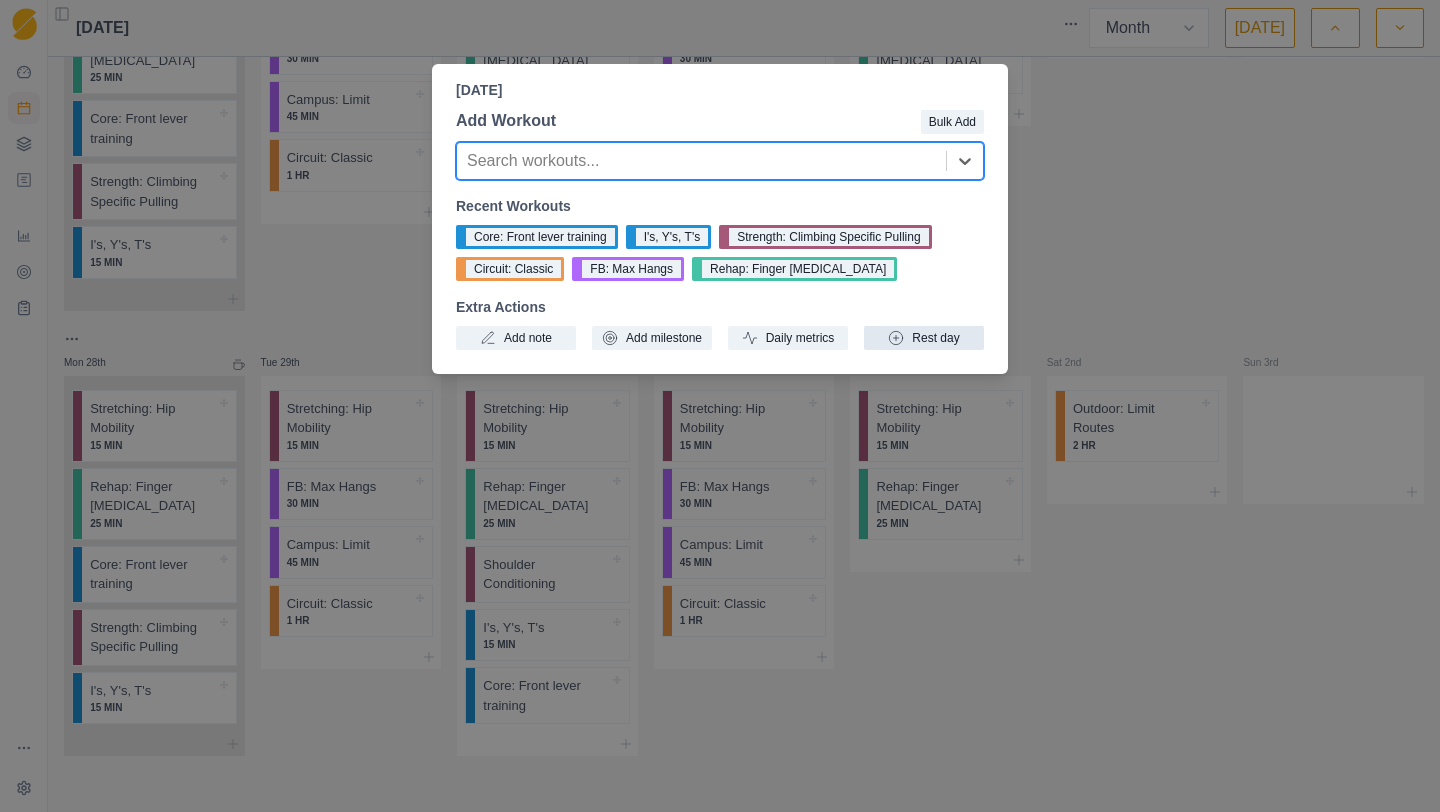 click on "Rest day" at bounding box center [924, 338] 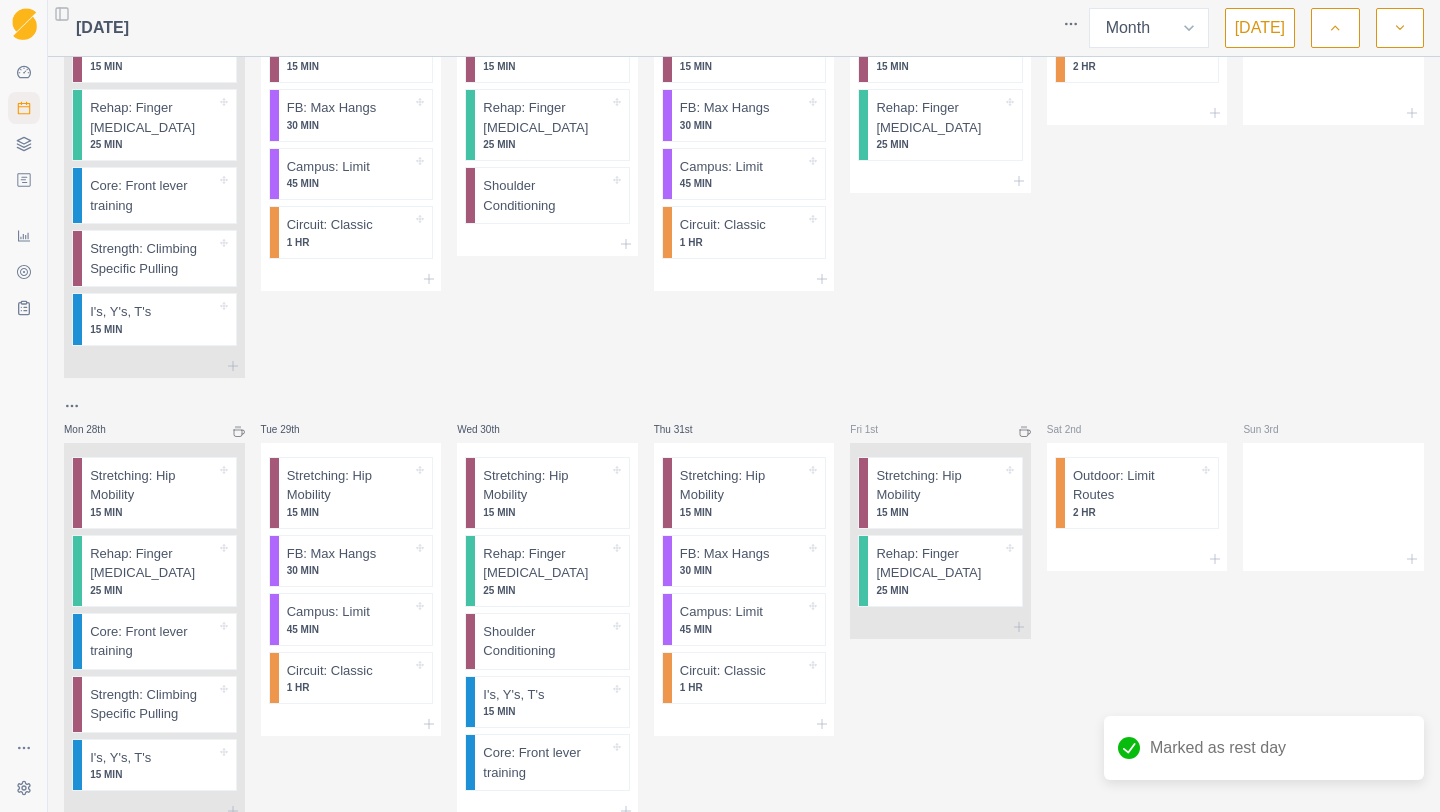 scroll, scrollTop: 1778, scrollLeft: 0, axis: vertical 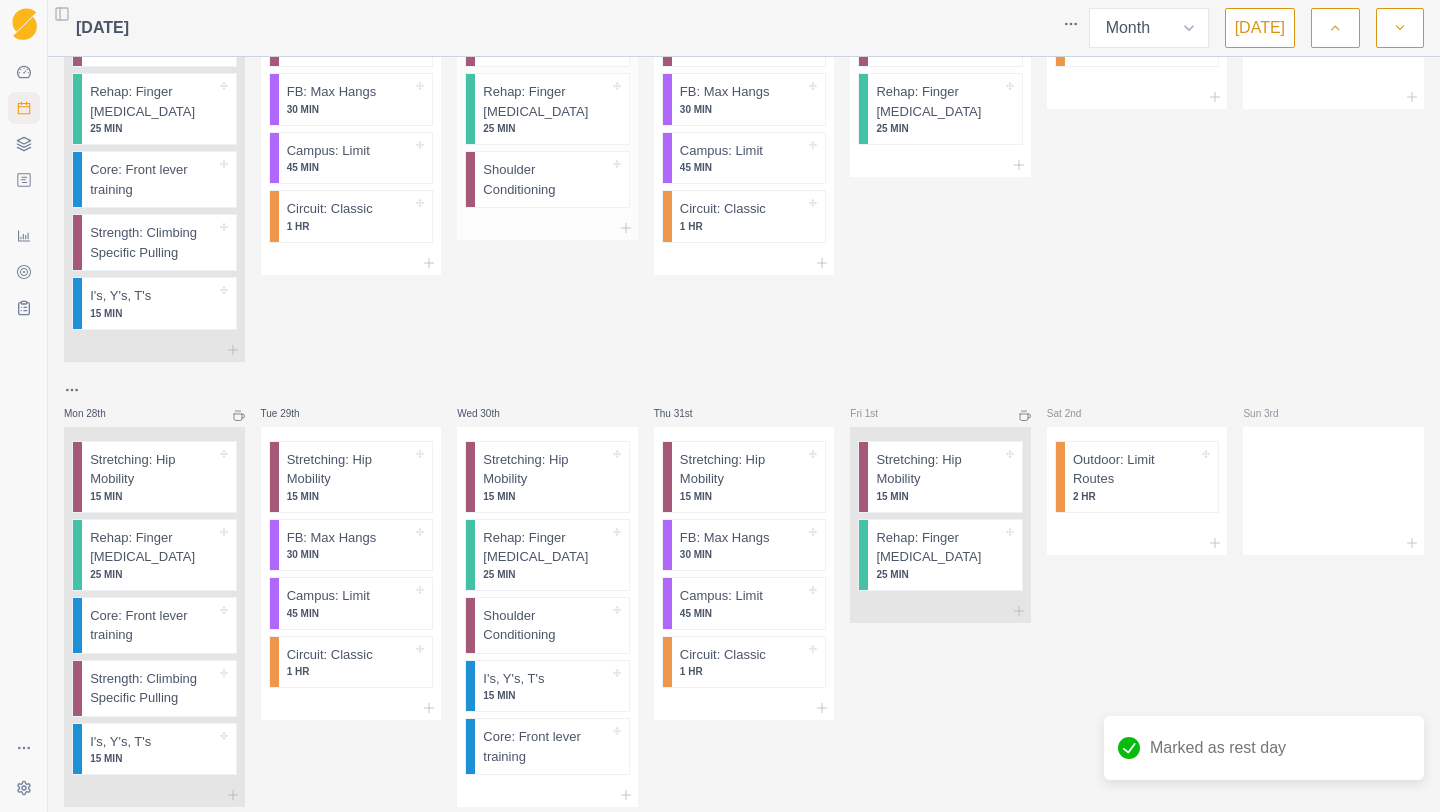 click at bounding box center [547, 228] 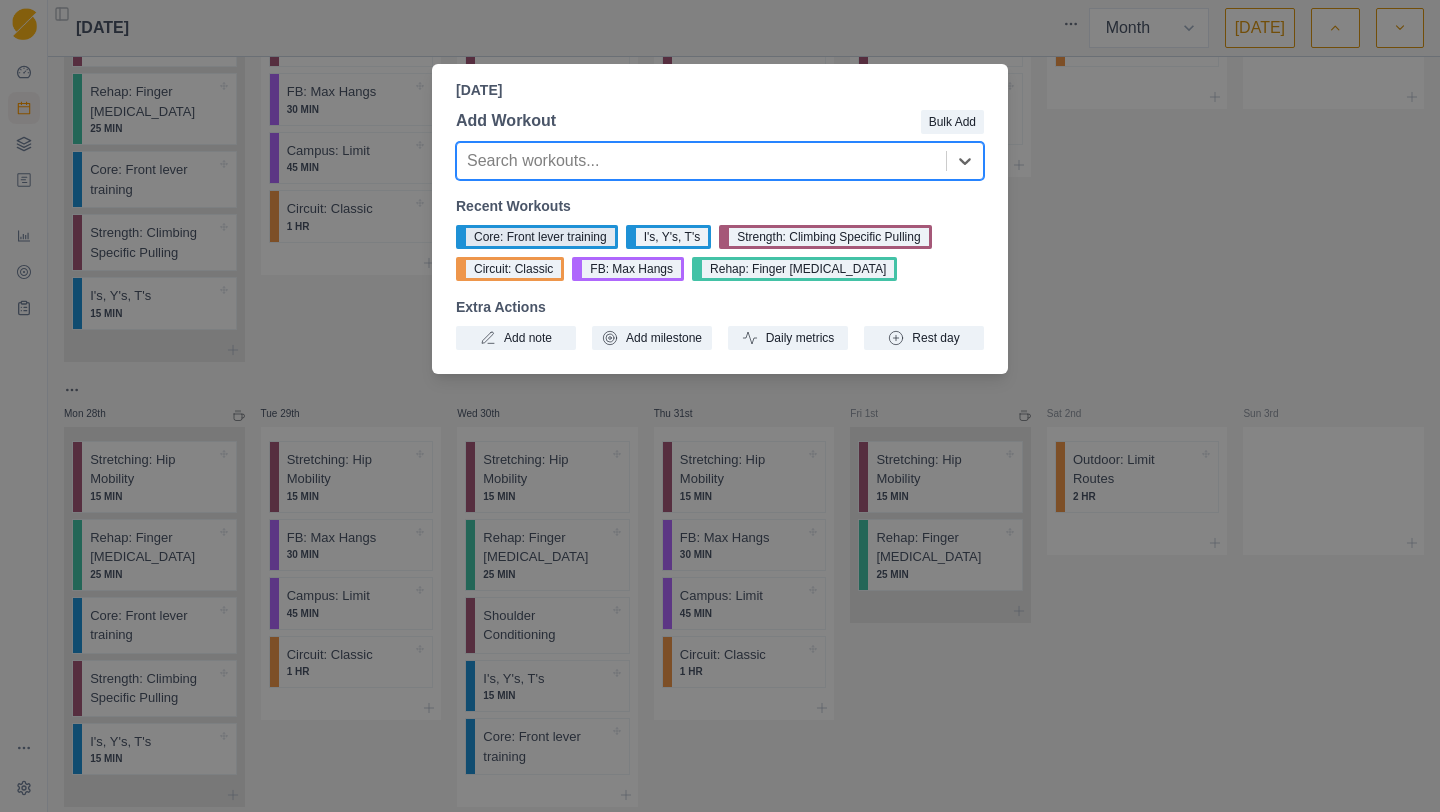 click on "Core: Front lever training" at bounding box center [537, 237] 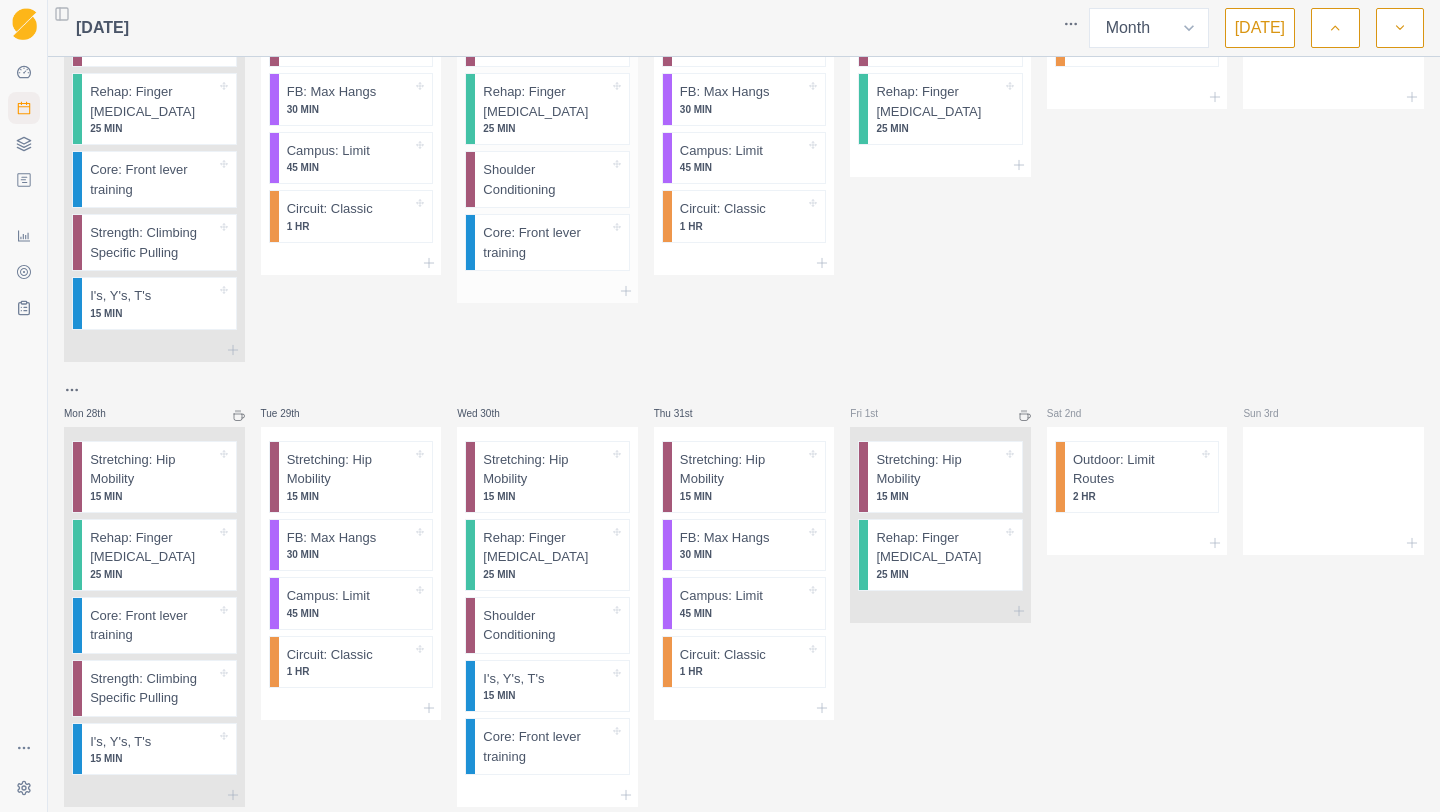 click at bounding box center [547, 291] 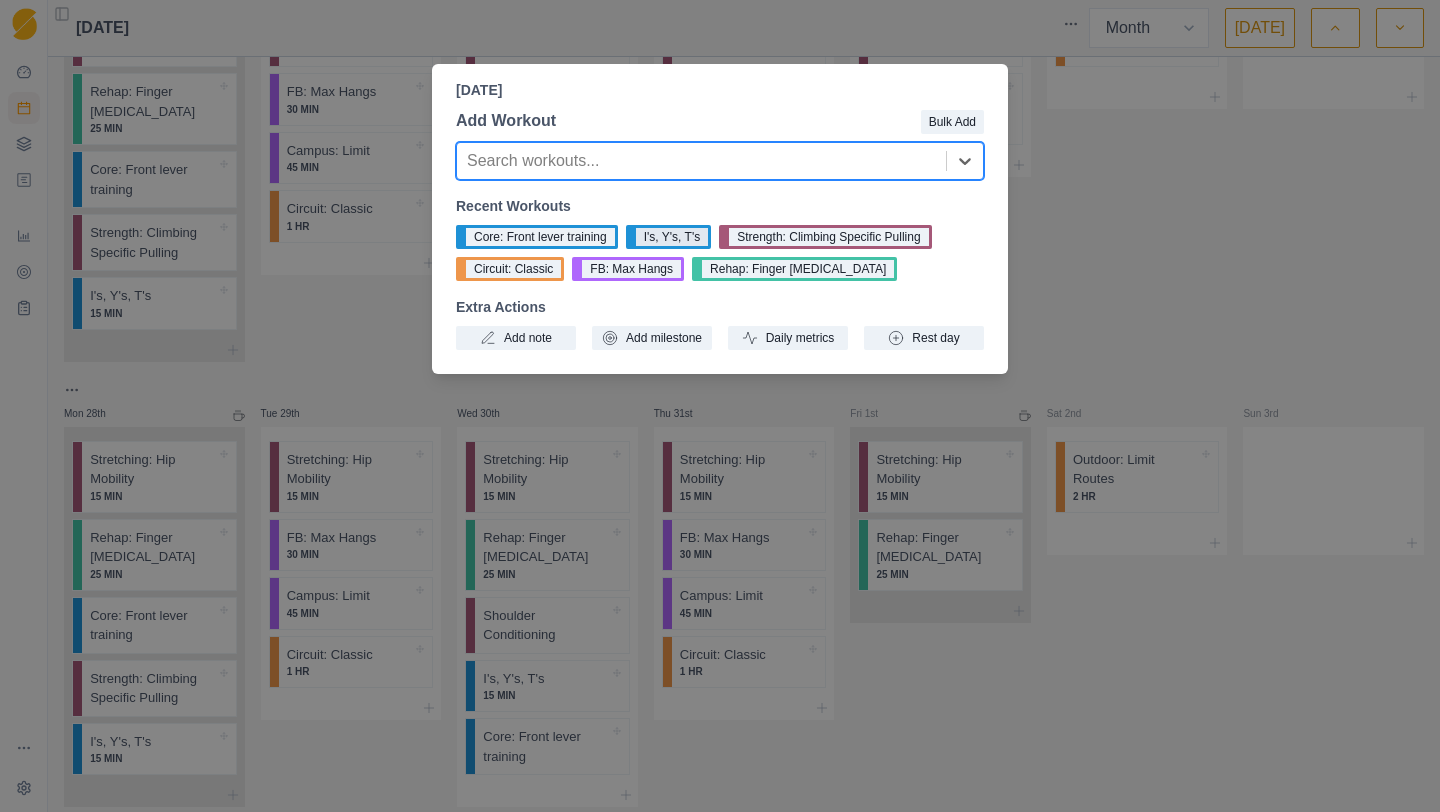 click on "I's, Y's, T's" at bounding box center [668, 237] 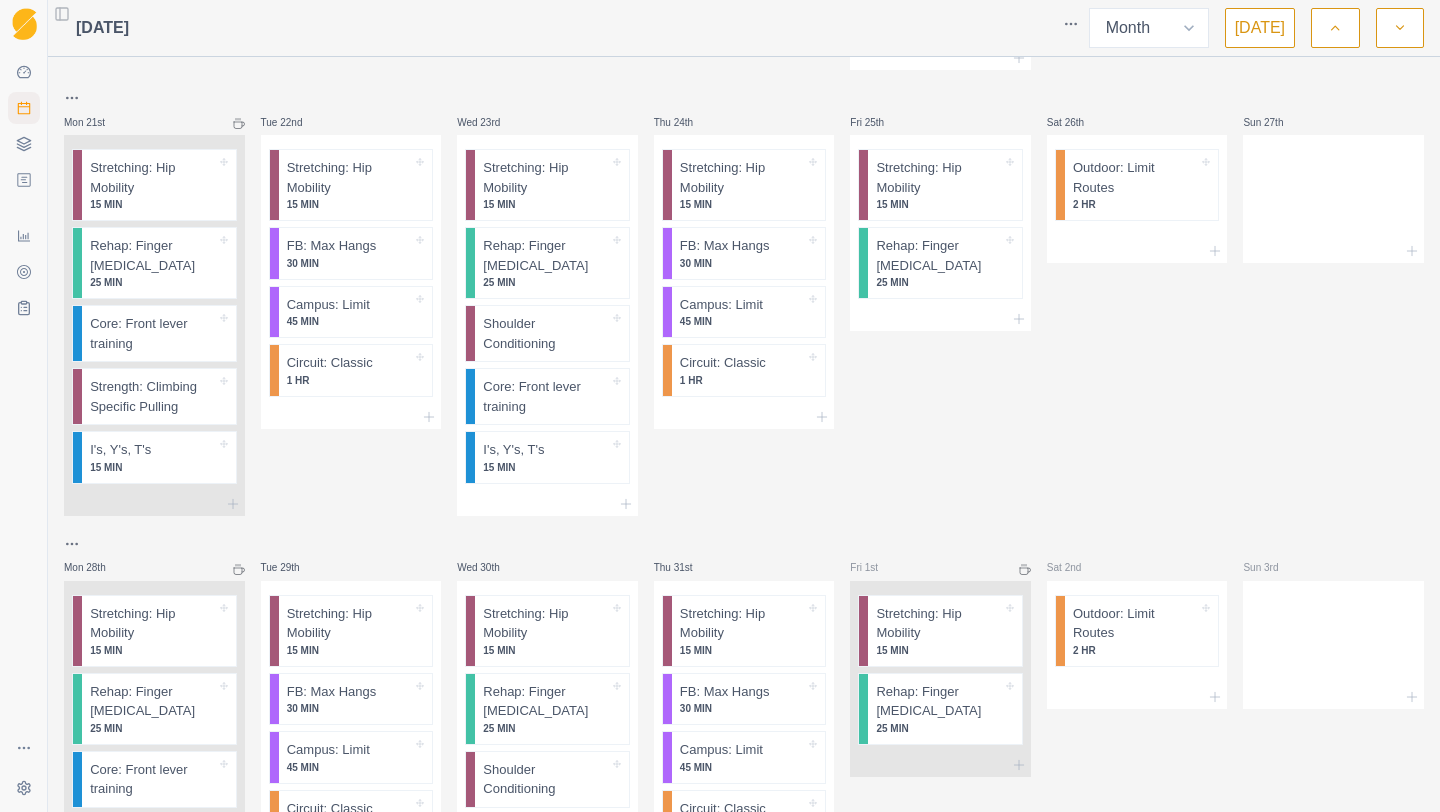 scroll, scrollTop: 1623, scrollLeft: 0, axis: vertical 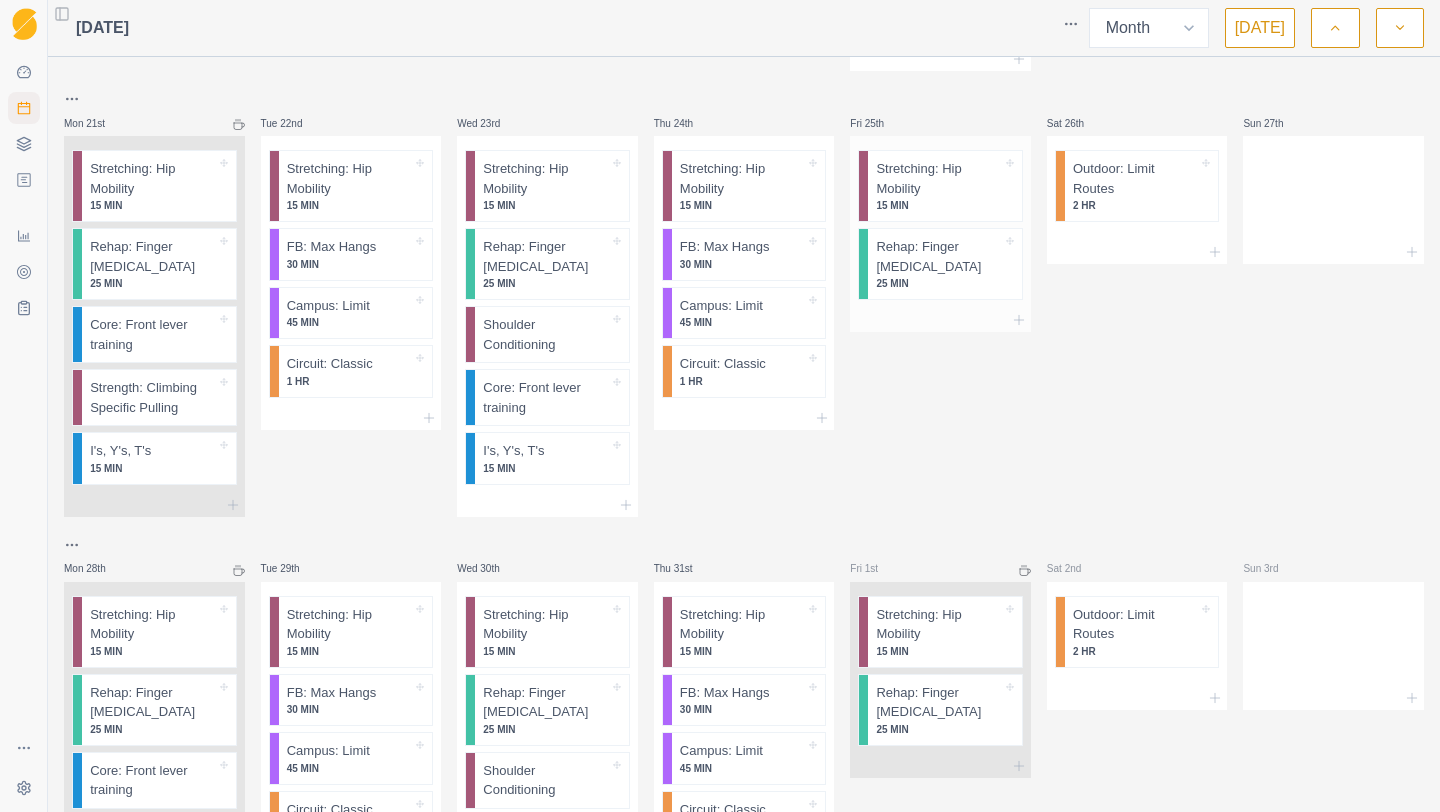 click at bounding box center [940, 320] 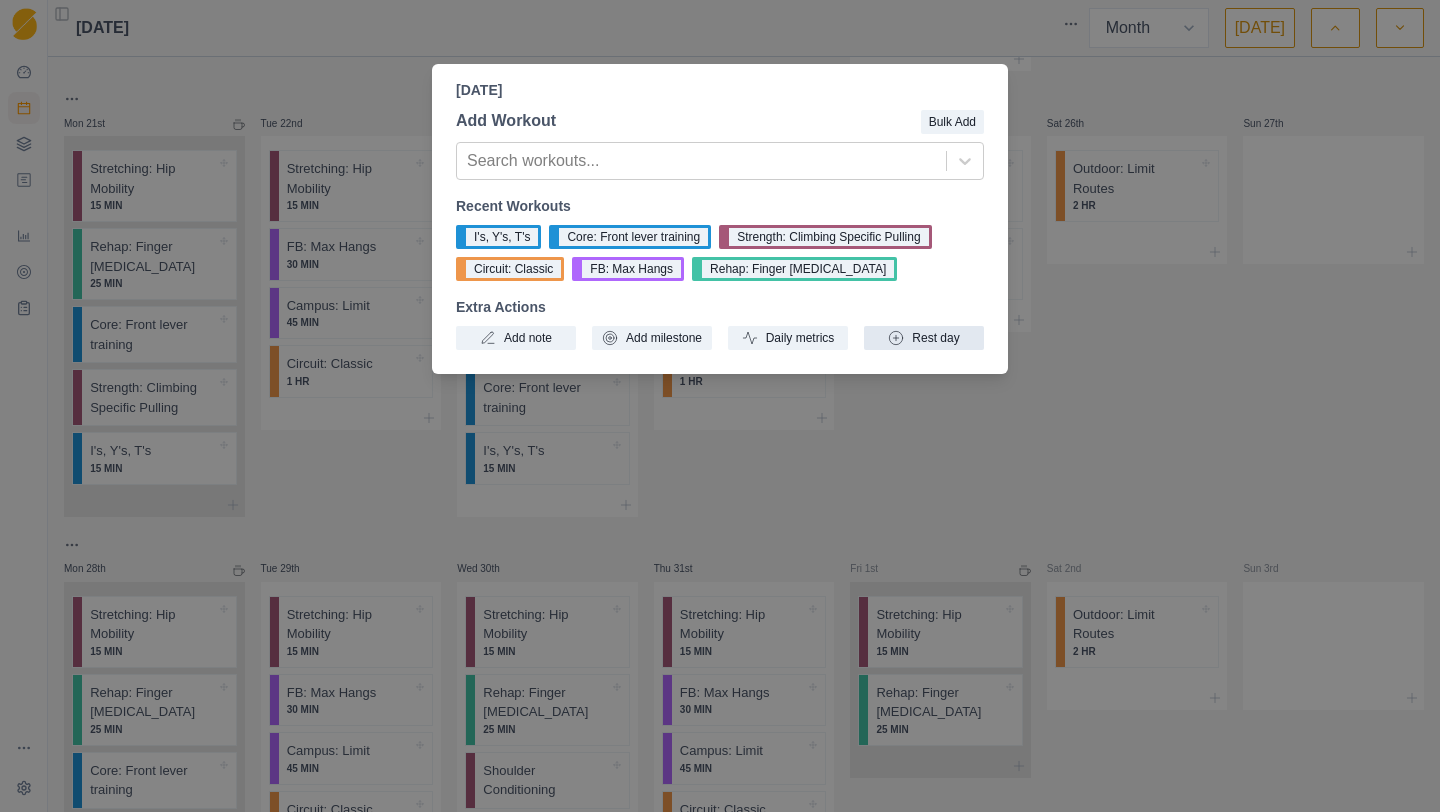 click 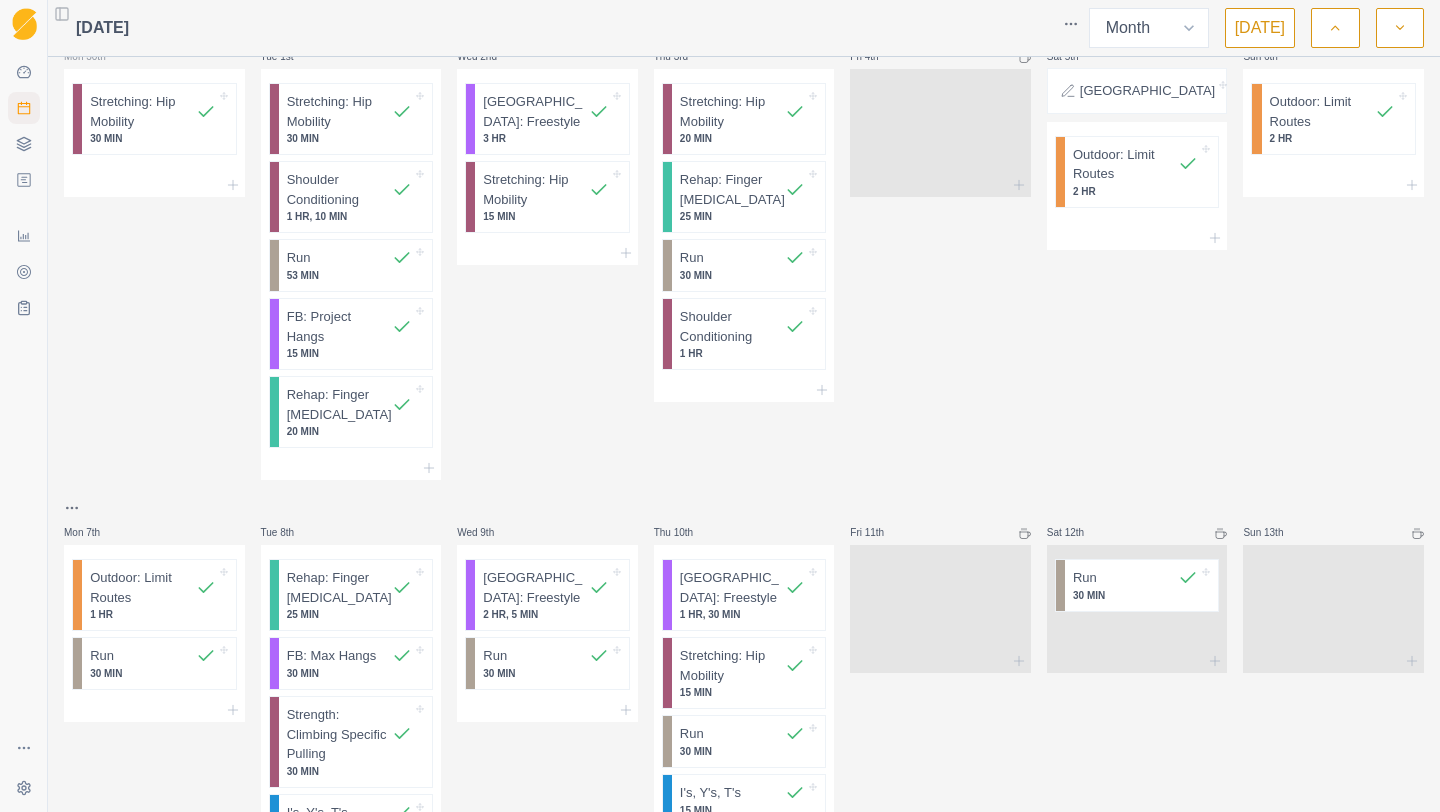 scroll, scrollTop: 0, scrollLeft: 0, axis: both 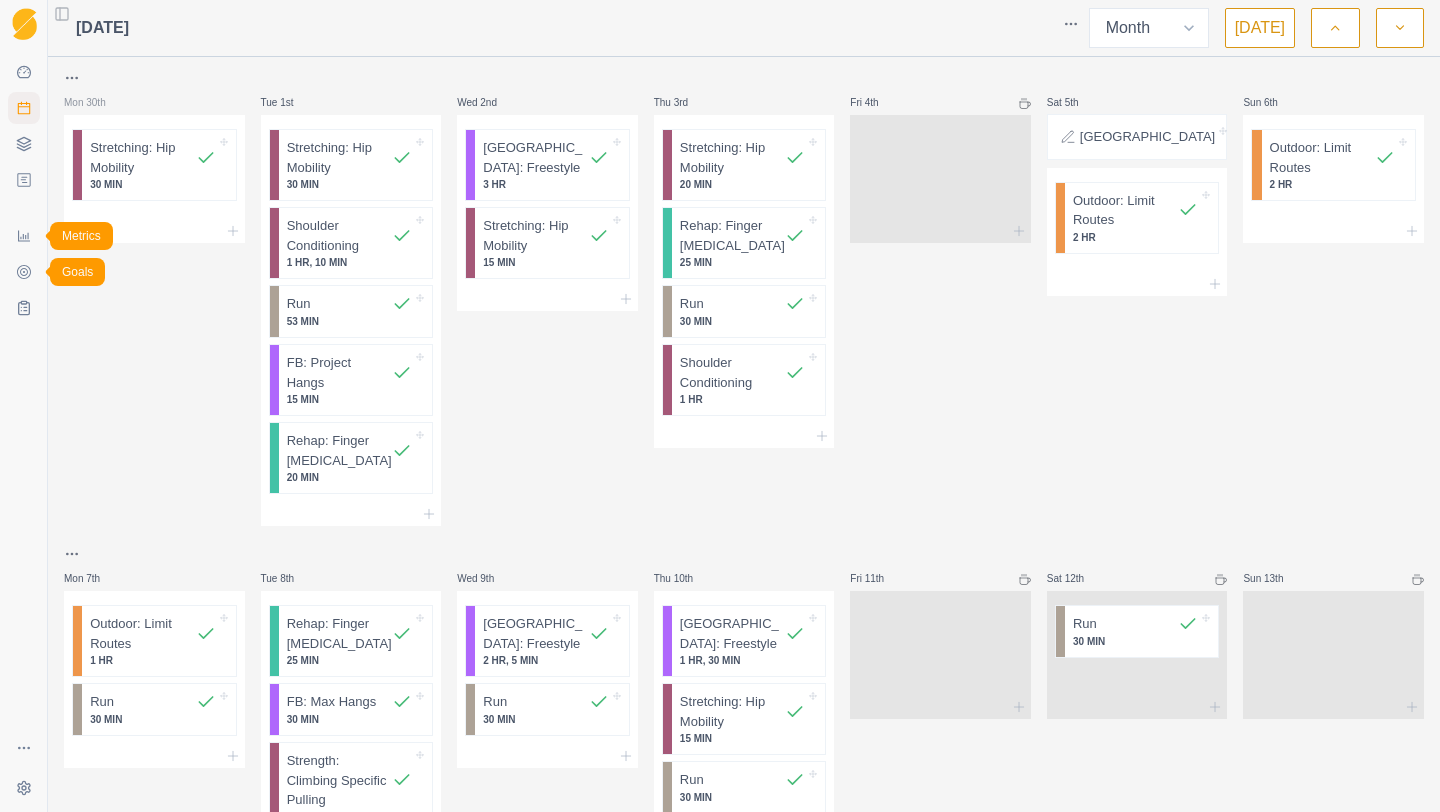click on "Metrics" at bounding box center [24, 236] 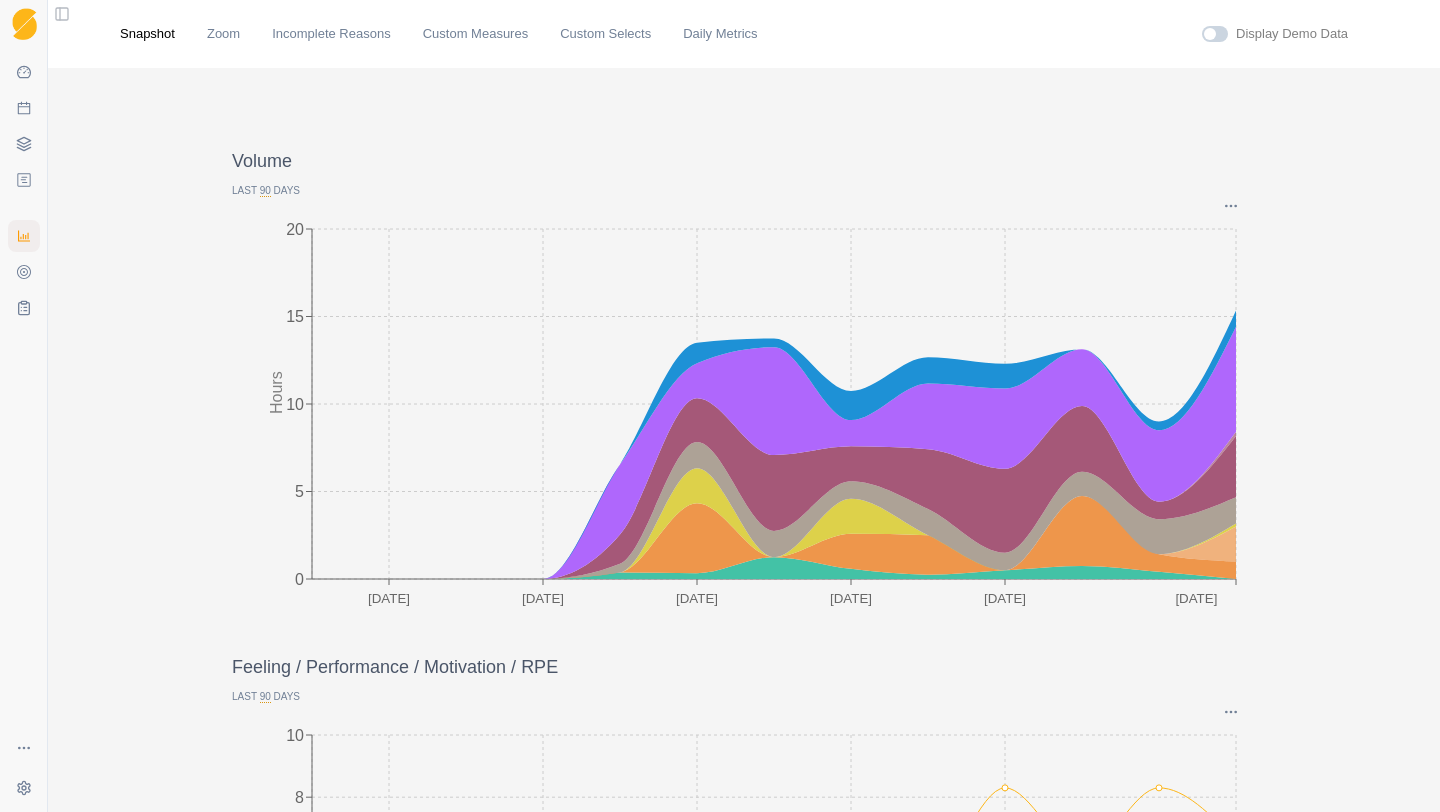 click on "90" at bounding box center [265, 191] 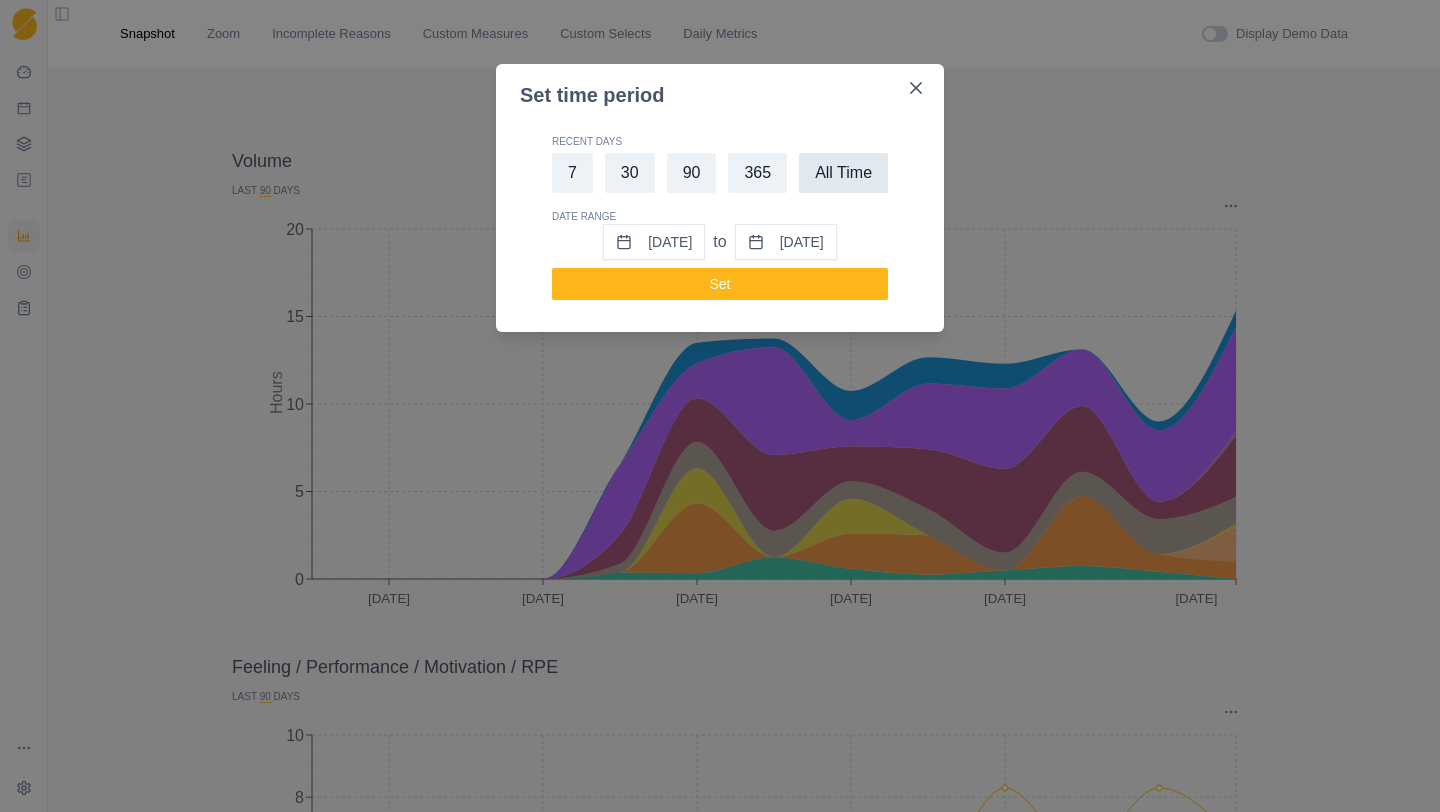 click on "All Time" at bounding box center (843, 173) 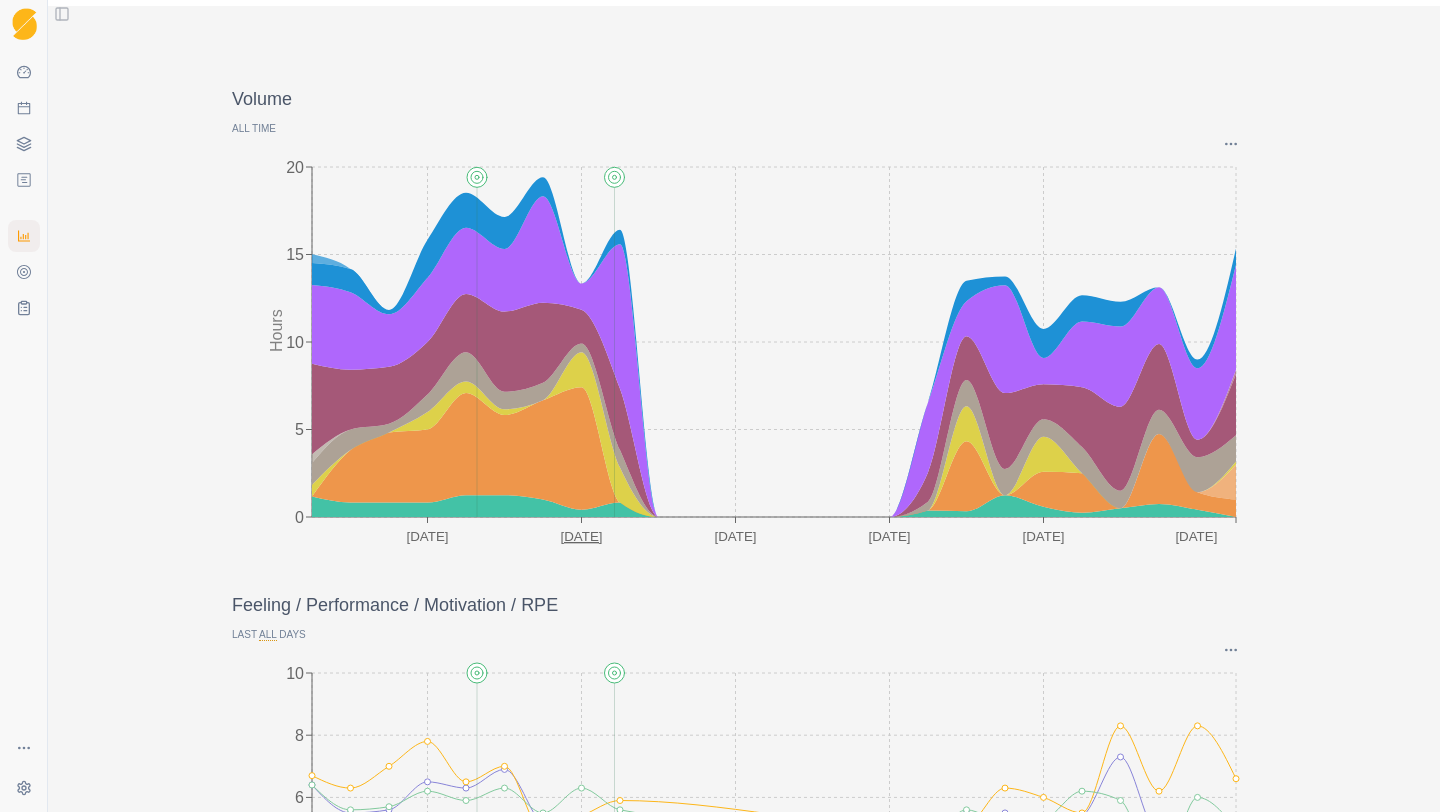 scroll, scrollTop: 0, scrollLeft: 0, axis: both 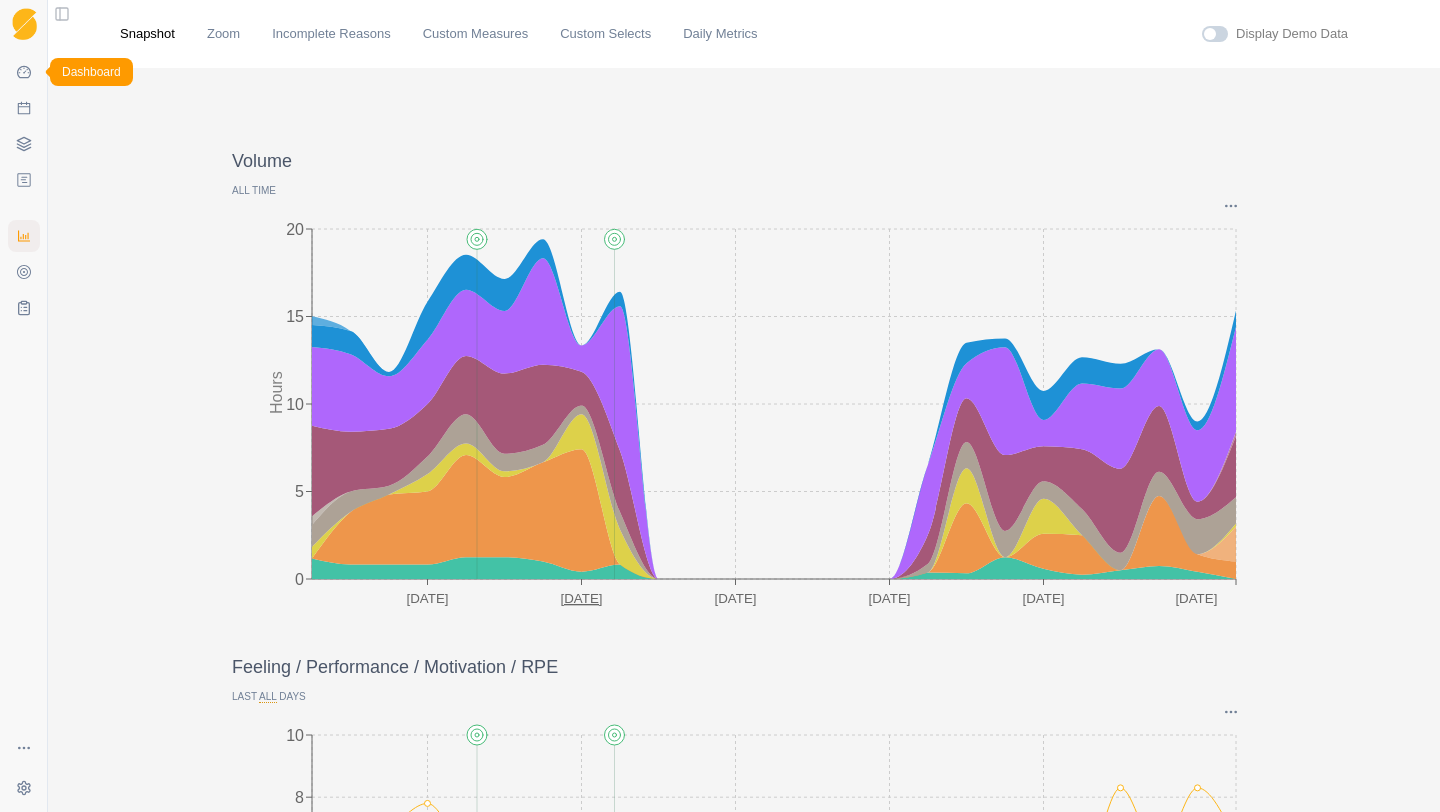 click on "Dashboard" at bounding box center [24, 72] 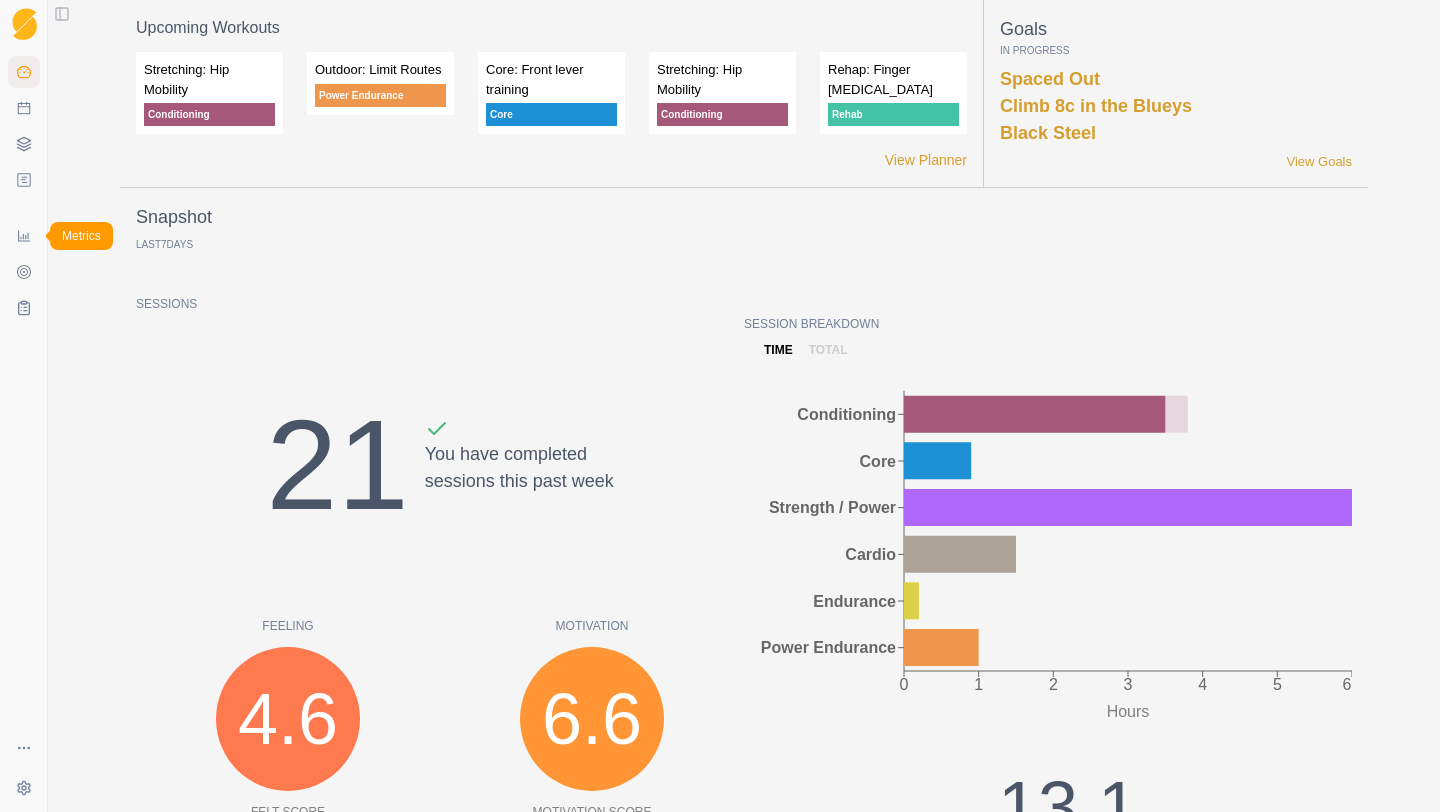 click 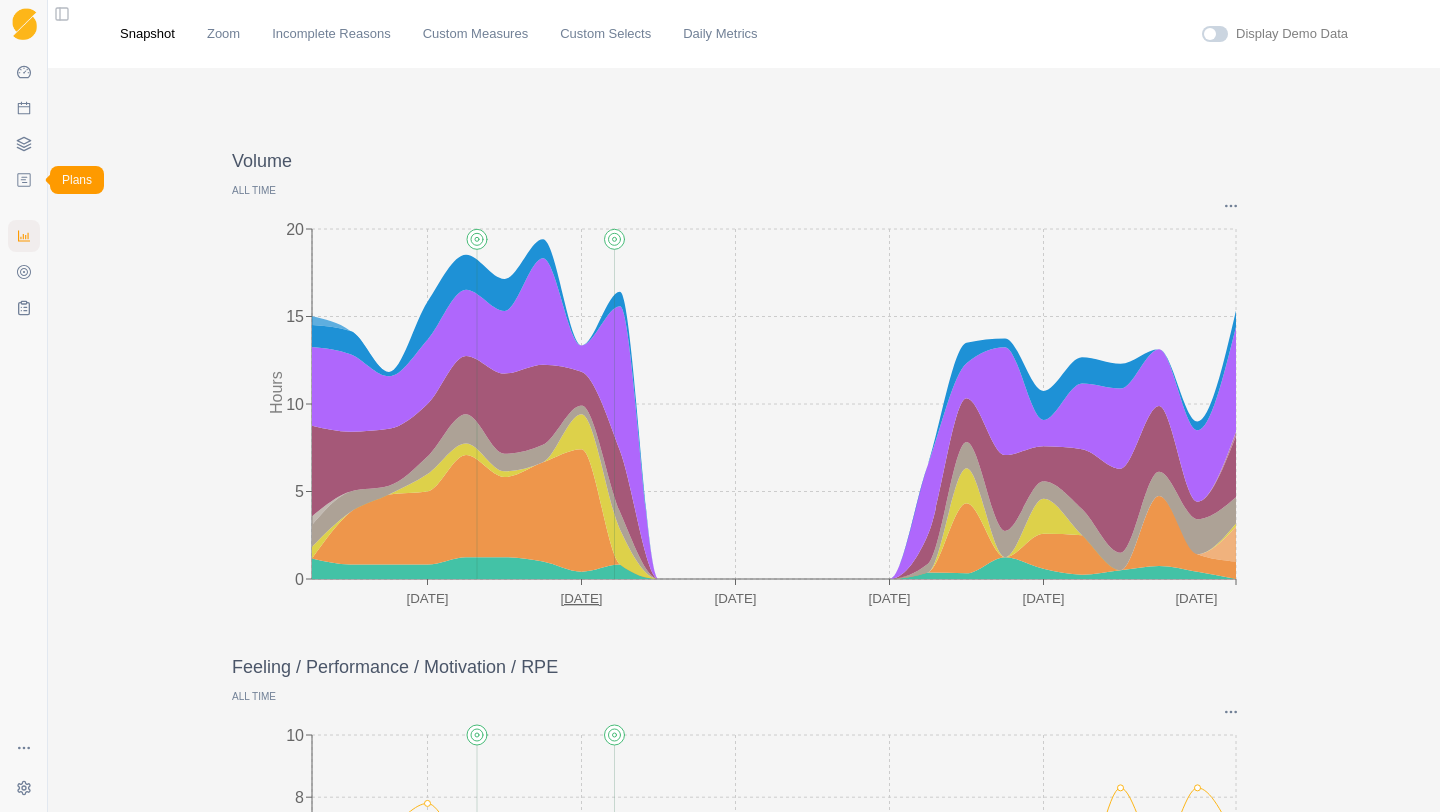 click on "Plans" at bounding box center [24, 180] 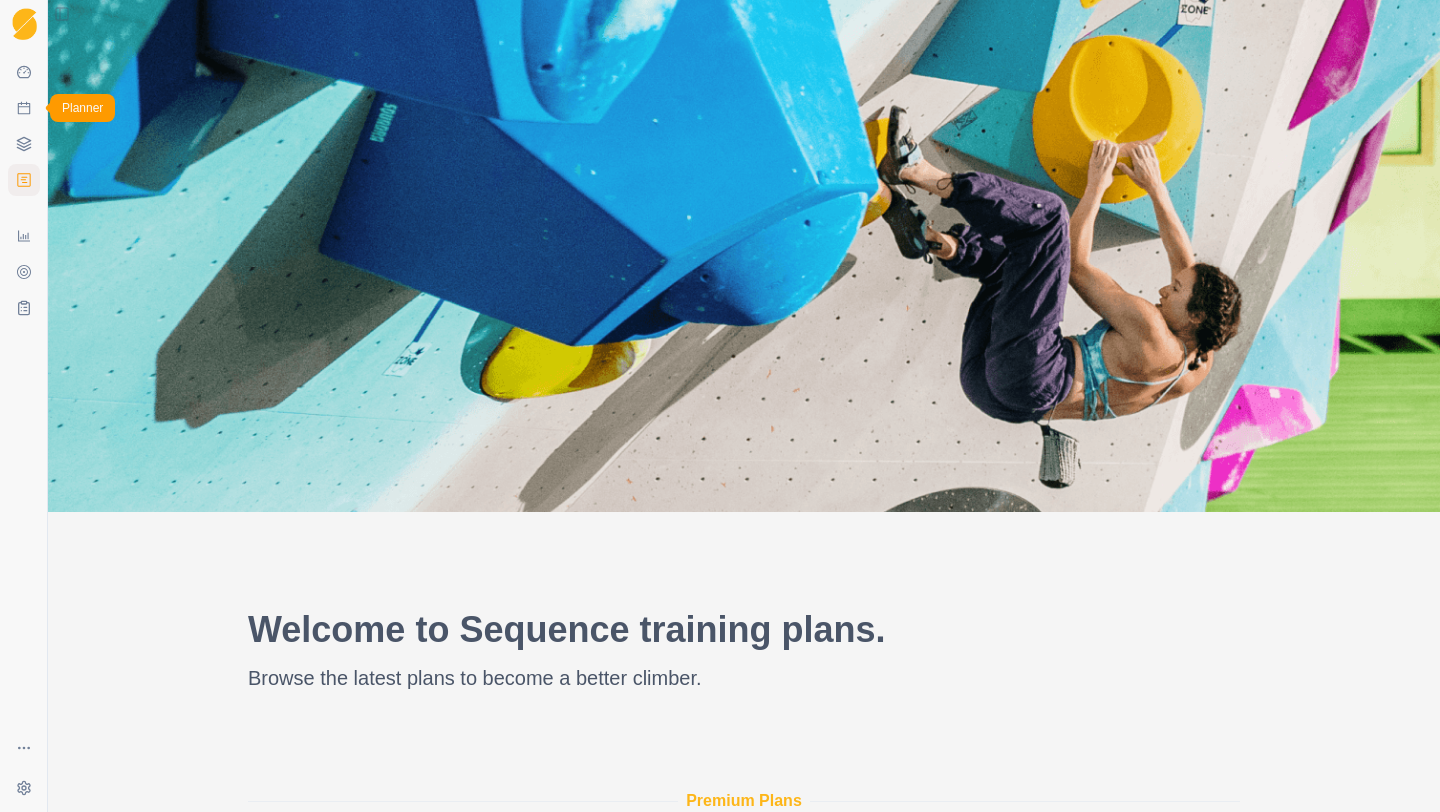 click 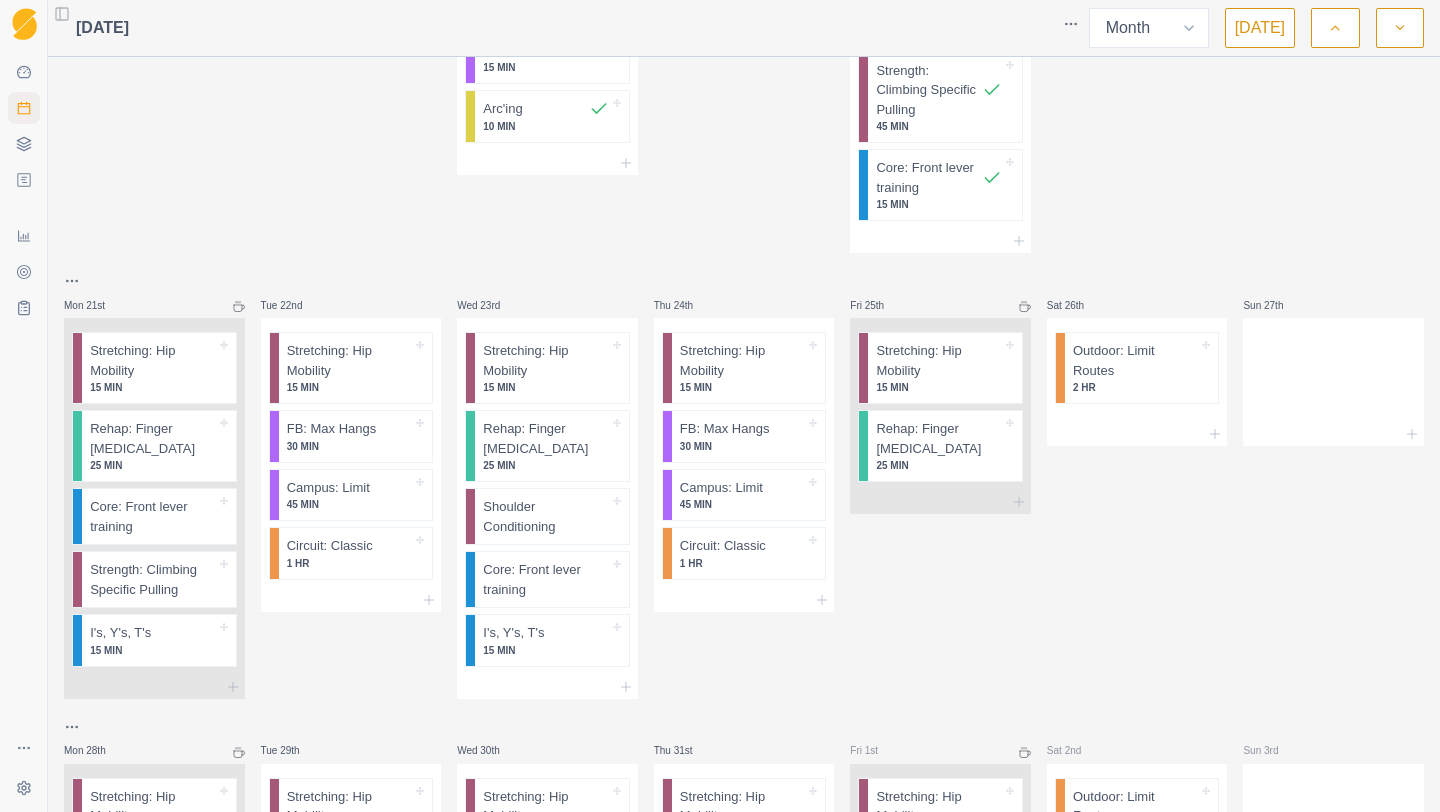 scroll, scrollTop: 1829, scrollLeft: 0, axis: vertical 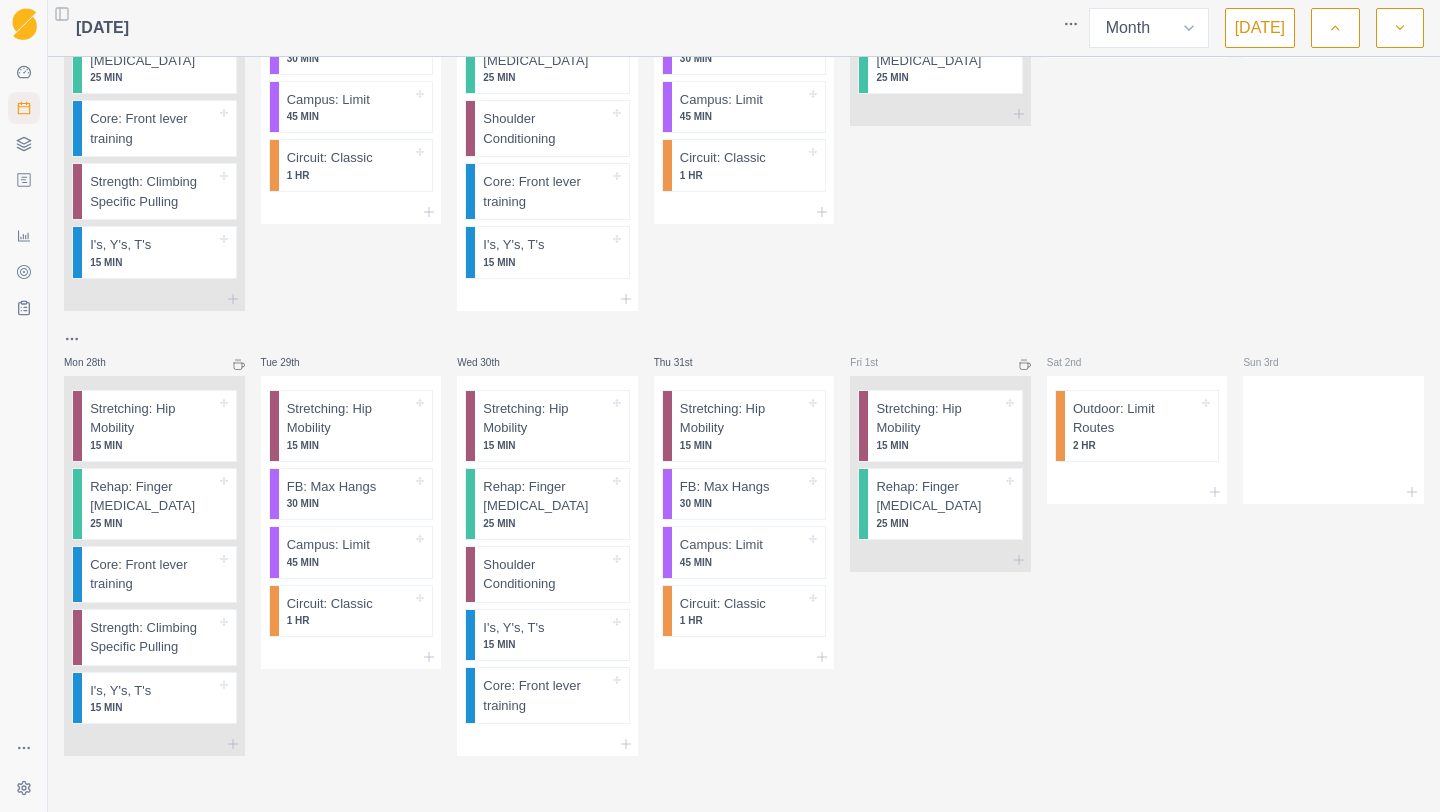 click 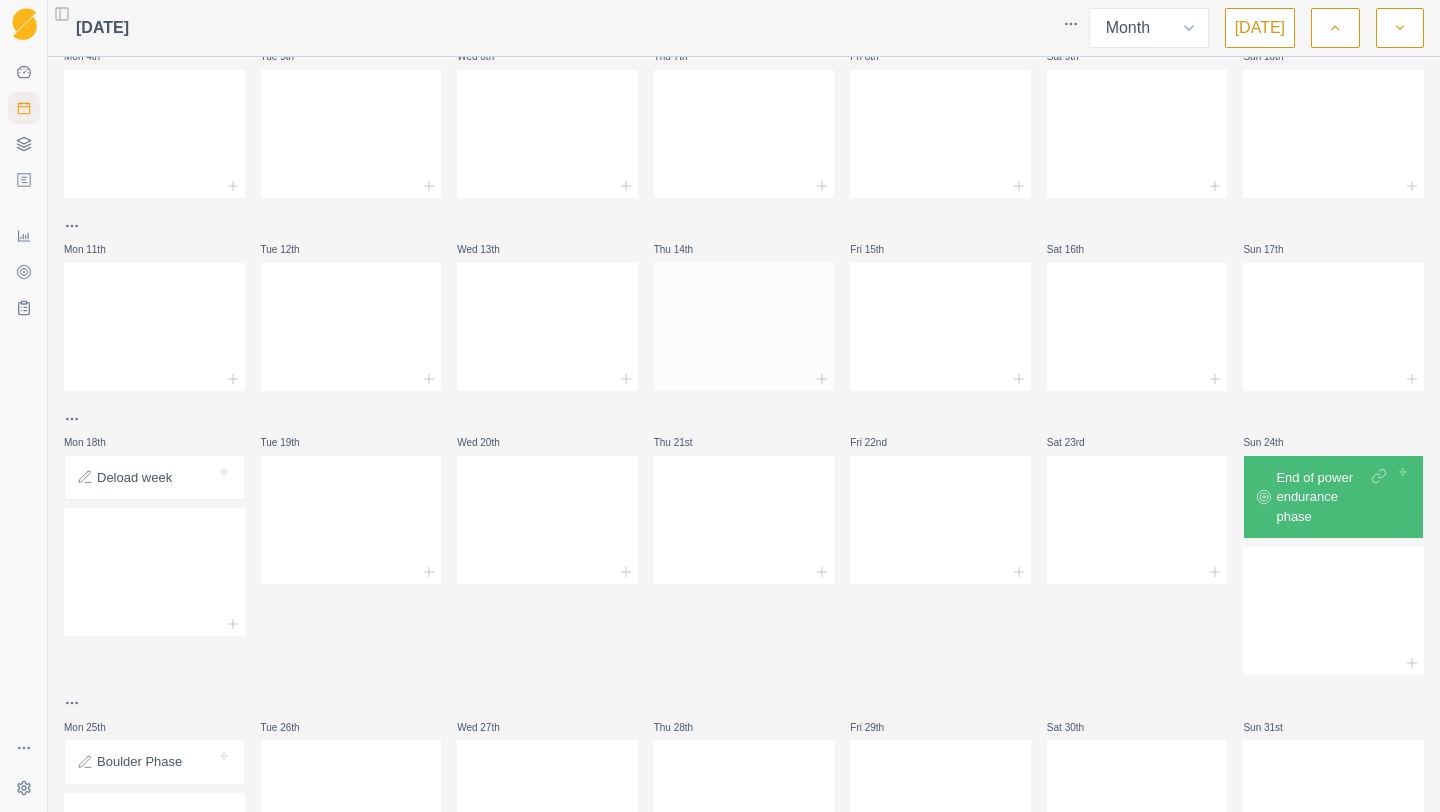scroll, scrollTop: 0, scrollLeft: 0, axis: both 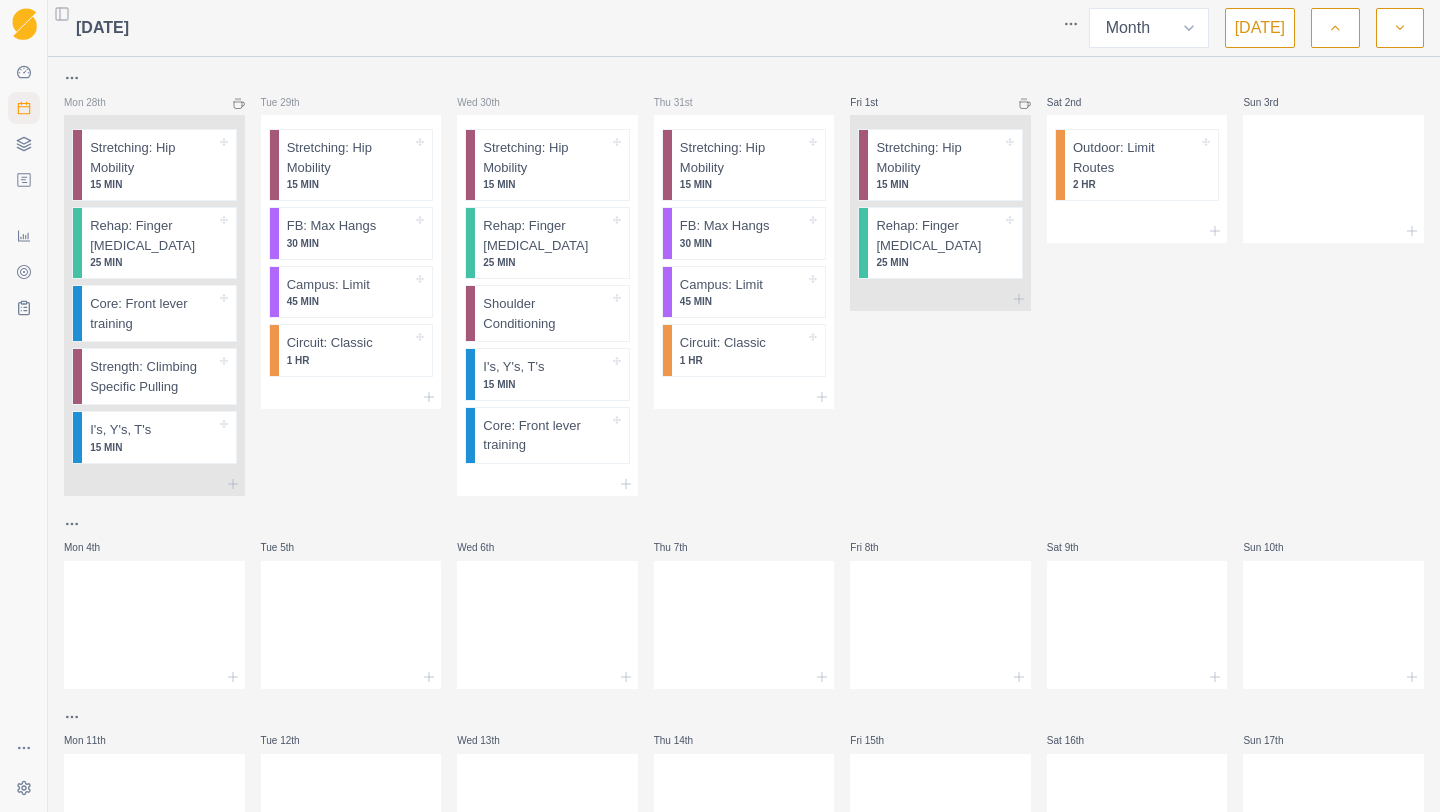 click at bounding box center (1335, 28) 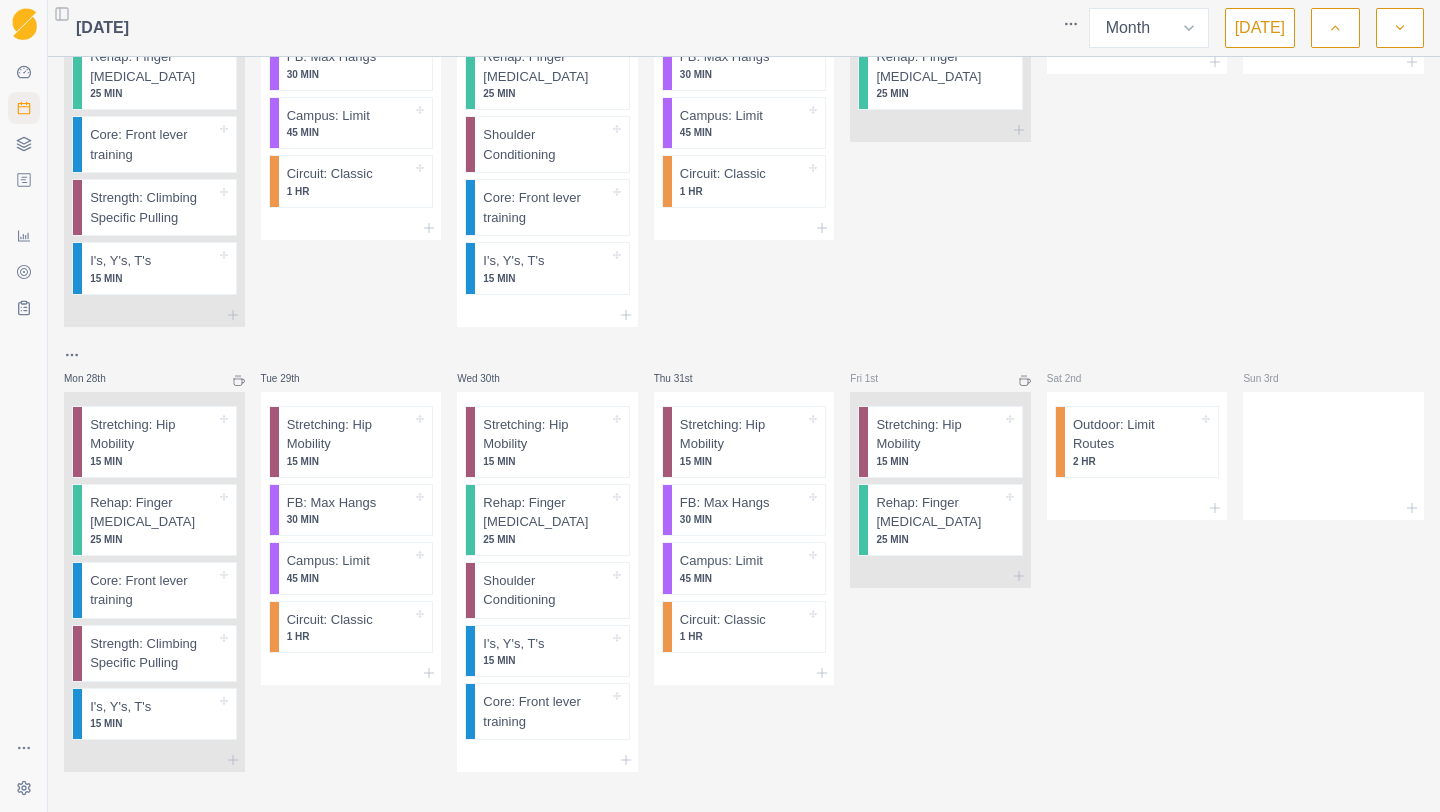 scroll, scrollTop: 1829, scrollLeft: 0, axis: vertical 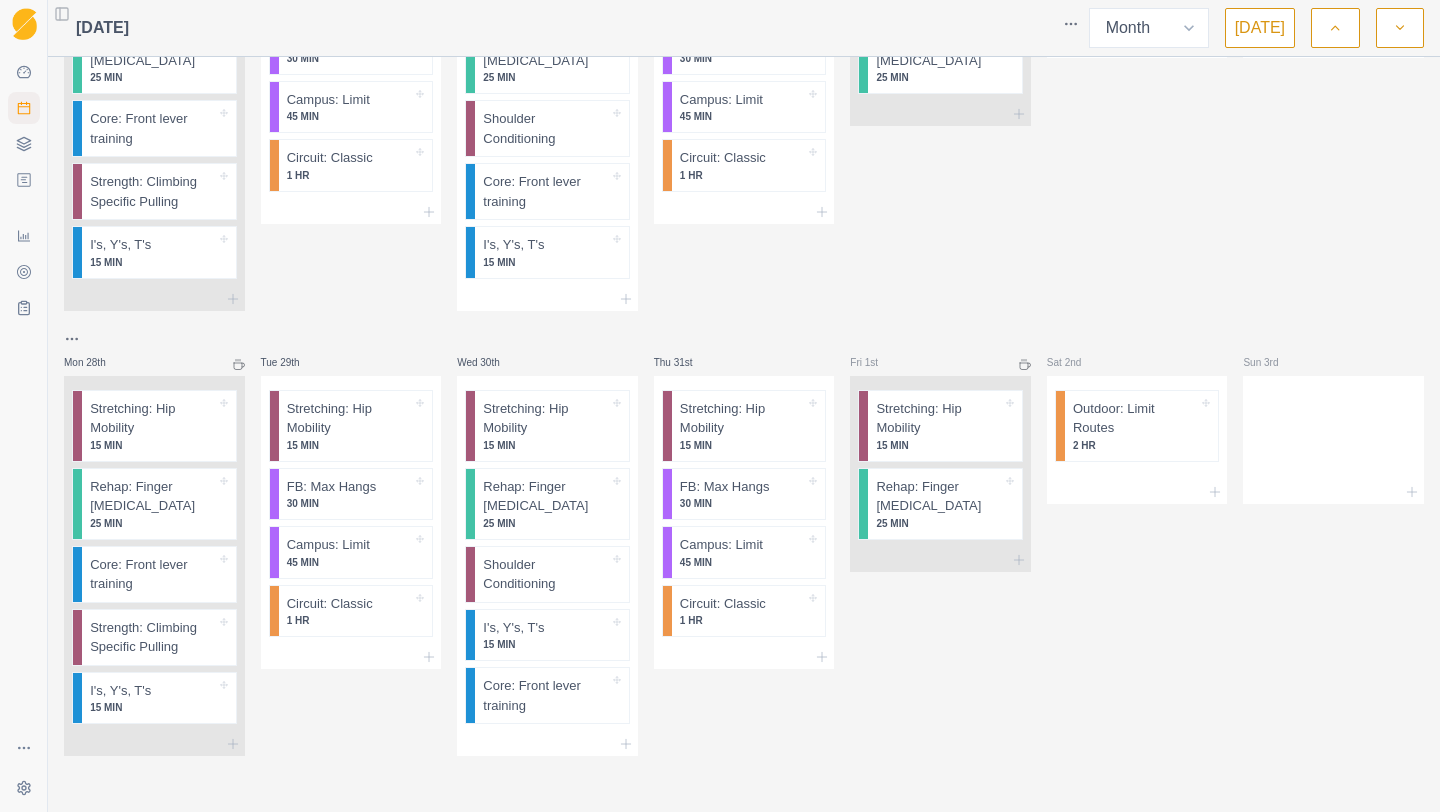 click 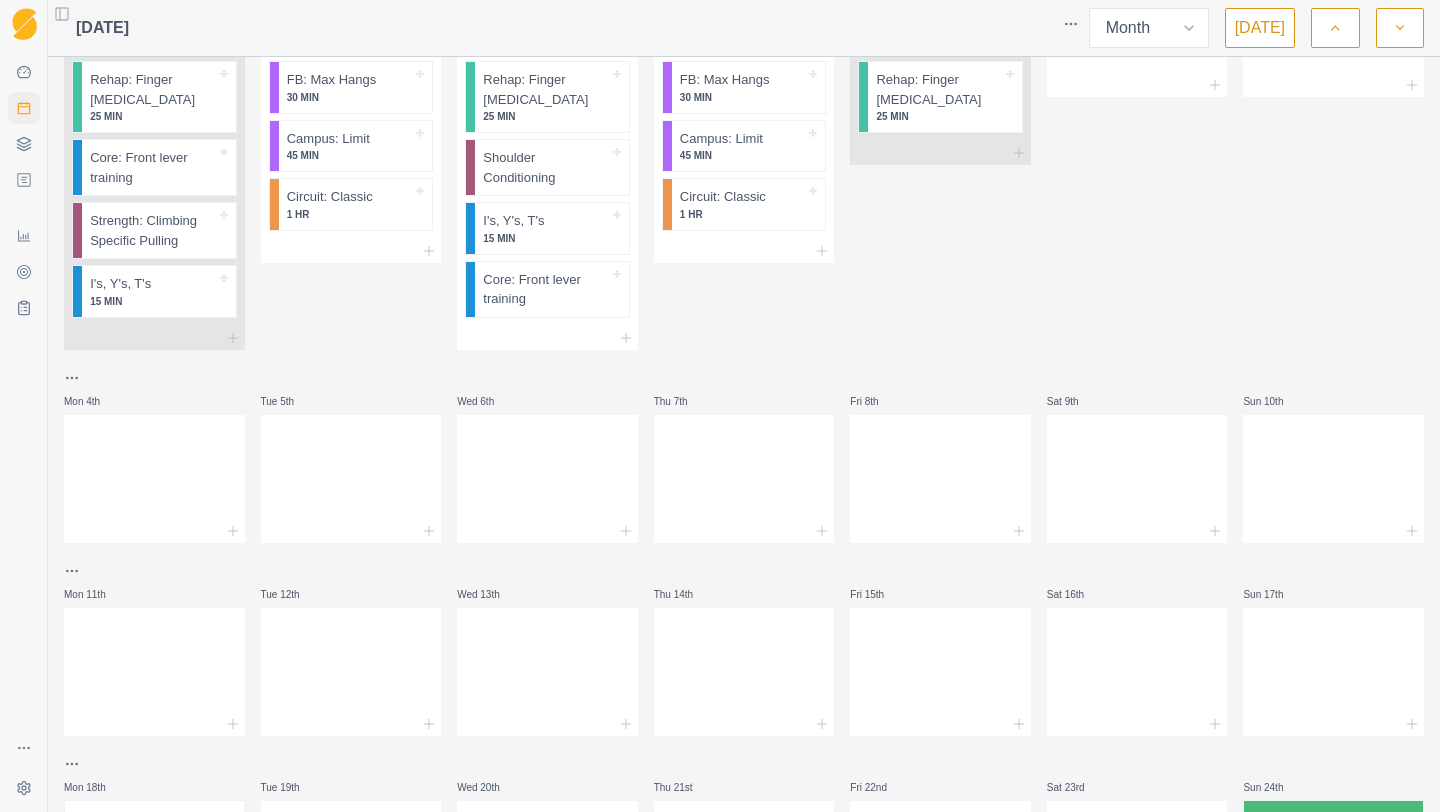 scroll, scrollTop: 0, scrollLeft: 0, axis: both 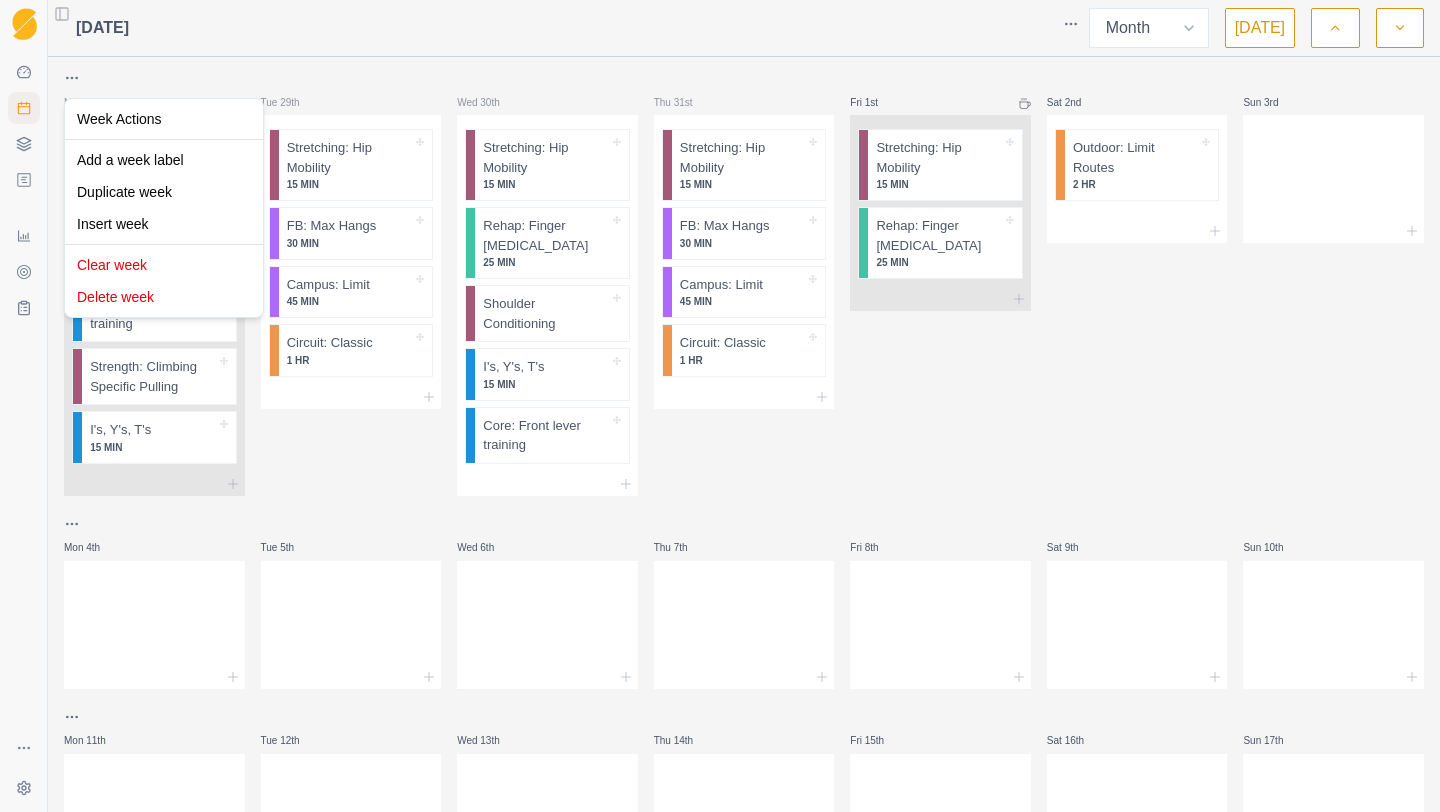 click on "Sequence Dashboard Planner Workouts Plans Performance Metrics Goals Tests Settings Toggle Sidebar [DATE] Week Month [DATE] Mon 28th Stretching: Hip Mobility 15 MIN Rehap: Finger [MEDICAL_DATA]  25 MIN Core: Front lever training  Strength: Climbing Specific Pulling I's, Y's, T's 15 MIN Tue 29th Stretching: Hip Mobility 15 MIN FB: Max Hangs  30 MIN Campus: Limit 45 MIN Circuit: Classic 1 HR Wed 30th Stretching: Hip Mobility 15 MIN Rehap: Finger [MEDICAL_DATA]  25 MIN Shoulder Conditioning  I's, Y's, T's 15 MIN Core: Front lever training  Thu 31st Stretching: Hip Mobility 15 MIN FB: Max Hangs  30 MIN Campus: Limit 45 MIN Circuit: Classic 1 HR Fri 1st Stretching: Hip Mobility 15 MIN Rehap: Finger [MEDICAL_DATA]  25 MIN Sat 2nd Outdoor: Limit Routes 2 HR Sun 3rd Mon 4th Tue 5th Wed 6th Thu 7th Fri 8th Sat 9th Sun 10th Mon 11th Tue 12th Wed 13th Thu 14th Fri 15th Sat 16th Sun 17th Mon 18th Deload week Tue 19th Wed 20th Thu 21st Fri 22nd Sat 23rd Sun 24th End of power endurance phase Mon 25th" at bounding box center [720, 406] 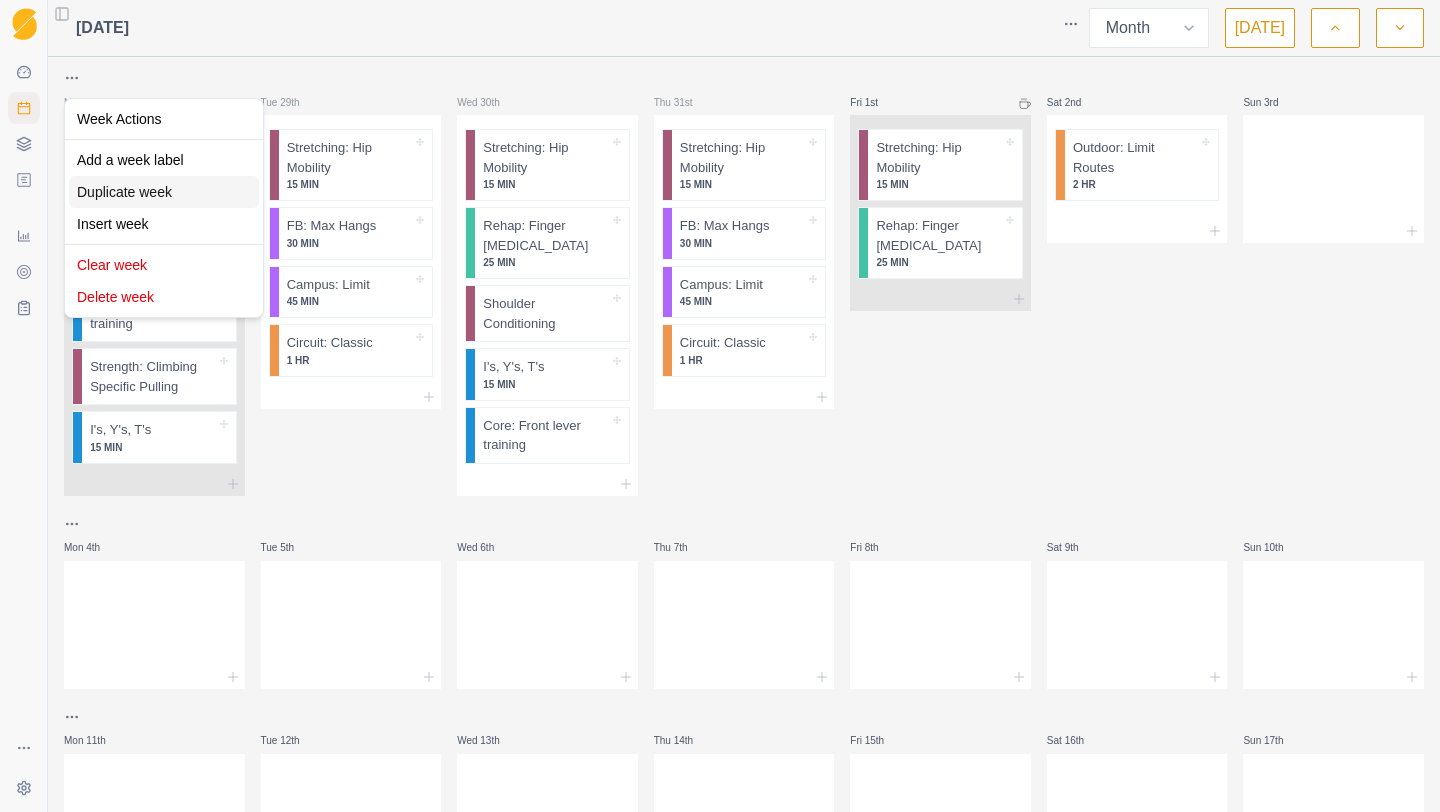 click on "Duplicate week" at bounding box center (164, 192) 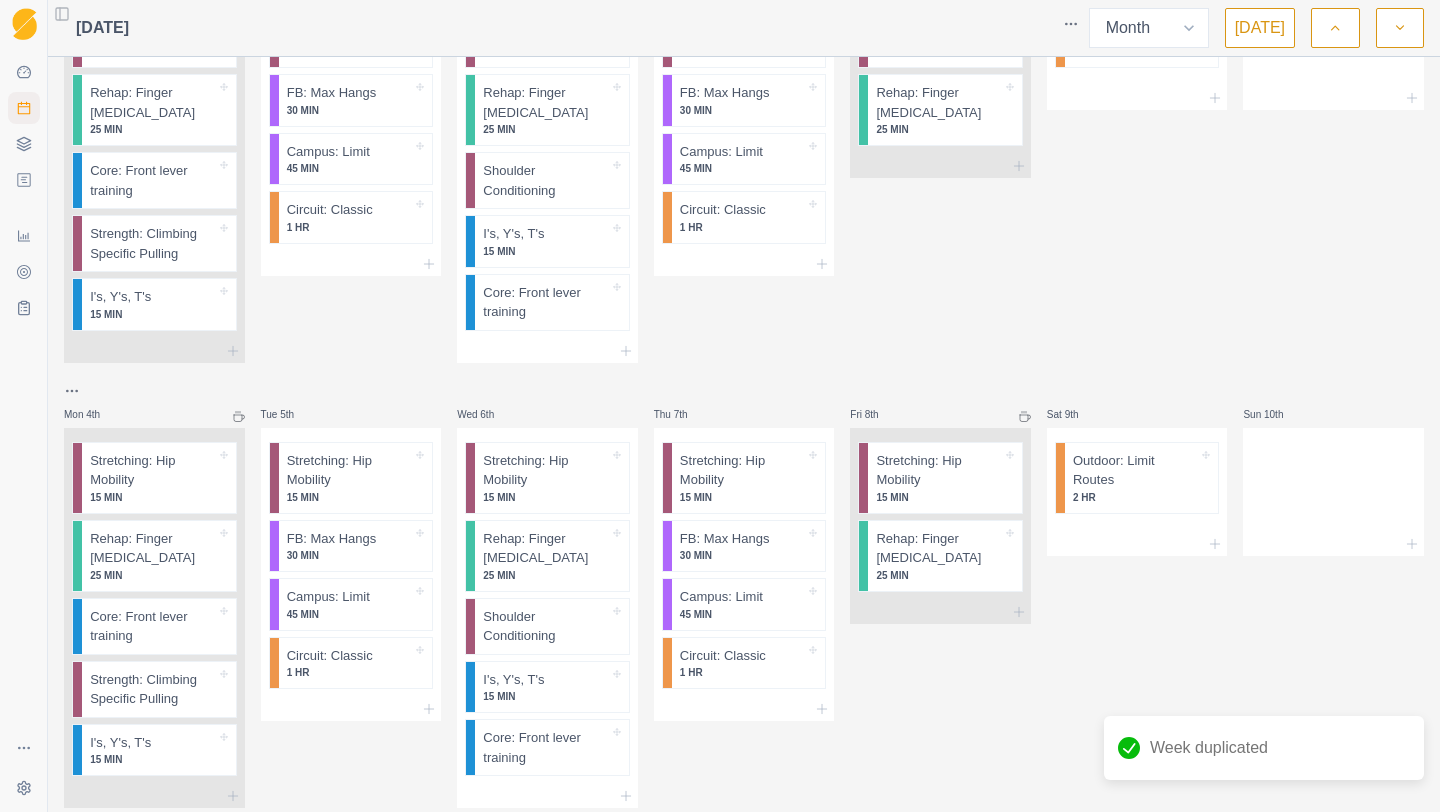 scroll, scrollTop: 0, scrollLeft: 0, axis: both 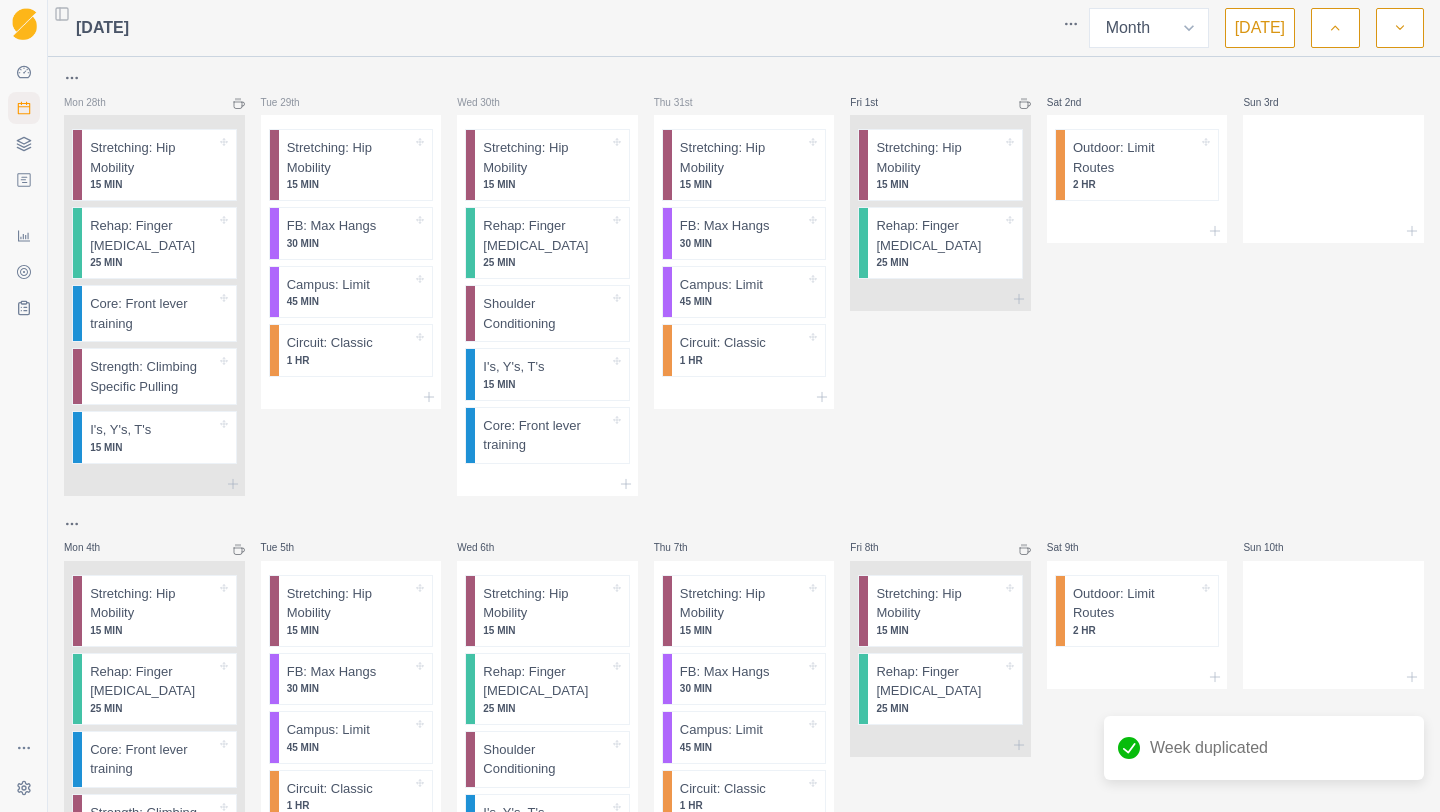 click 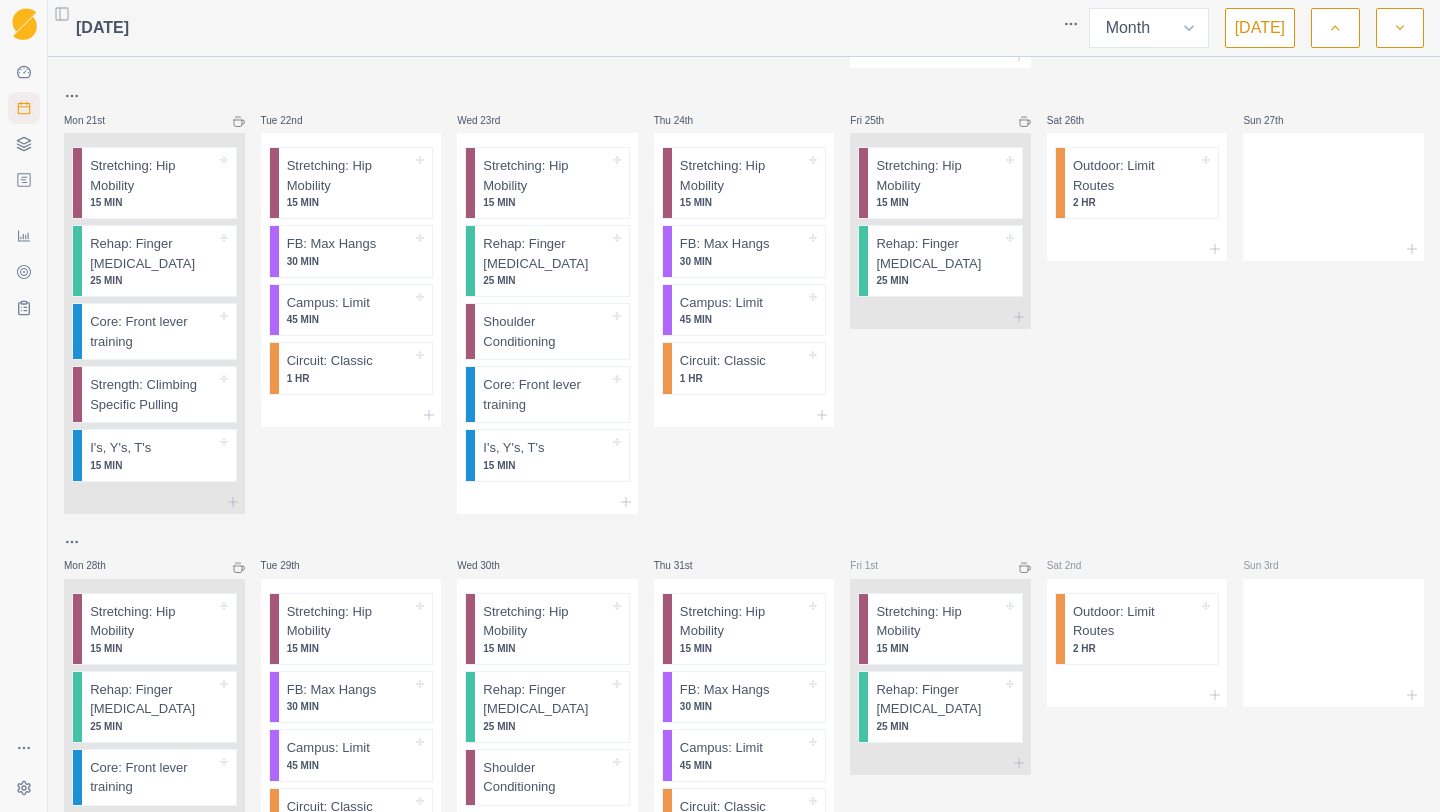scroll, scrollTop: 1617, scrollLeft: 0, axis: vertical 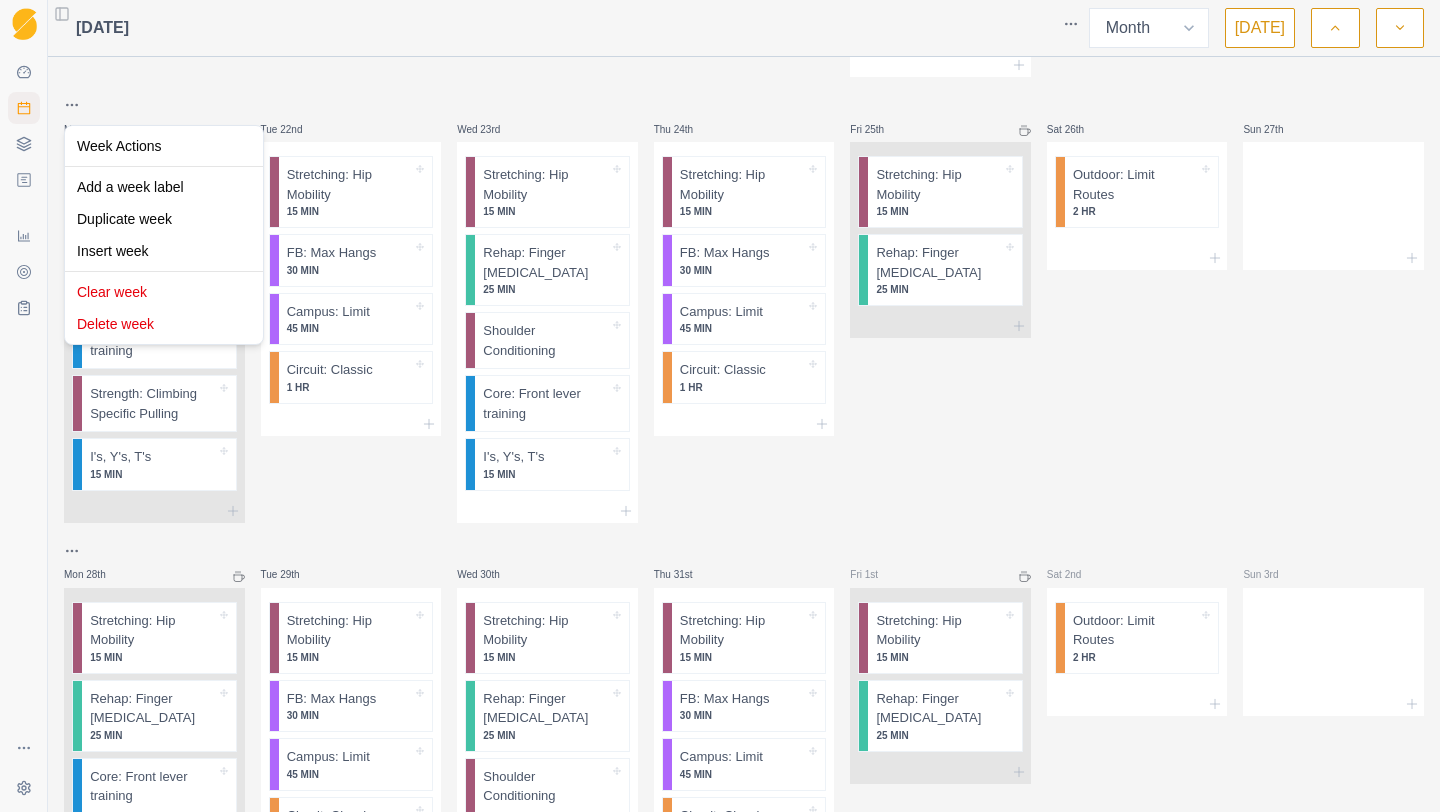 click on "Sequence Dashboard Planner Workouts Plans Performance Metrics Goals Tests Settings Toggle Sidebar [DATE] Week Month [DATE] Mon 30th Stretching: Hip Mobility 30 MIN Tue 1st Stretching: Hip Mobility 30 MIN Shoulder Conditioning  1 HR, 10 MIN Run 53 MIN FB: Project Hangs 15 MIN Rehap: Finger [MEDICAL_DATA]  20 MIN Wed 2nd Boulder: Freestyle 3 HR Stretching: Hip Mobility 15 MIN Thu 3rd Stretching: Hip Mobility 20 MIN Rehap: Finger [MEDICAL_DATA]  25 MIN Run 30 MIN Shoulder Conditioning  1 HR Fri 4th Sat 5th [GEOGRAPHIC_DATA] Outdoor: Limit Routes 2 HR Sun 6th Outdoor: Limit Routes 2 HR Mon 7th Outdoor: Limit Routes 1 HR Run 30 MIN Tue 8th Rehap: Finger [MEDICAL_DATA]  25 MIN FB: Max Hangs  30 MIN Strength: Climbing Specific Pulling 30 MIN I's, Y's, T's 15 MIN Stretching: Hip Mobility 15 MIN Wed 9th Boulder: Freestyle 2 HR, 5 MIN Run 30 MIN Thu 10th Boulder: Freestyle 1 HR, 30 MIN Stretching: Hip Mobility 15 MIN Run 30 MIN I's, Y's, T's 15 MIN Fri 11th Sat 12th Run 30 [PERSON_NAME] 13th Mon 14th Tue 15th 38" at bounding box center (720, 406) 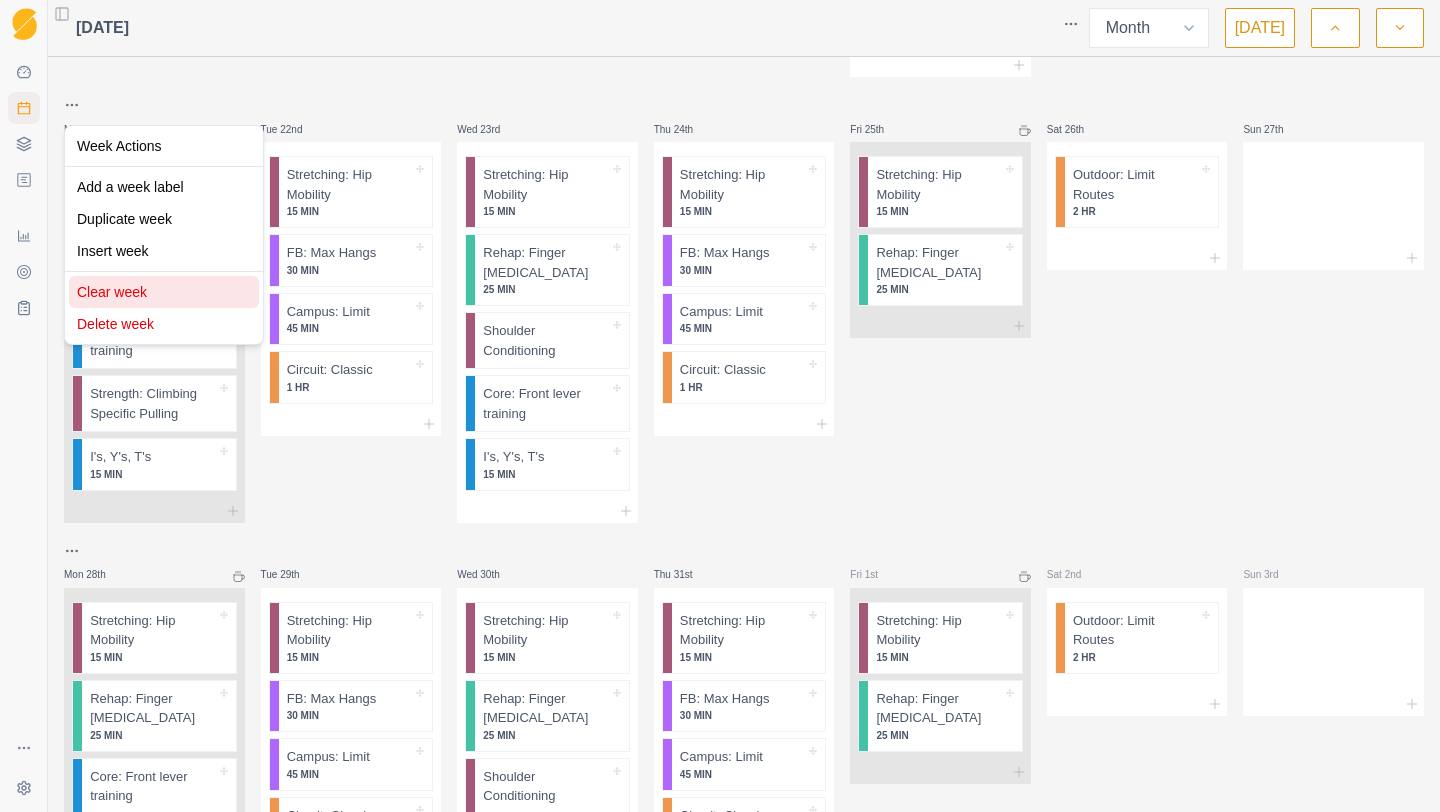 click on "Clear week" at bounding box center (164, 292) 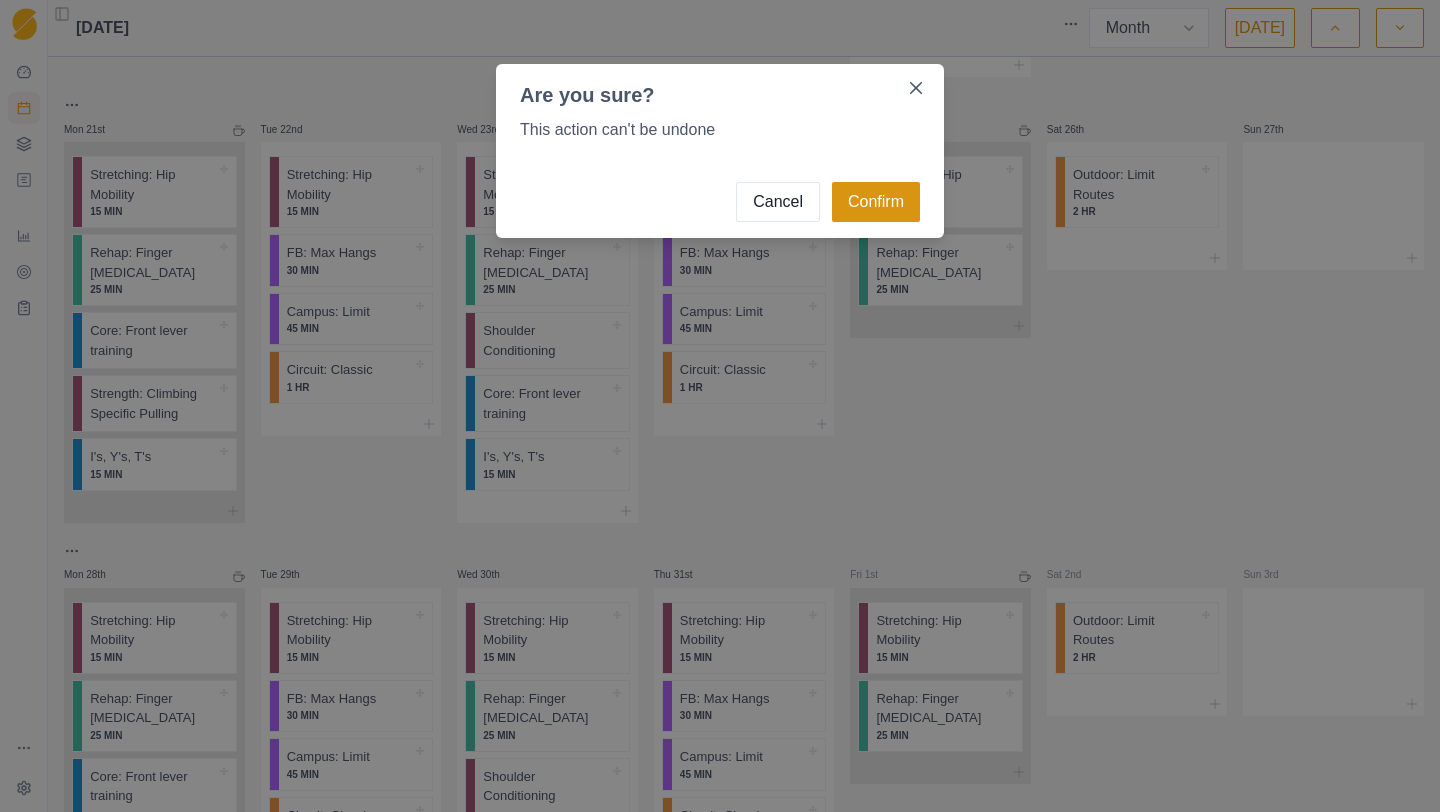 click on "Confirm" at bounding box center [876, 202] 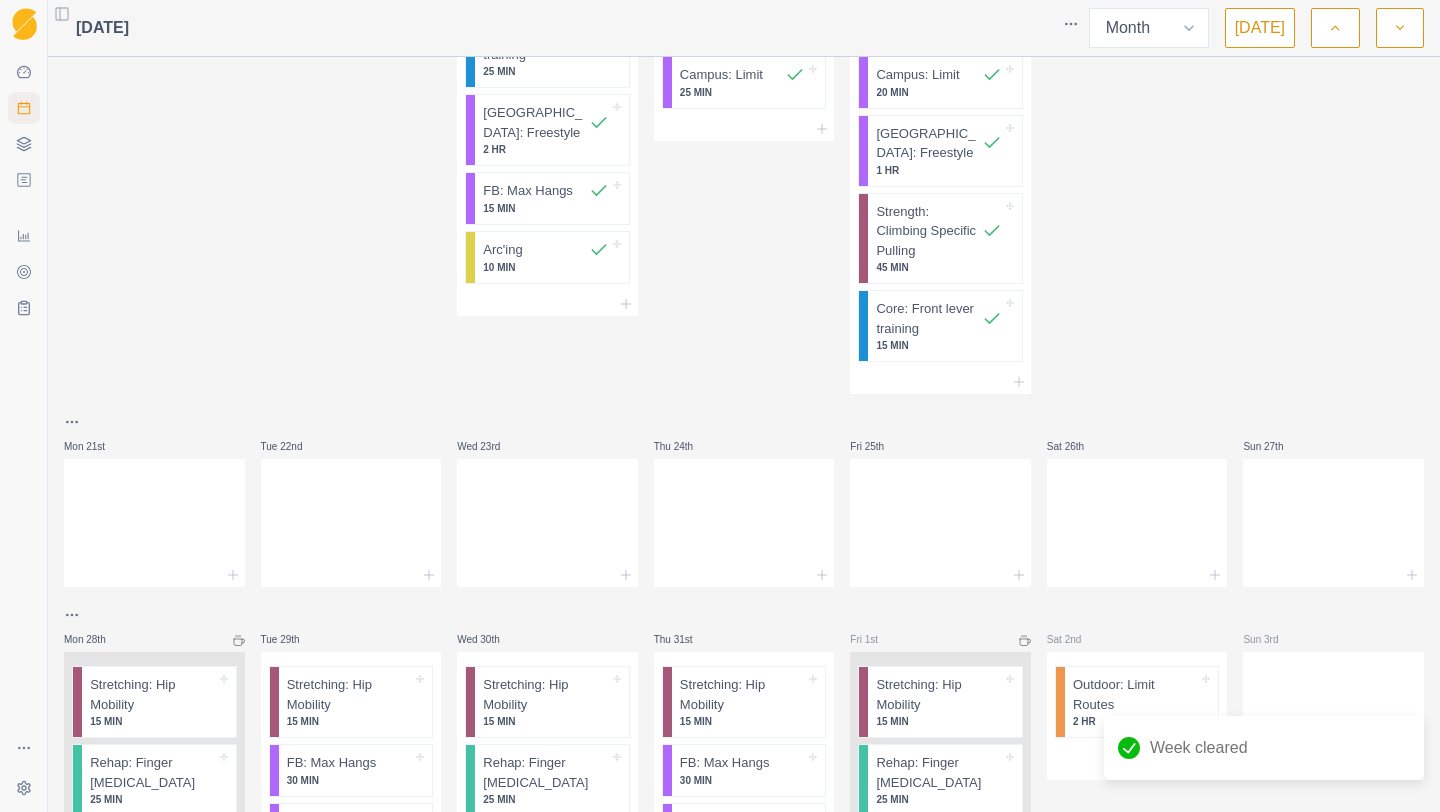 scroll, scrollTop: 1423, scrollLeft: 0, axis: vertical 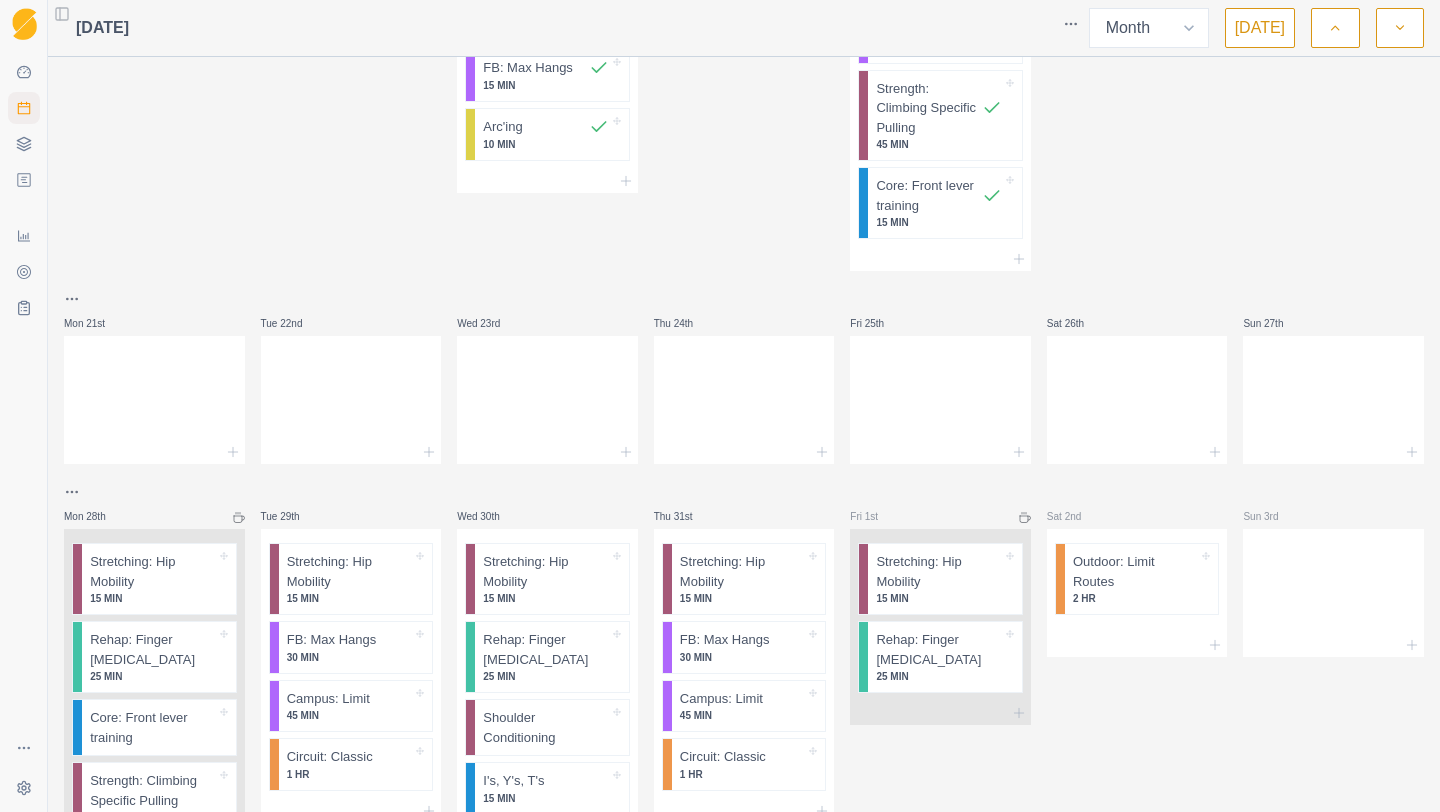 click at bounding box center [1400, 28] 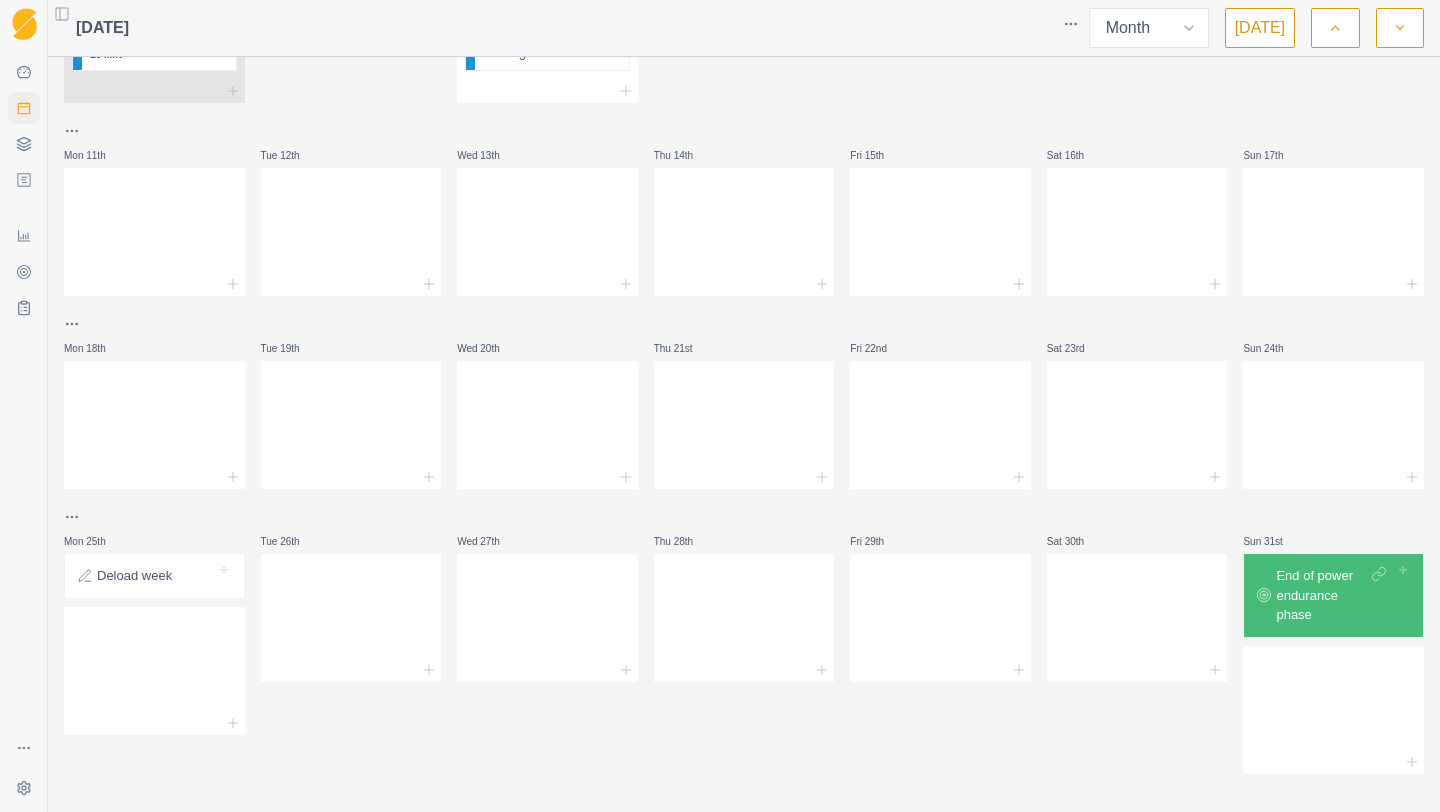 scroll, scrollTop: 855, scrollLeft: 0, axis: vertical 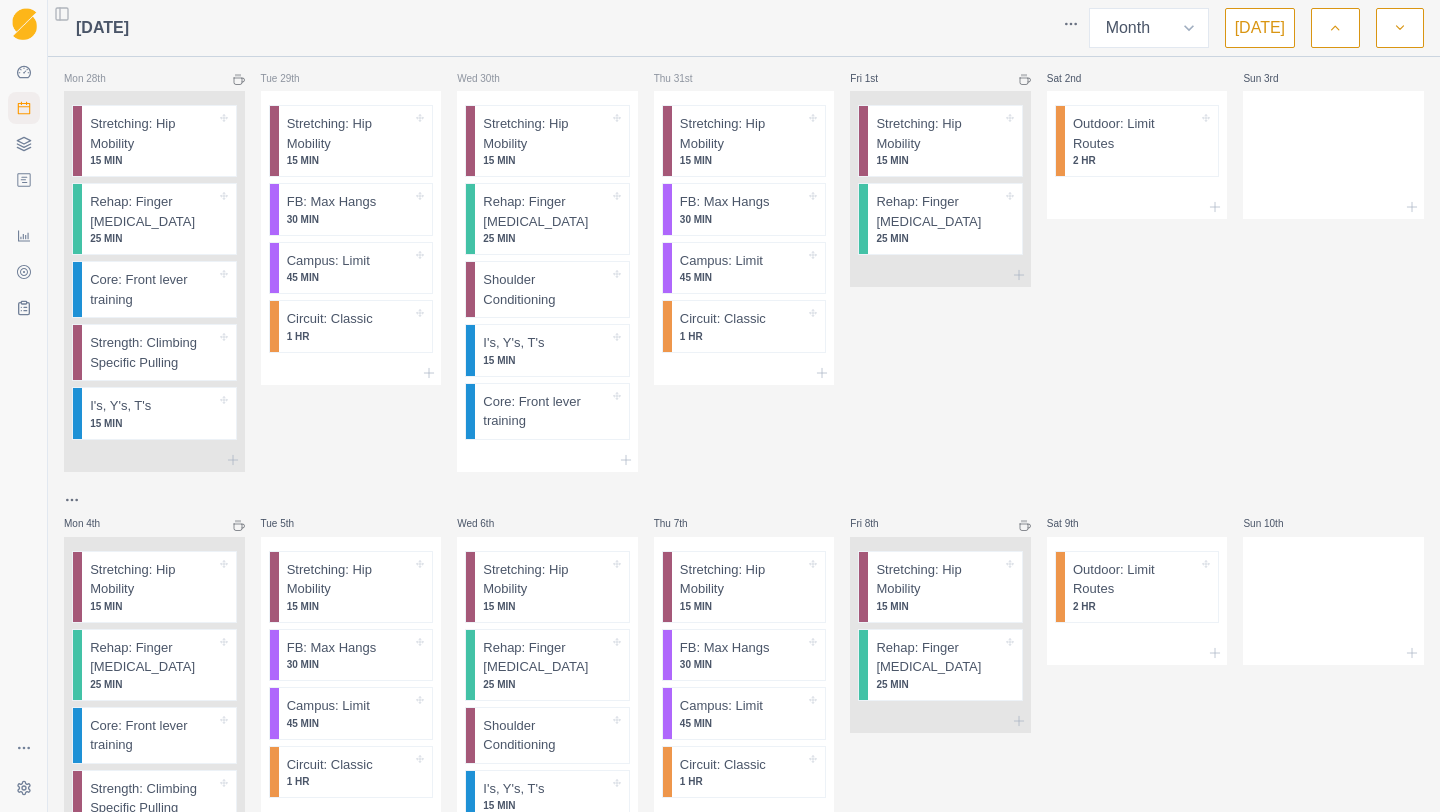 click at bounding box center (1335, 28) 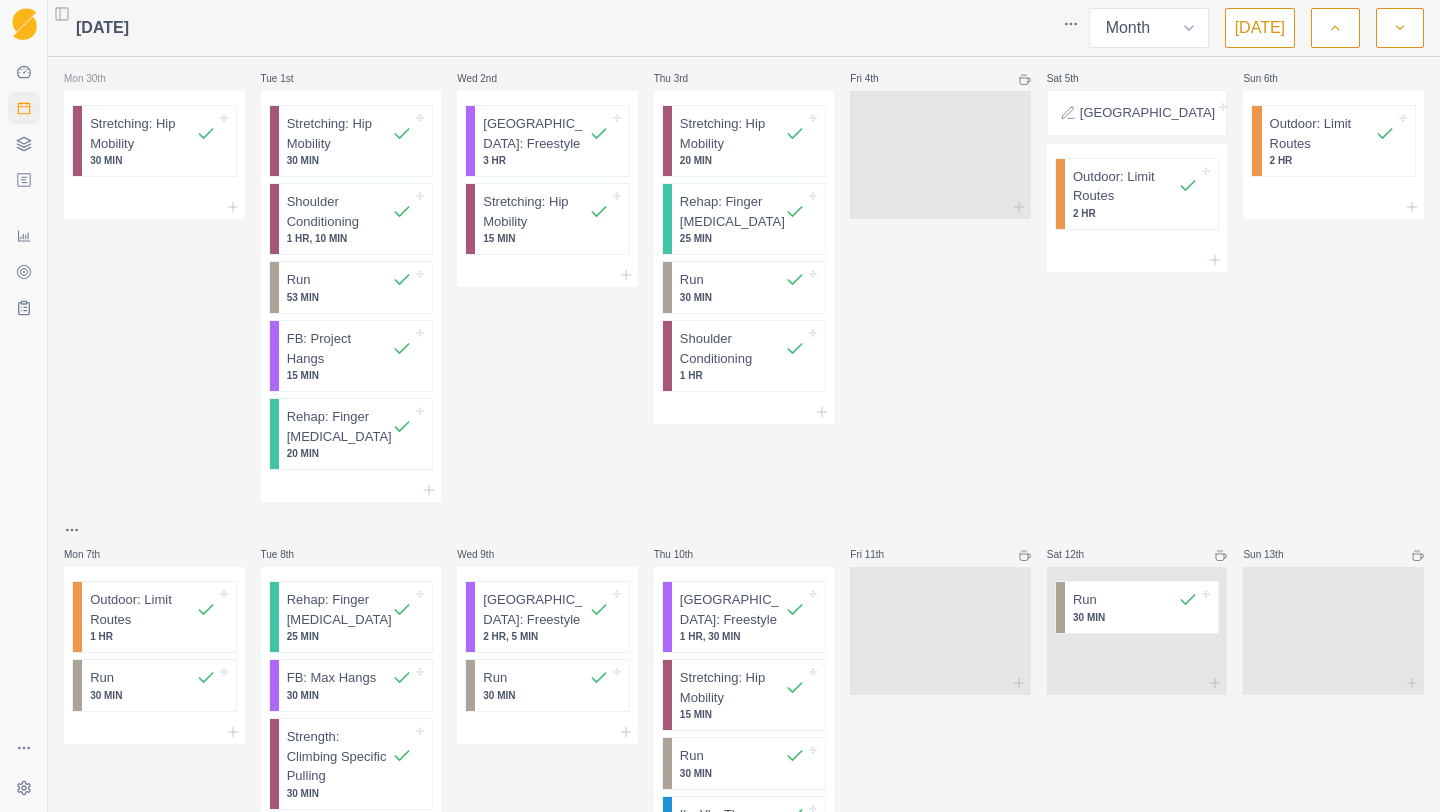 scroll, scrollTop: 1576, scrollLeft: 0, axis: vertical 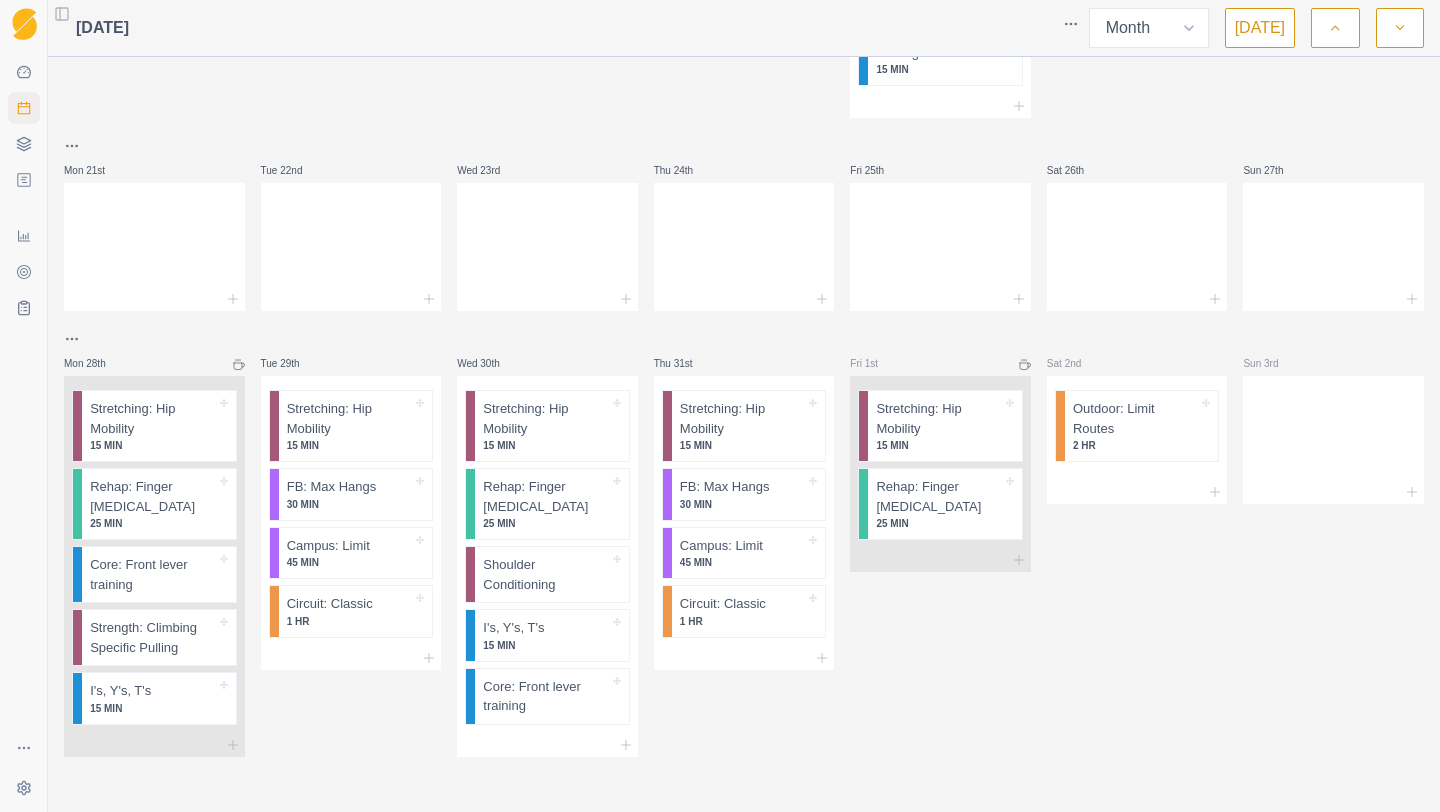 click 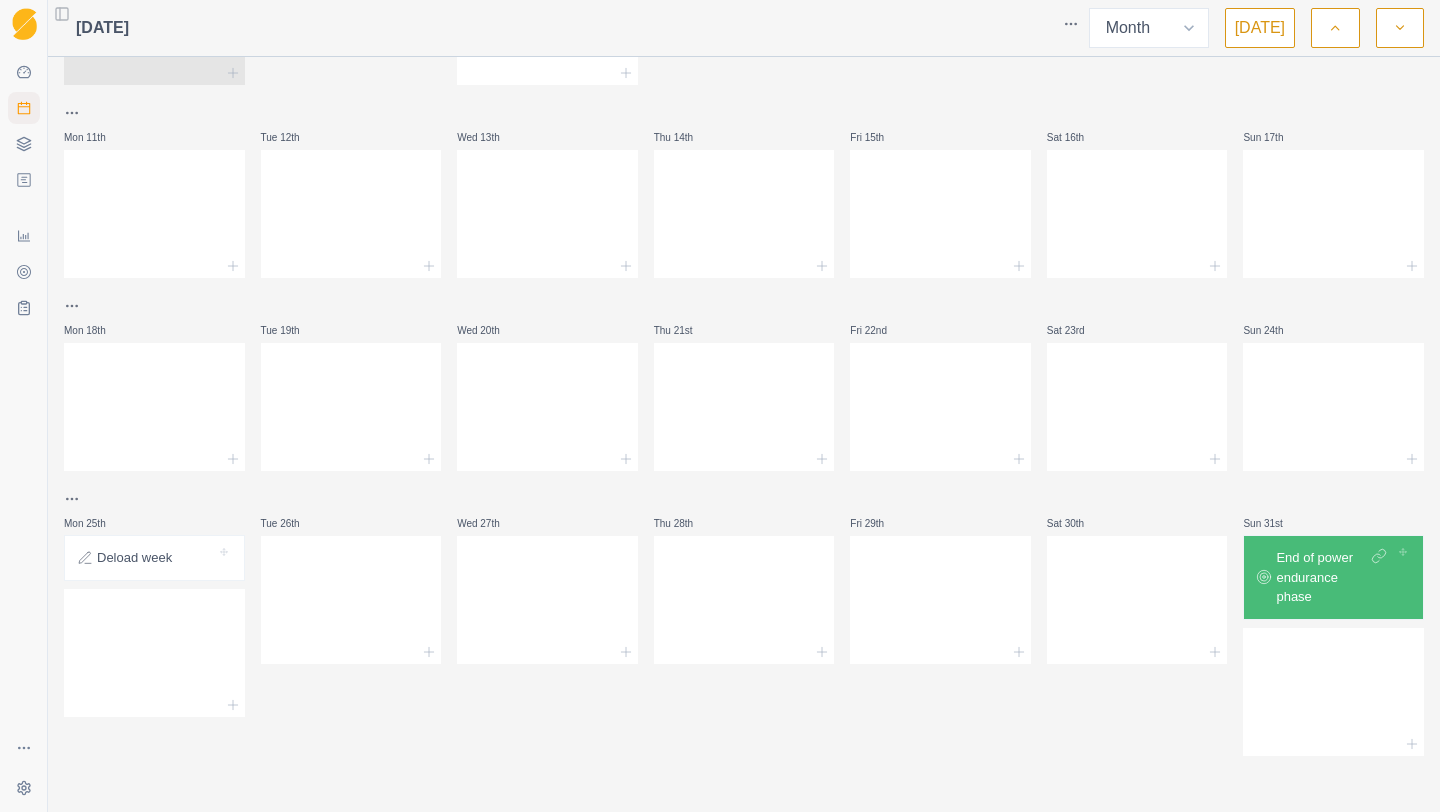 scroll, scrollTop: 0, scrollLeft: 0, axis: both 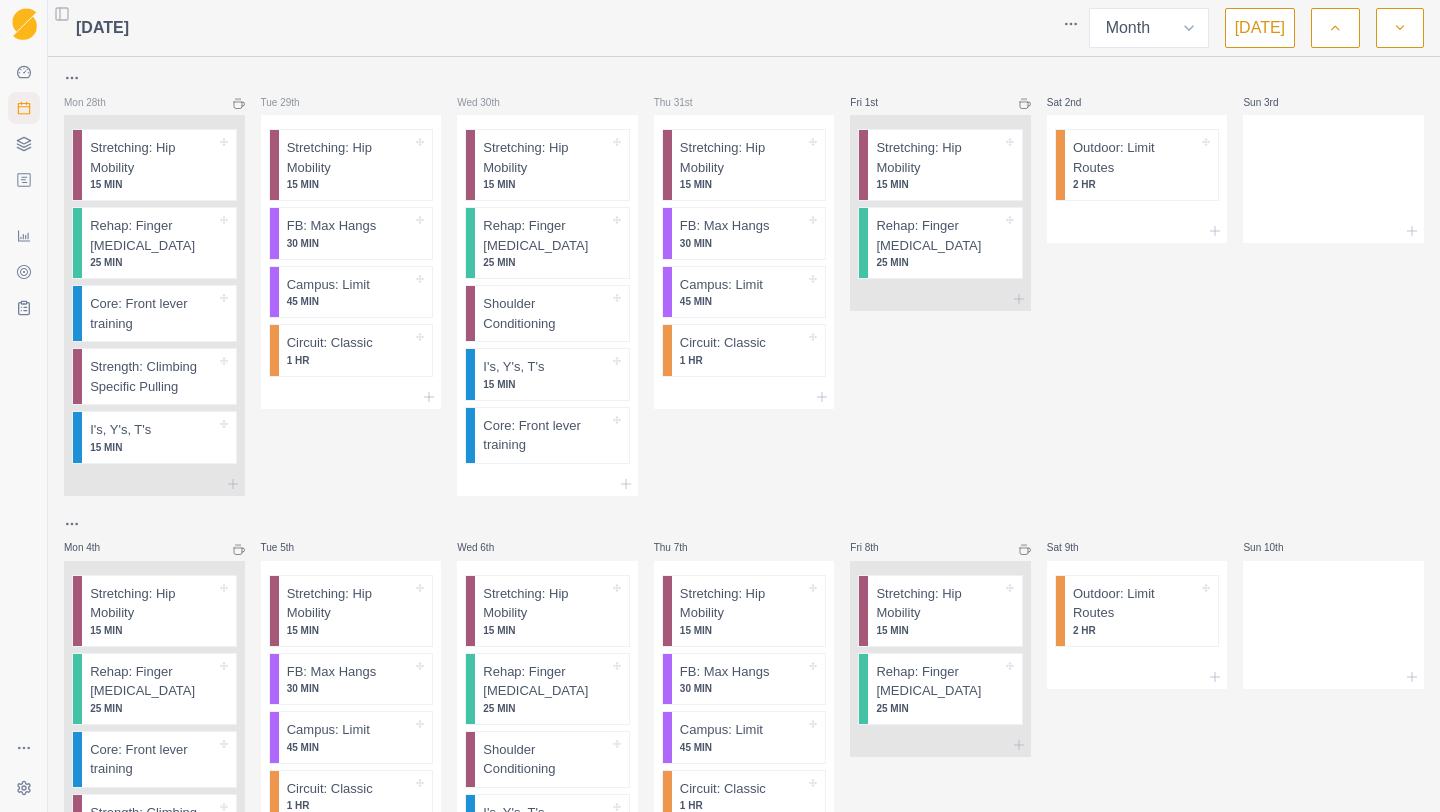 click 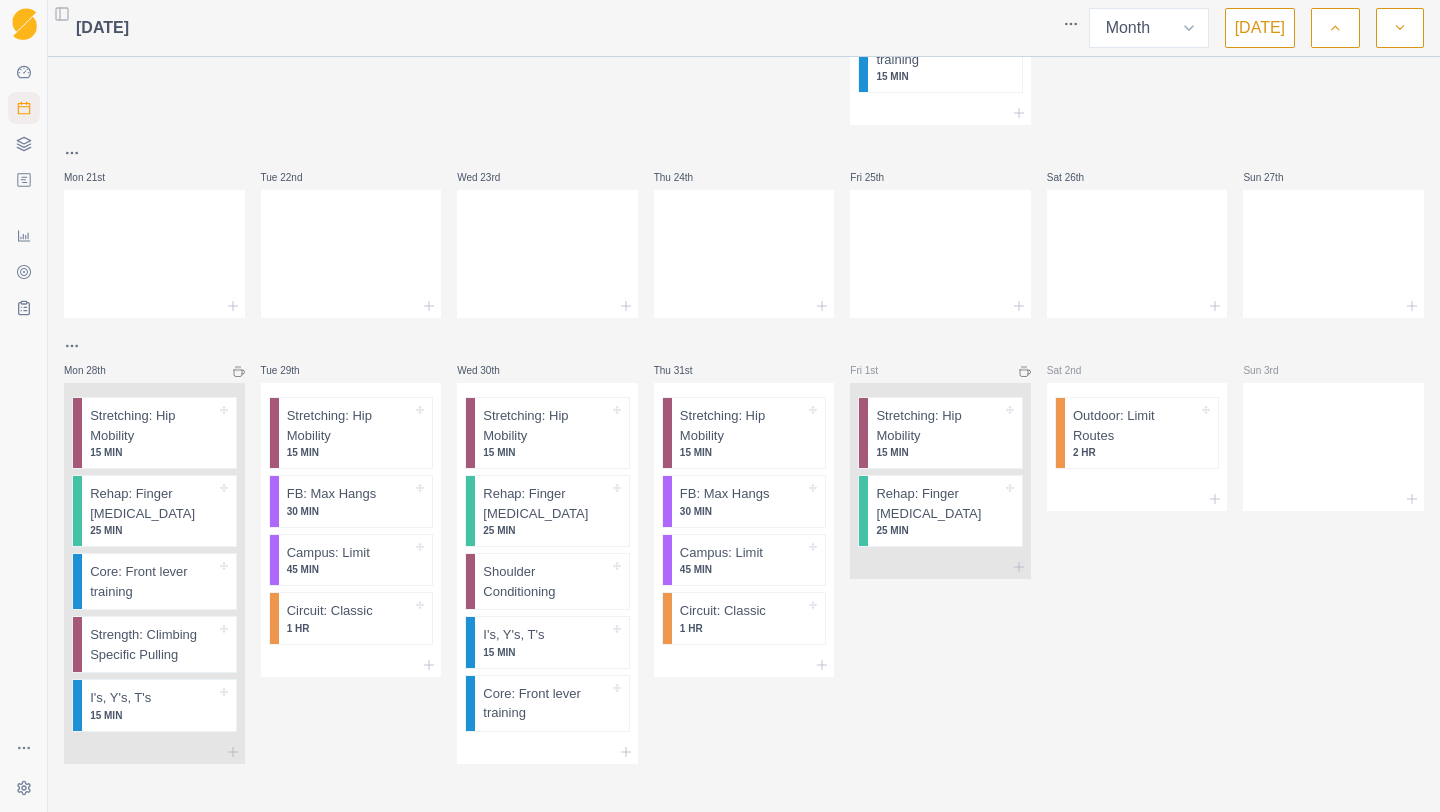 scroll, scrollTop: 1566, scrollLeft: 0, axis: vertical 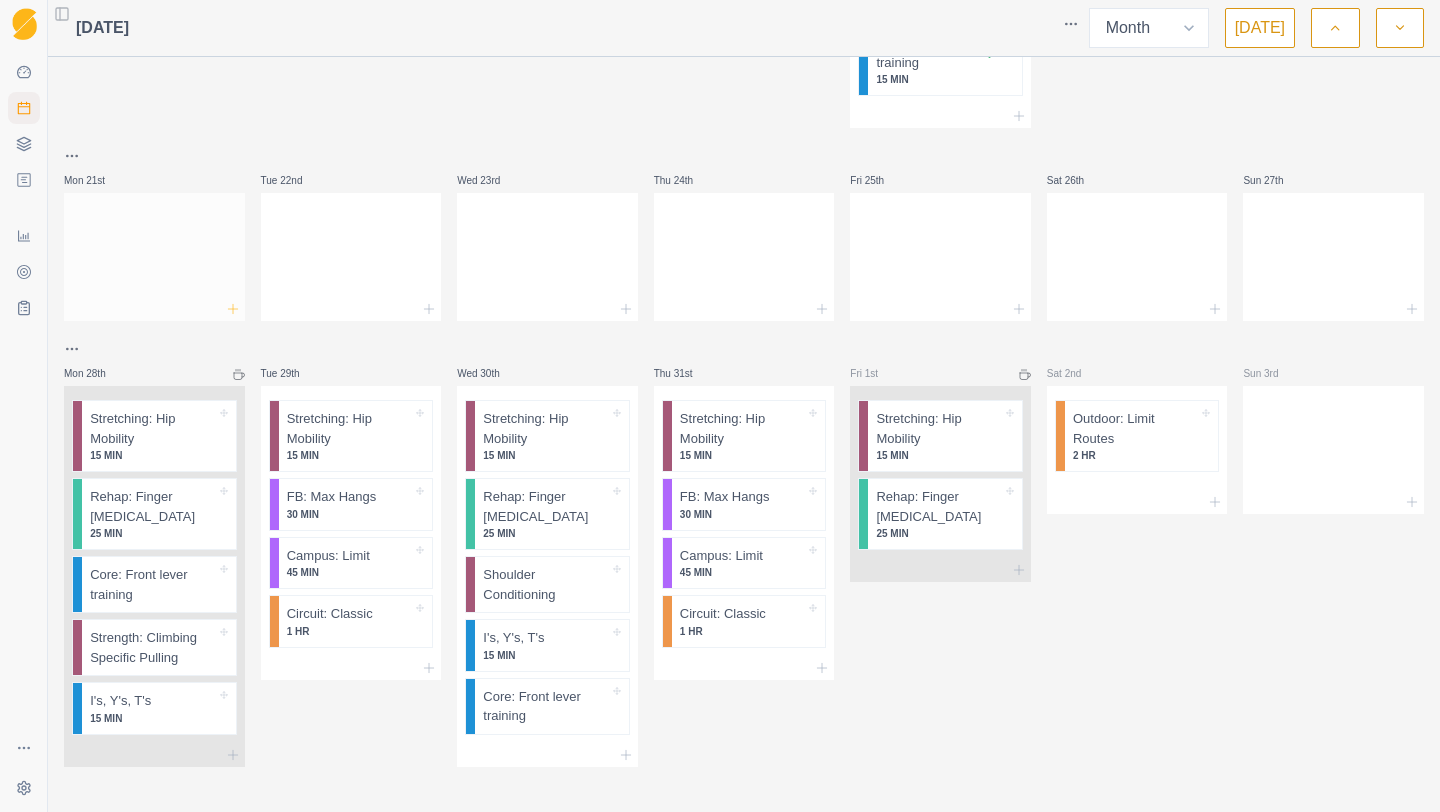 click 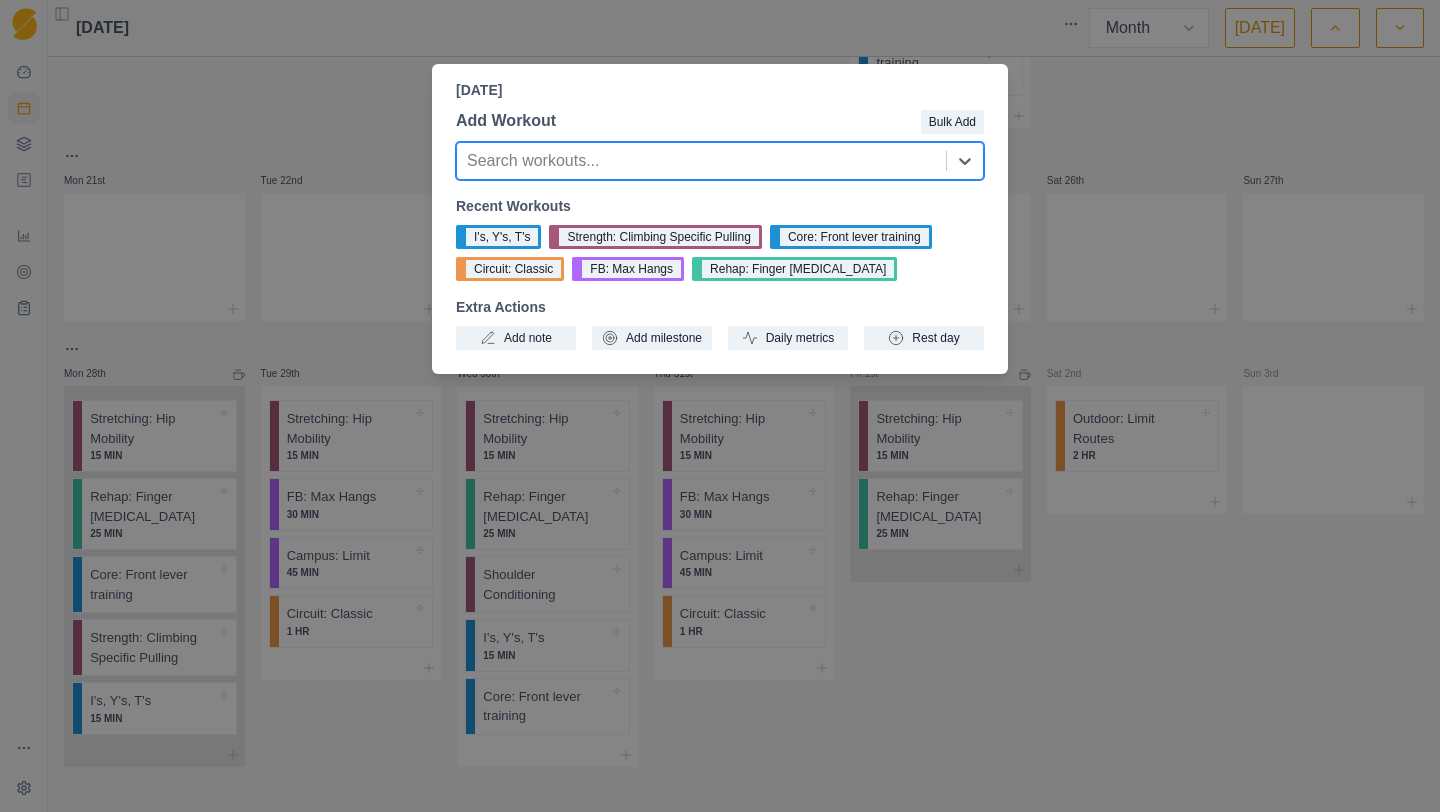 click on "[DATE] Add Workout Bulk Add Search workouts... Recent Workouts I's, Y's, T's Strength: Climbing Specific Pulling Core: Front lever training  Circuit: Classic FB: Max Hangs  Rehap: Finger [MEDICAL_DATA]  Extra Actions Add note Add milestone Daily metrics Rest day" at bounding box center (720, 406) 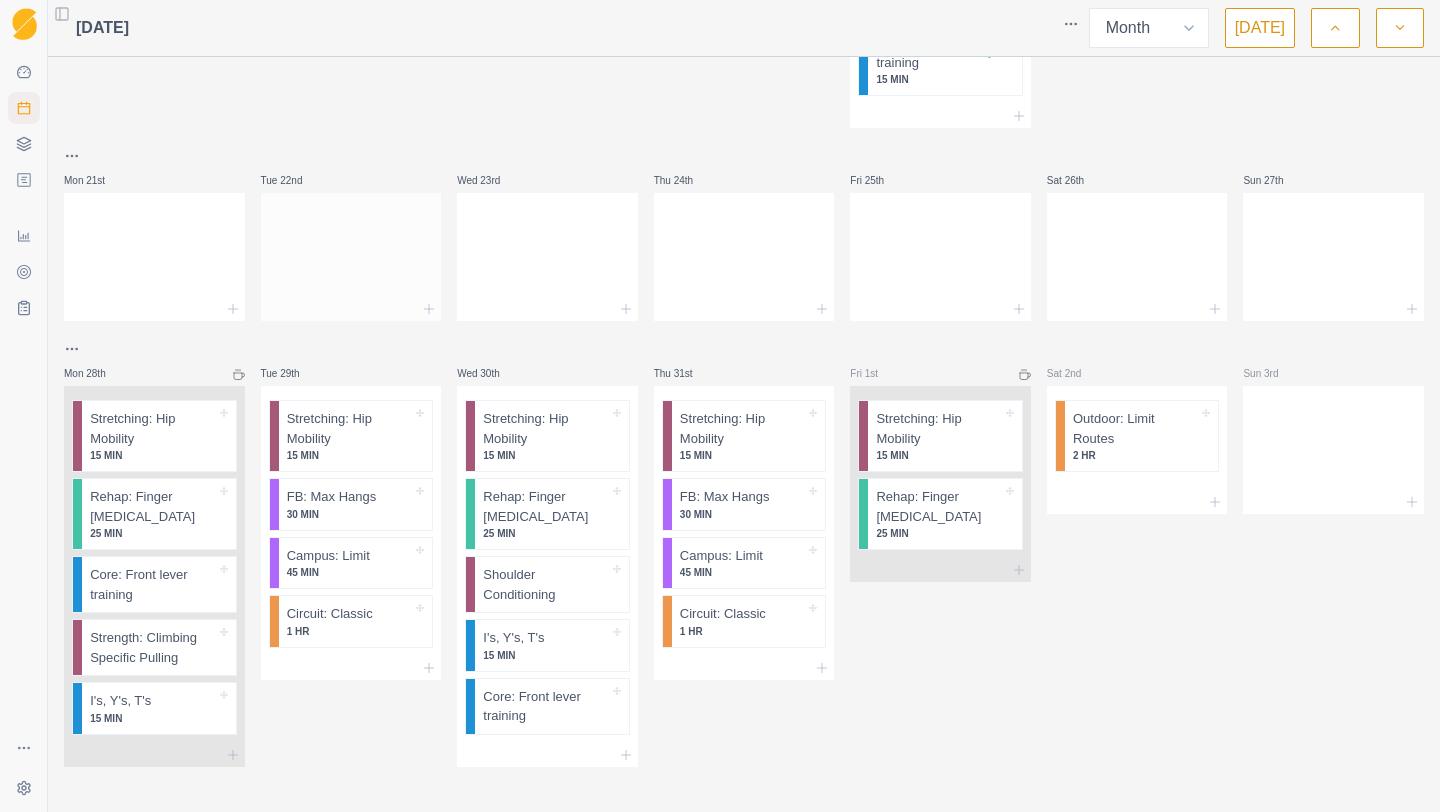 click at bounding box center [351, 253] 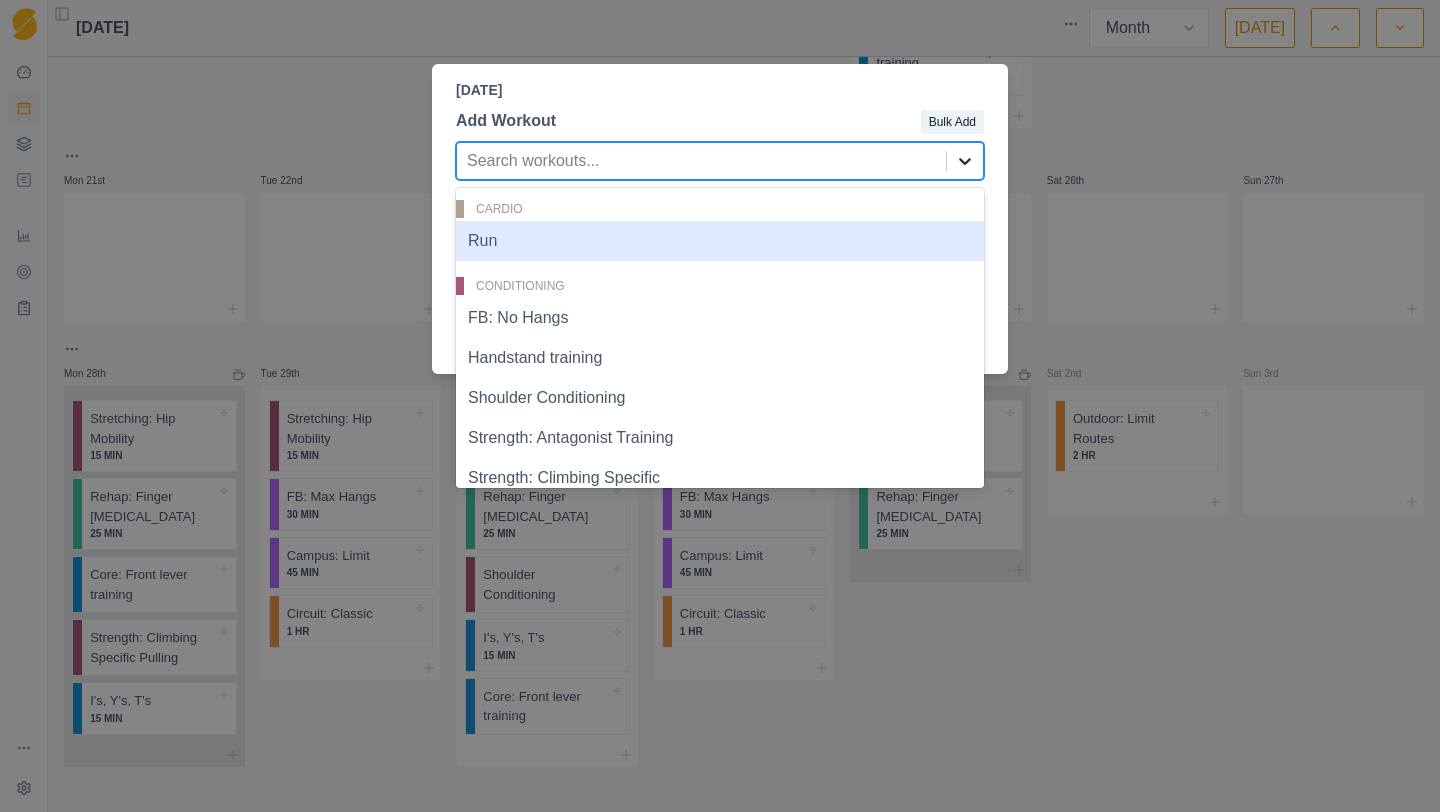 click at bounding box center (965, 161) 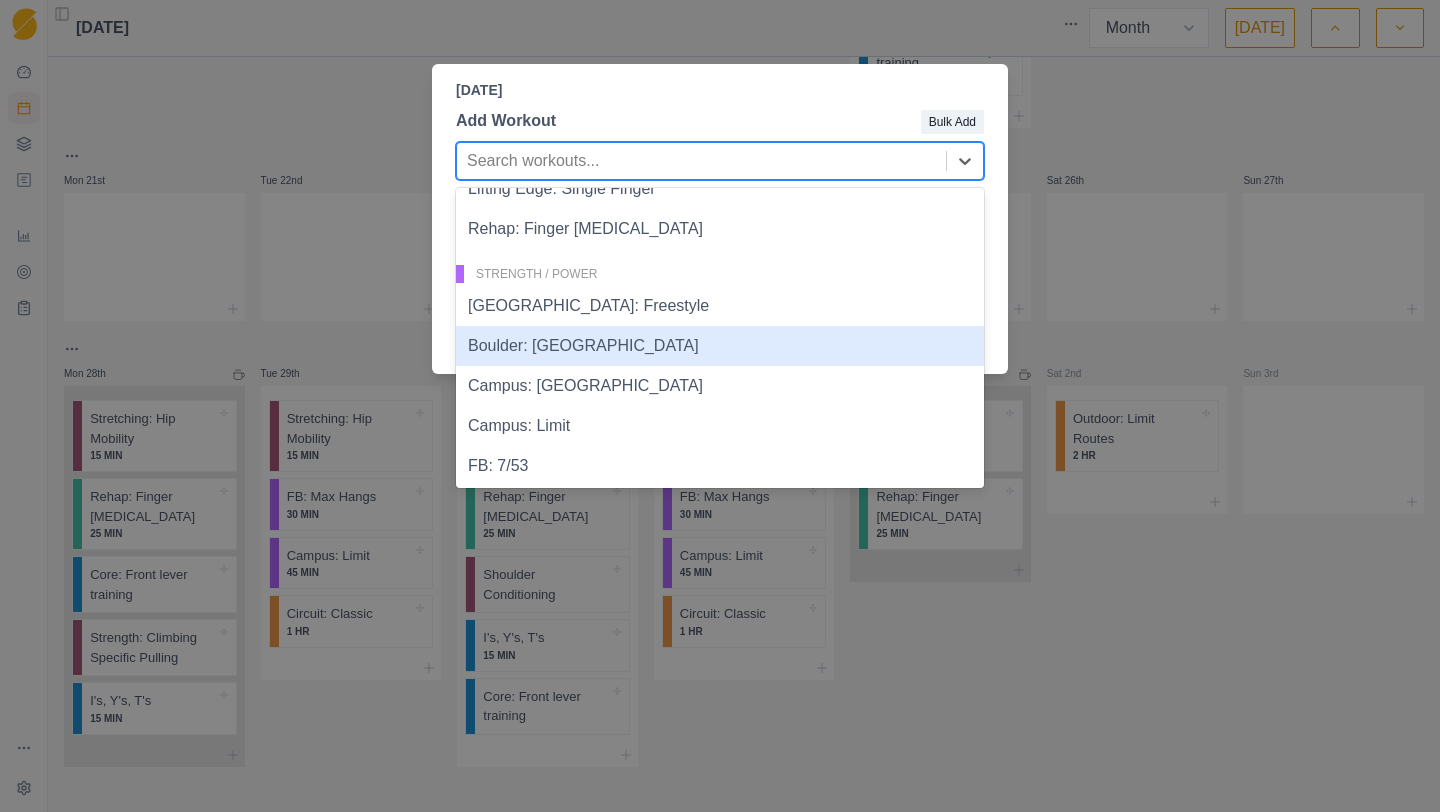 scroll, scrollTop: 1121, scrollLeft: 0, axis: vertical 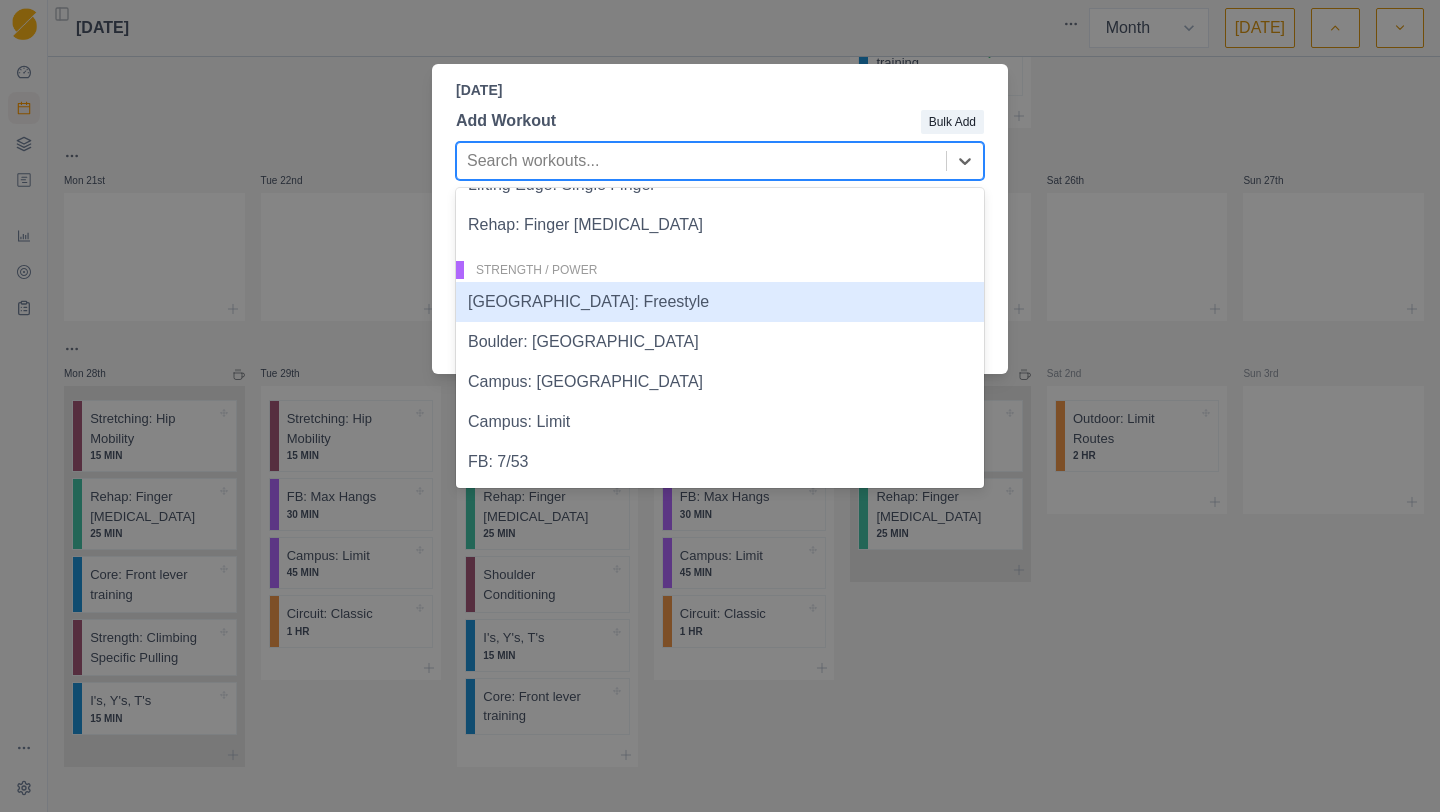 click on "[GEOGRAPHIC_DATA]: Freestyle" at bounding box center [720, 302] 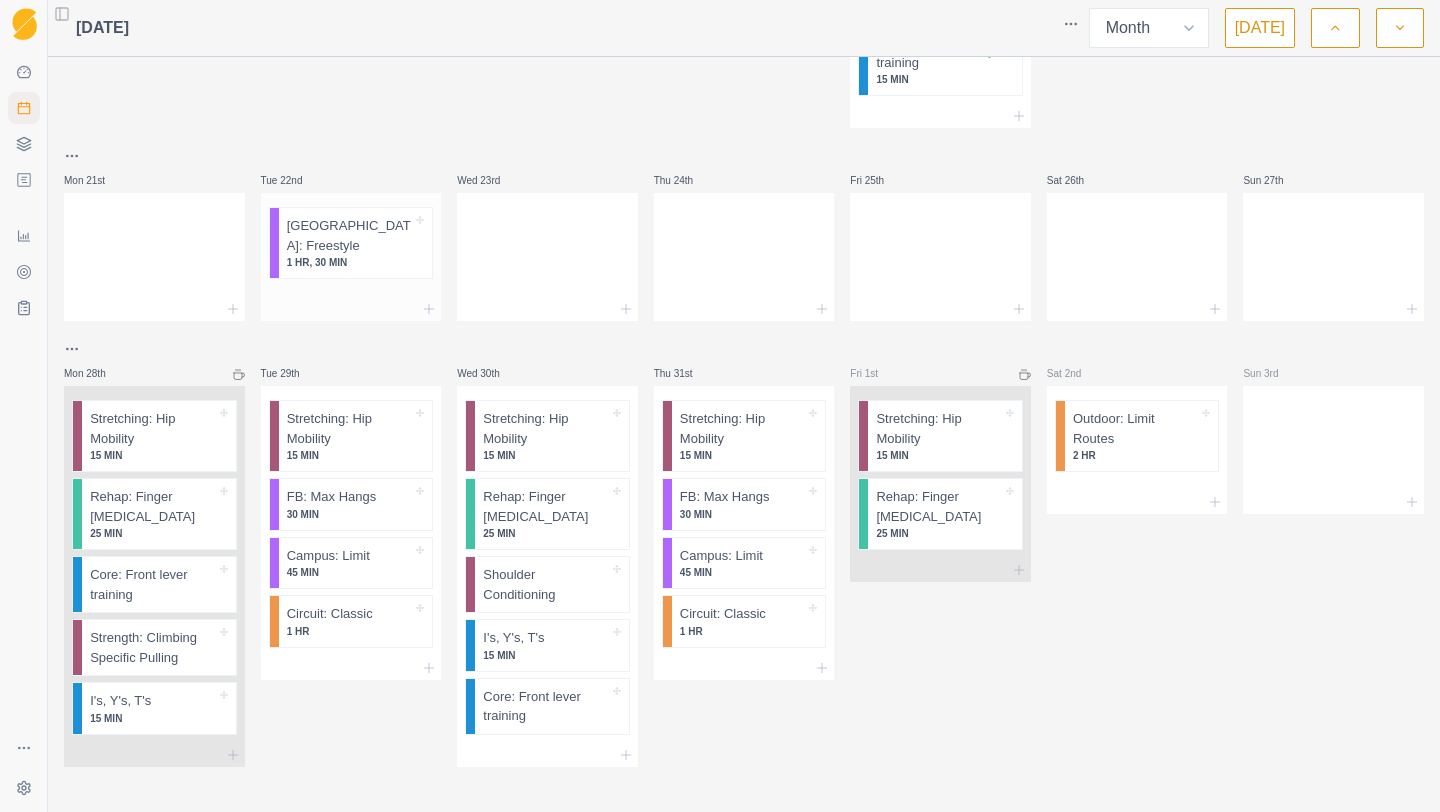 click at bounding box center [351, 309] 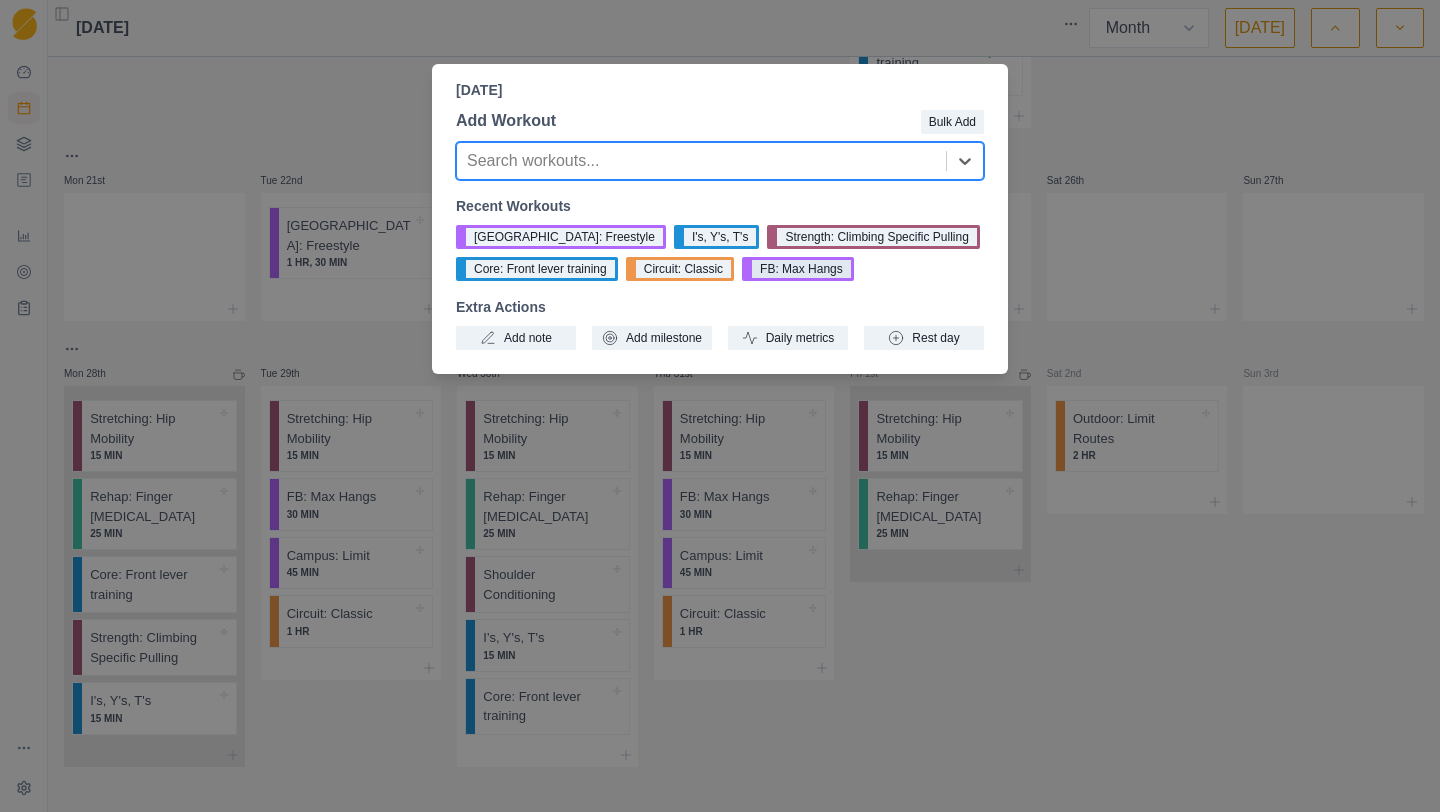 click on "FB: Max Hangs" at bounding box center (798, 269) 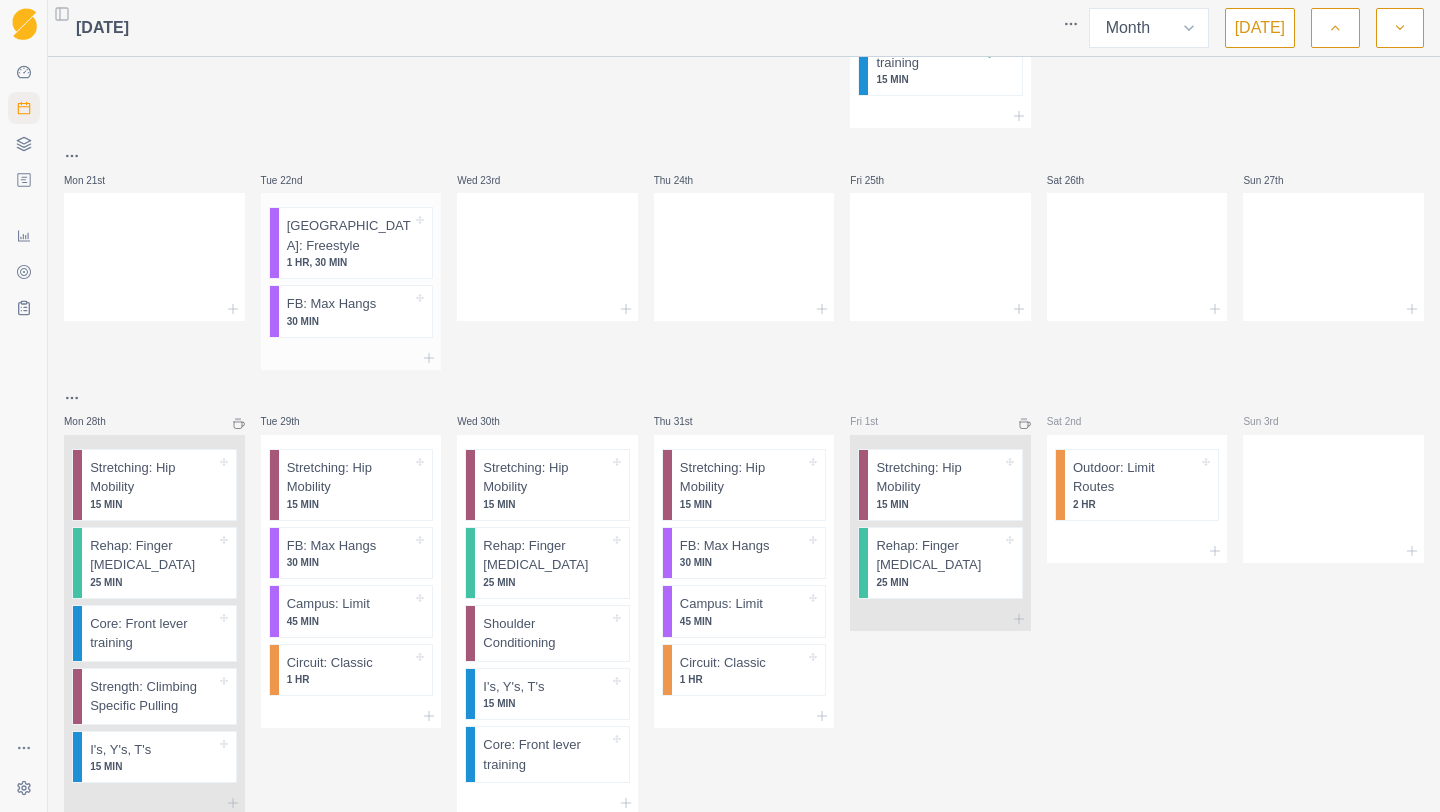 click at bounding box center [351, 358] 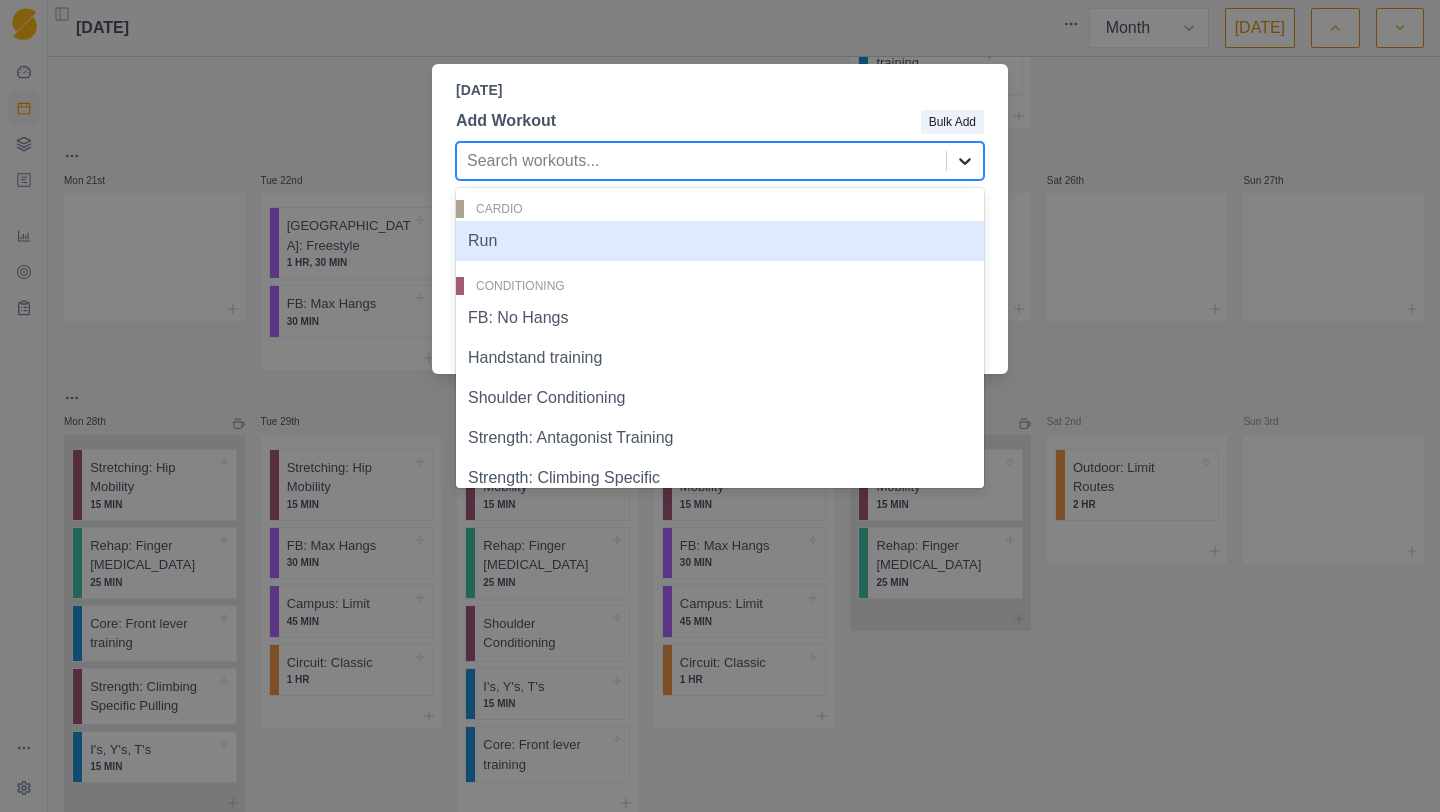 click 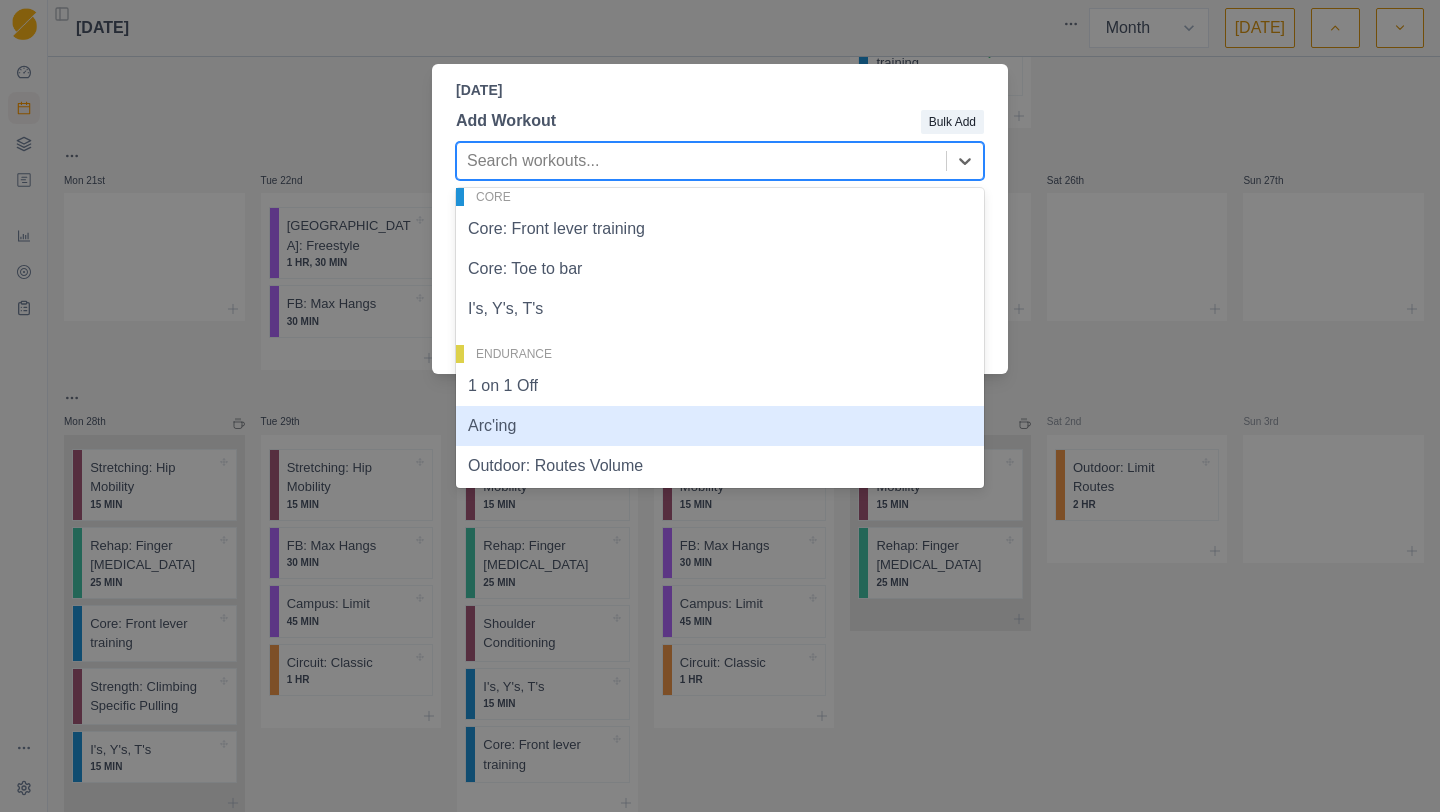 scroll, scrollTop: 0, scrollLeft: 0, axis: both 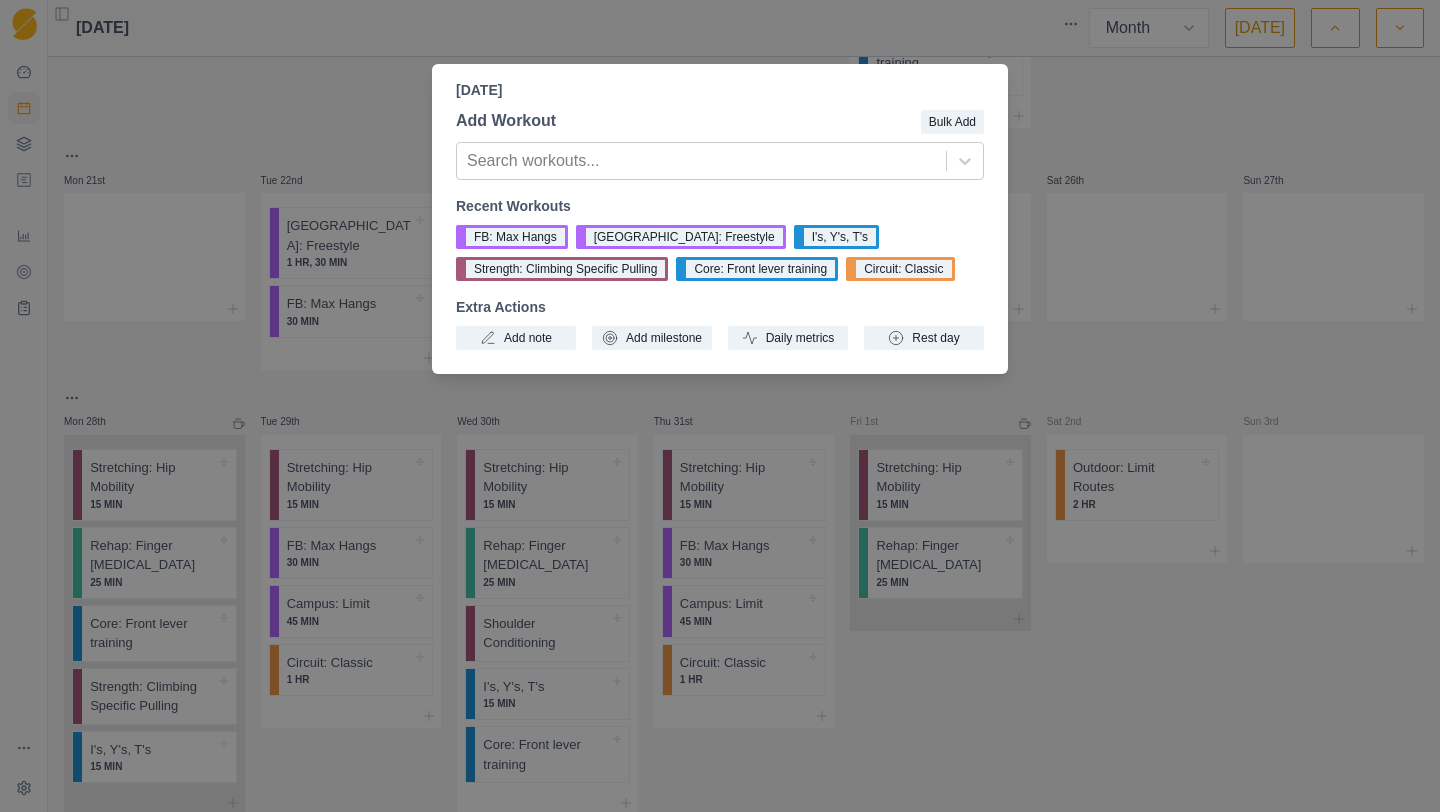 click at bounding box center [738, 121] 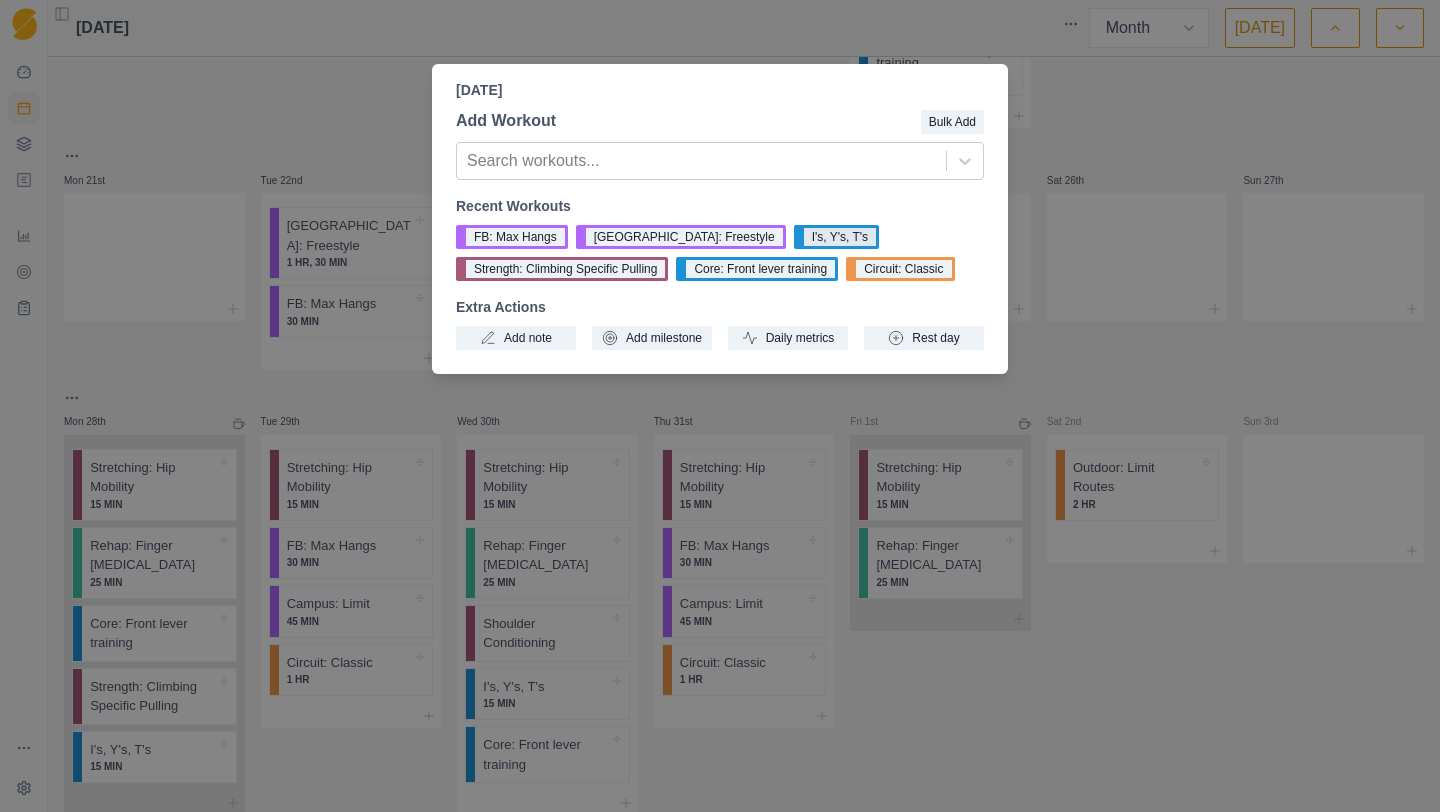 click on "I's, Y's, T's" at bounding box center [836, 237] 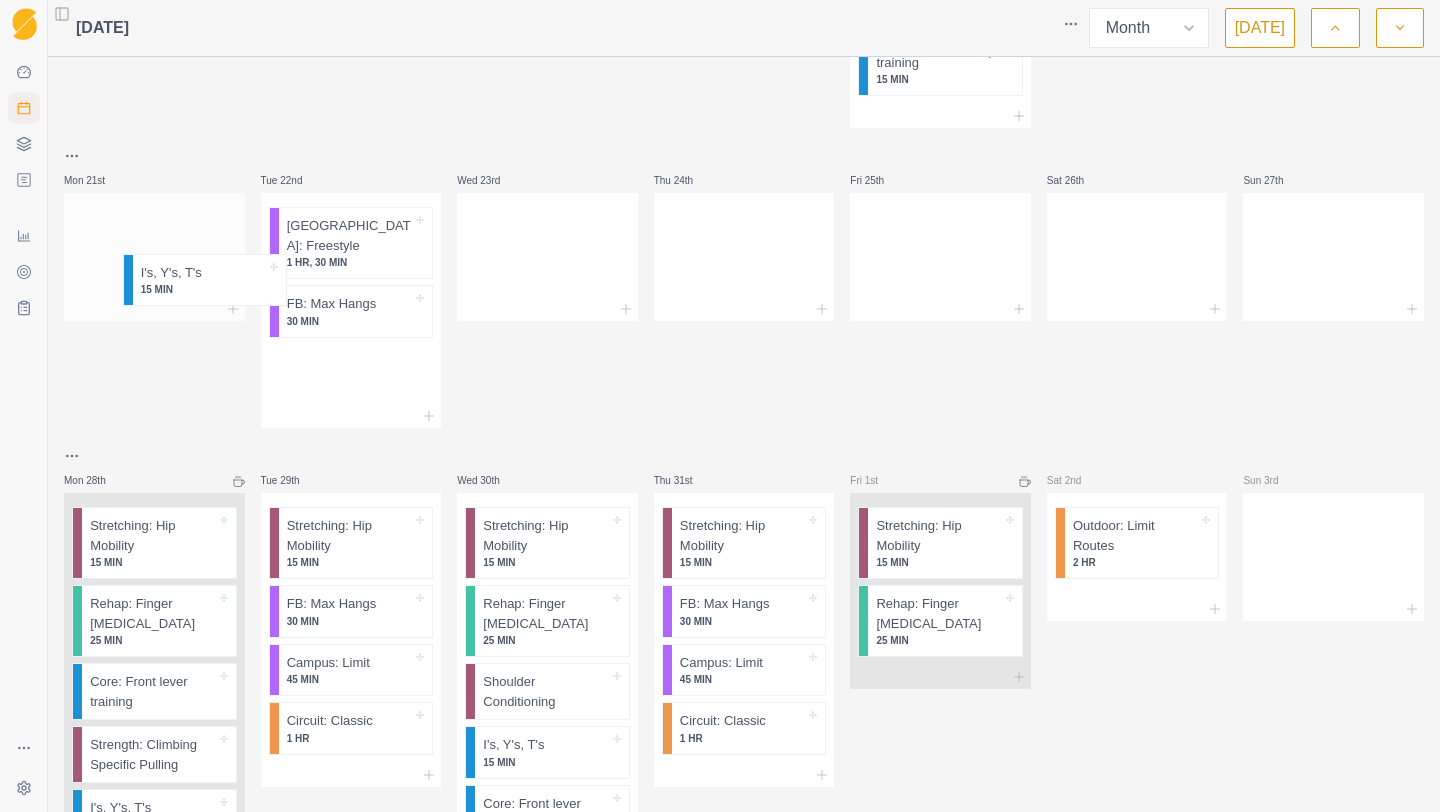 drag, startPoint x: 382, startPoint y: 358, endPoint x: 226, endPoint y: 285, distance: 172.2353 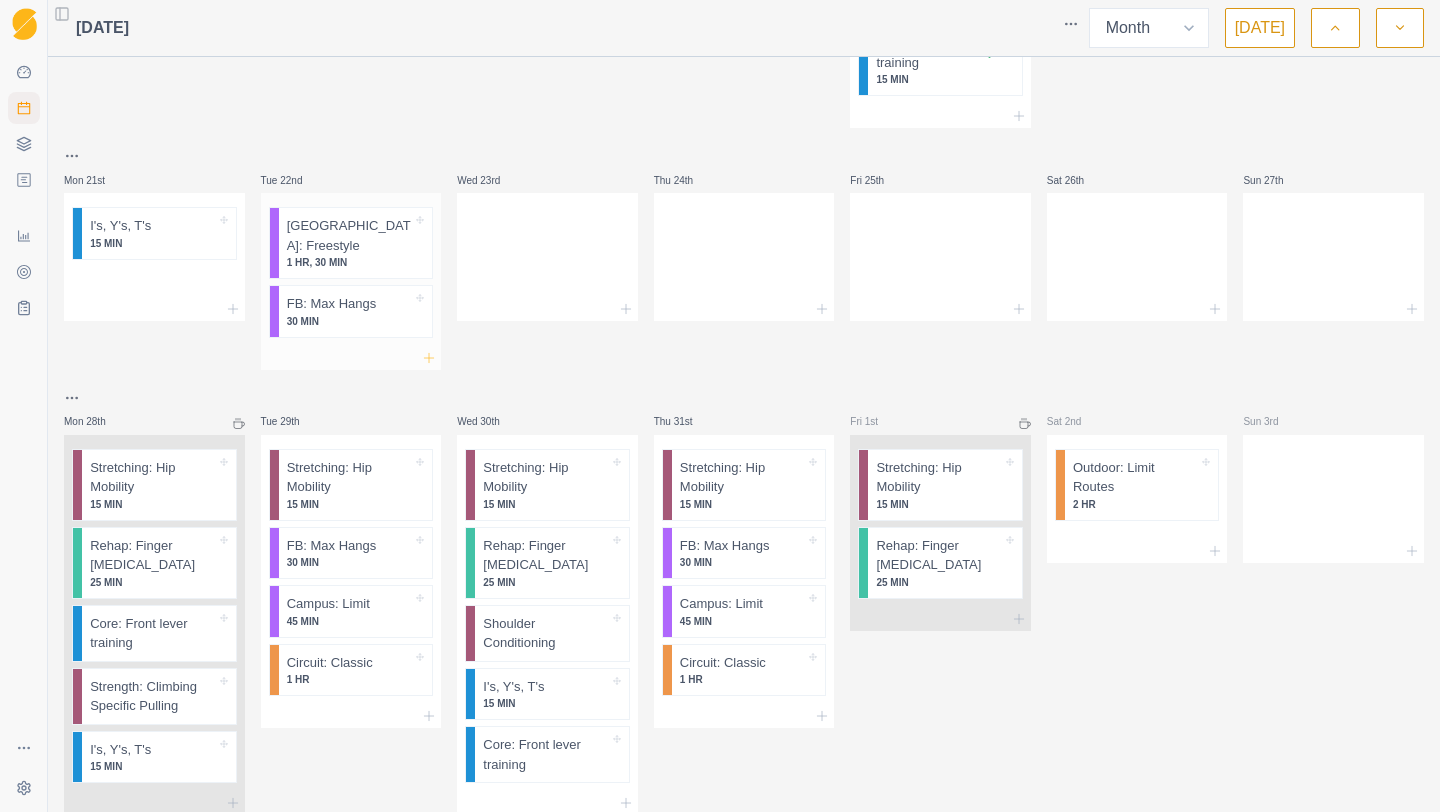 click 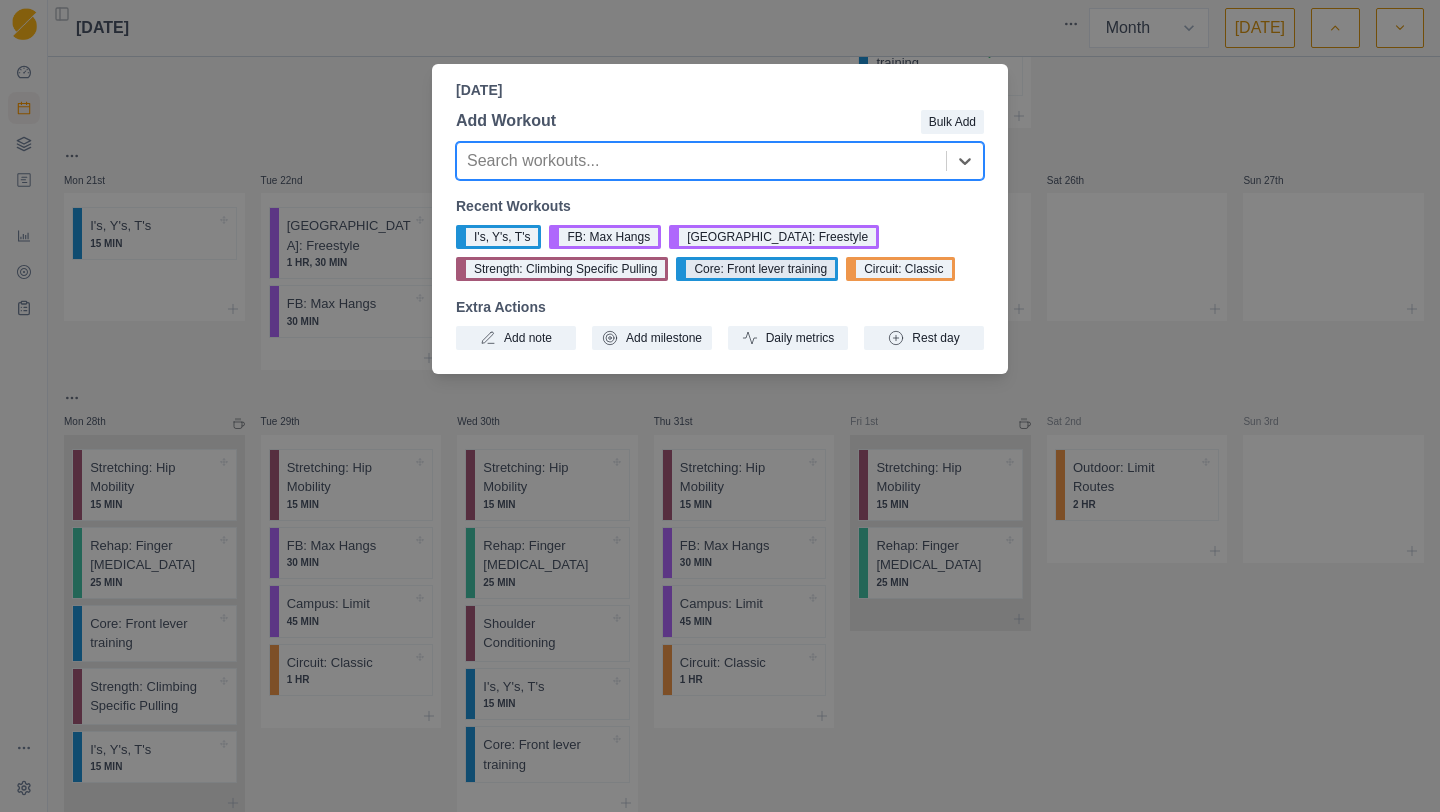 click on "Core: Front lever training" at bounding box center [757, 269] 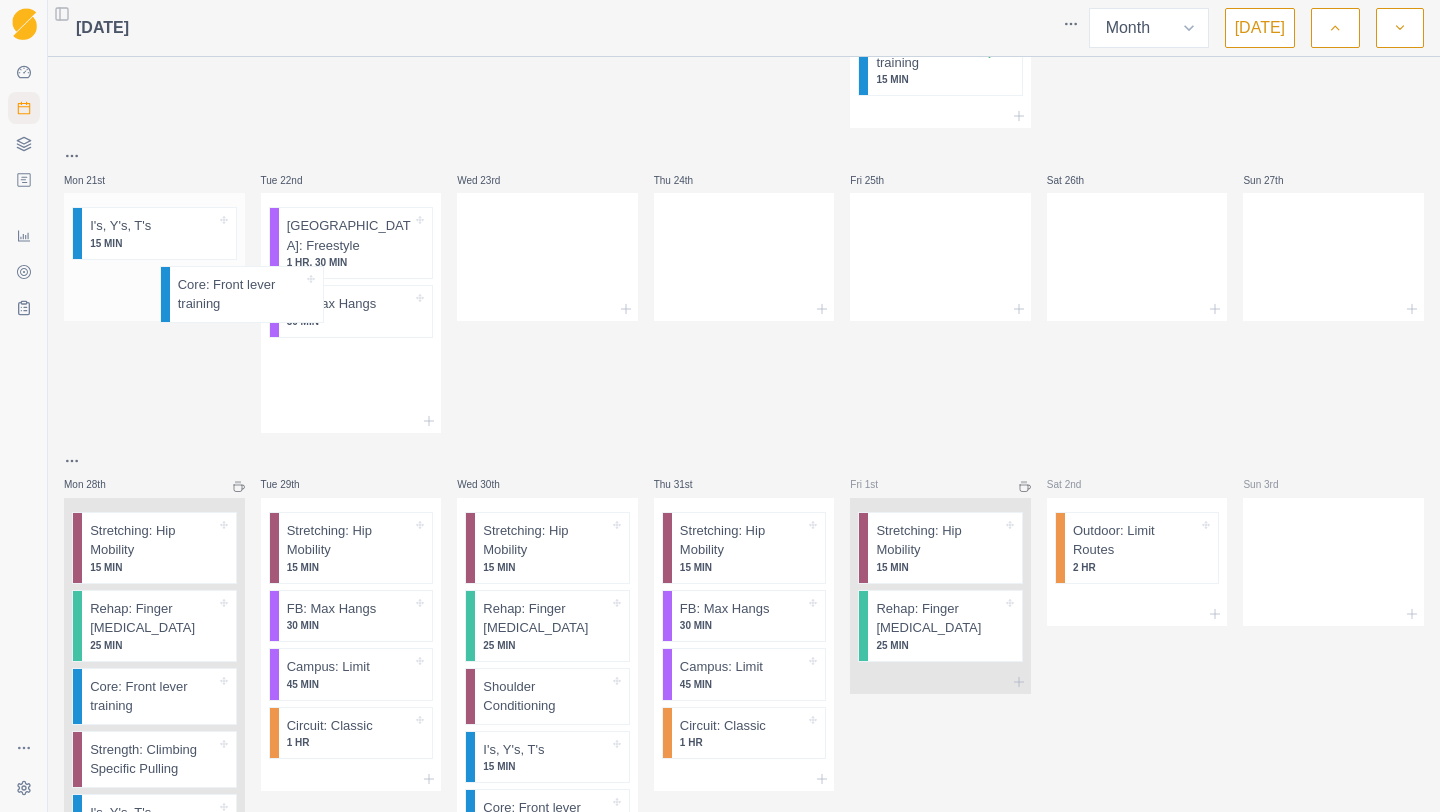 drag, startPoint x: 366, startPoint y: 340, endPoint x: 206, endPoint y: 261, distance: 178.44046 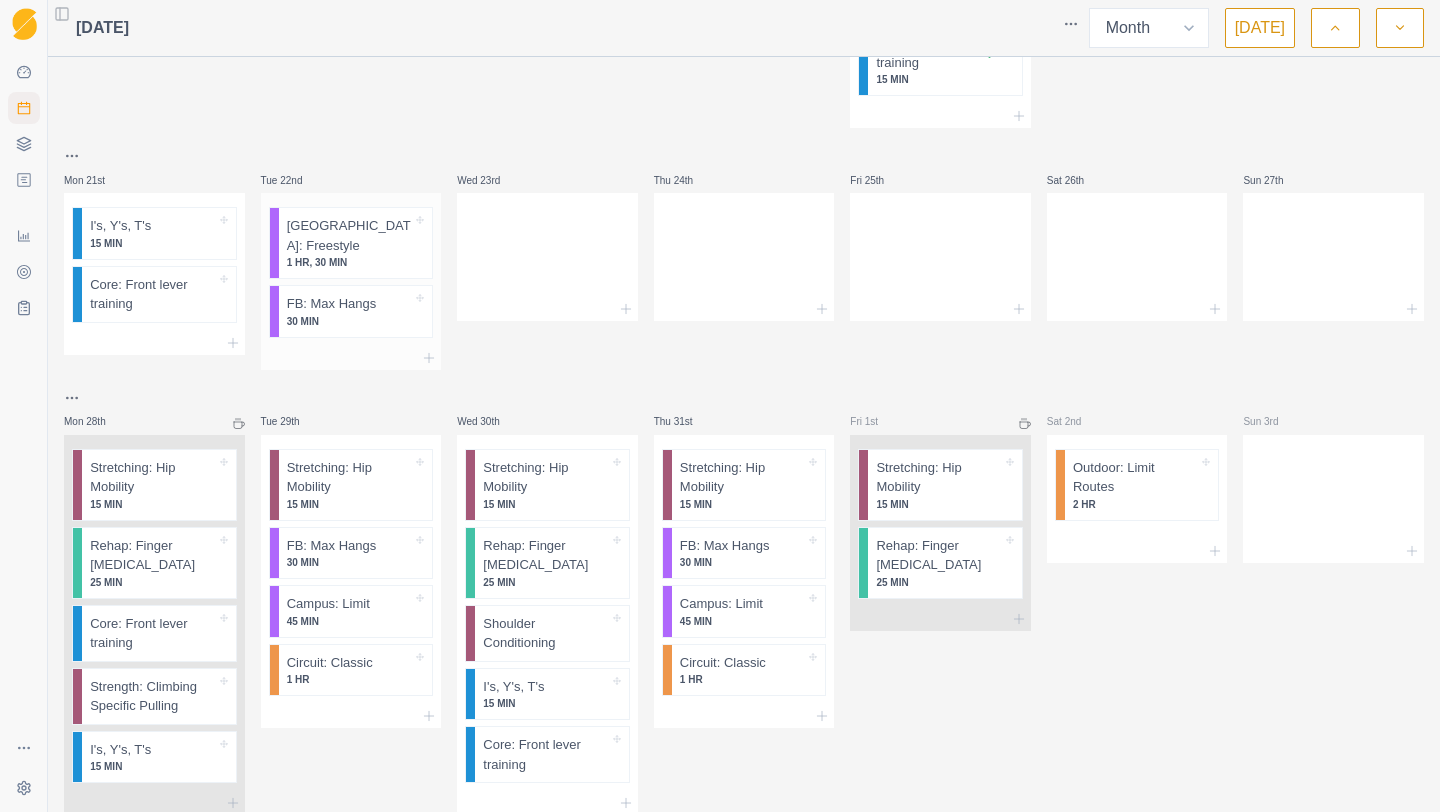 click at bounding box center [351, 358] 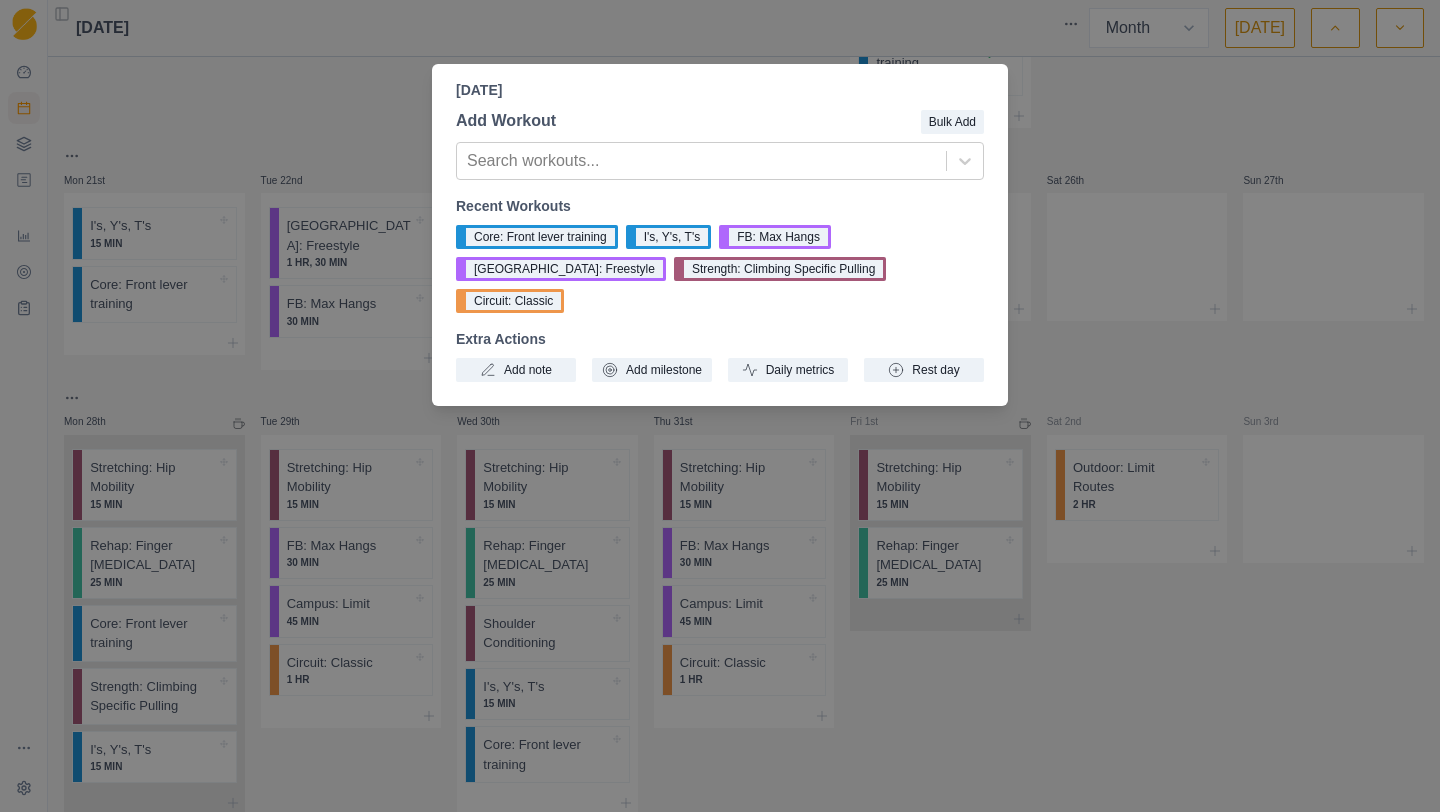 drag, startPoint x: 595, startPoint y: 270, endPoint x: 307, endPoint y: 263, distance: 288.08505 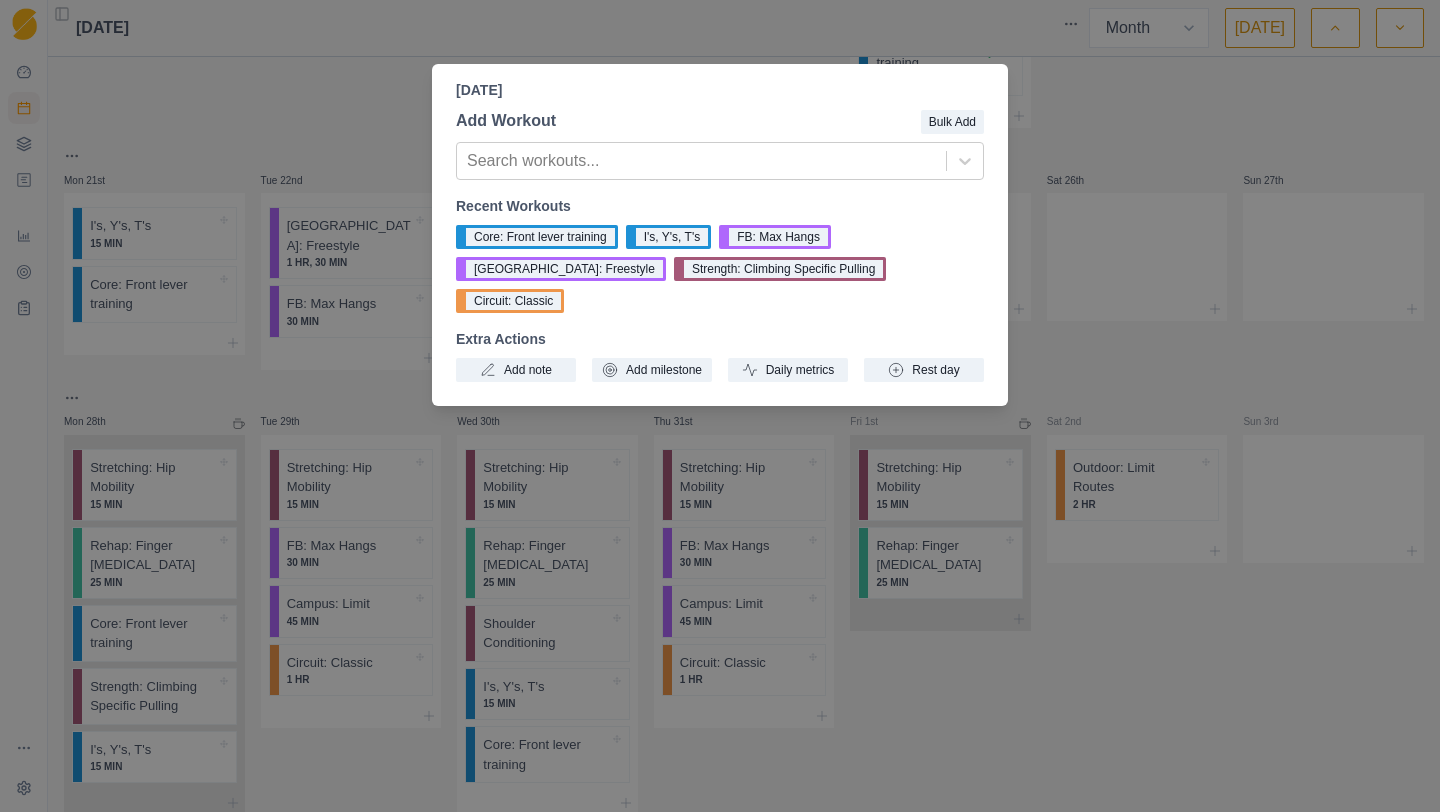 drag, startPoint x: 504, startPoint y: 274, endPoint x: 417, endPoint y: 274, distance: 87 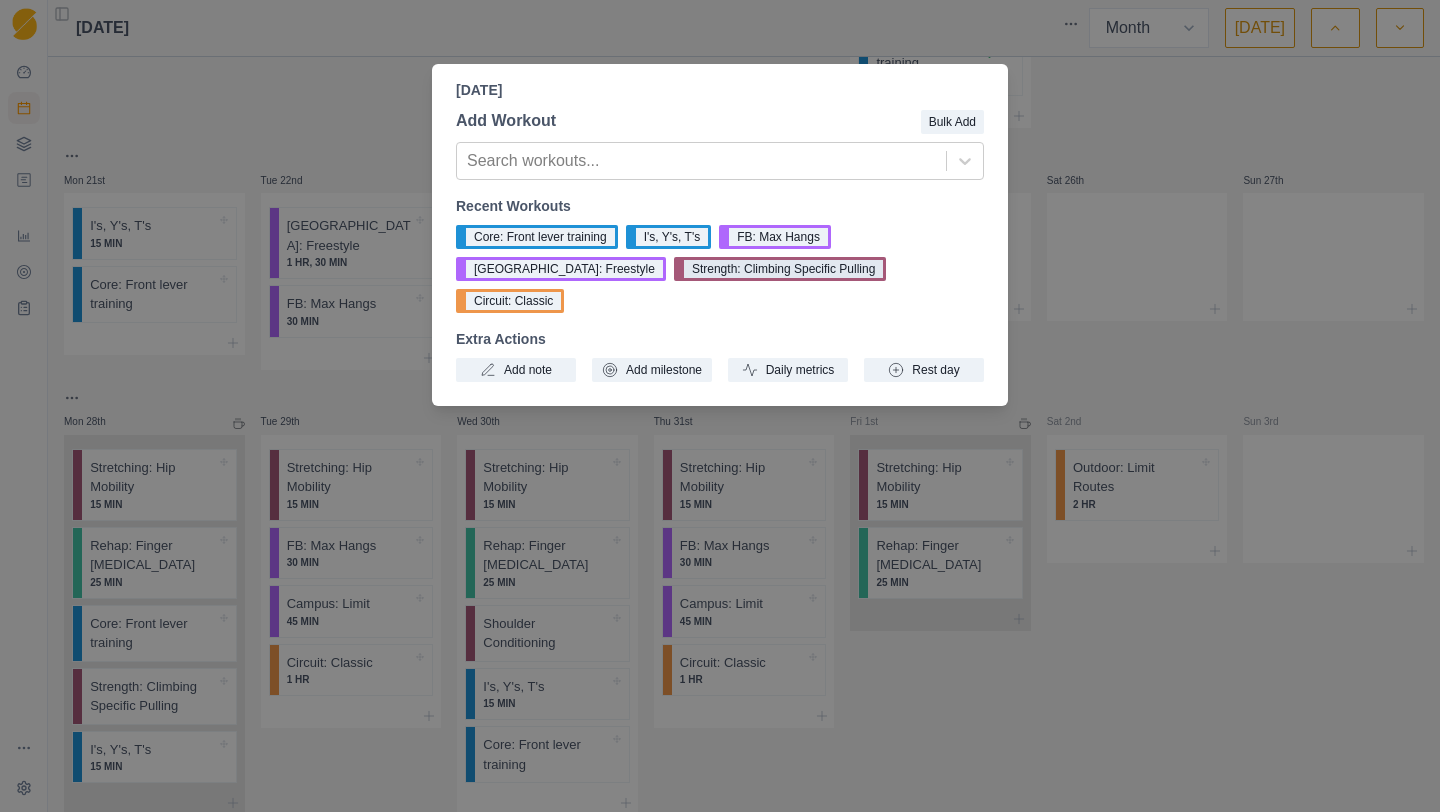 click on "Strength: Climbing Specific Pulling" at bounding box center (780, 269) 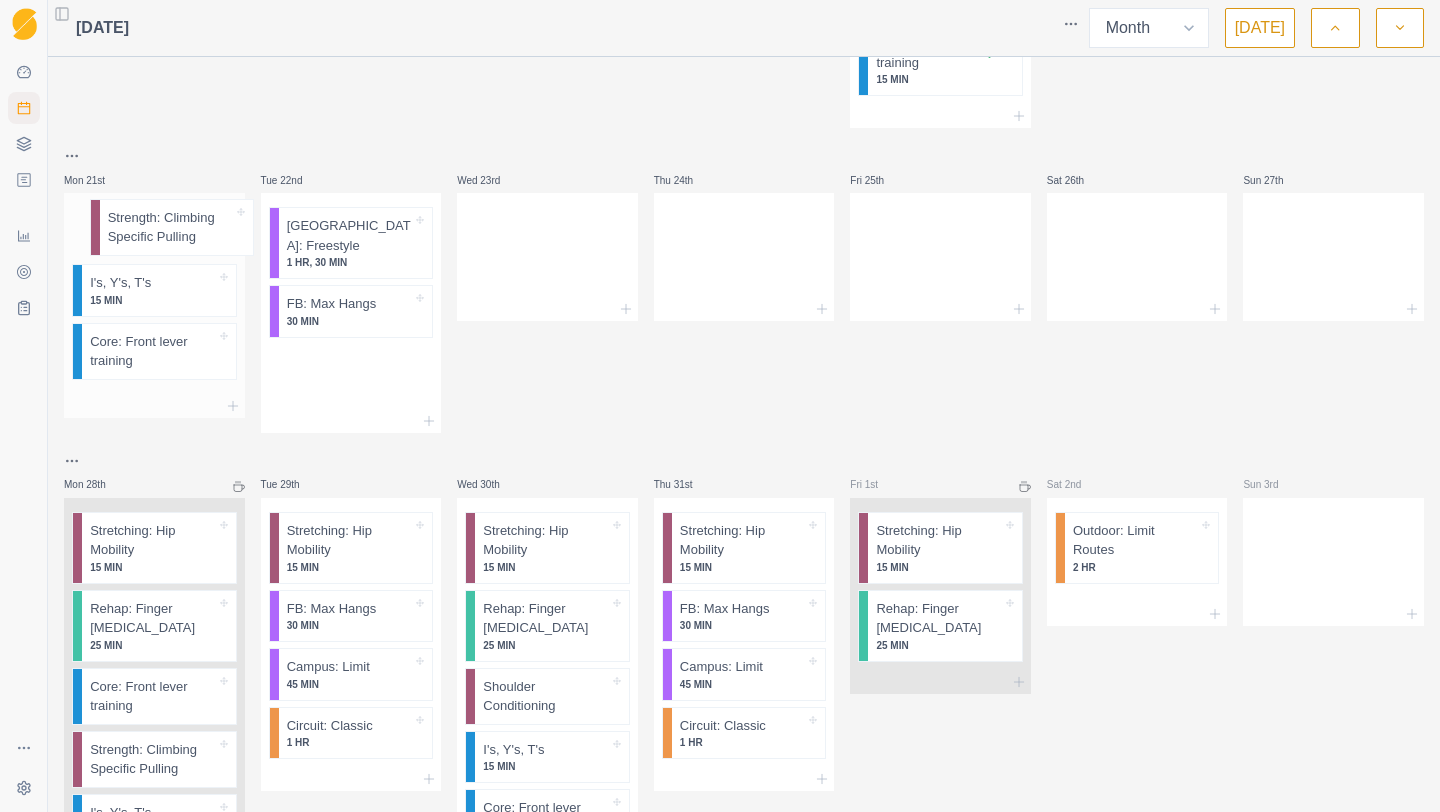 drag, startPoint x: 370, startPoint y: 370, endPoint x: 179, endPoint y: 247, distance: 227.17834 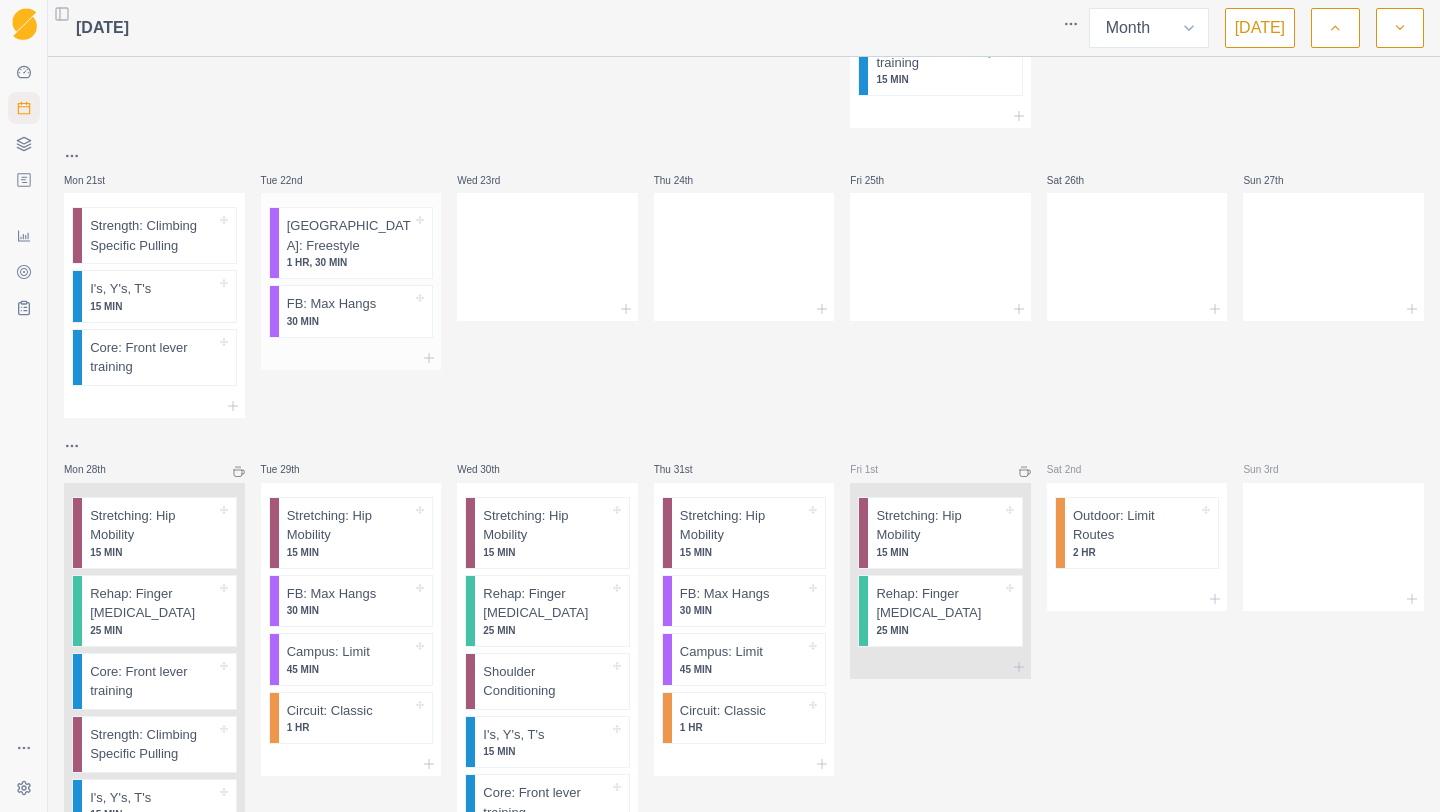 click at bounding box center (351, 358) 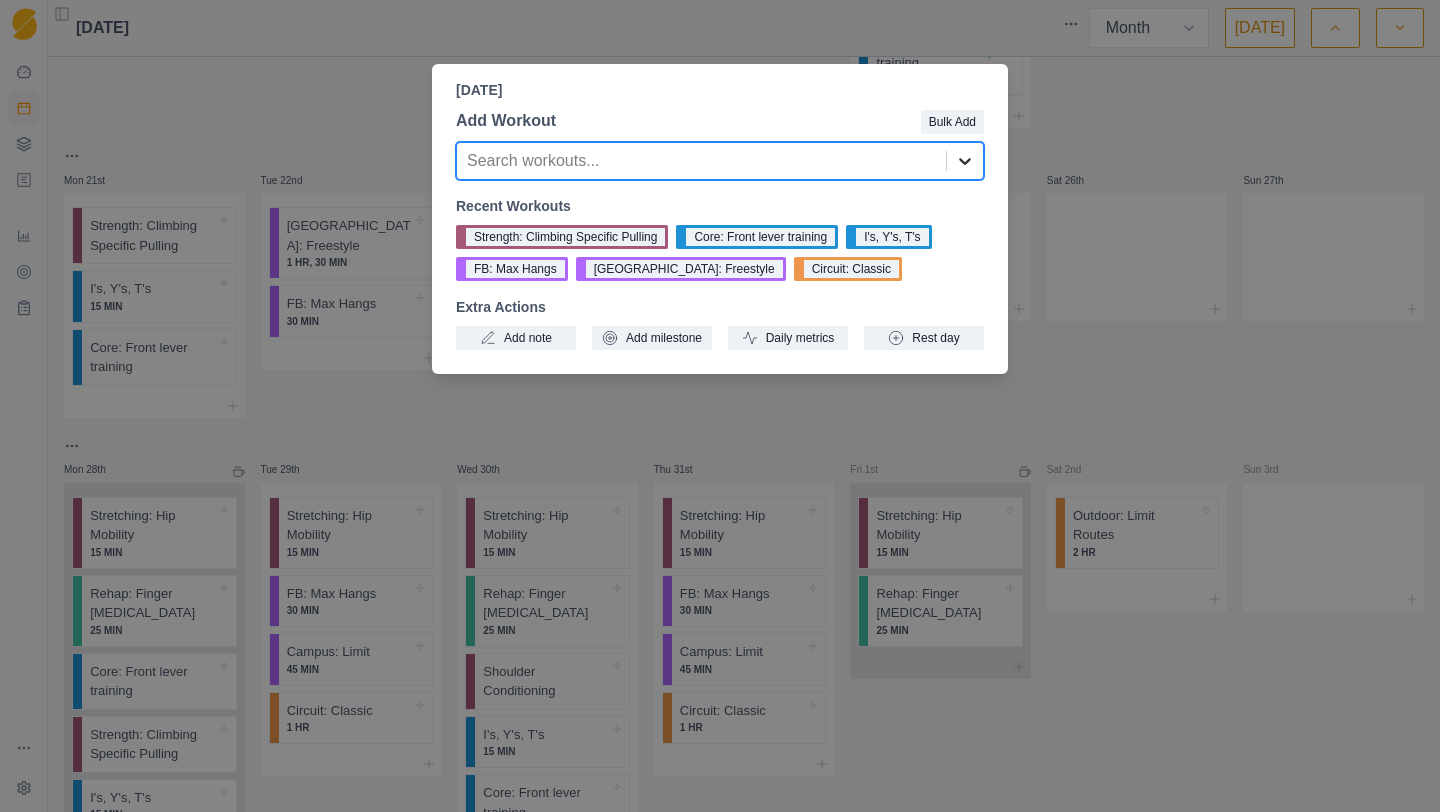 click 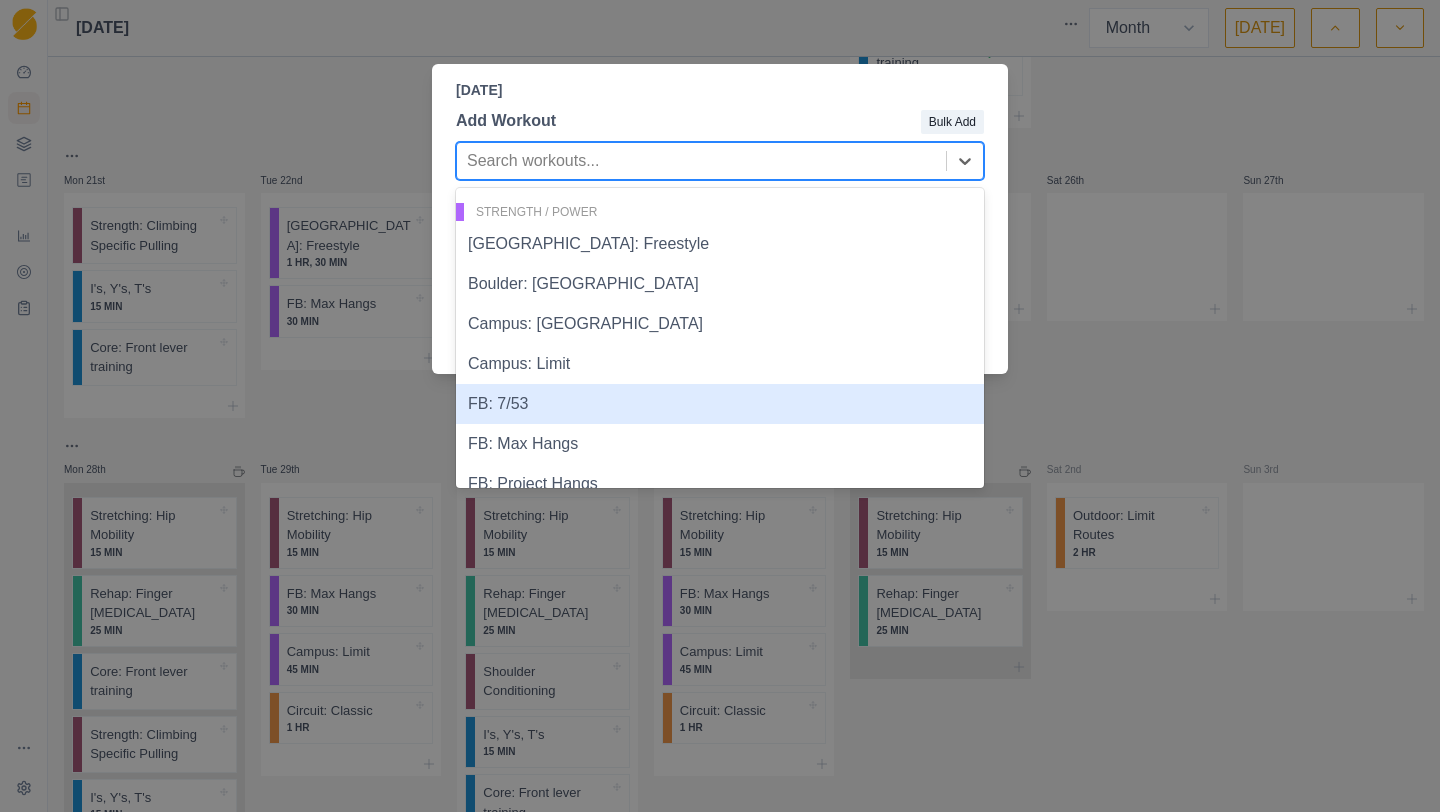 scroll, scrollTop: 1207, scrollLeft: 0, axis: vertical 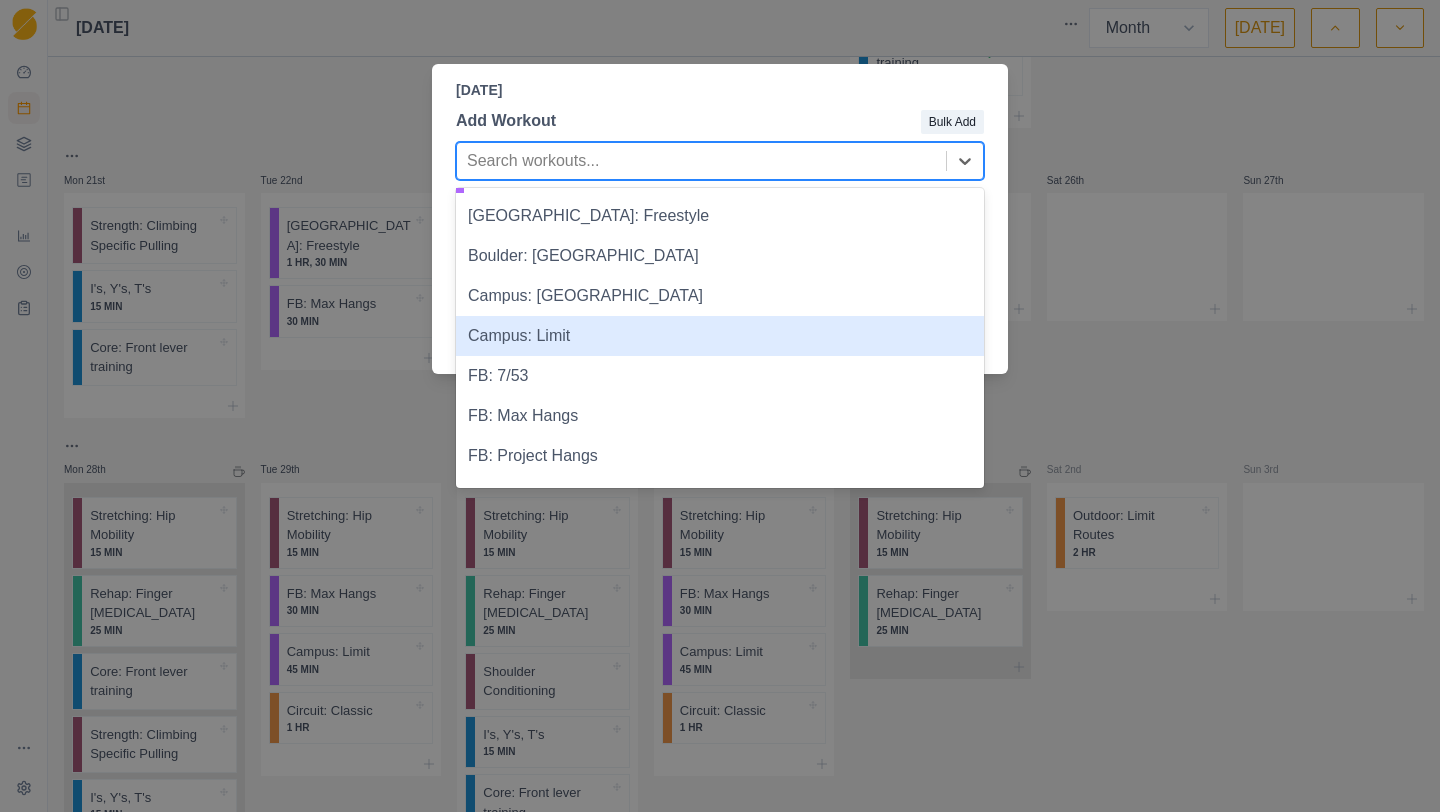 click on "Campus: Limit" at bounding box center (720, 336) 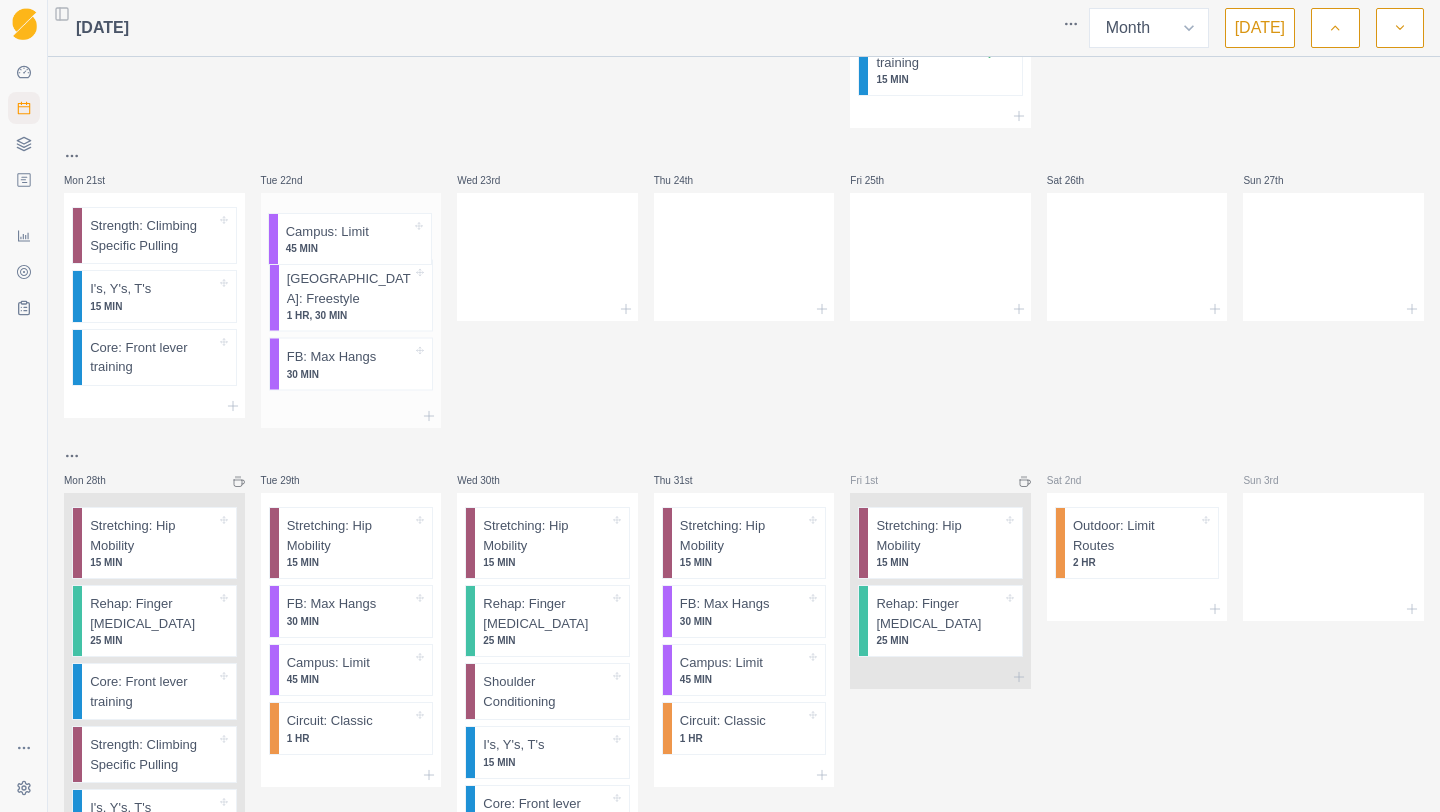 drag, startPoint x: 354, startPoint y: 362, endPoint x: 353, endPoint y: 242, distance: 120.004166 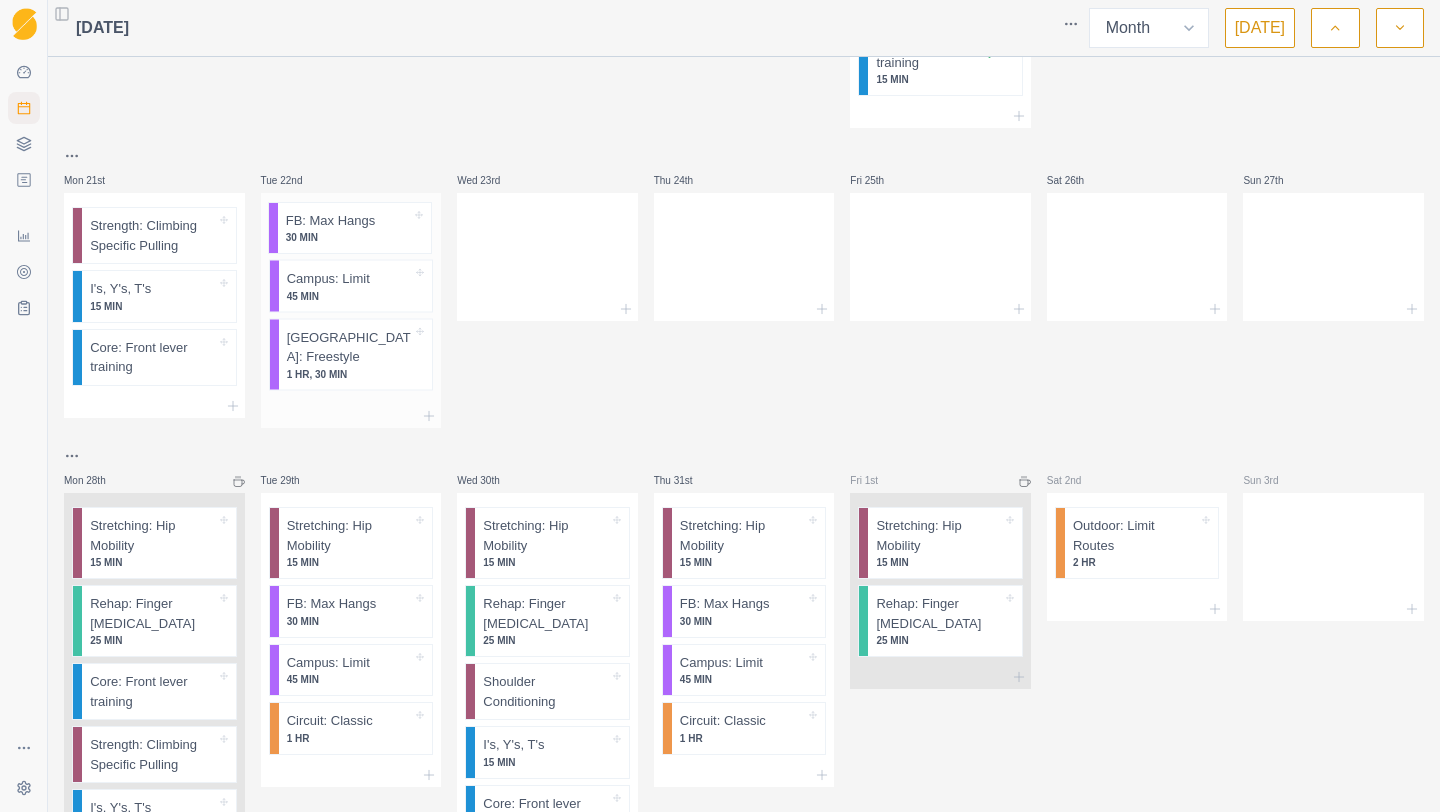 drag, startPoint x: 340, startPoint y: 357, endPoint x: 339, endPoint y: 230, distance: 127.00394 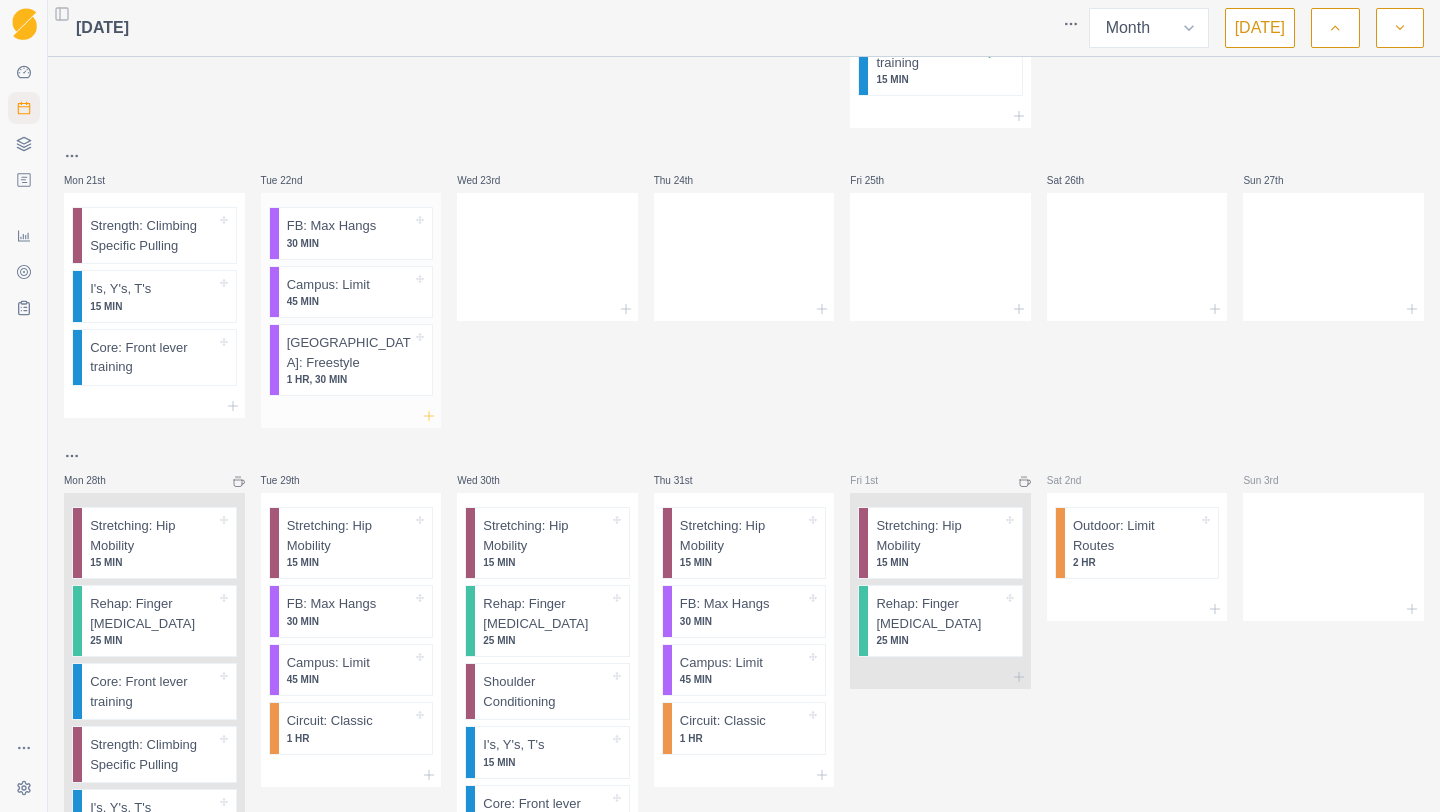 click 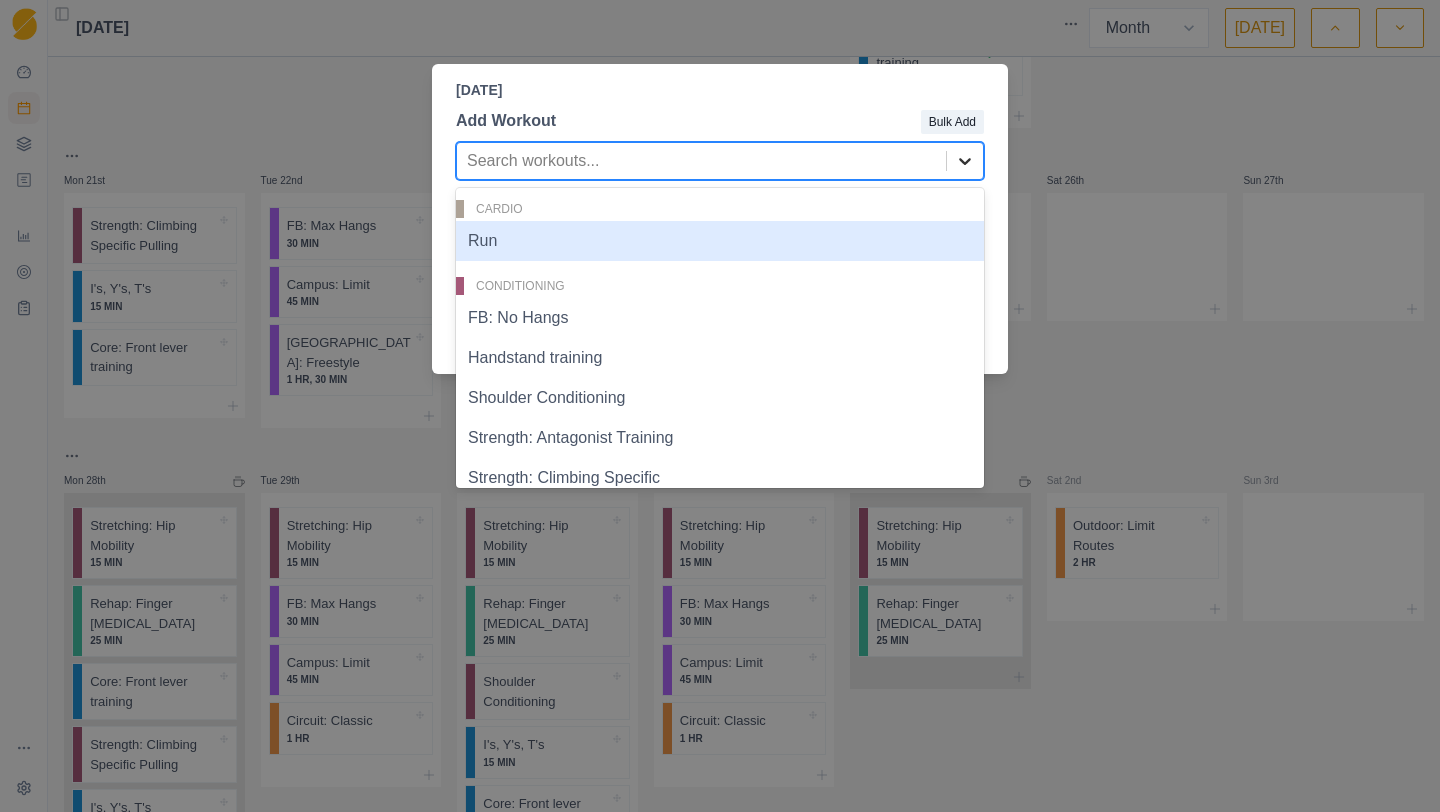 click 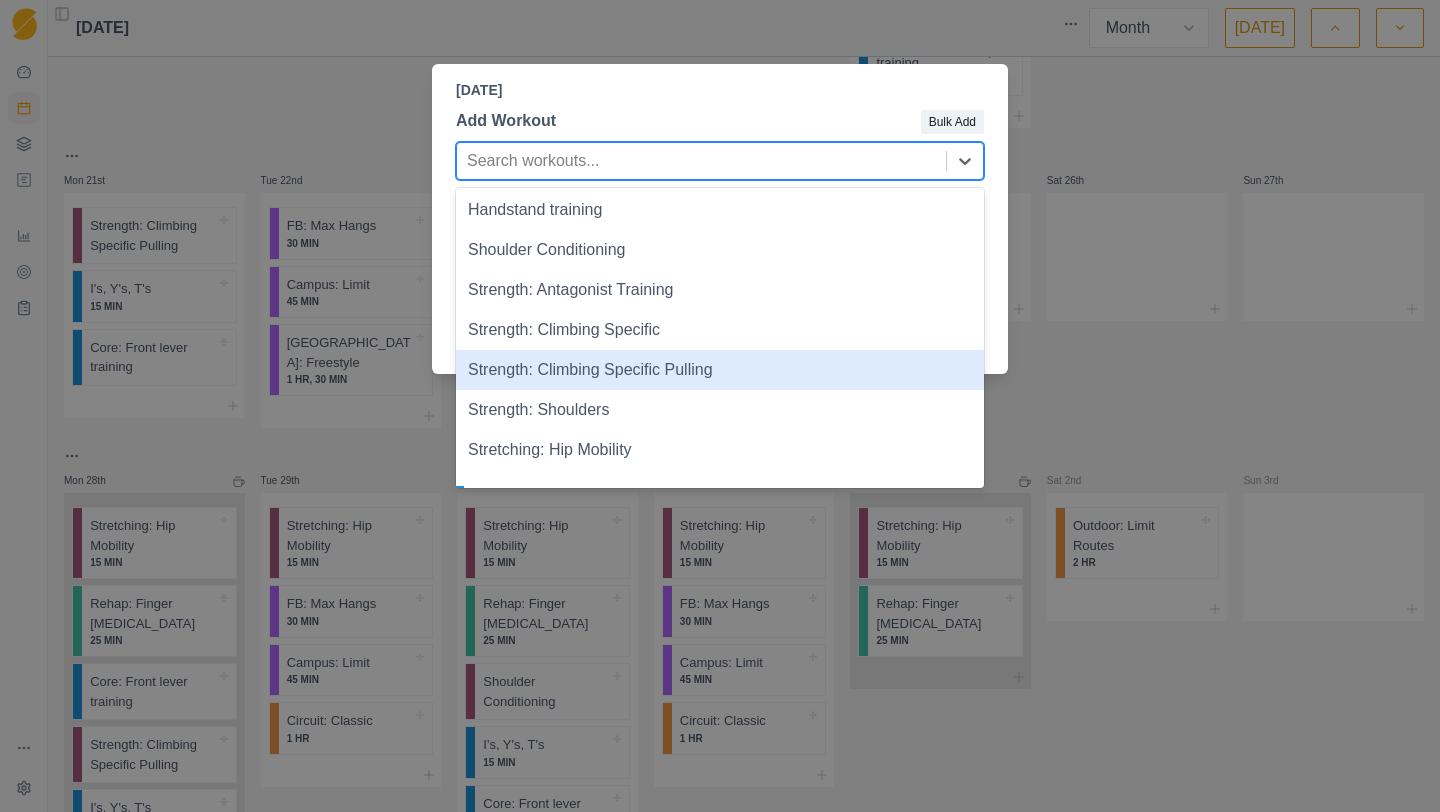 scroll, scrollTop: 186, scrollLeft: 0, axis: vertical 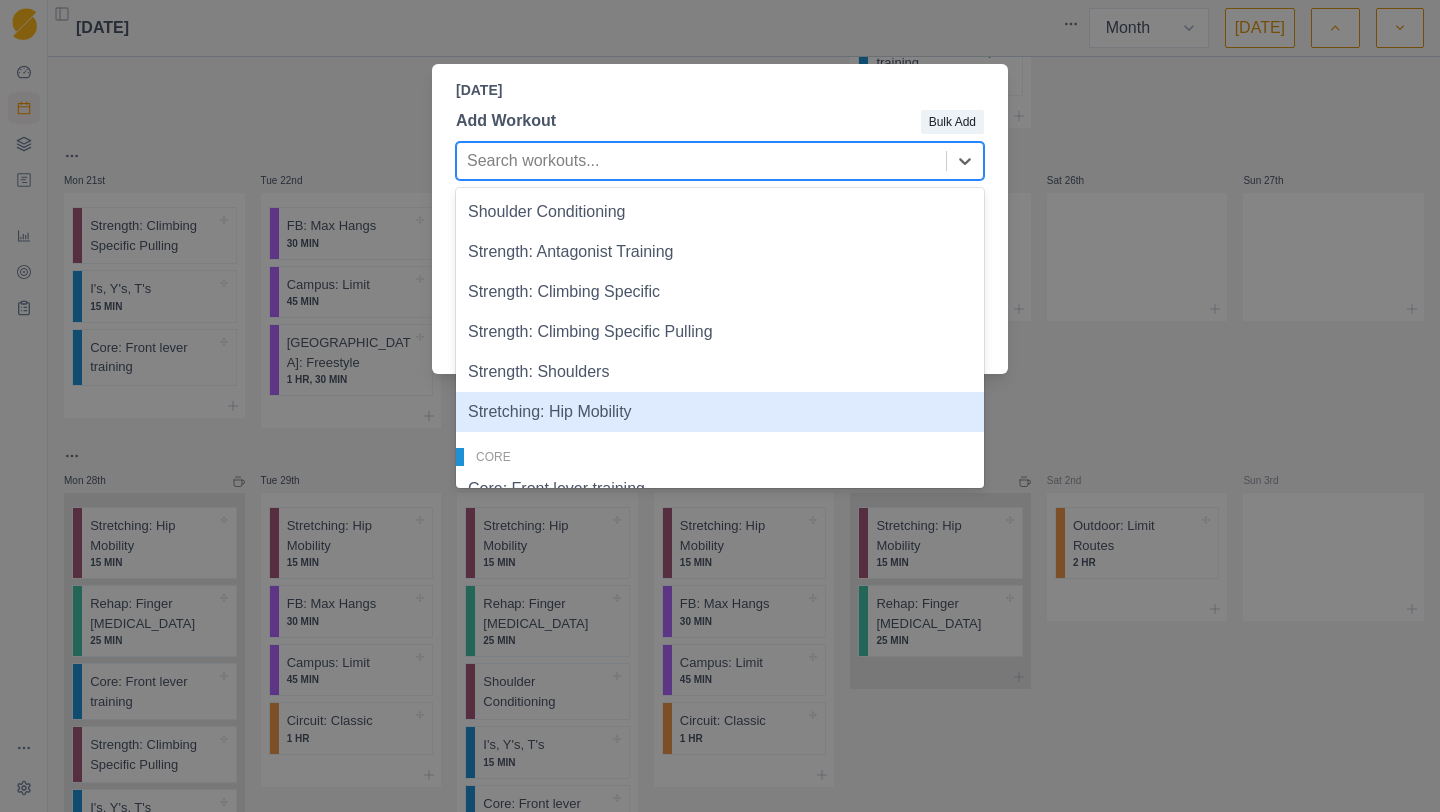 click on "Stretching: Hip Mobility" at bounding box center [720, 412] 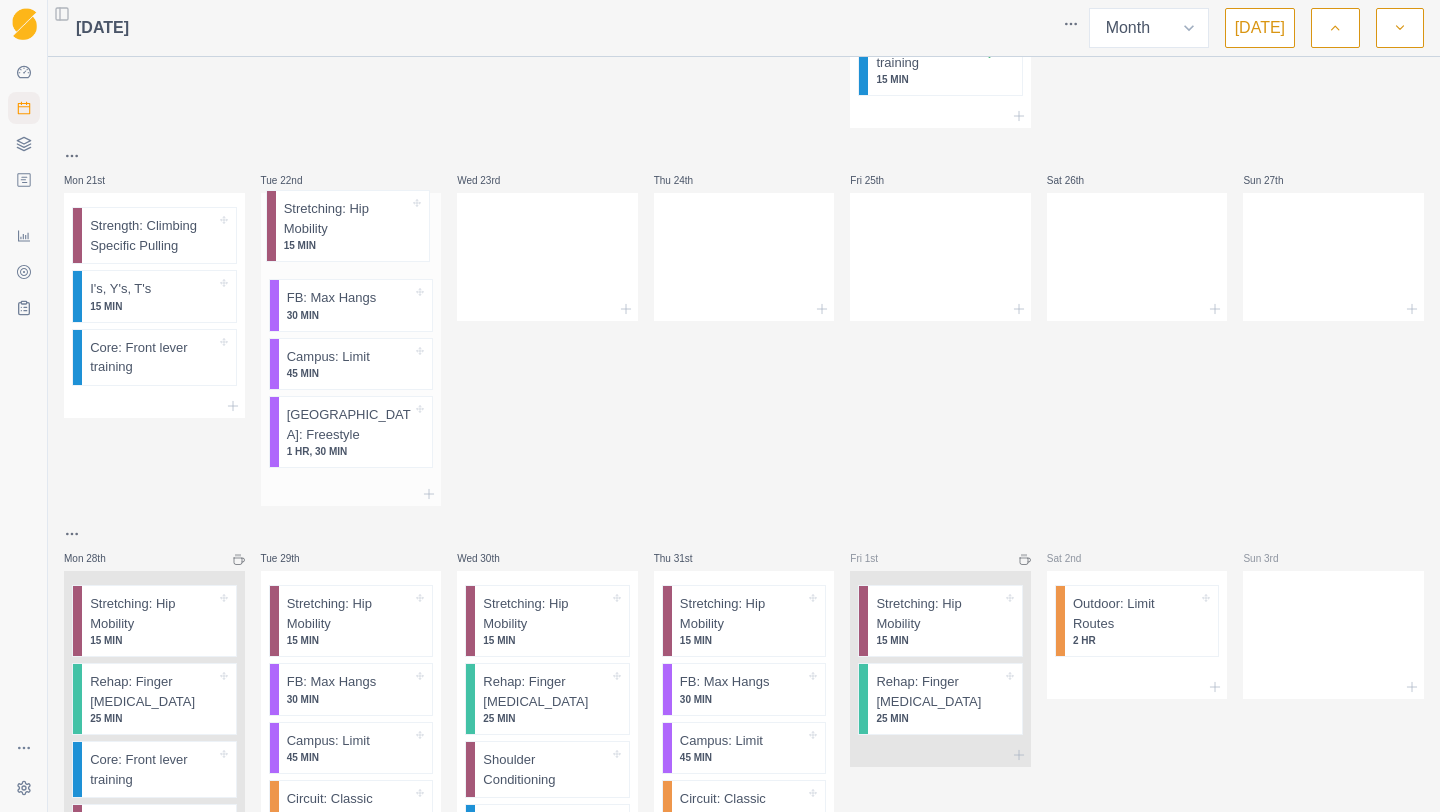drag, startPoint x: 371, startPoint y: 429, endPoint x: 367, endPoint y: 231, distance: 198.0404 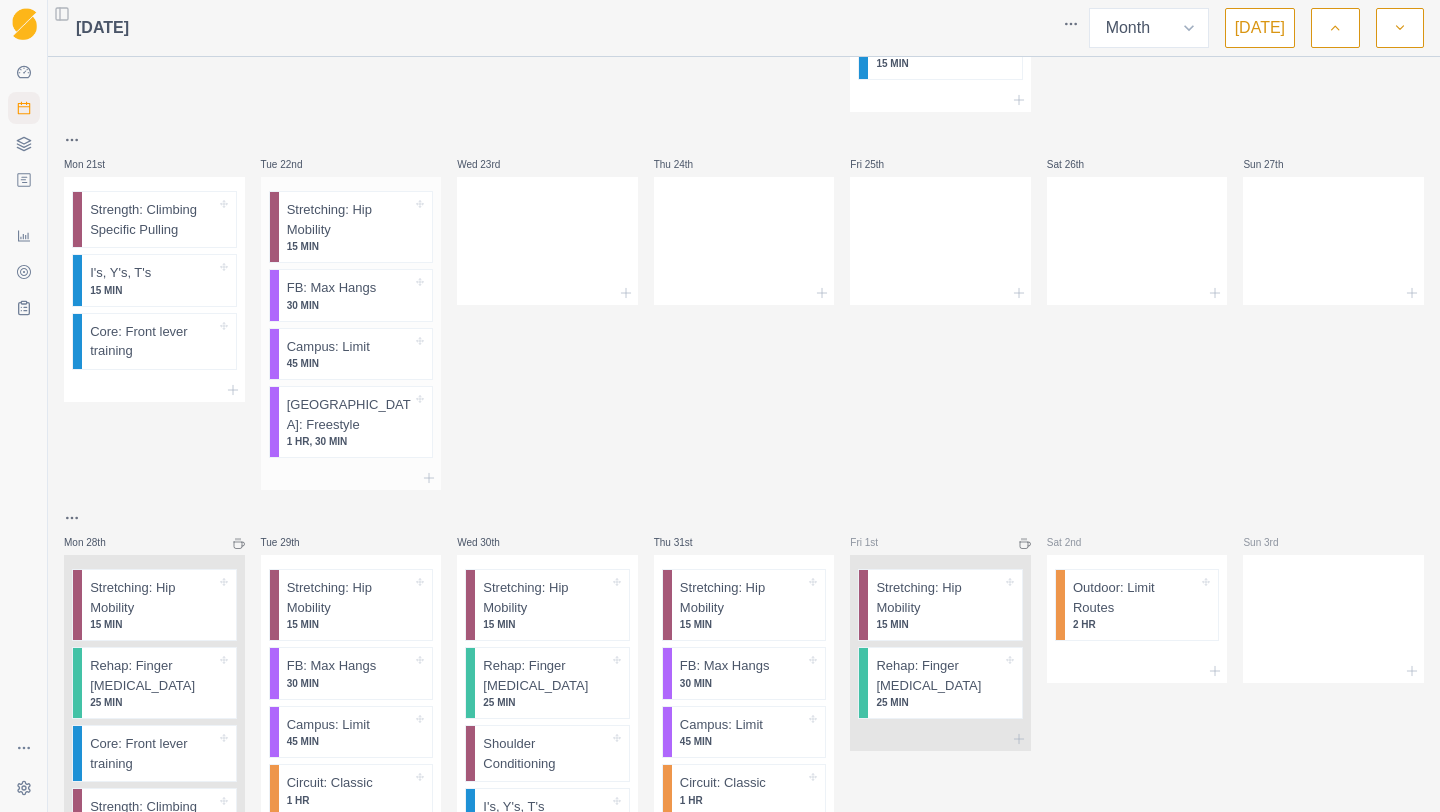 scroll, scrollTop: 1648, scrollLeft: 0, axis: vertical 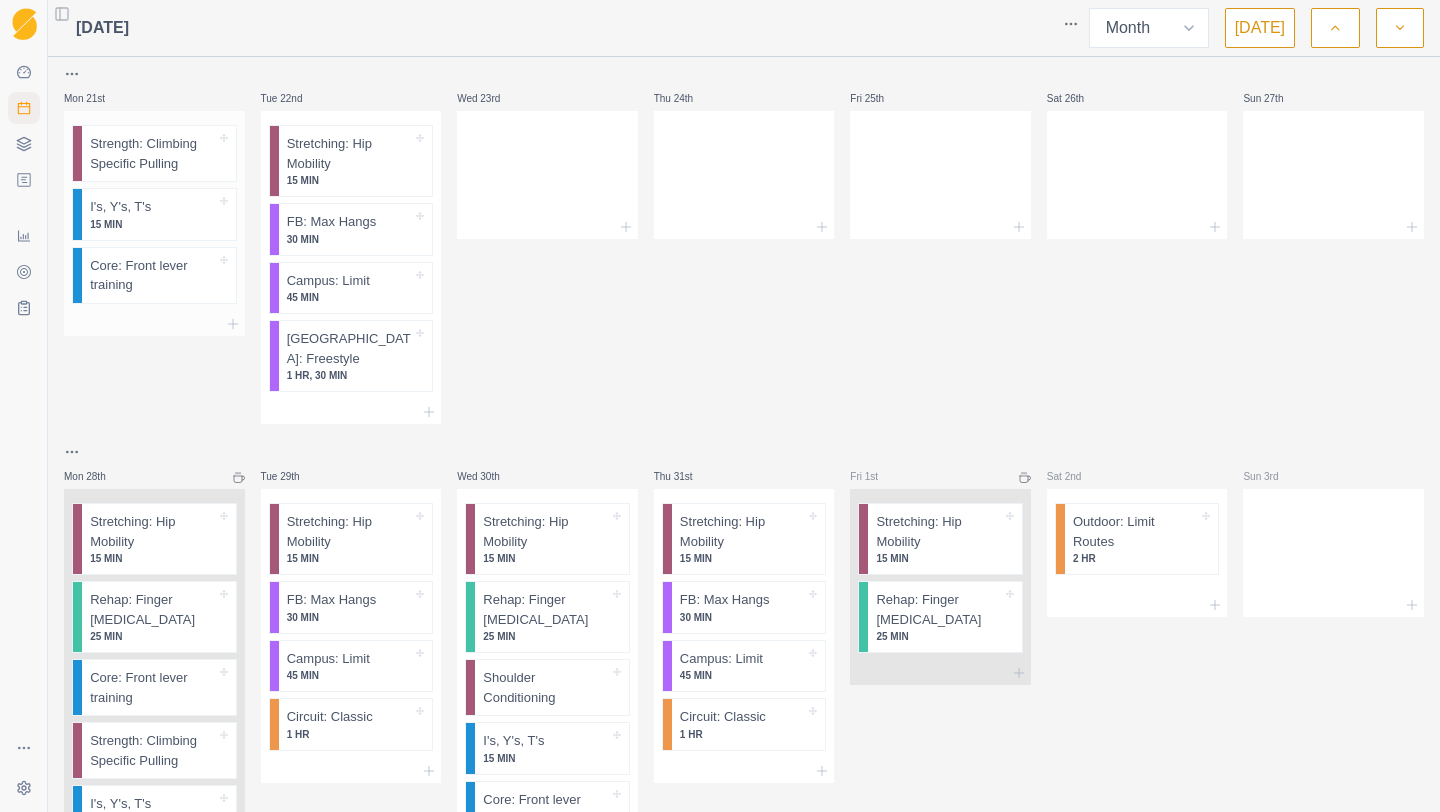 click at bounding box center (154, 324) 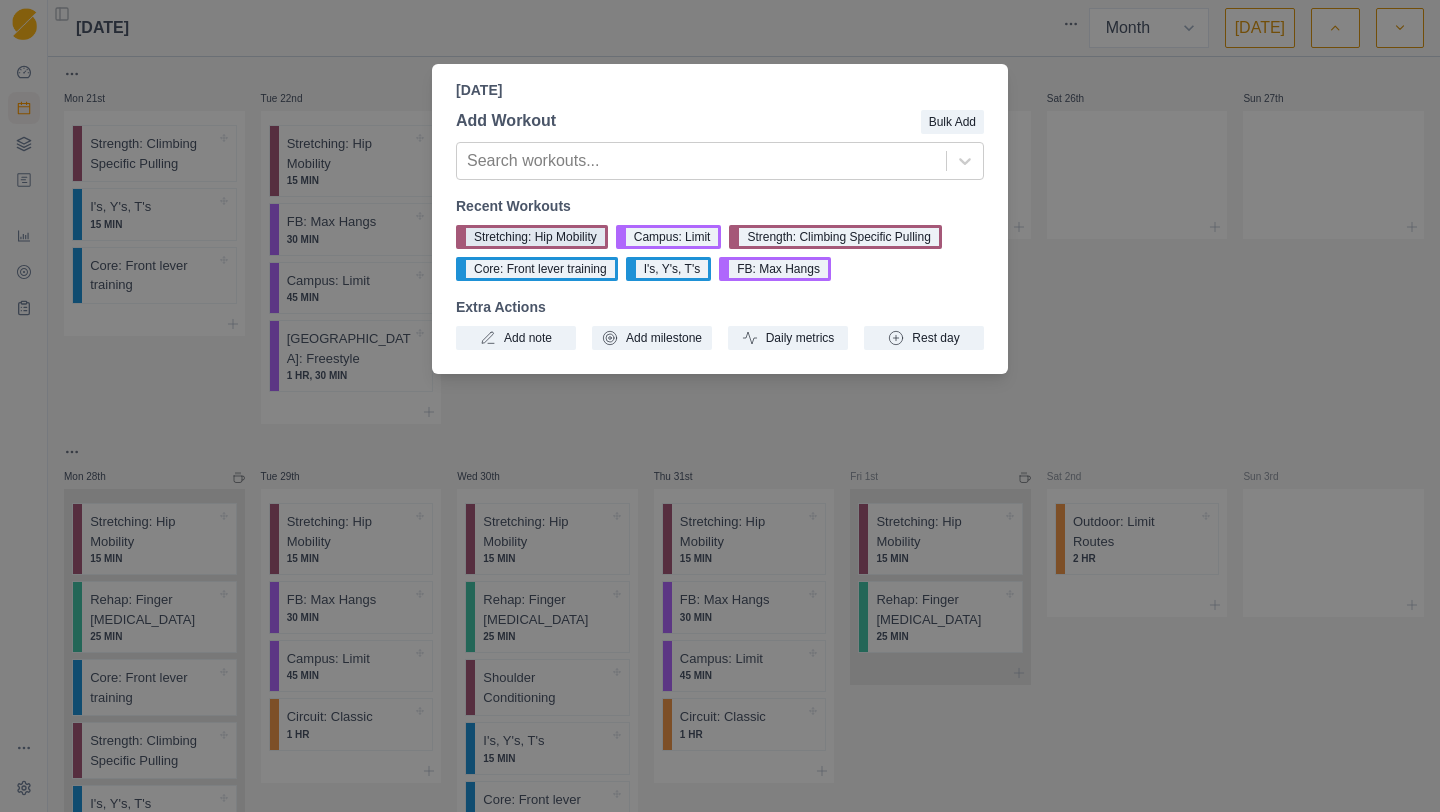 click on "Stretching: Hip Mobility" at bounding box center [532, 237] 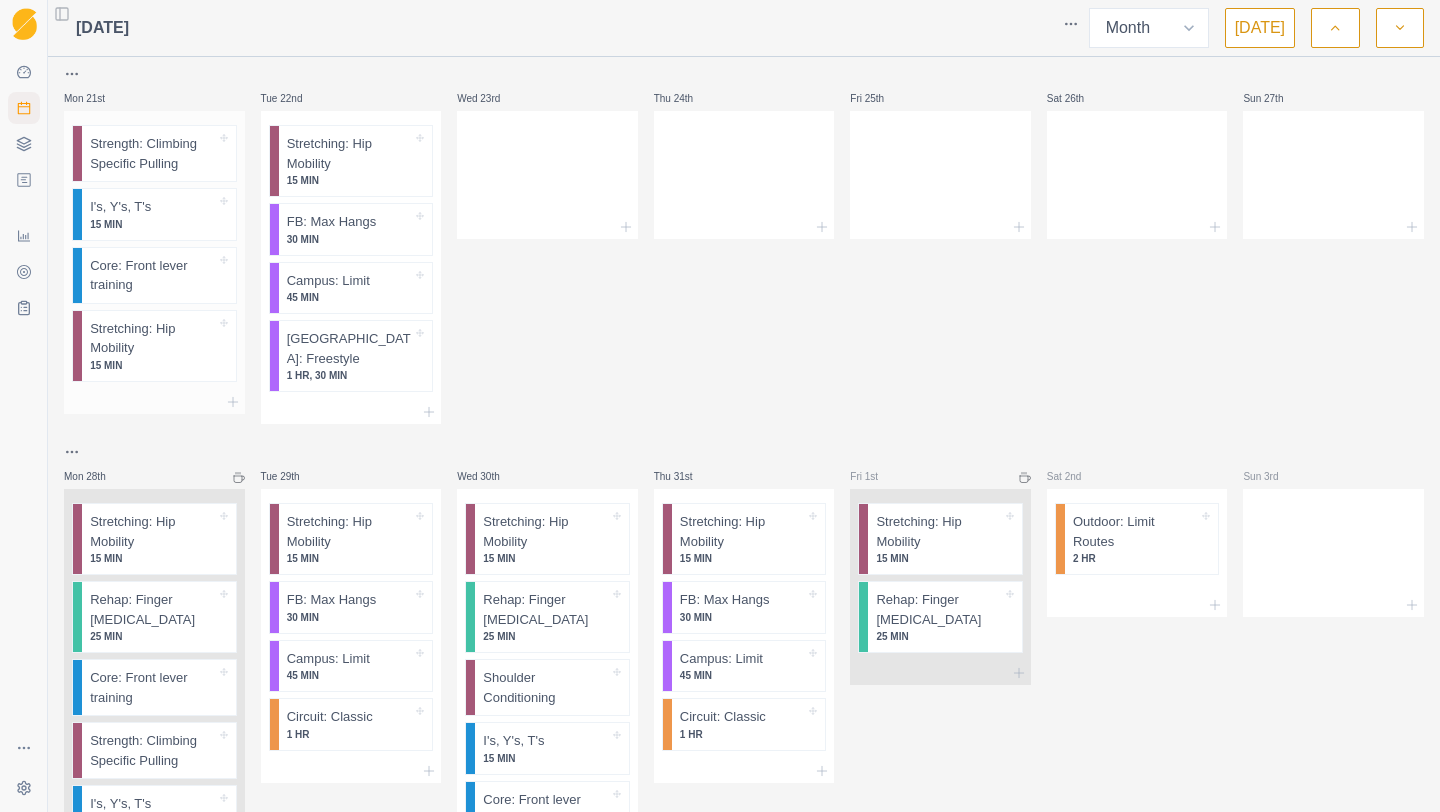 click at bounding box center [154, 402] 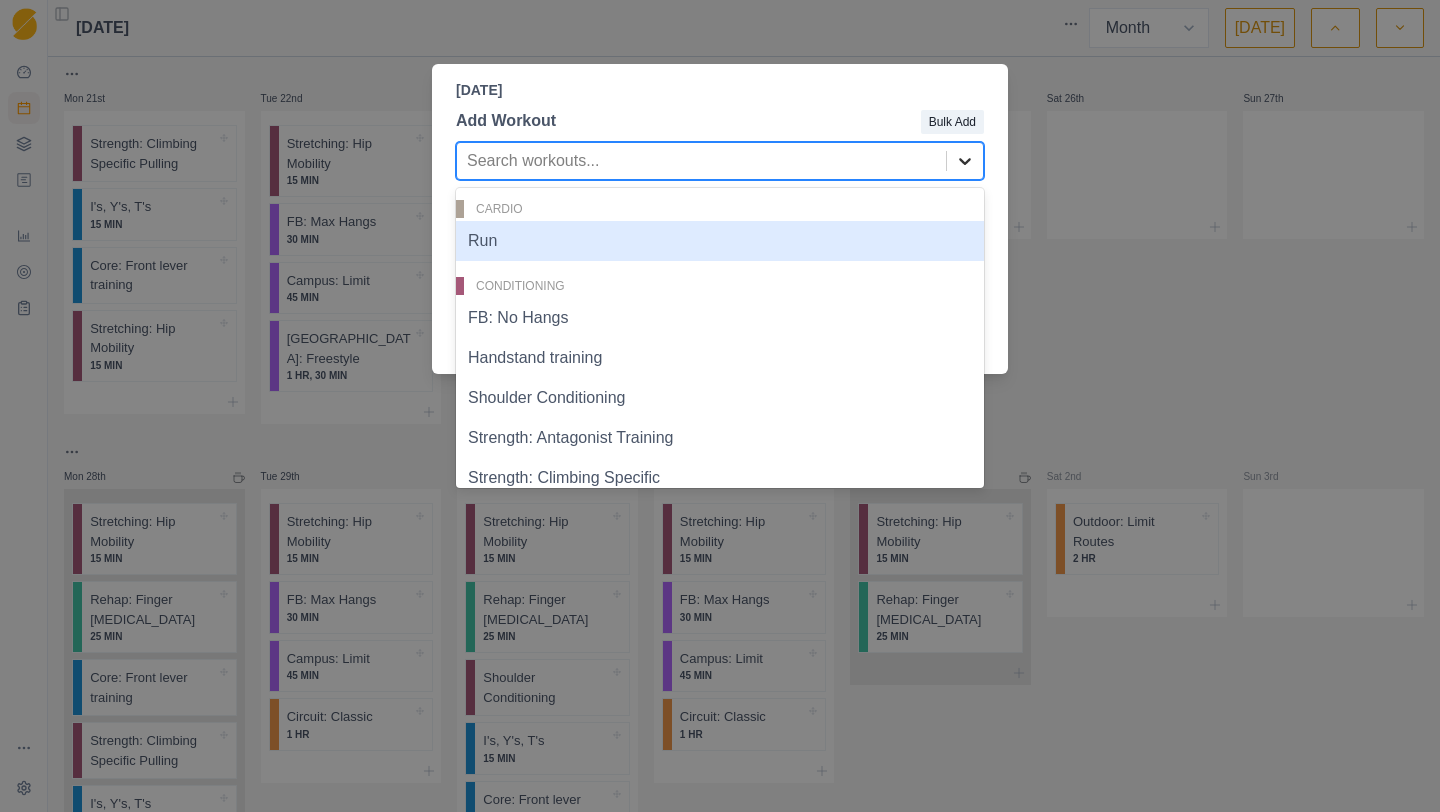 click at bounding box center (965, 161) 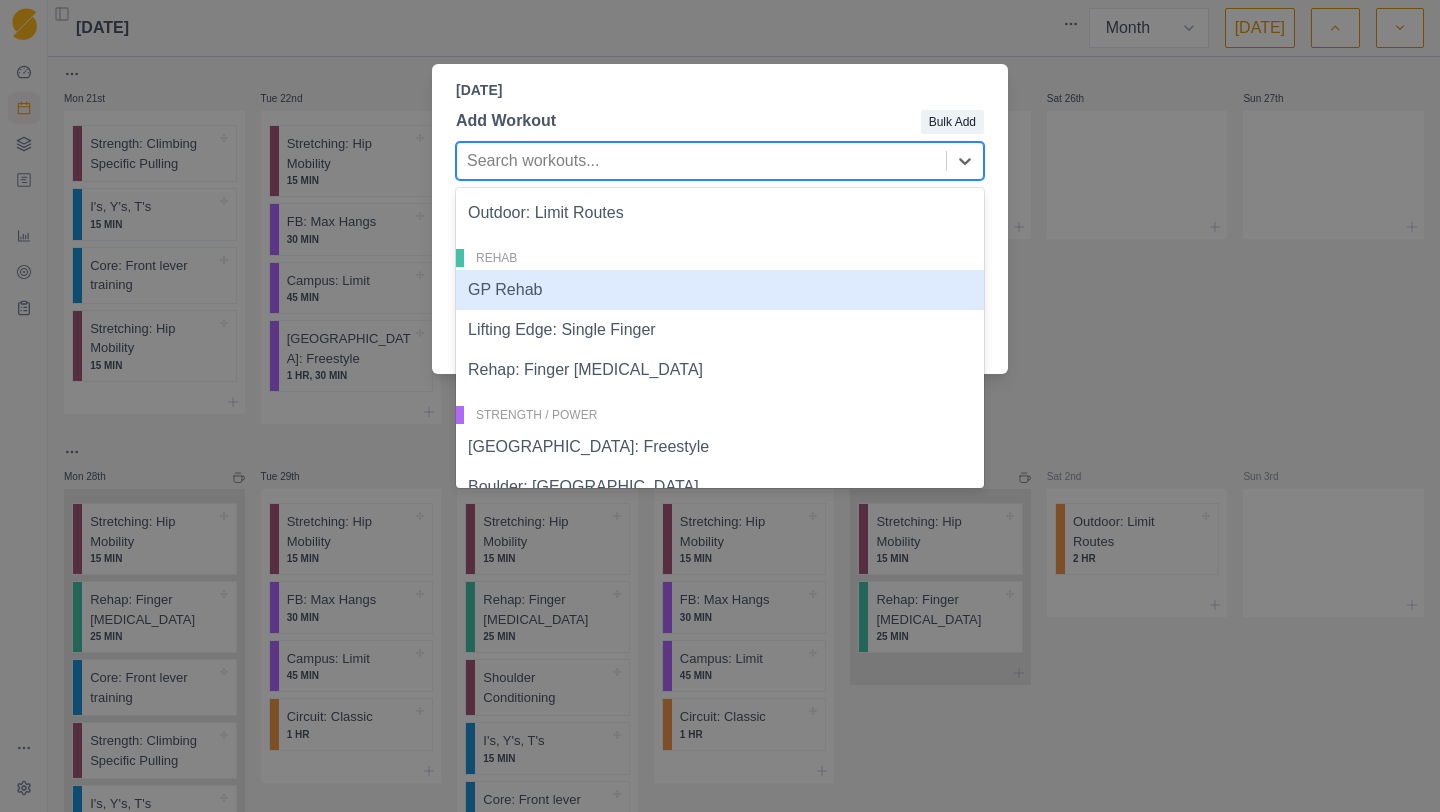 scroll, scrollTop: 1026, scrollLeft: 0, axis: vertical 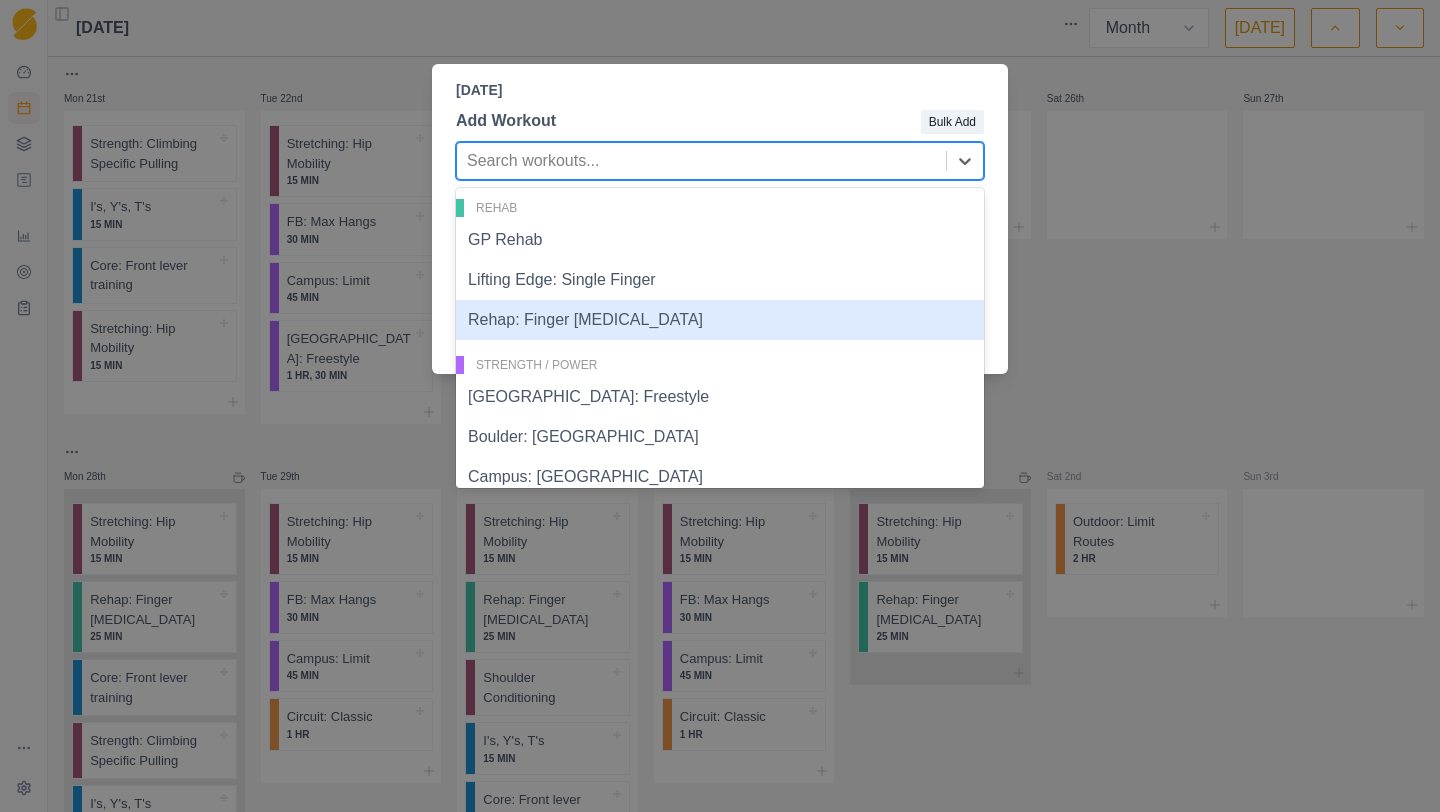 click on "Rehap: Finger [MEDICAL_DATA]" at bounding box center [720, 320] 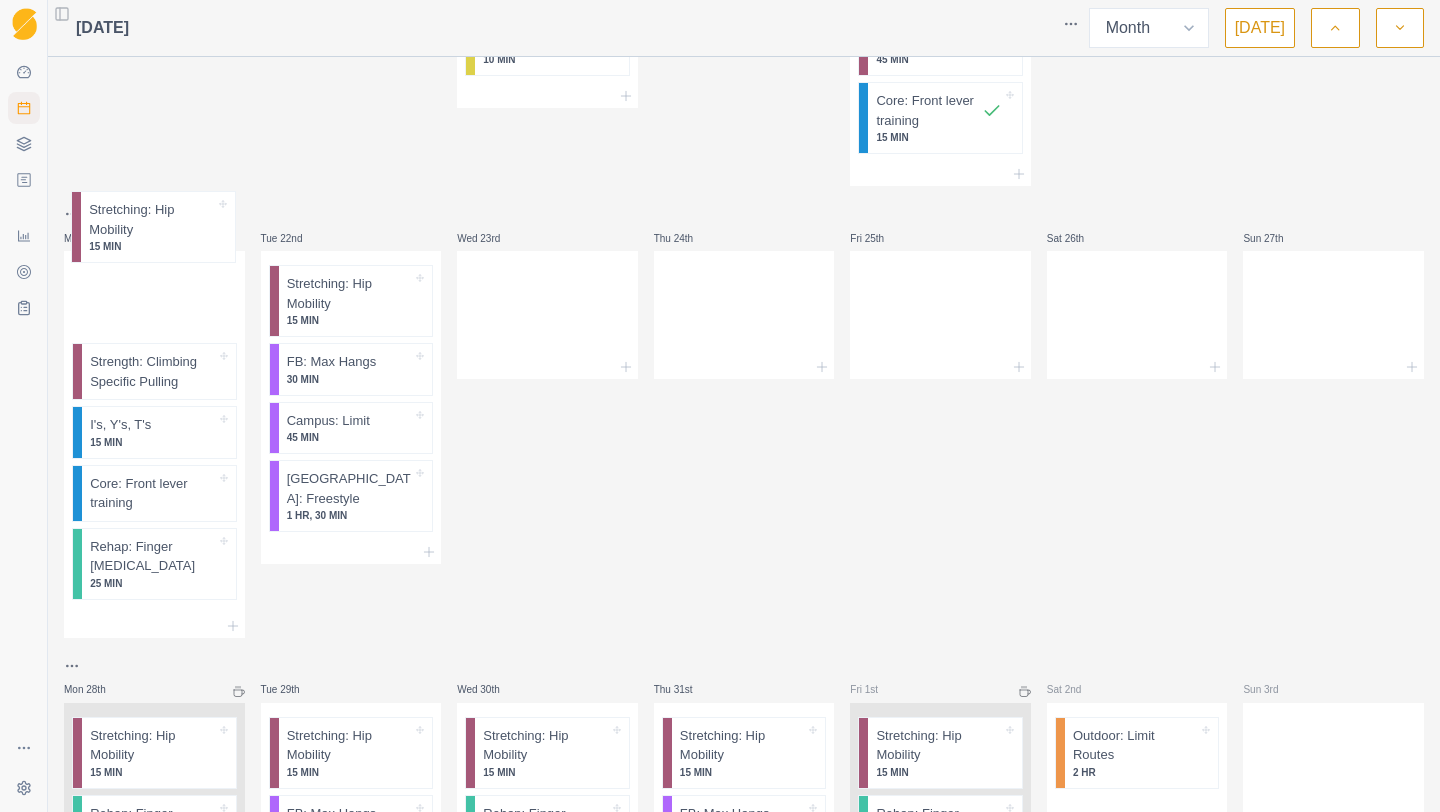 scroll, scrollTop: 1504, scrollLeft: 0, axis: vertical 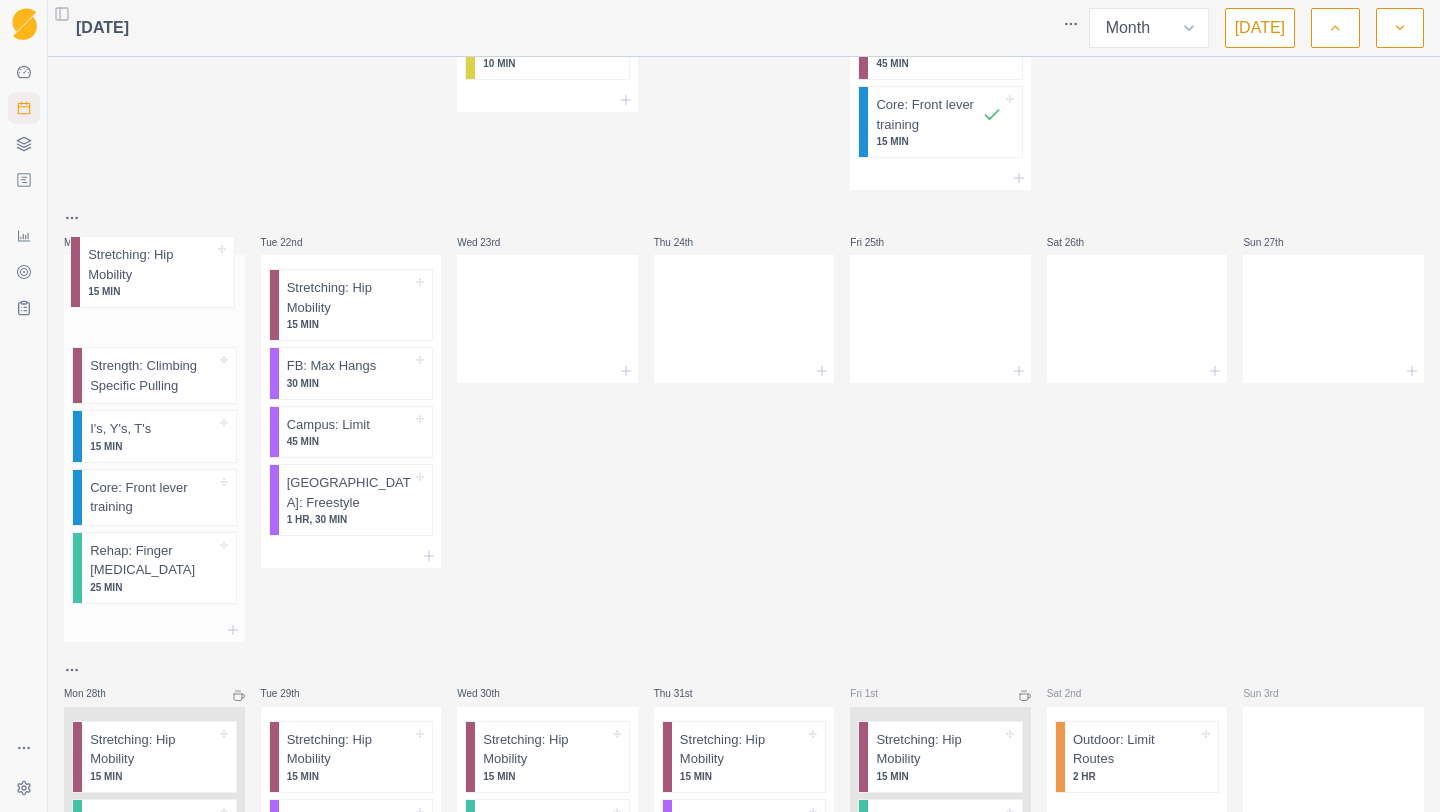 drag, startPoint x: 152, startPoint y: 356, endPoint x: 150, endPoint y: 271, distance: 85.02353 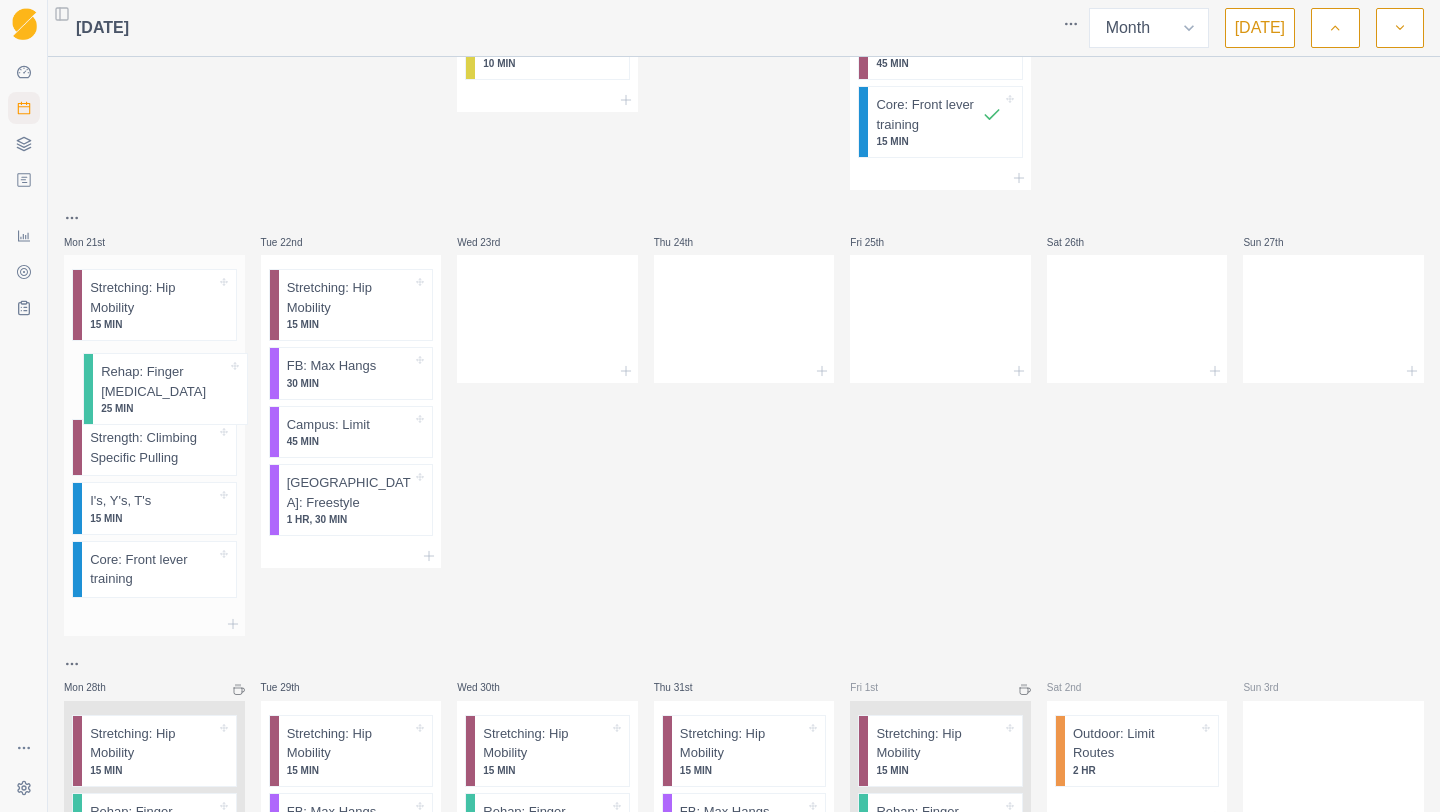 drag, startPoint x: 125, startPoint y: 561, endPoint x: 136, endPoint y: 368, distance: 193.31322 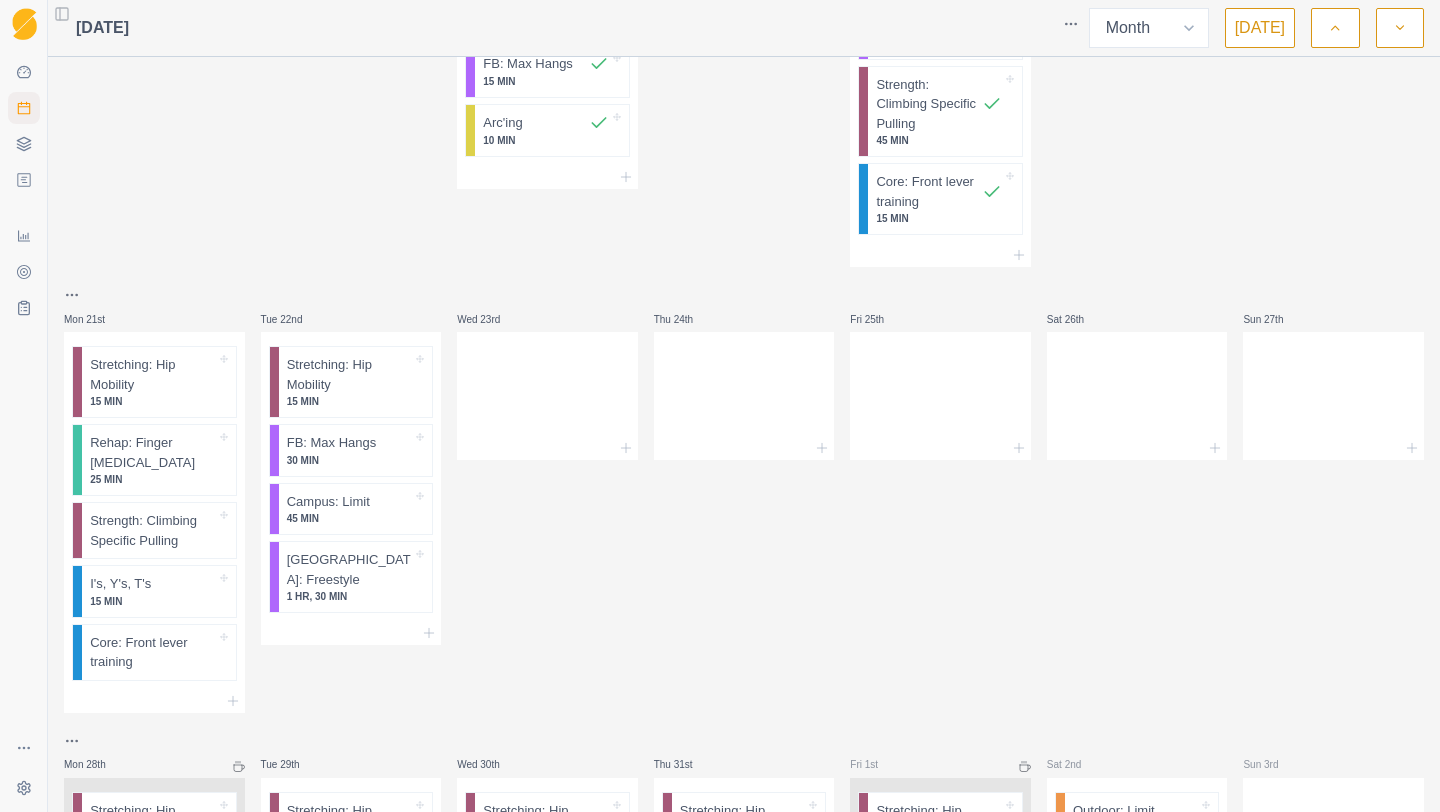 scroll, scrollTop: 1394, scrollLeft: 0, axis: vertical 